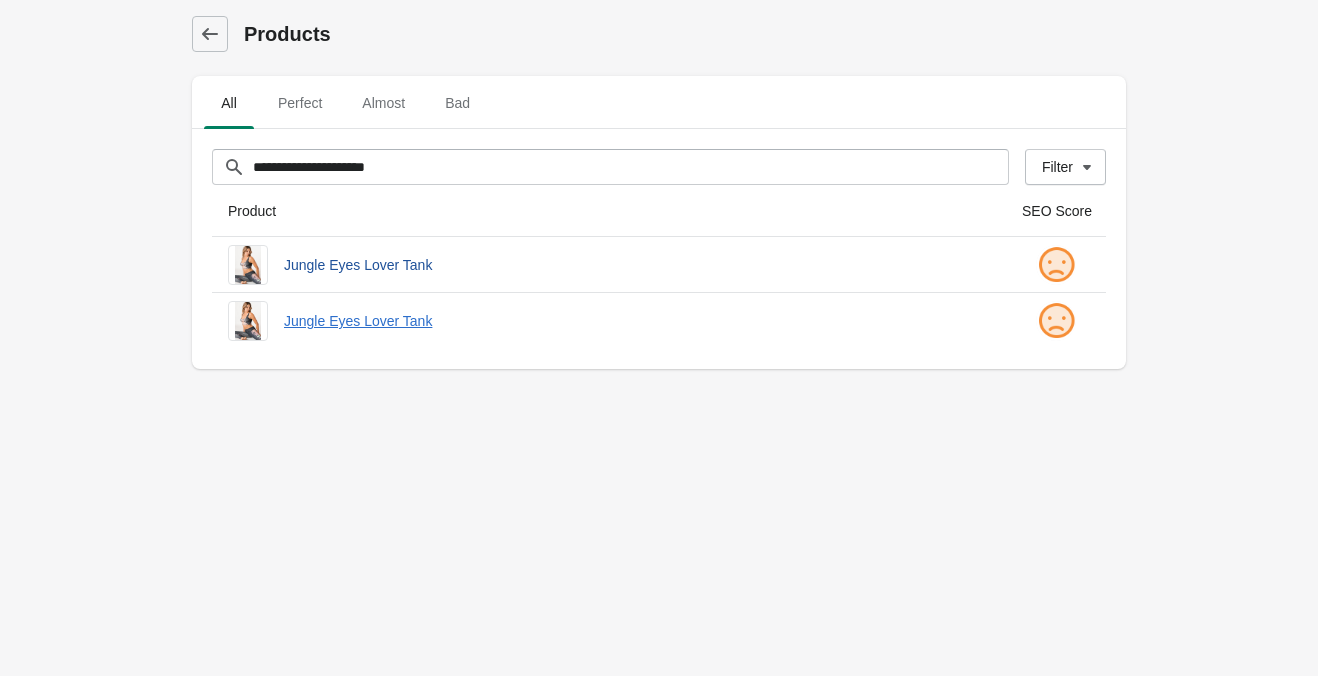 scroll, scrollTop: 0, scrollLeft: 0, axis: both 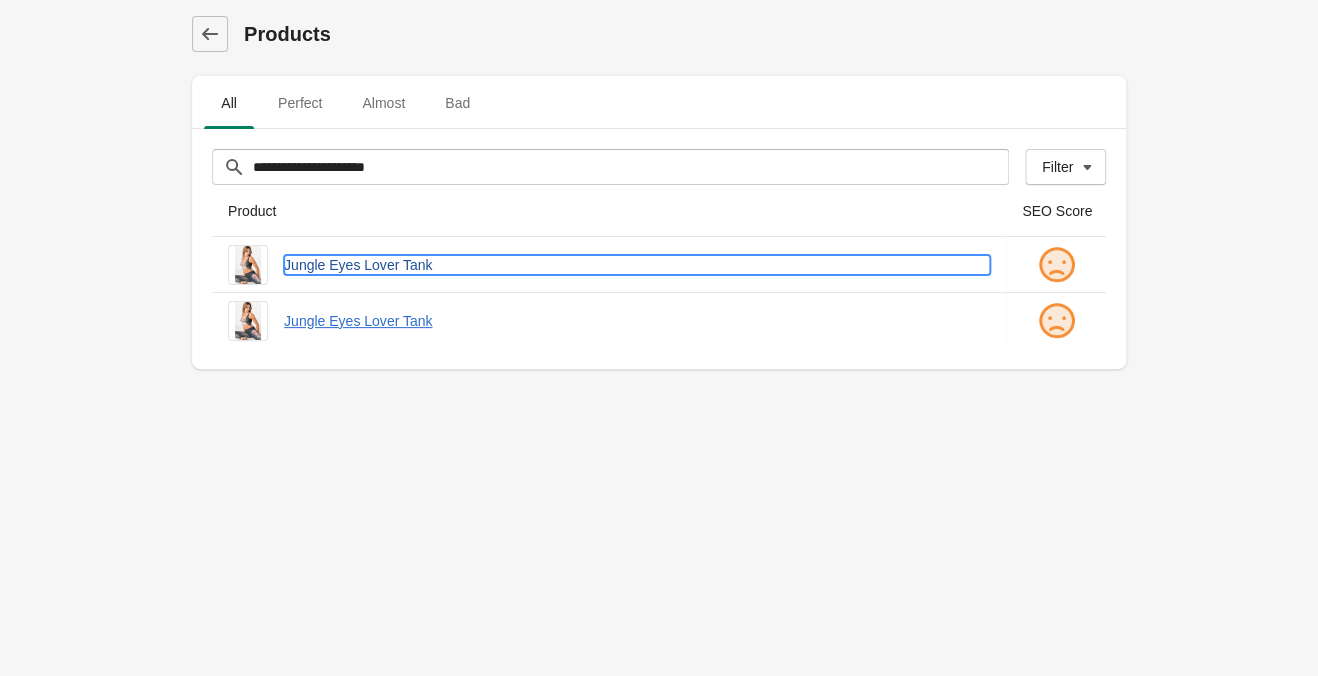 click on "Jungle Eyes Lover Tank" at bounding box center (637, 265) 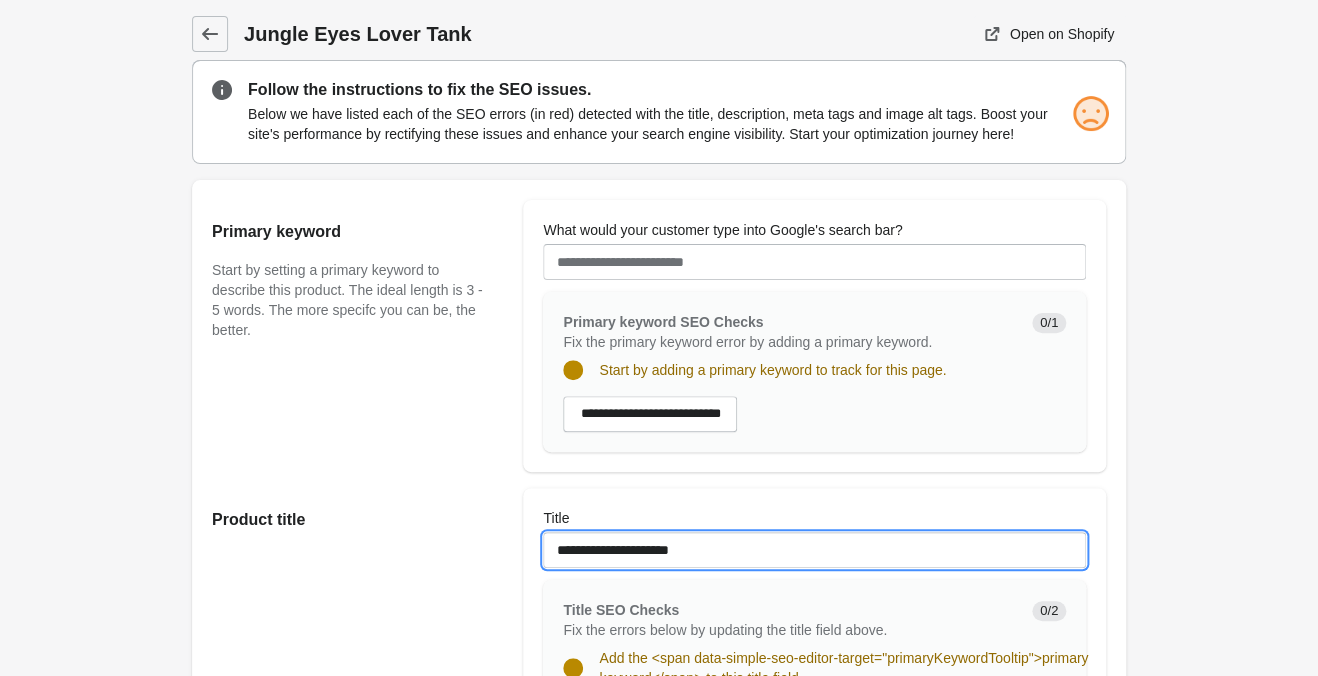scroll, scrollTop: 0, scrollLeft: 0, axis: both 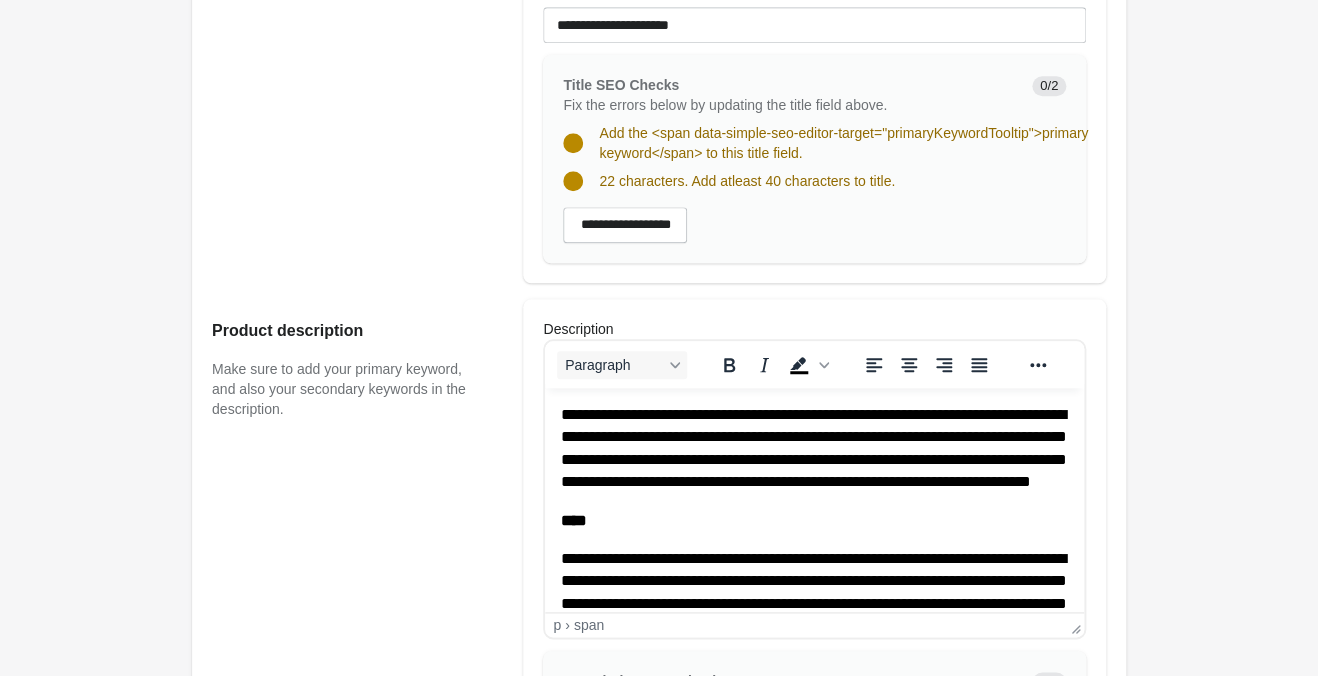 click on "**********" at bounding box center [814, 448] 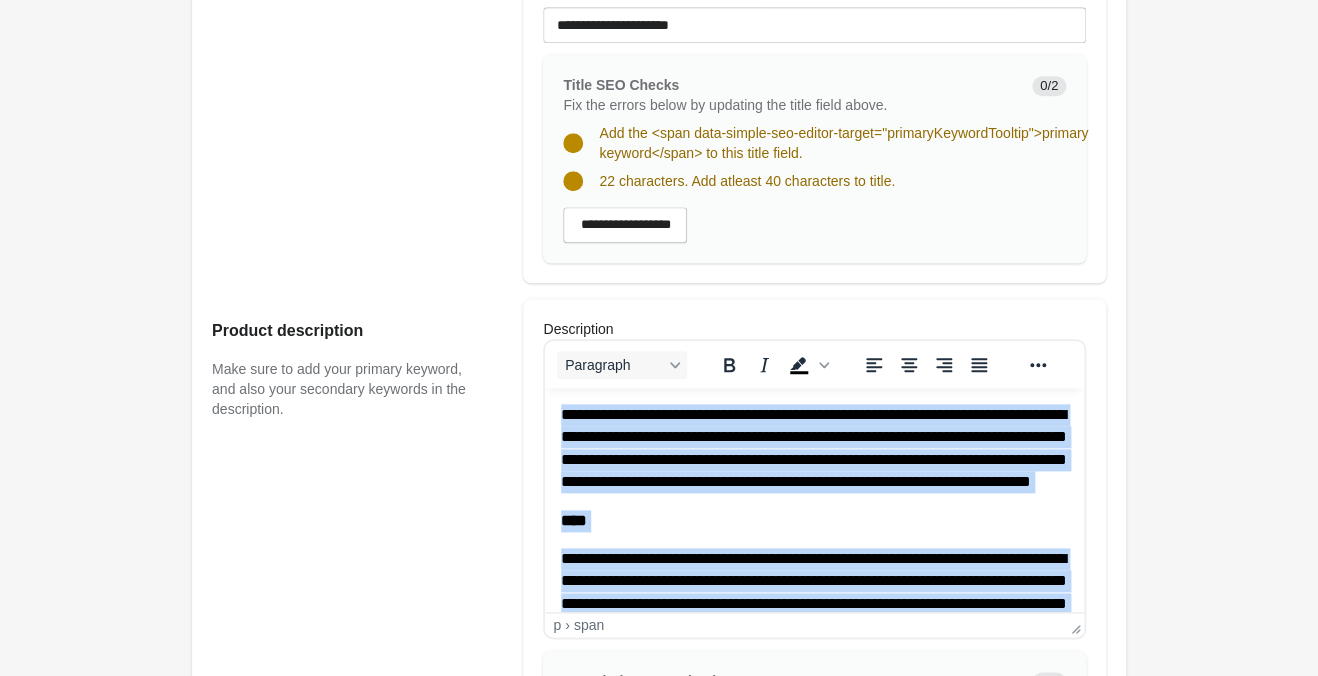 copy on "**********" 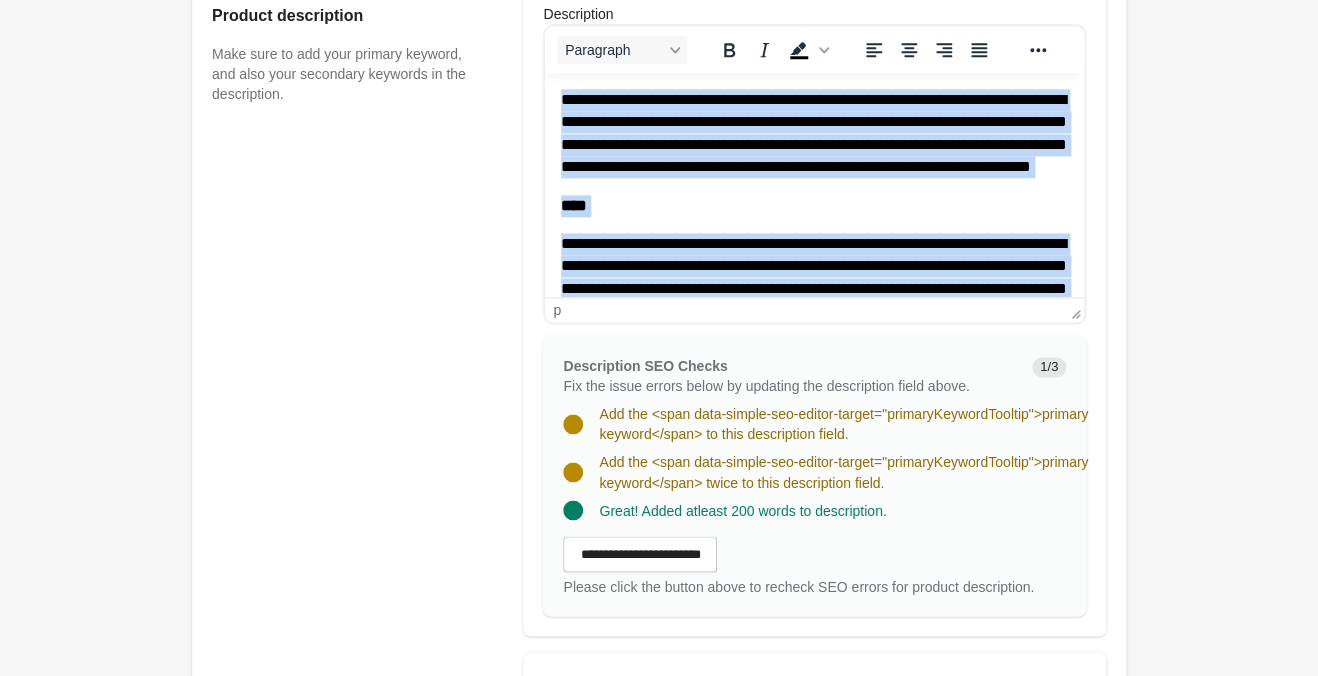 scroll, scrollTop: 1050, scrollLeft: 0, axis: vertical 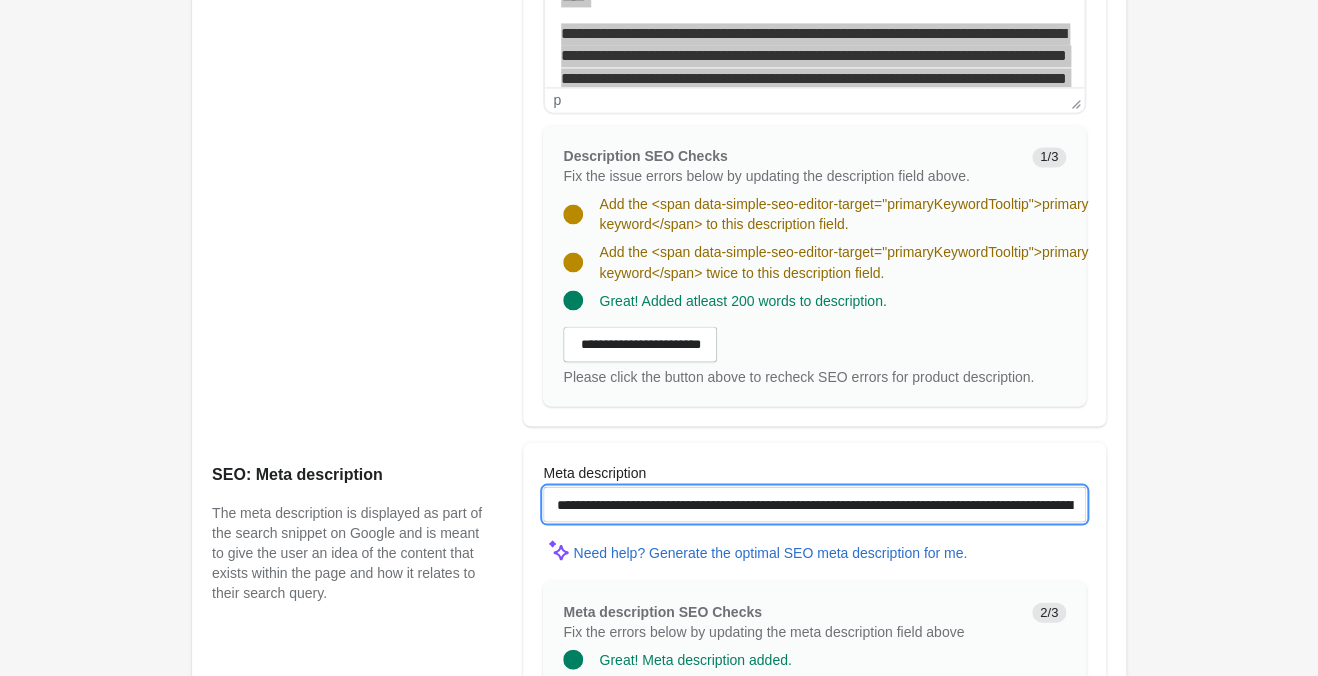 click on "**********" at bounding box center [814, 504] 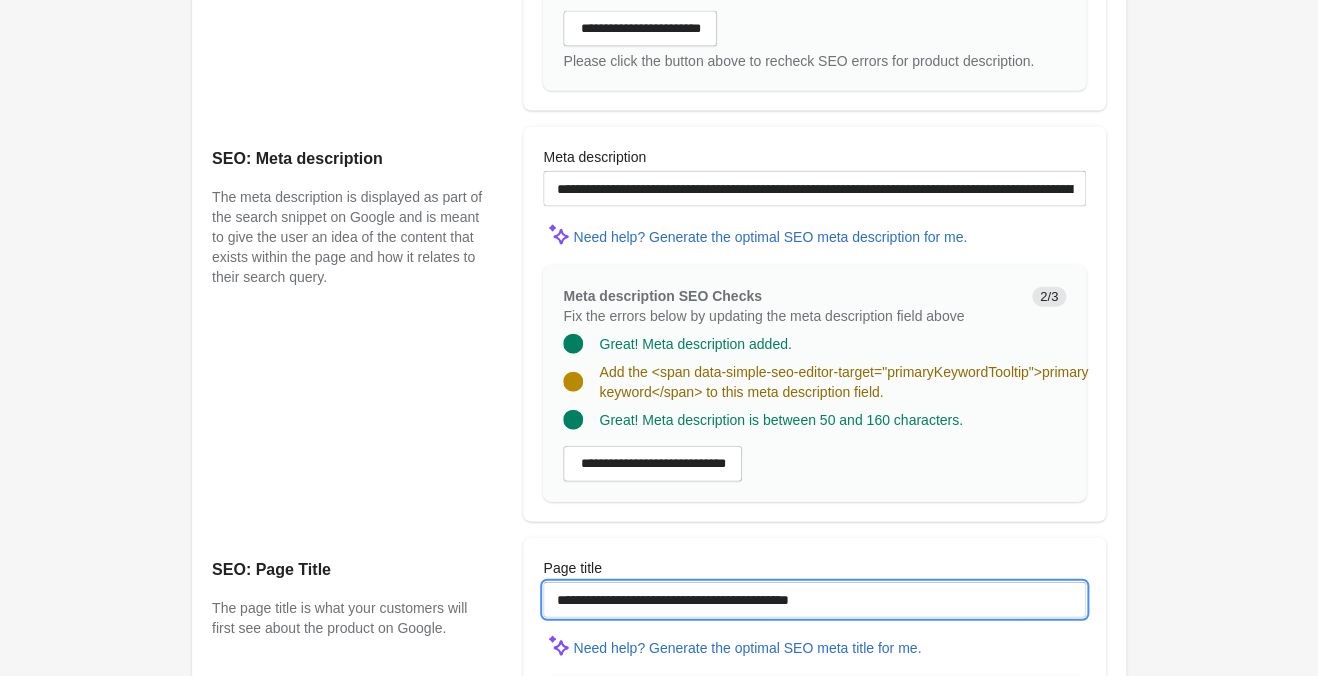 click on "**********" at bounding box center [814, 600] 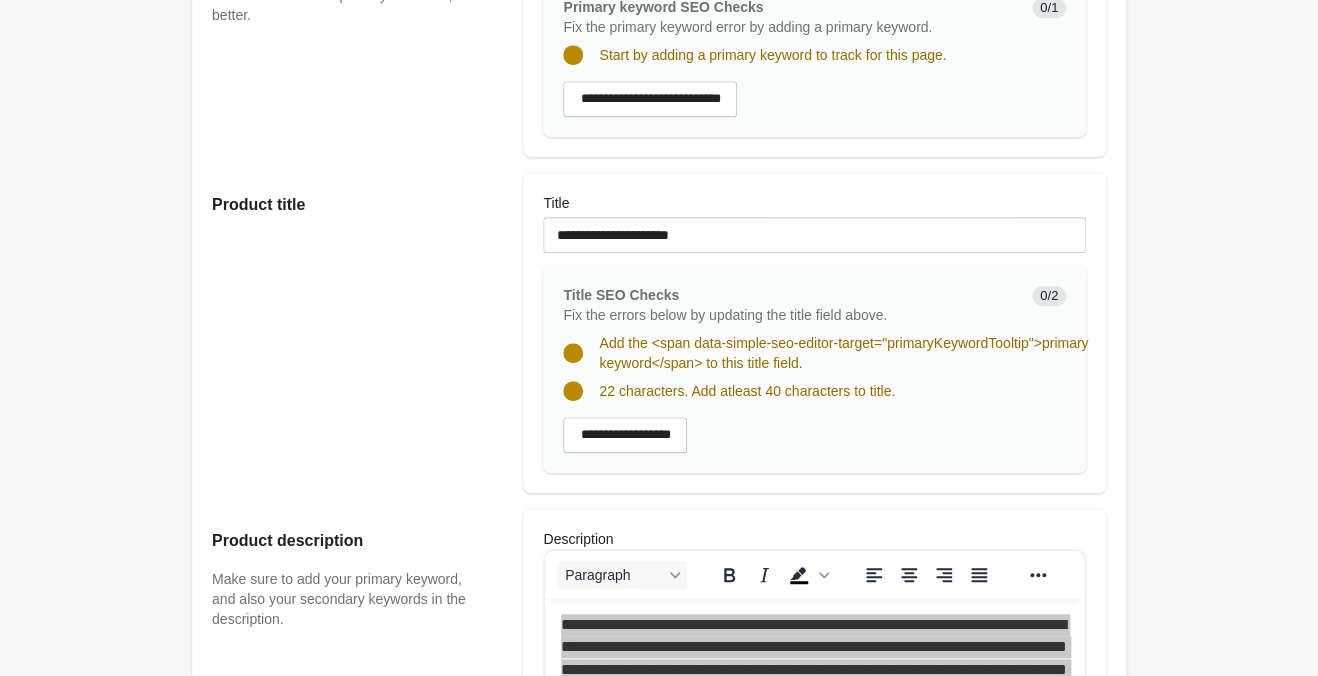 scroll, scrollTop: 0, scrollLeft: 0, axis: both 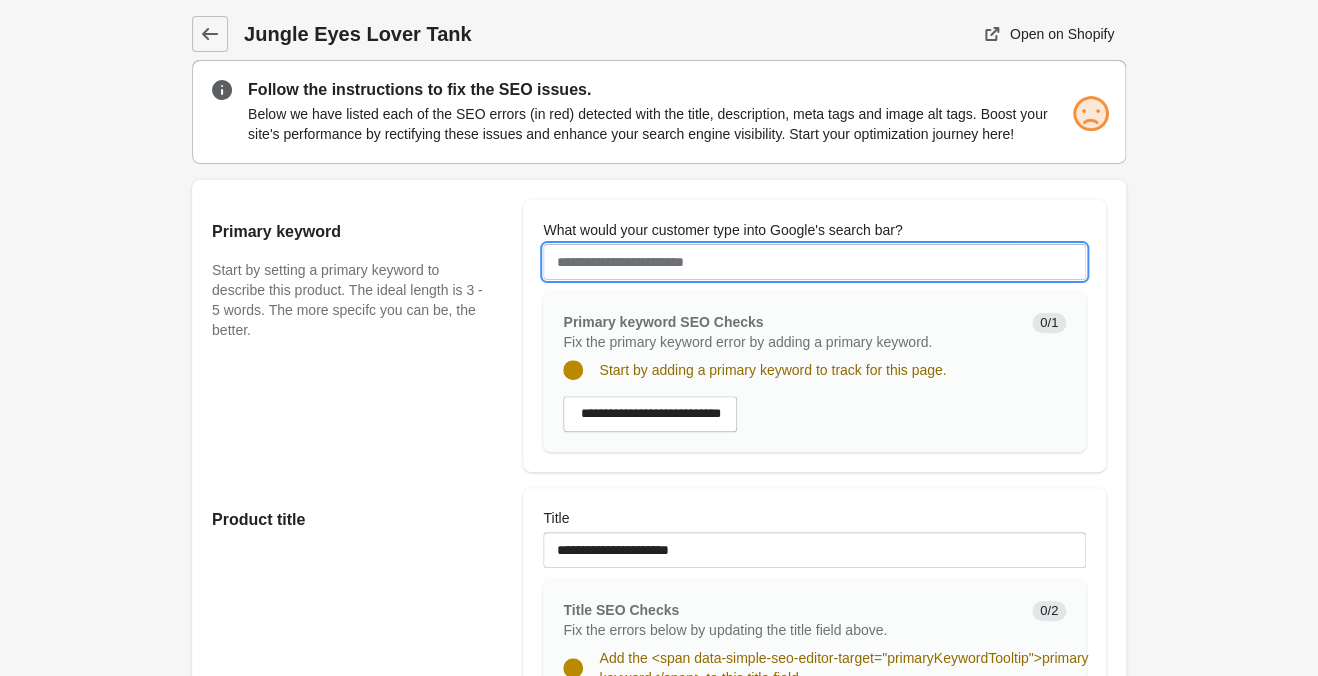 click on "What would your customer type into Google's search bar?" at bounding box center (814, 262) 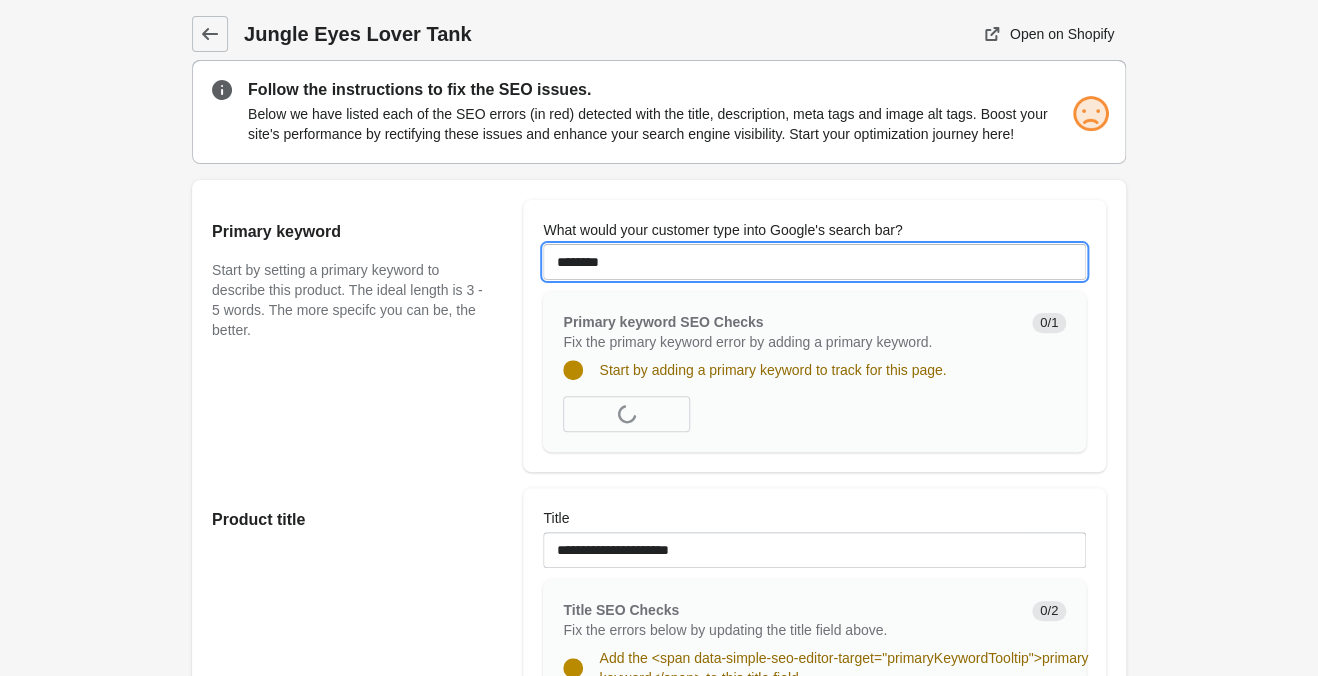 type on "********" 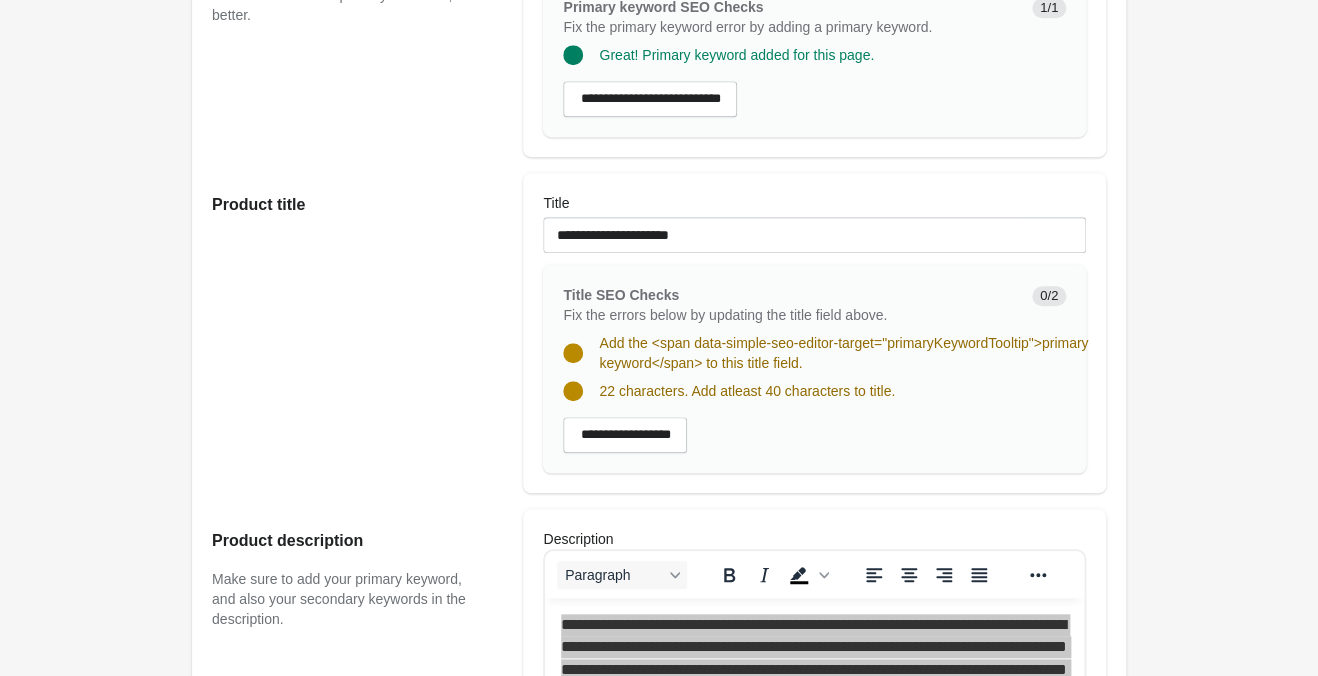 scroll, scrollTop: 525, scrollLeft: 0, axis: vertical 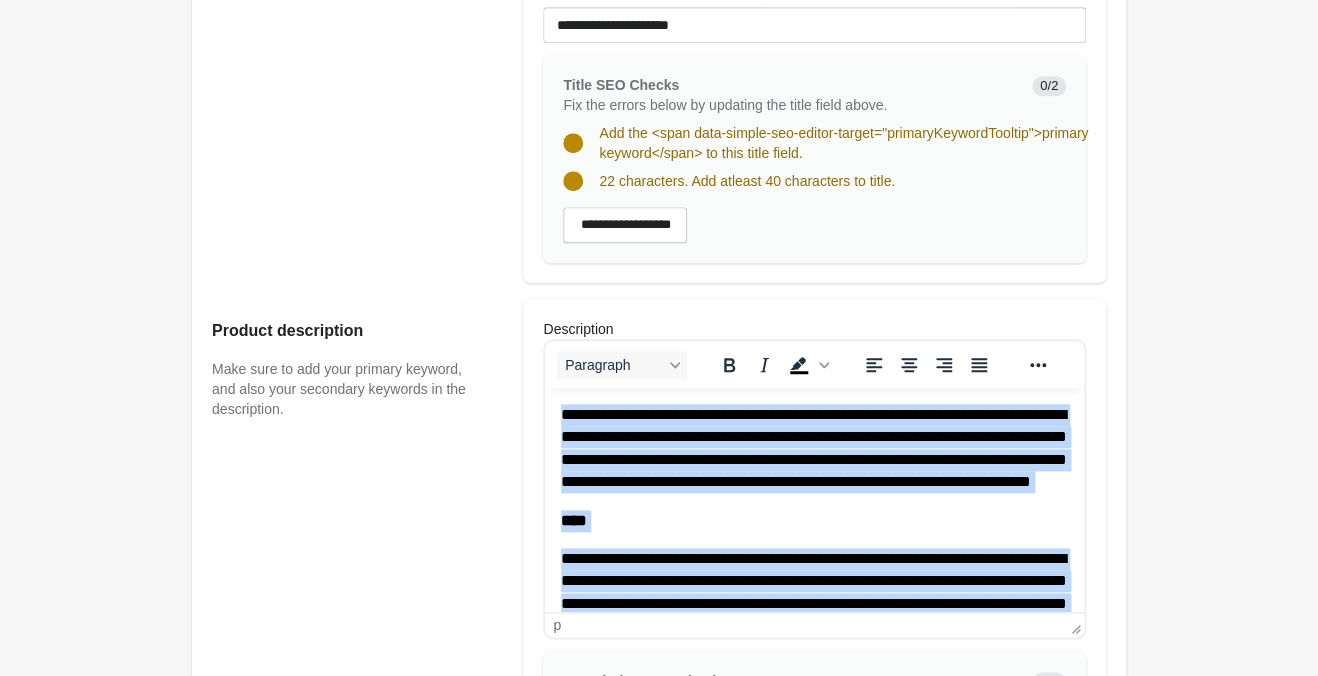 click on "**********" at bounding box center (814, 449) 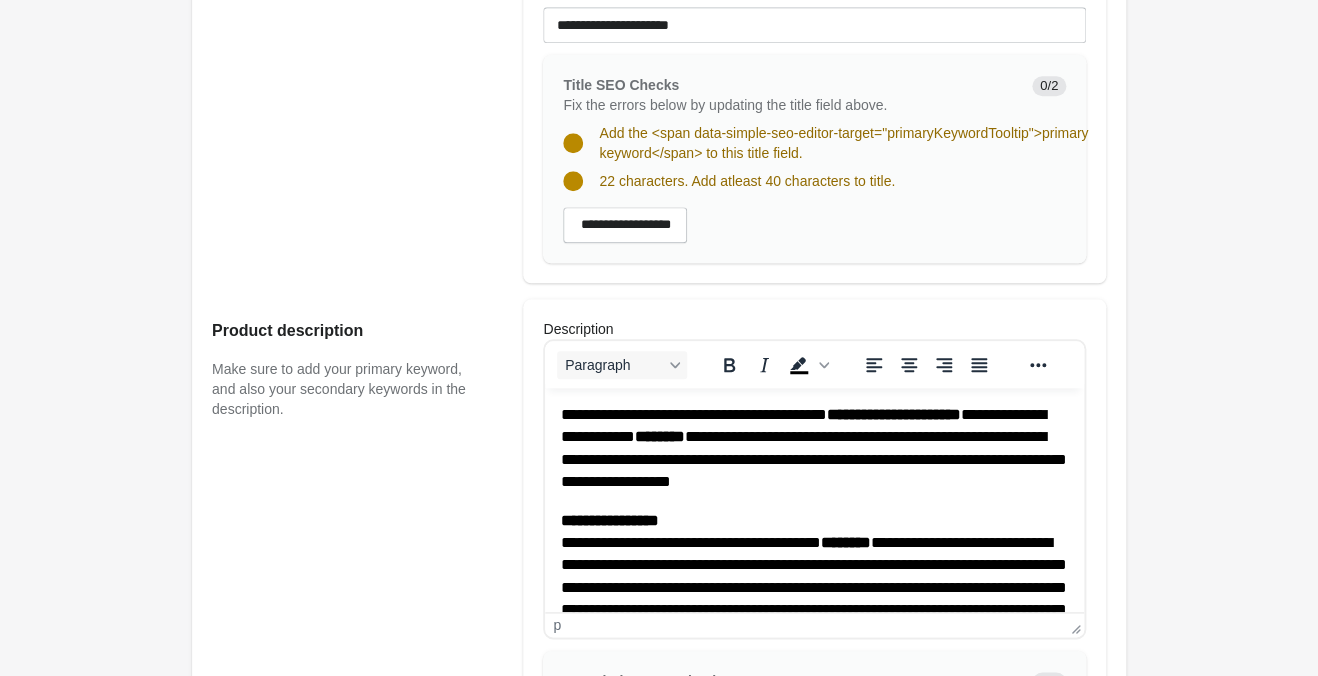 scroll, scrollTop: 430, scrollLeft: 0, axis: vertical 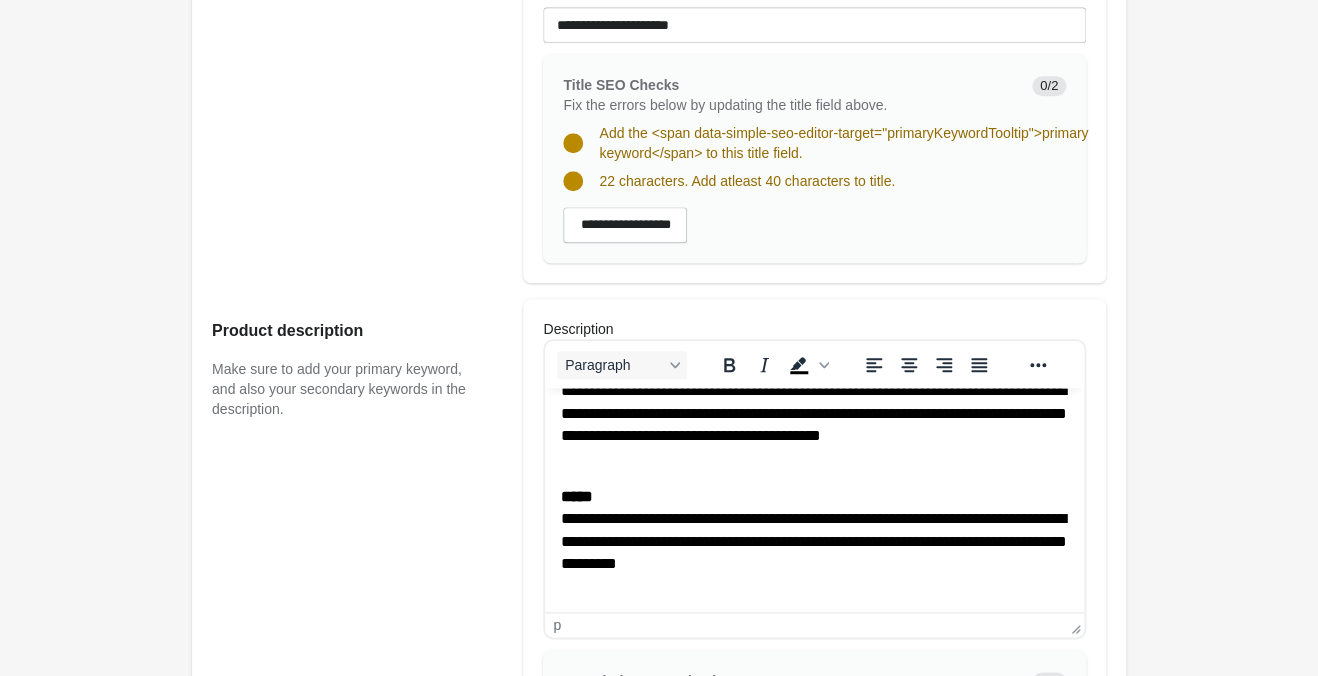 click on "**********" at bounding box center (814, 414) 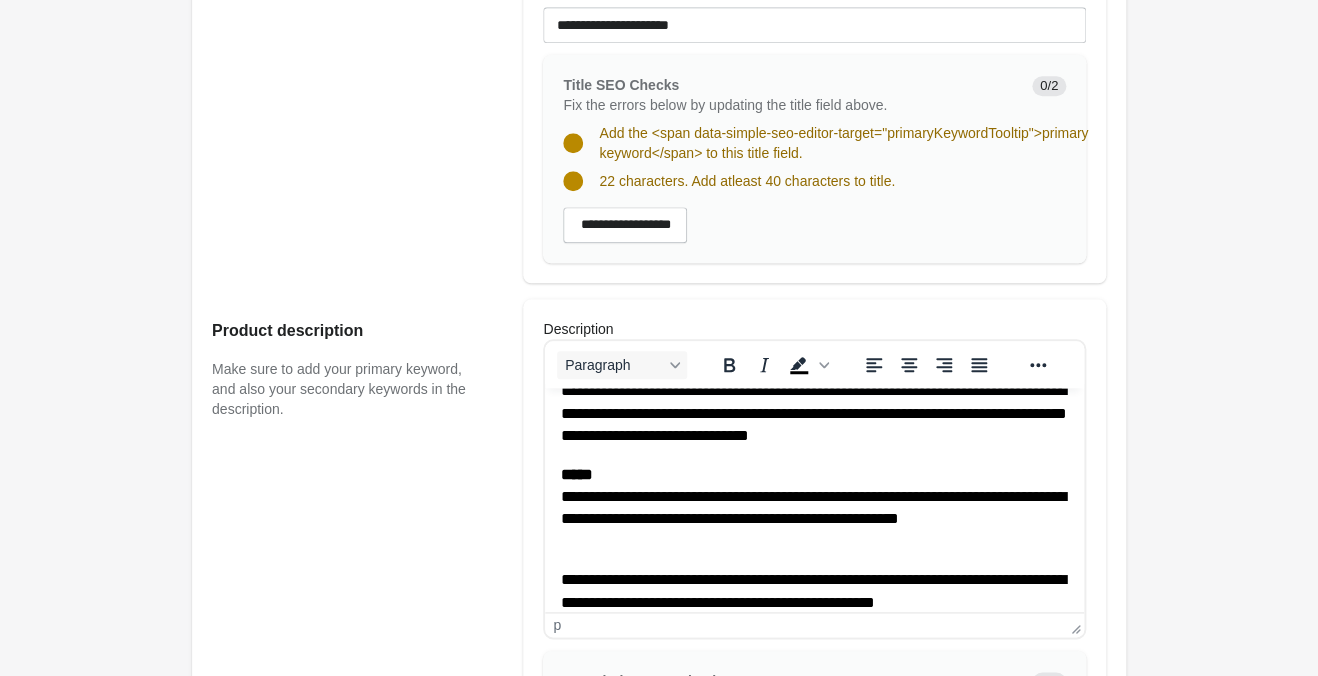 scroll, scrollTop: 469, scrollLeft: 0, axis: vertical 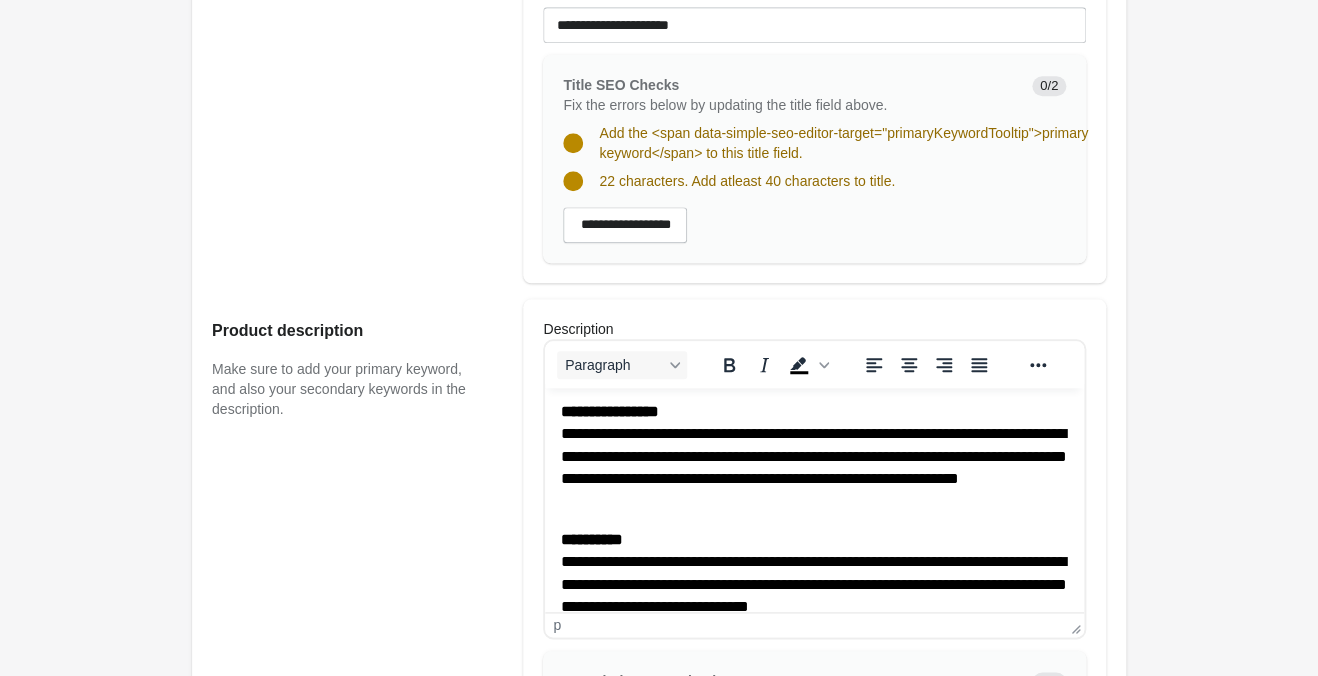 click on "**********" at bounding box center (659, 752) 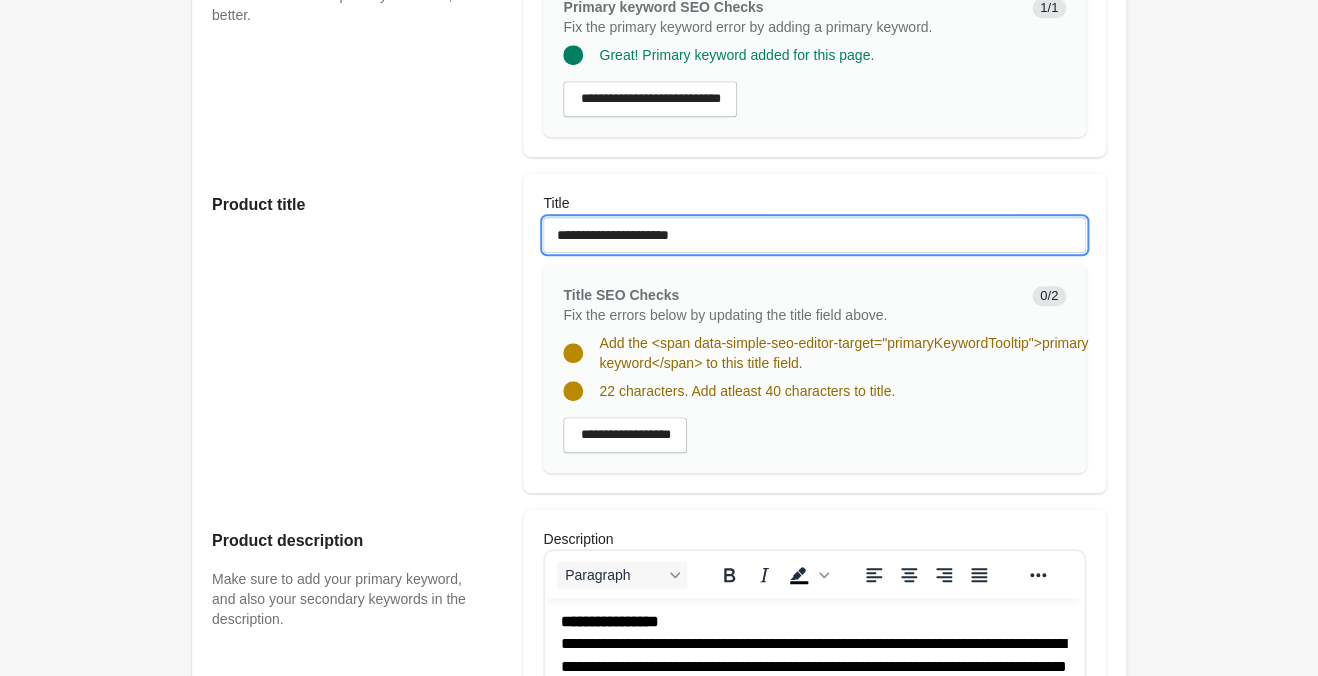 drag, startPoint x: 736, startPoint y: 237, endPoint x: 31, endPoint y: 176, distance: 707.6341 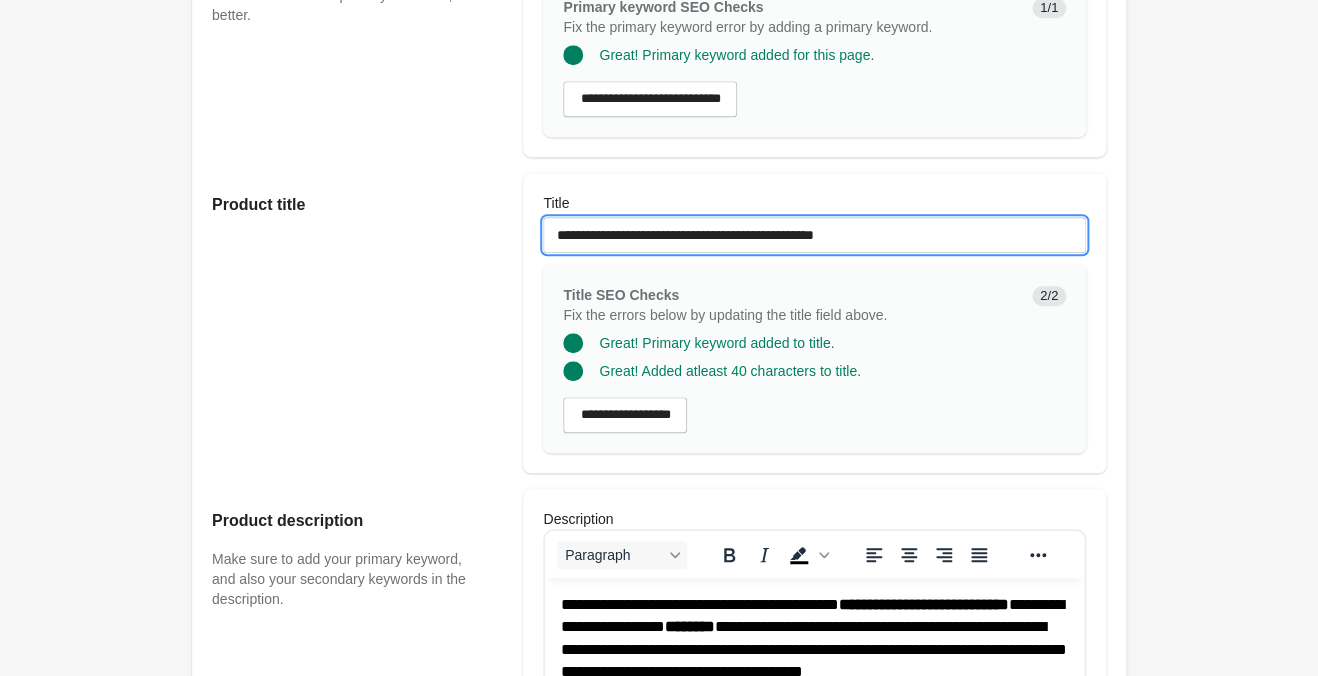 scroll, scrollTop: 105, scrollLeft: 0, axis: vertical 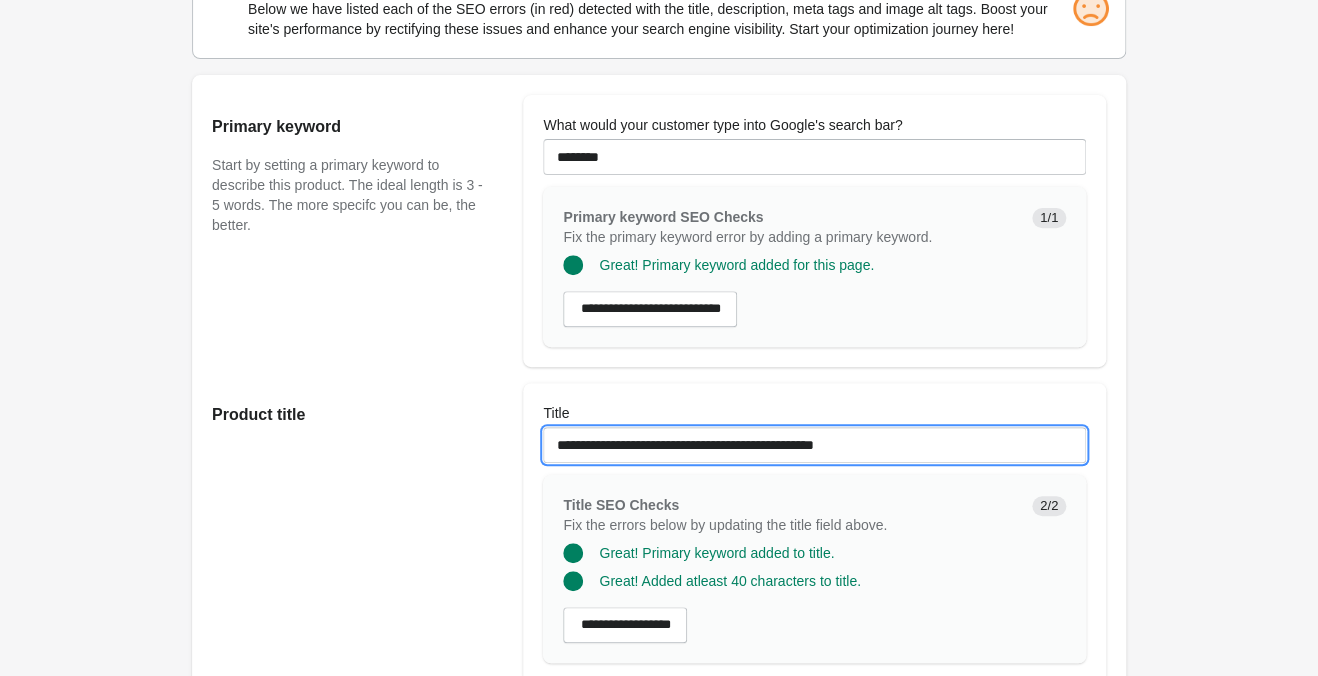 drag, startPoint x: 918, startPoint y: 445, endPoint x: 100, endPoint y: 423, distance: 818.2958 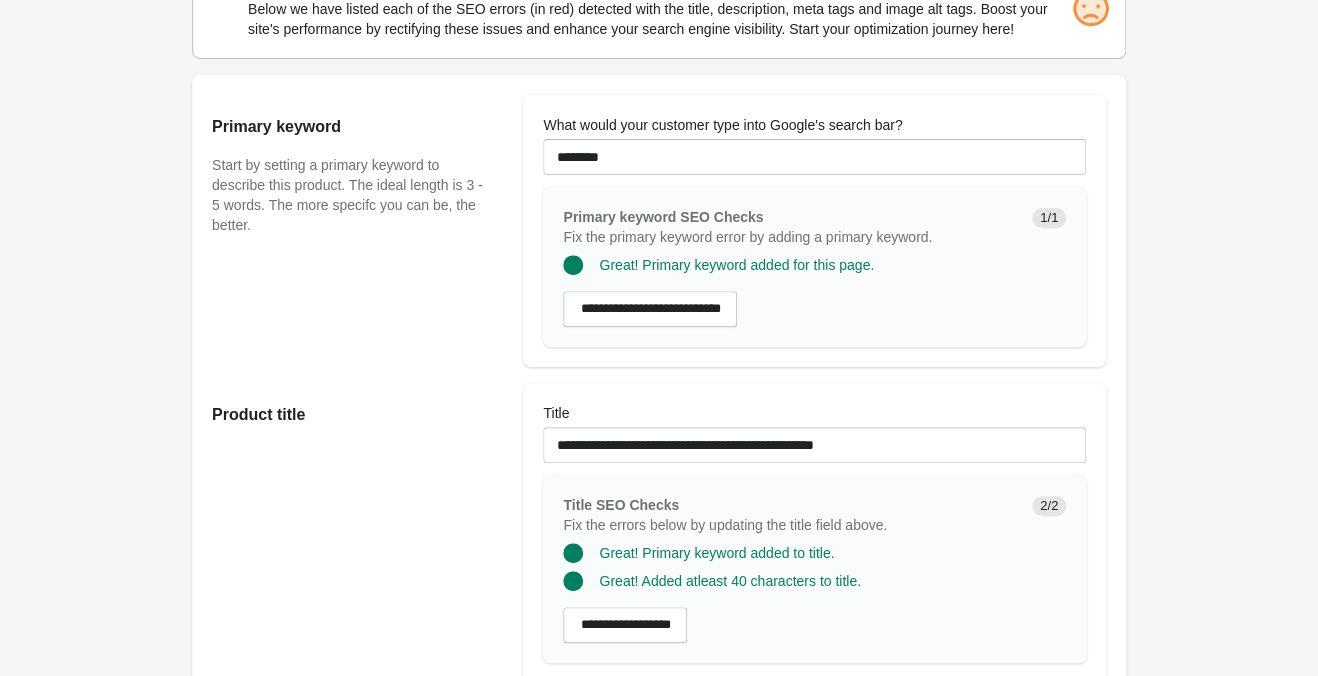 click on "Jungle Eyes Lover Tank
Open on Shopify
Open on Shopify" at bounding box center (659, 1056) 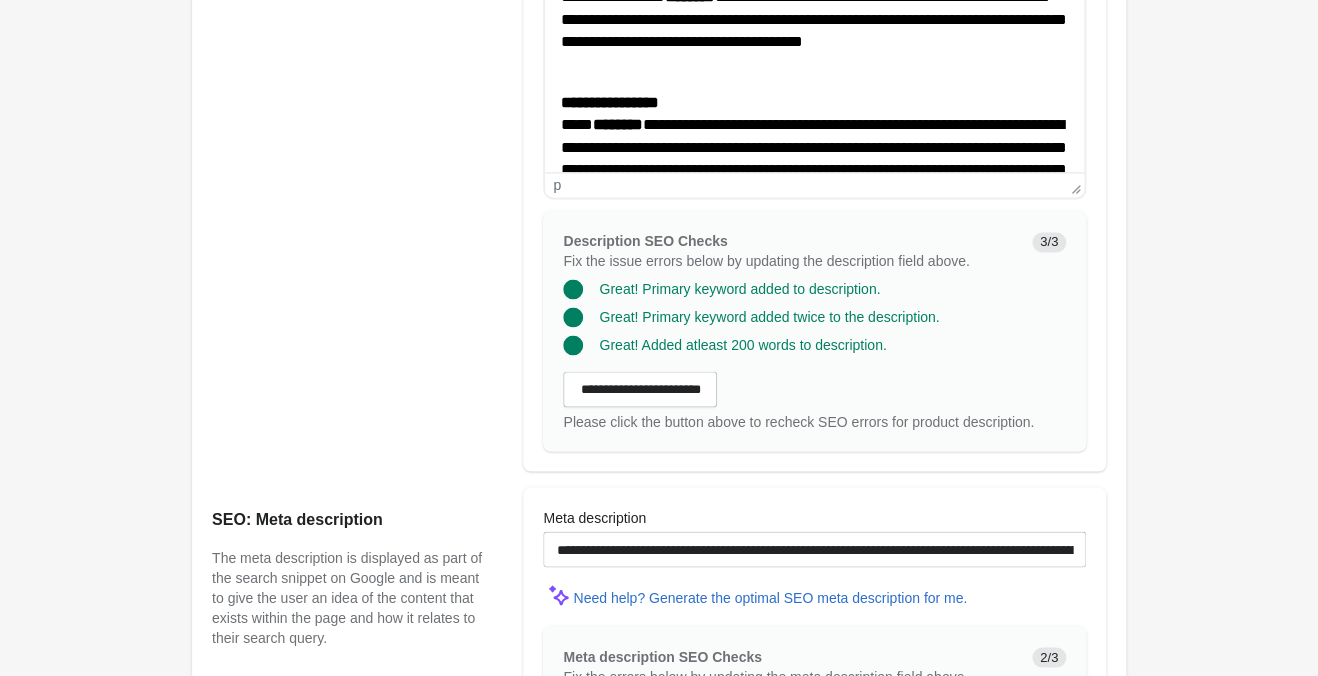 scroll, scrollTop: 1365, scrollLeft: 0, axis: vertical 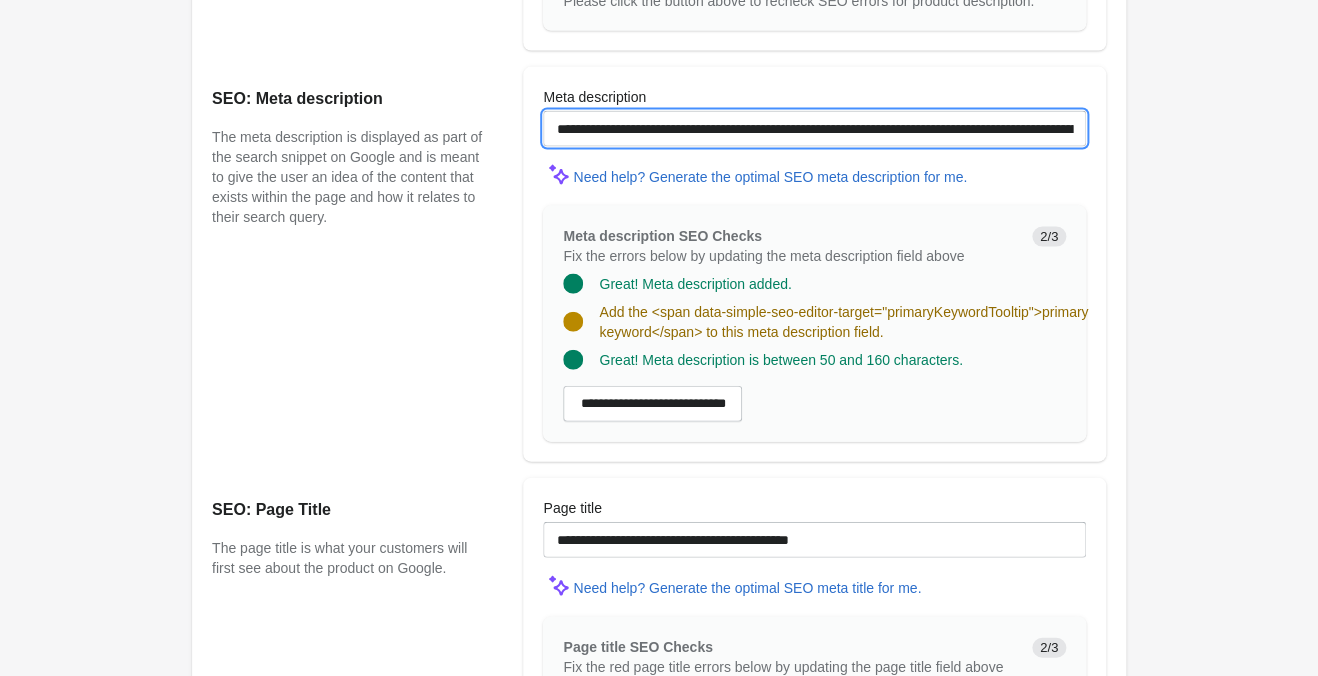 click on "**********" at bounding box center [814, 129] 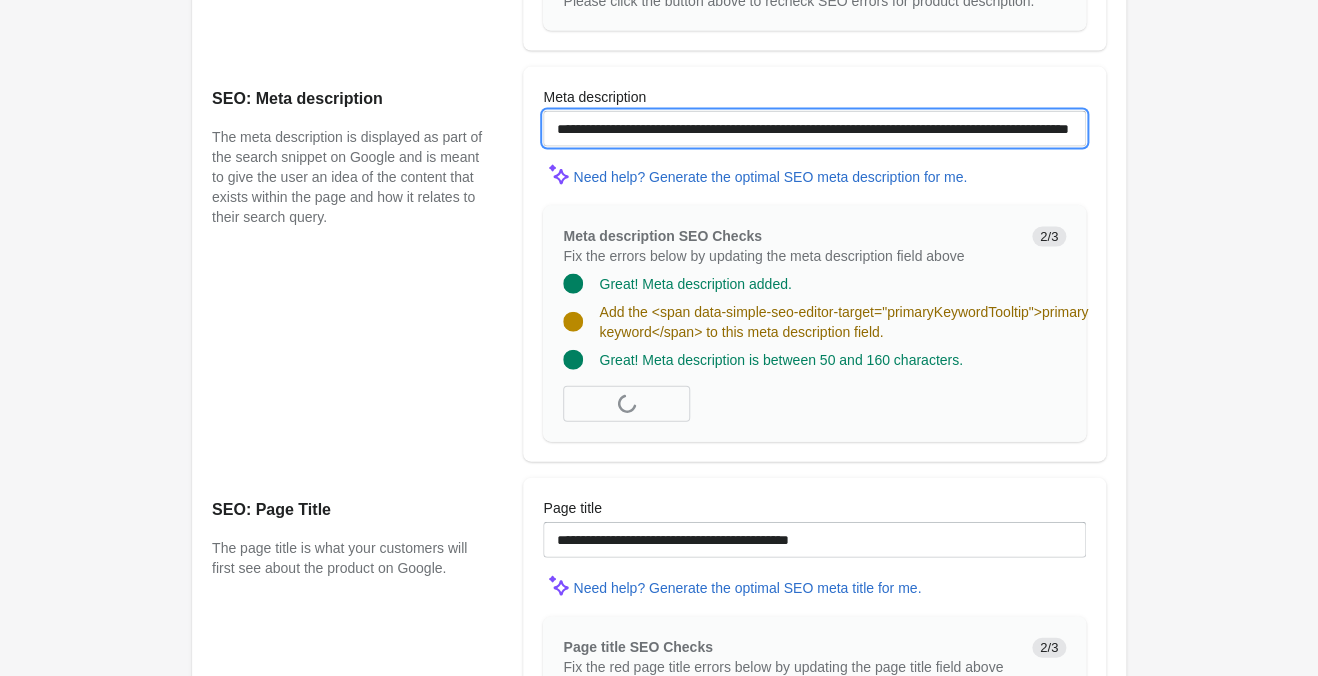 paste on "**********" 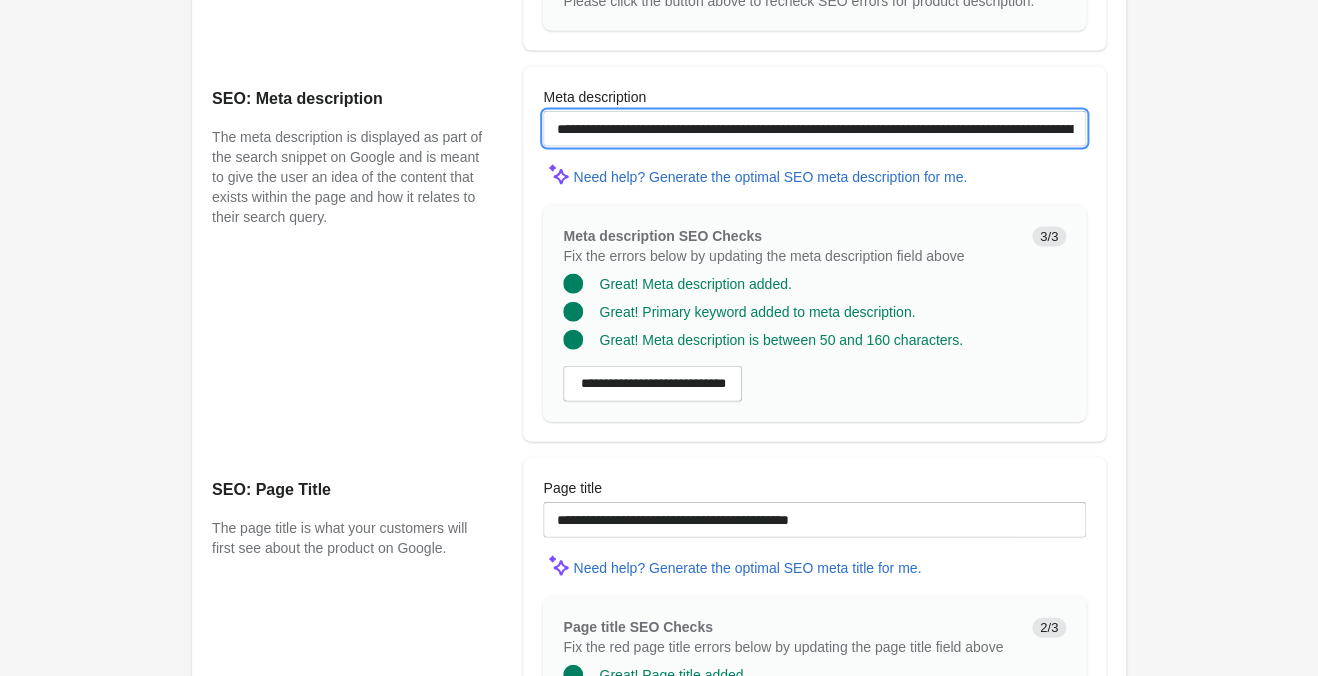 scroll, scrollTop: 1624, scrollLeft: 0, axis: vertical 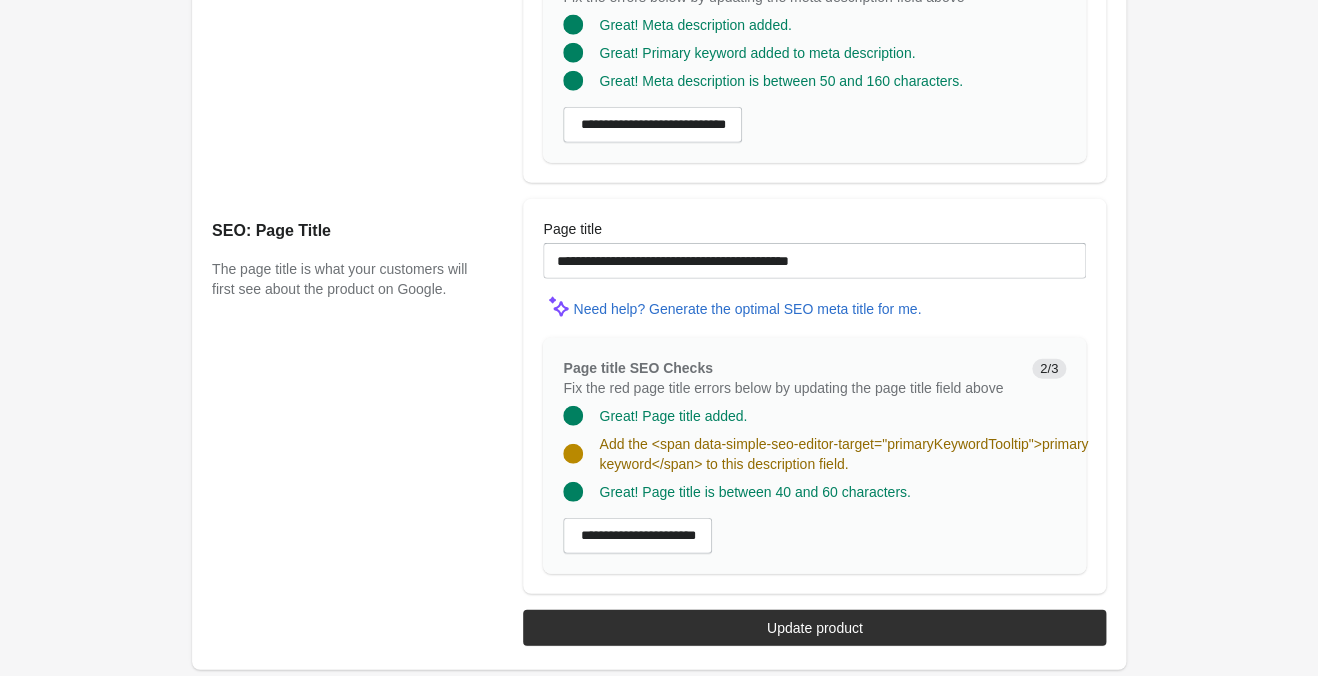 type on "**********" 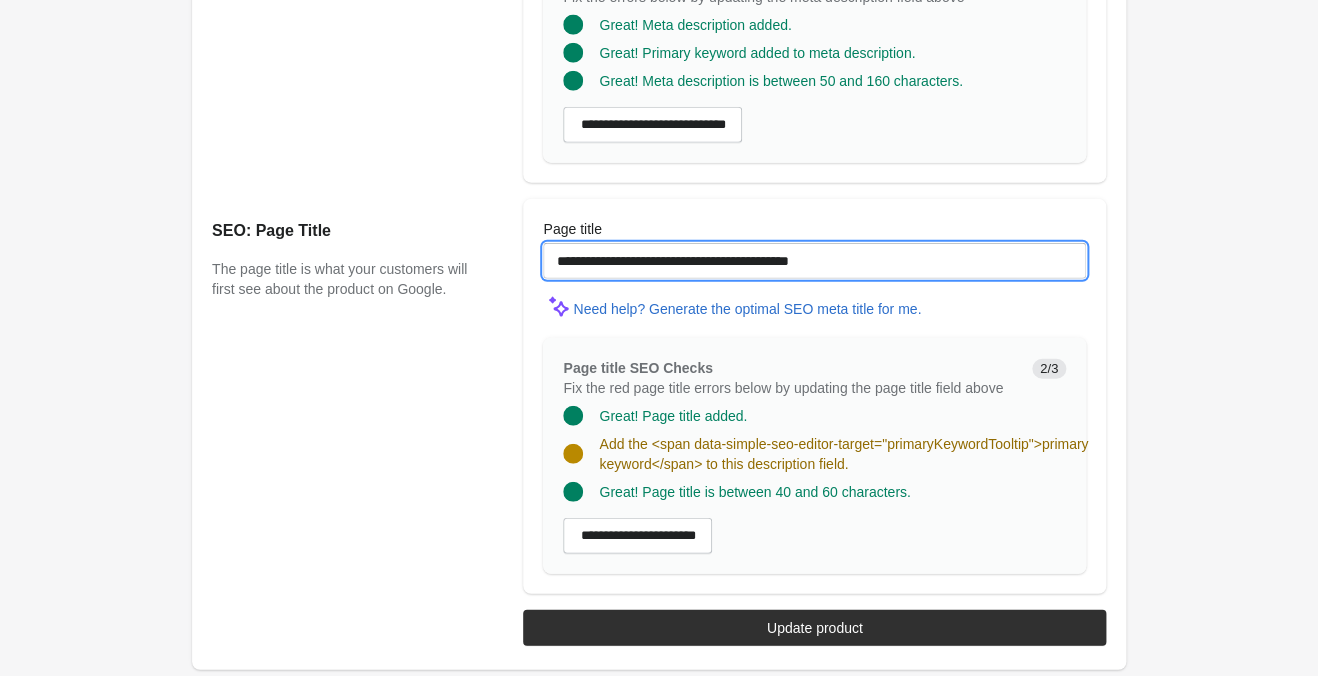 click on "**********" at bounding box center (814, 261) 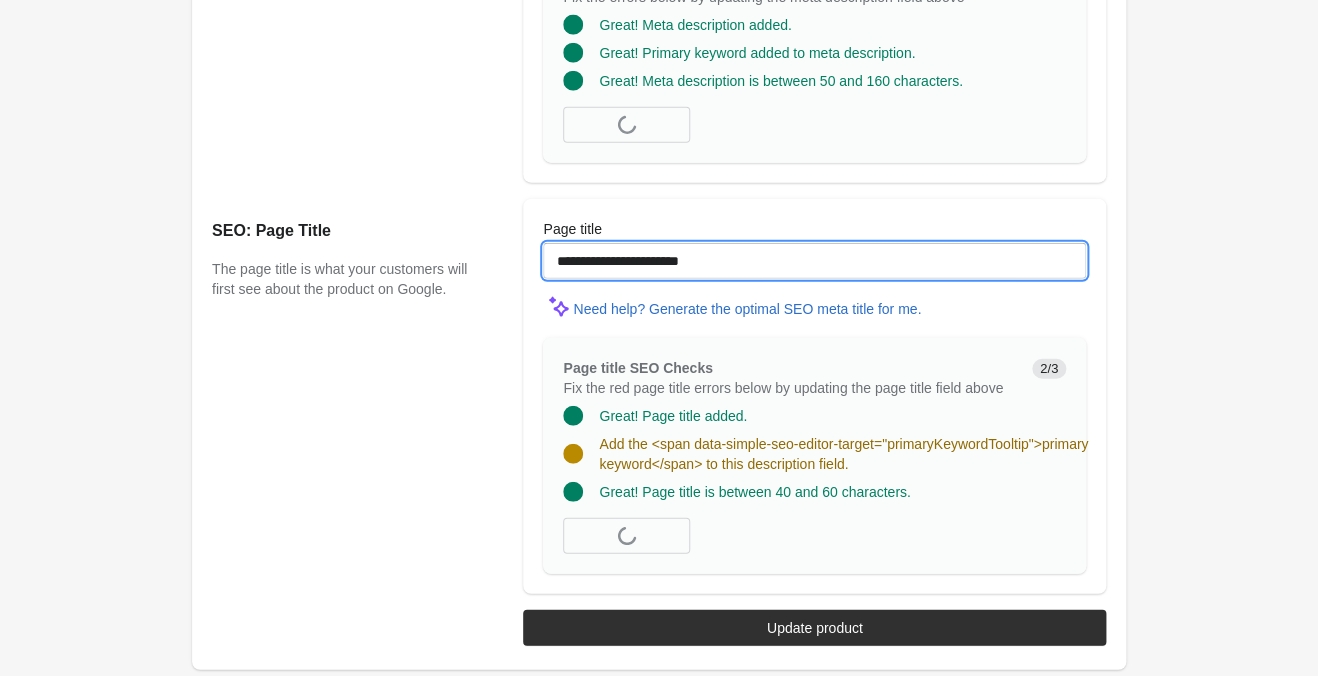 paste on "**********" 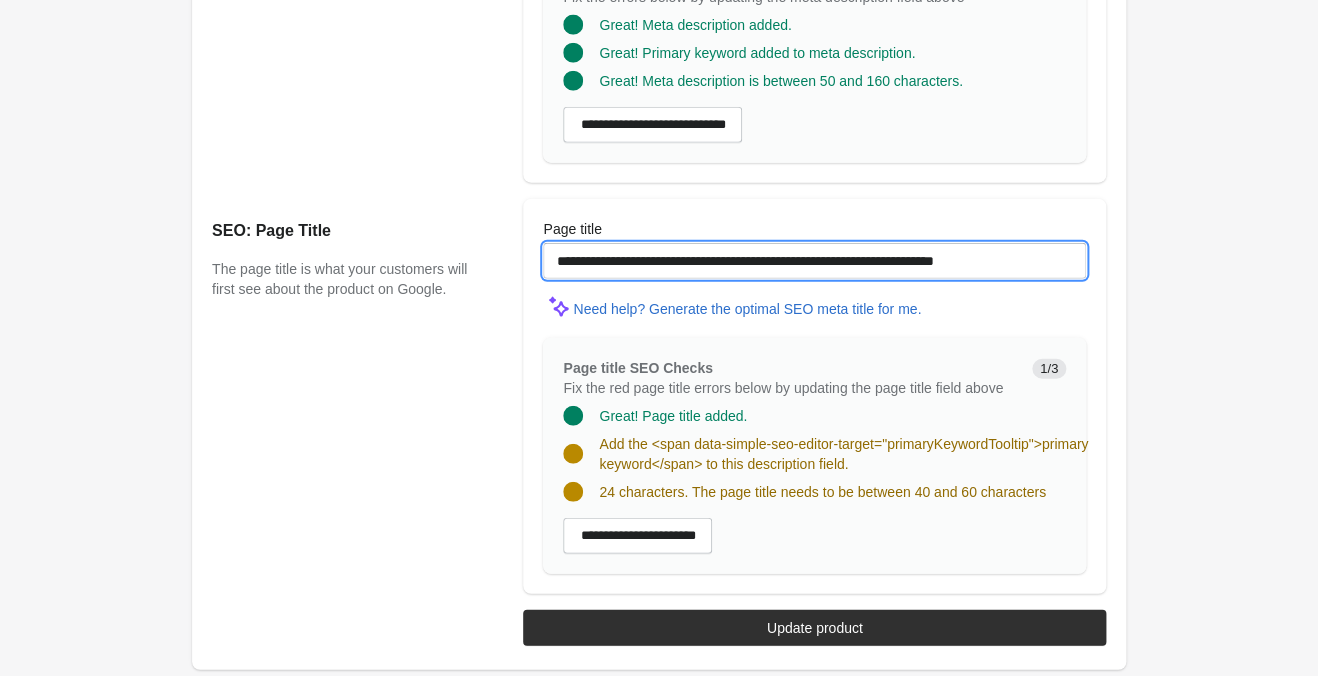 scroll, scrollTop: 1604, scrollLeft: 0, axis: vertical 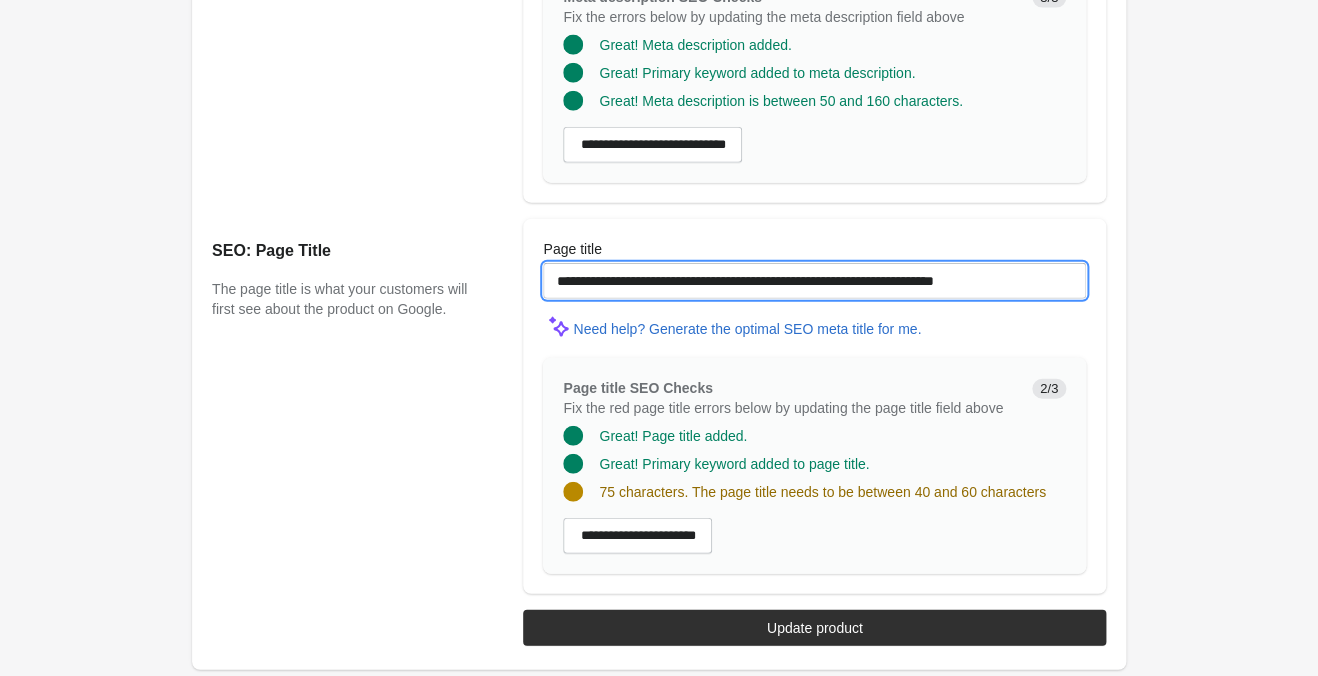 type on "**********" 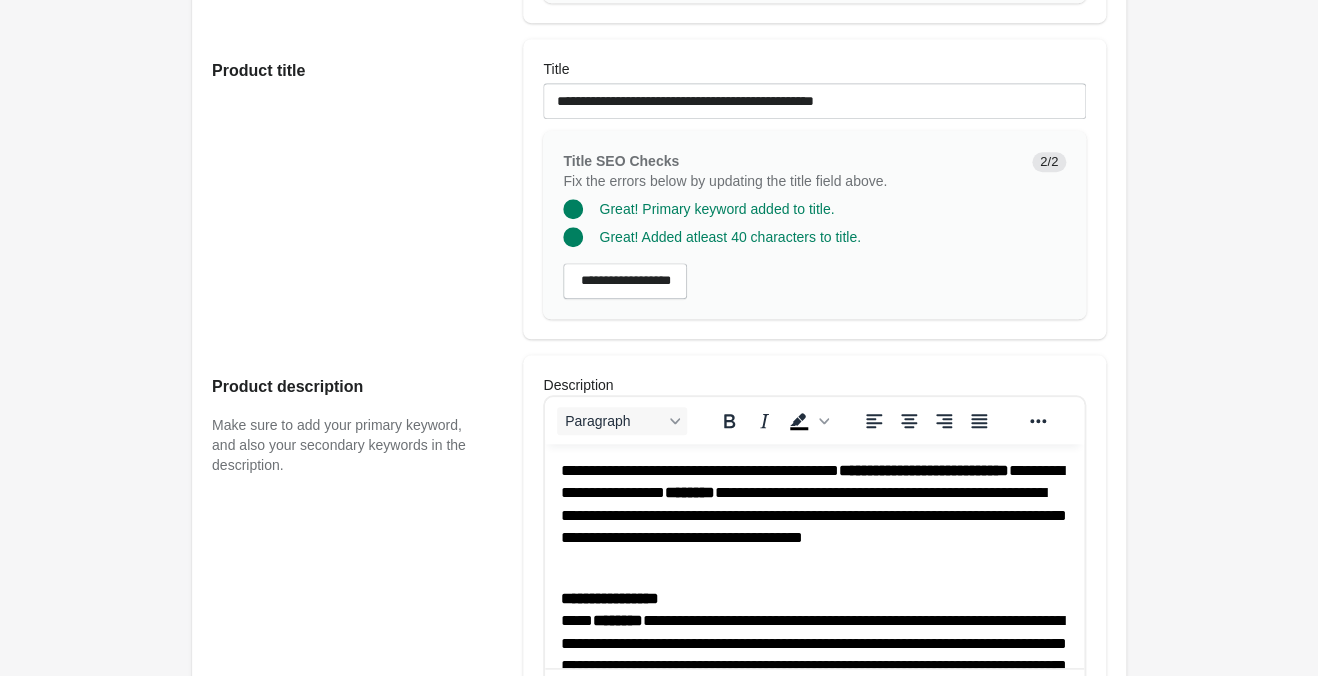 scroll, scrollTop: 134, scrollLeft: 0, axis: vertical 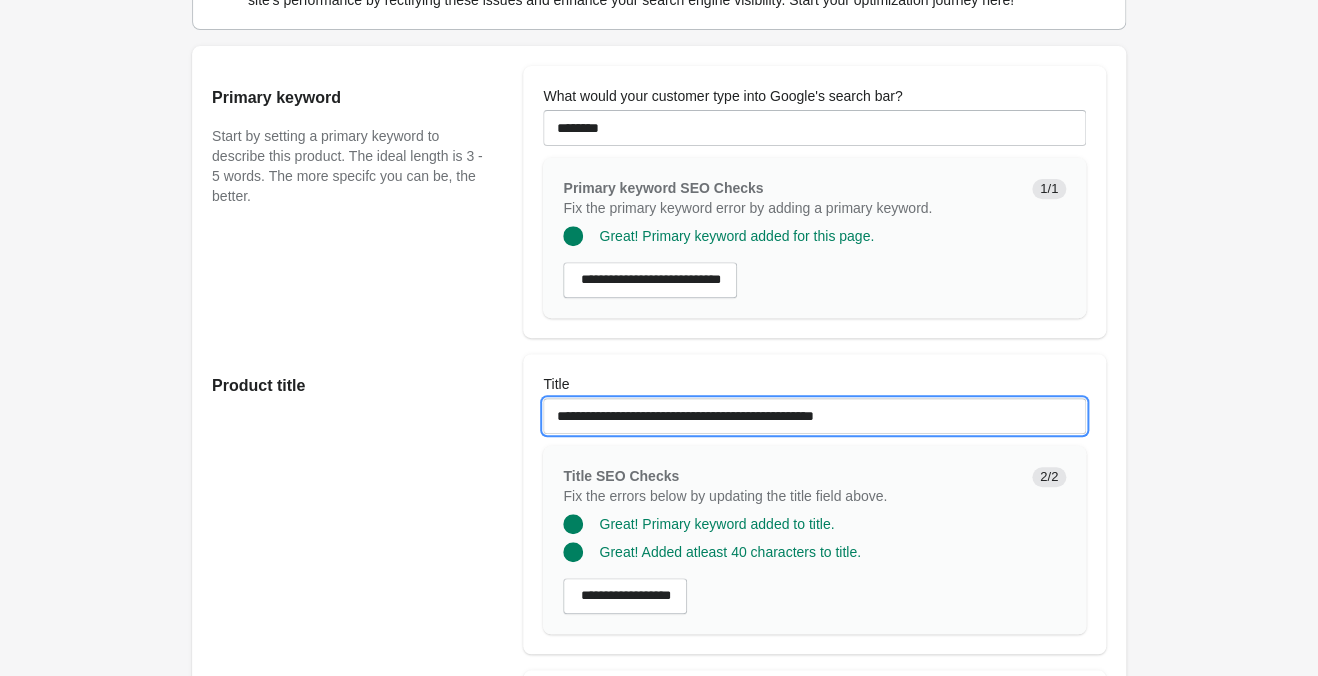 drag, startPoint x: 387, startPoint y: 377, endPoint x: -77, endPoint y: 361, distance: 464.2758 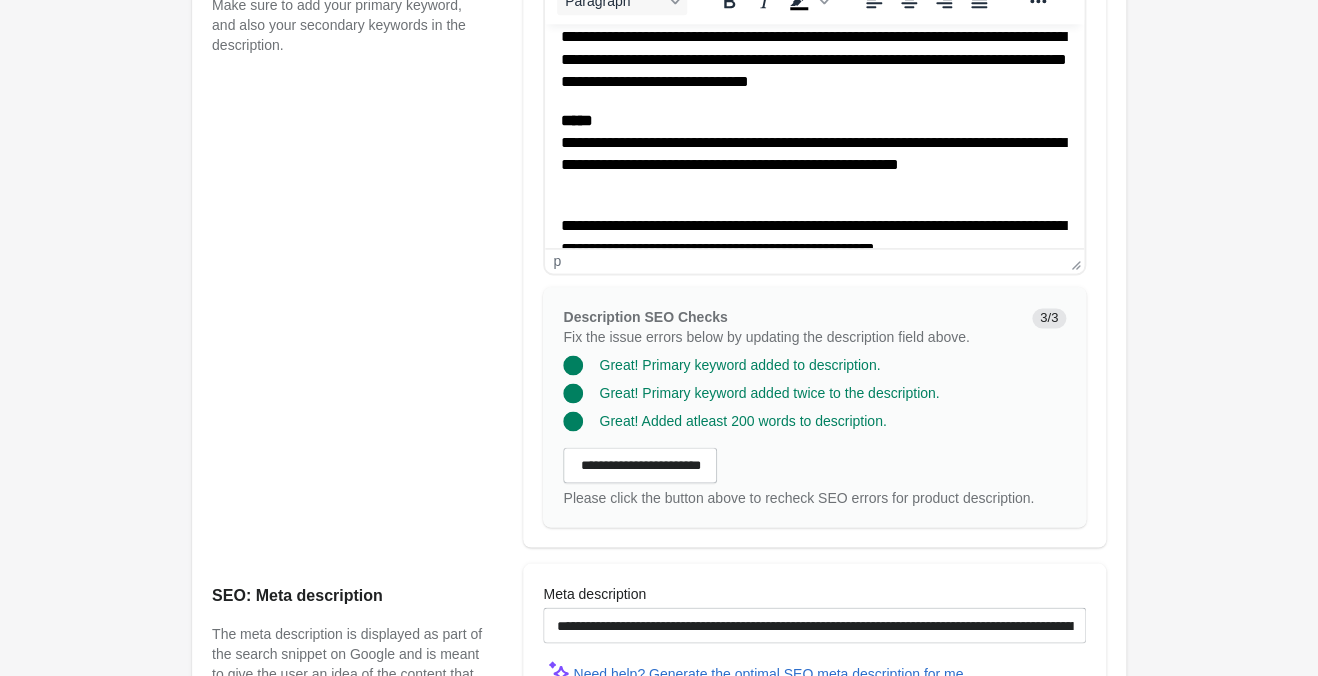 scroll, scrollTop: 1289, scrollLeft: 0, axis: vertical 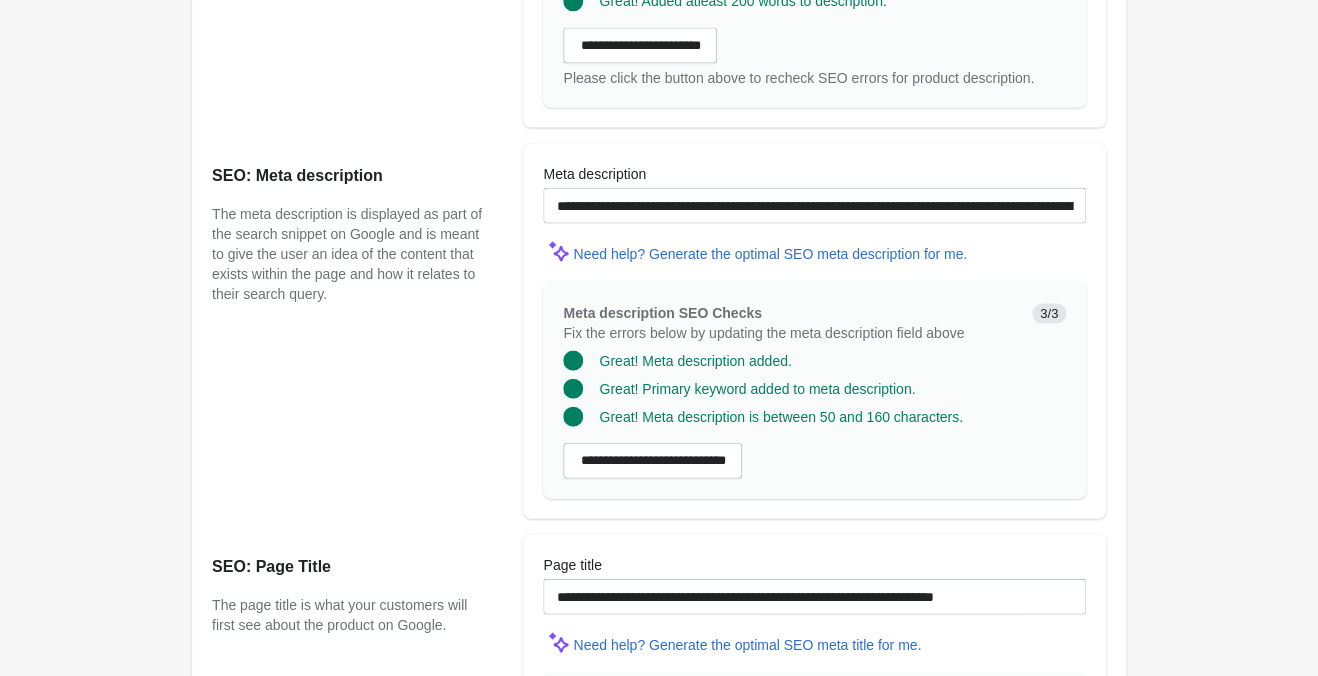 type on "**********" 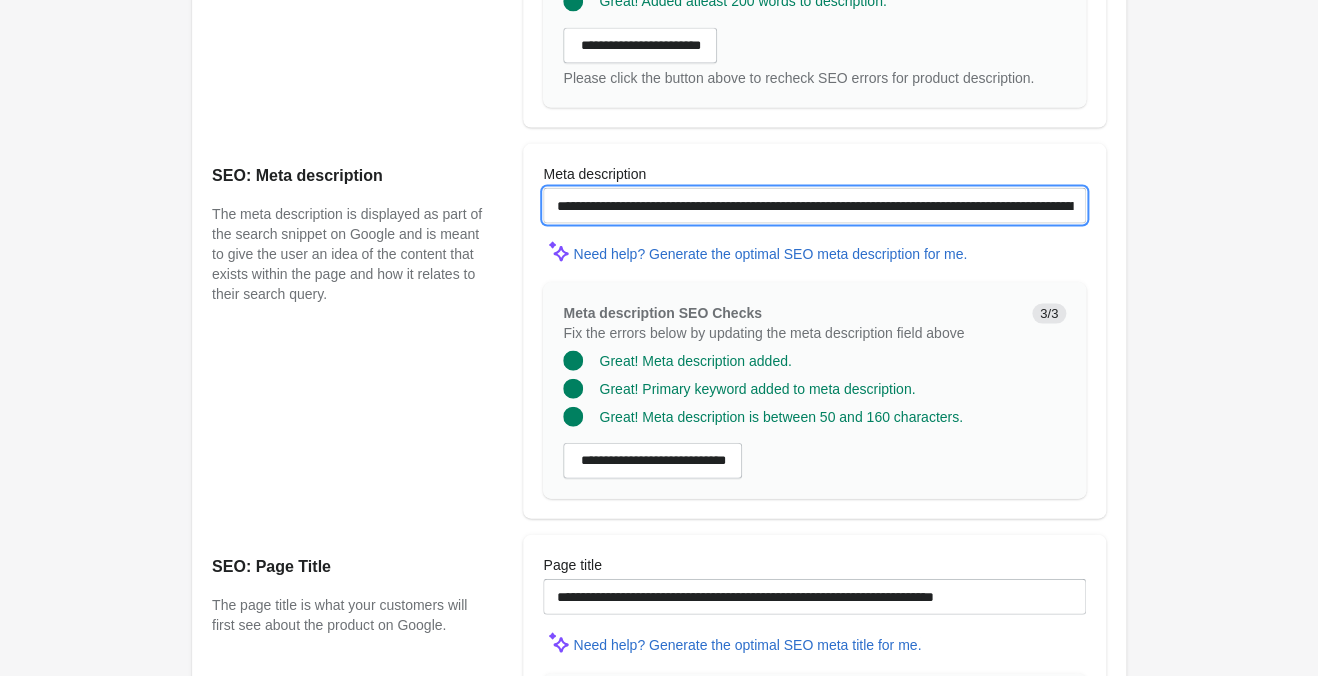 click on "**********" at bounding box center (814, 205) 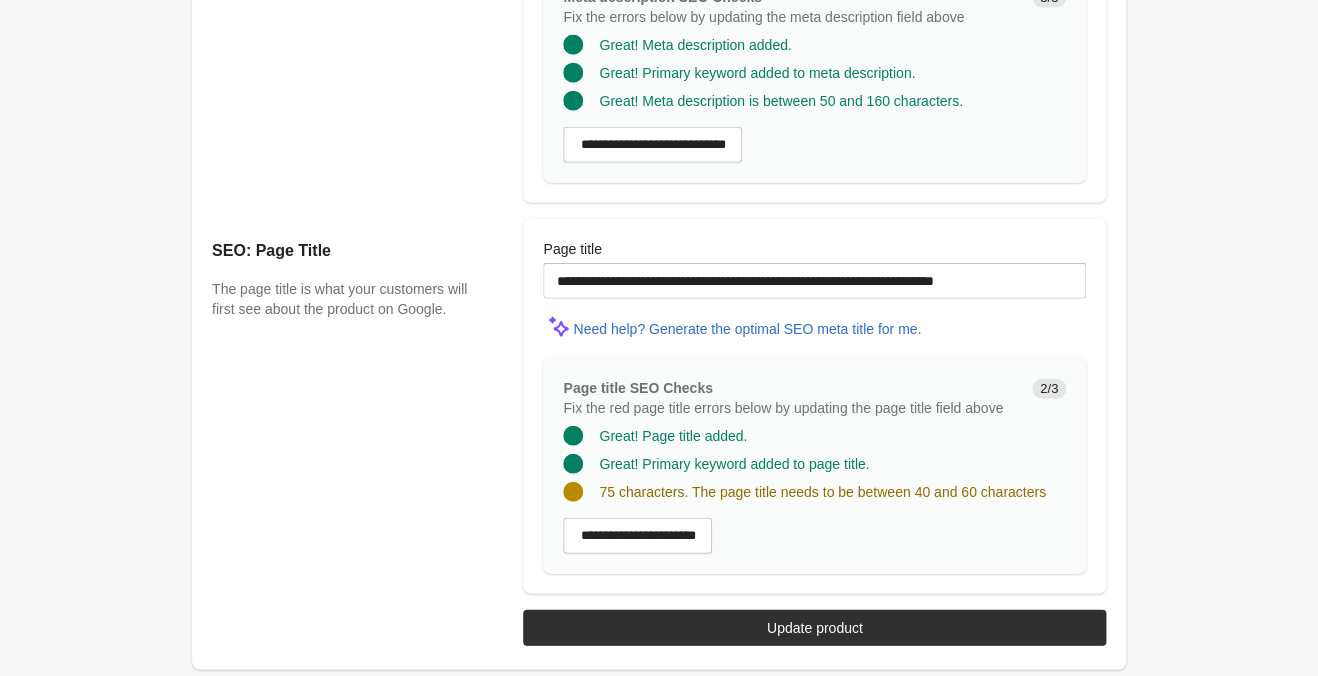type on "**********" 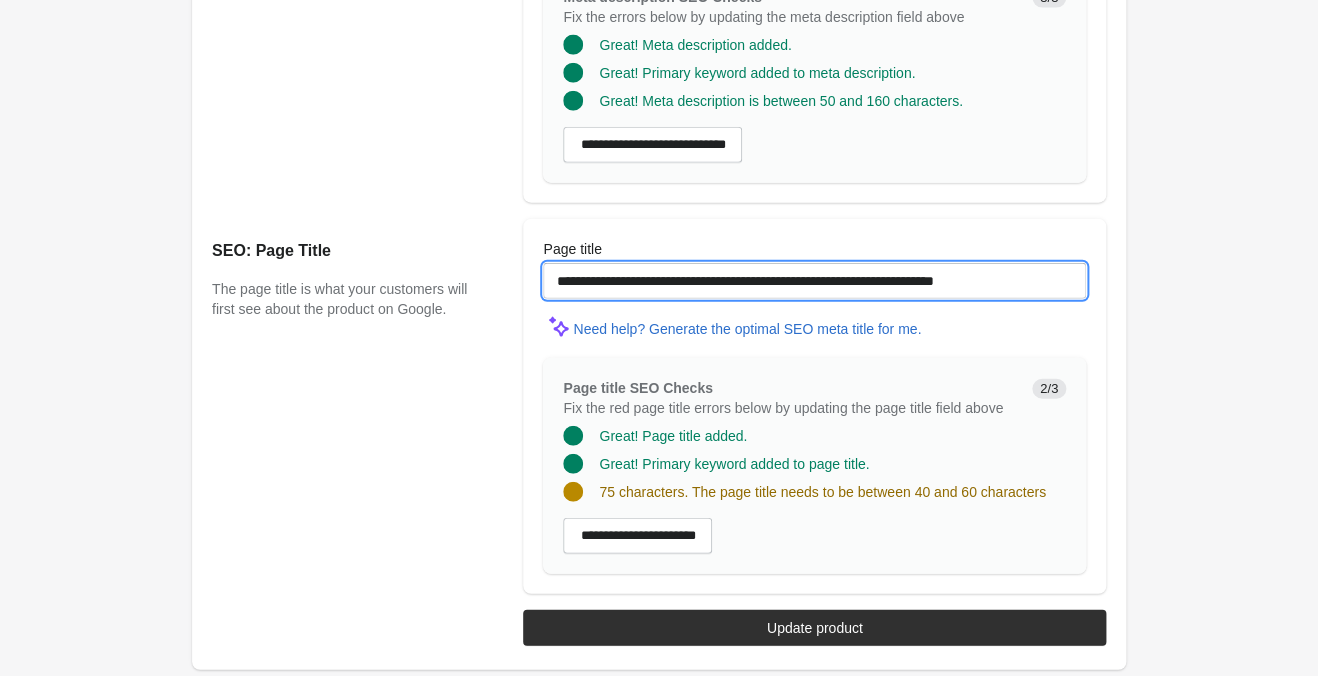 drag, startPoint x: 590, startPoint y: 281, endPoint x: 924, endPoint y: 280, distance: 334.0015 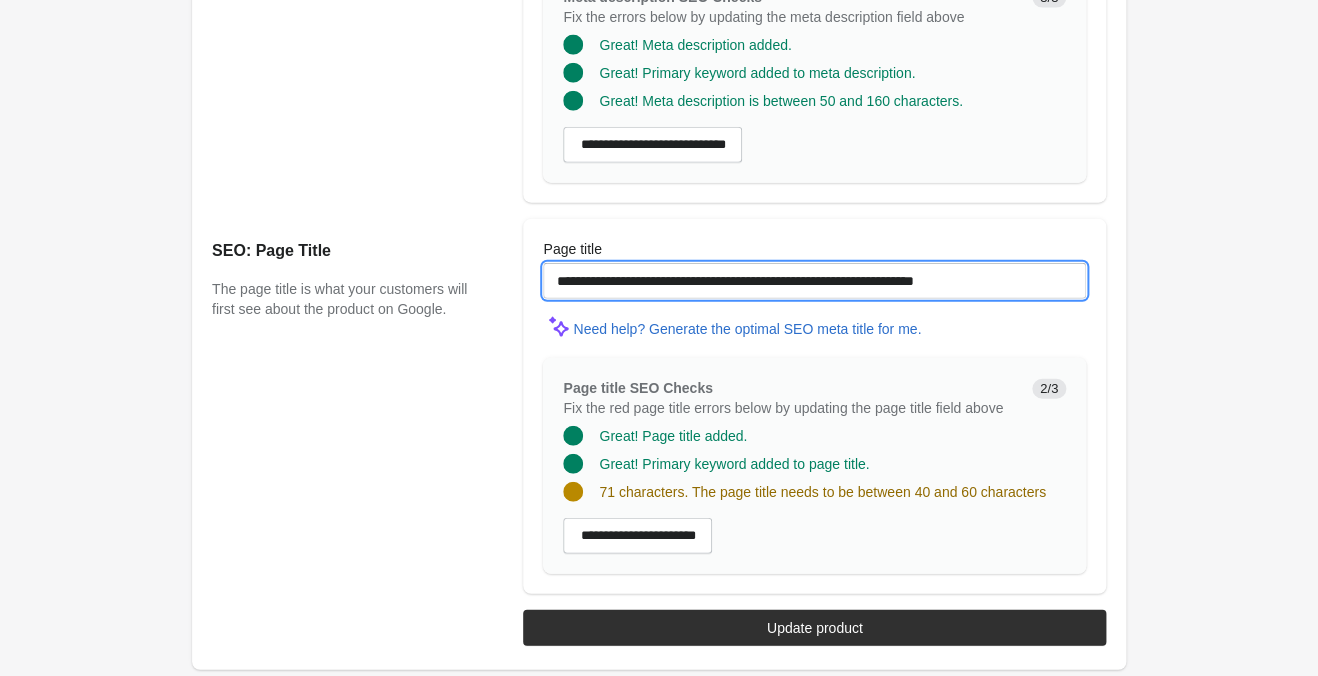 click on "**********" at bounding box center [814, 281] 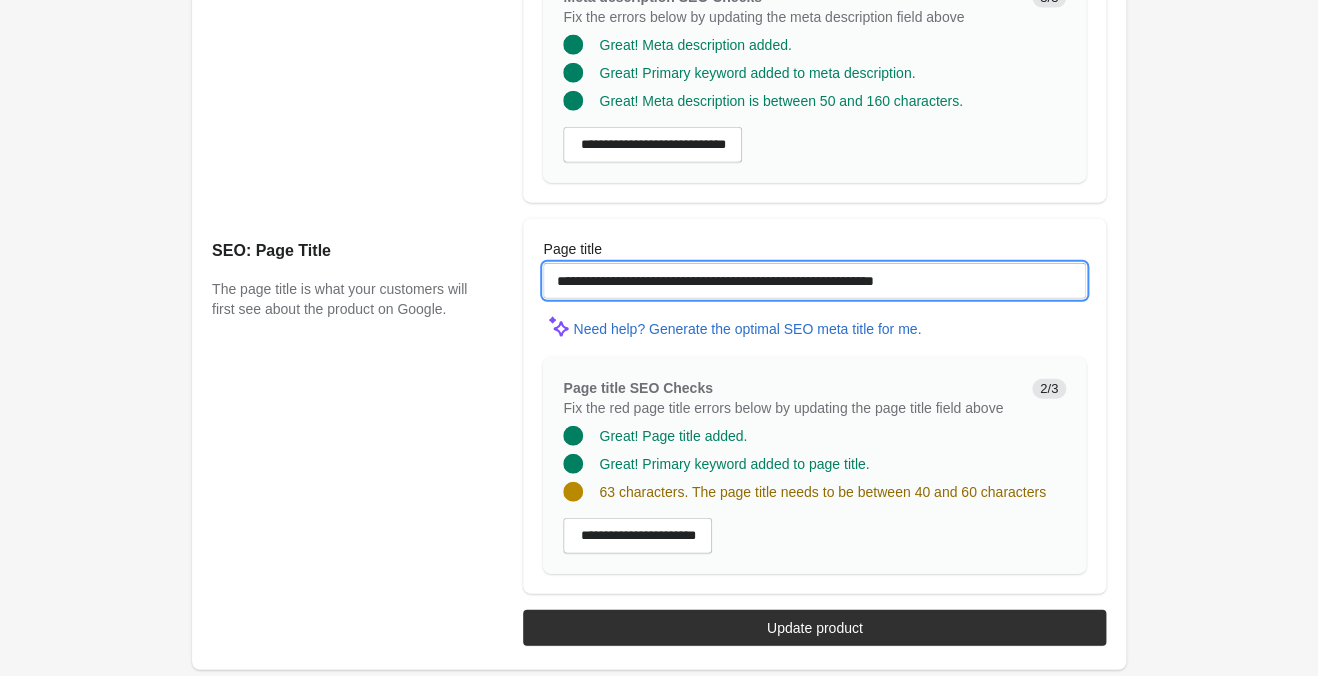click on "**********" at bounding box center [814, 281] 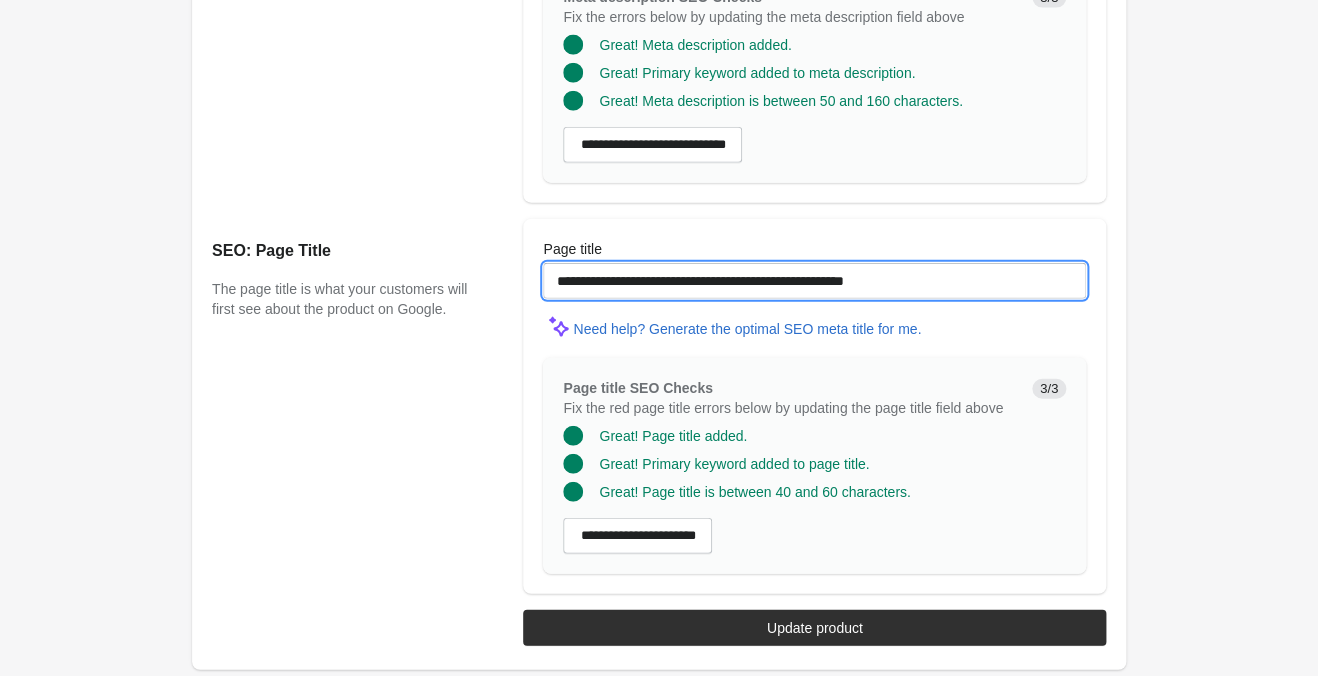 type on "**********" 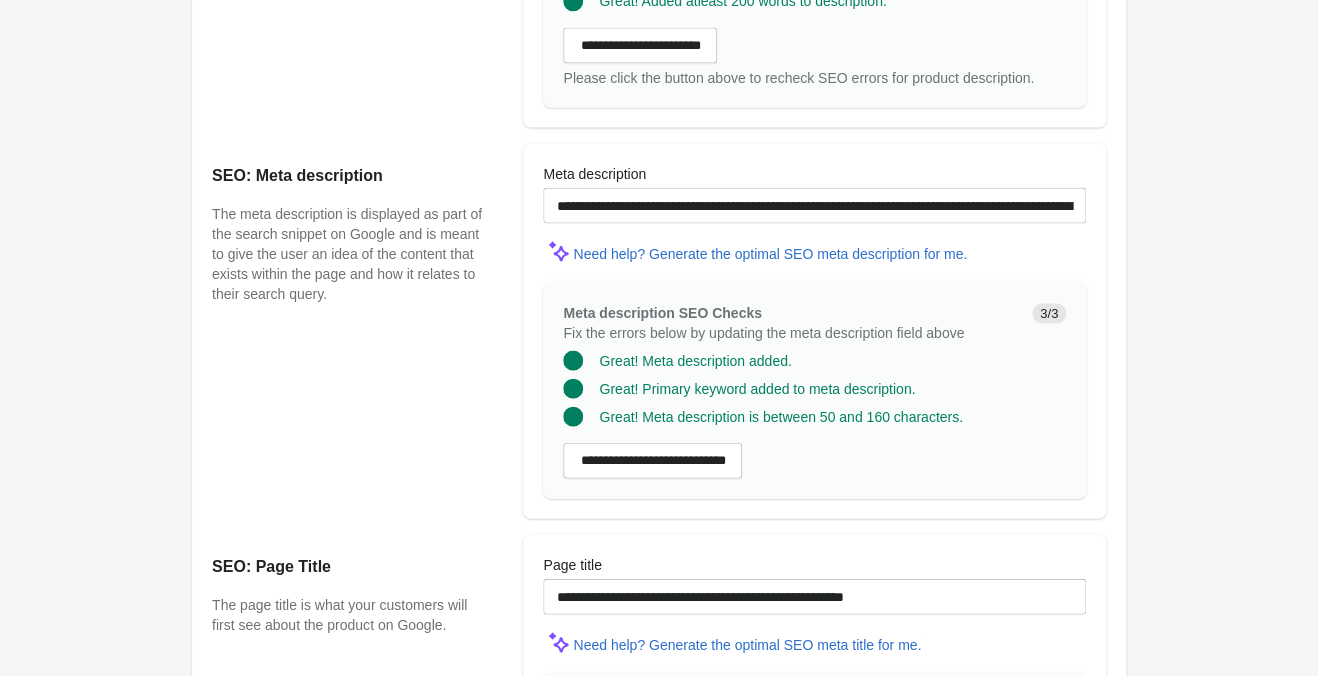 click on "**********" at bounding box center (814, 193) 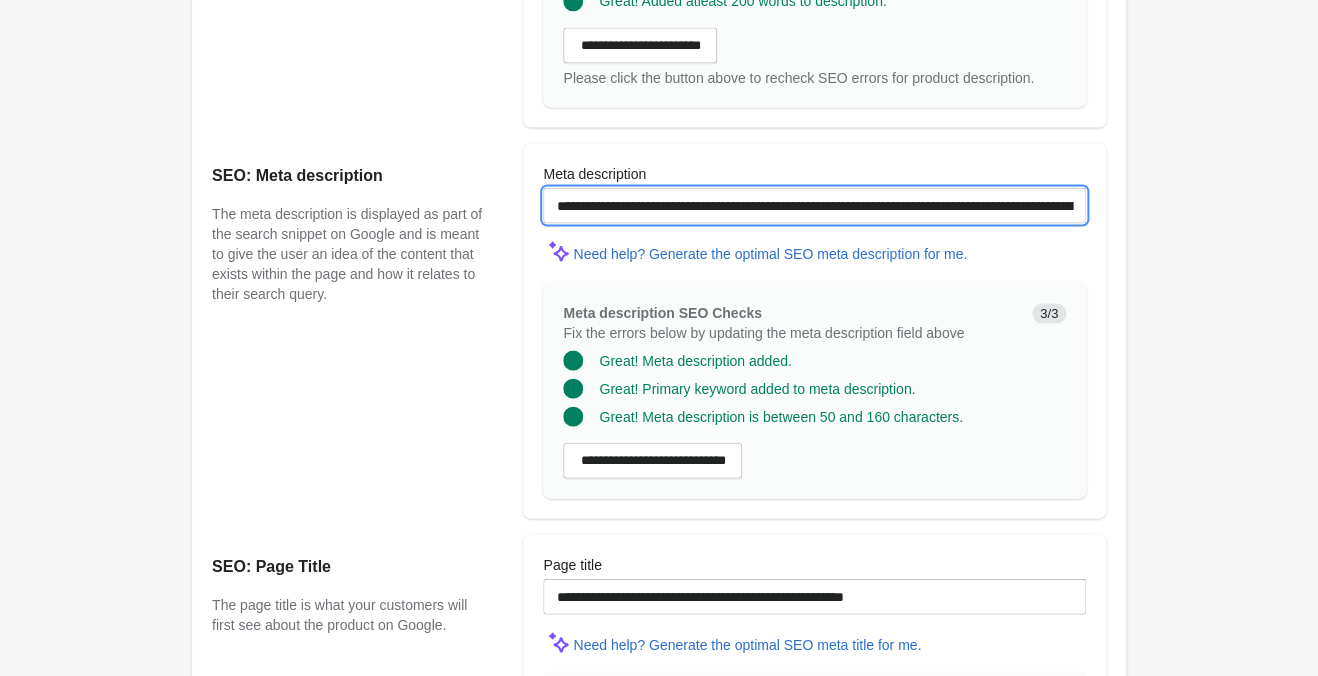 click on "**********" at bounding box center [814, 205] 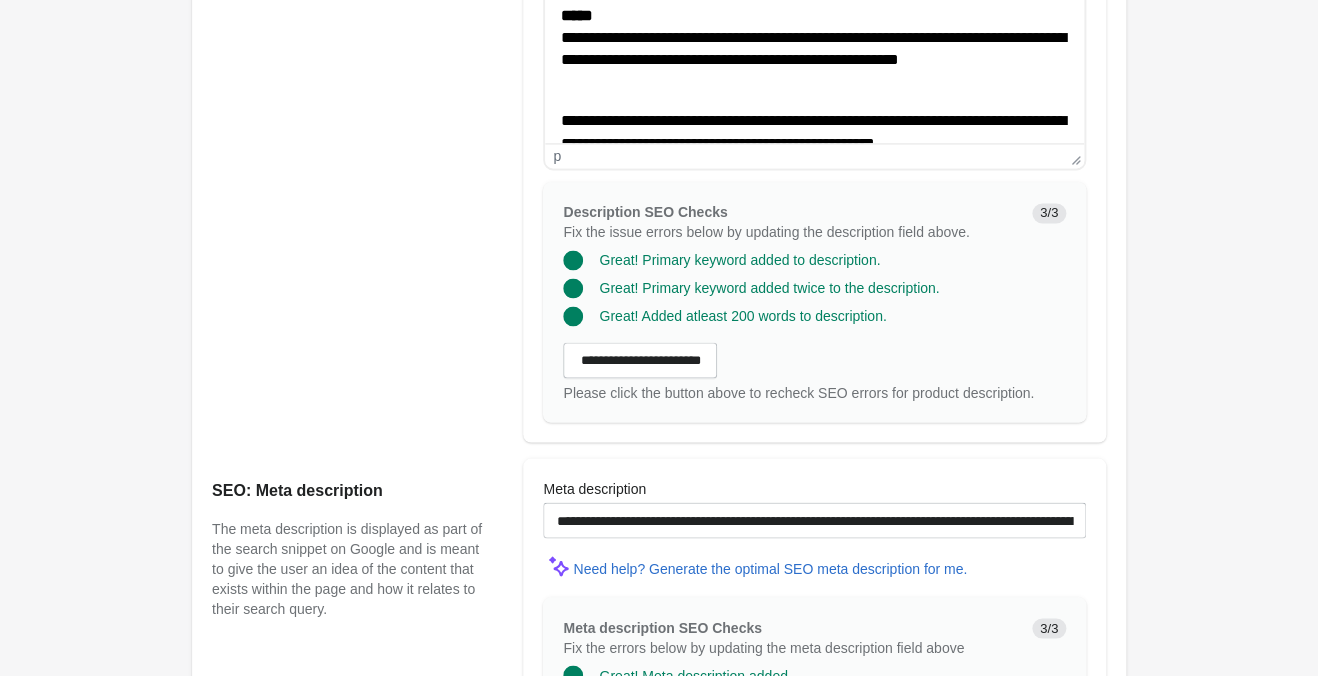 click on "**********" at bounding box center (814, -146) 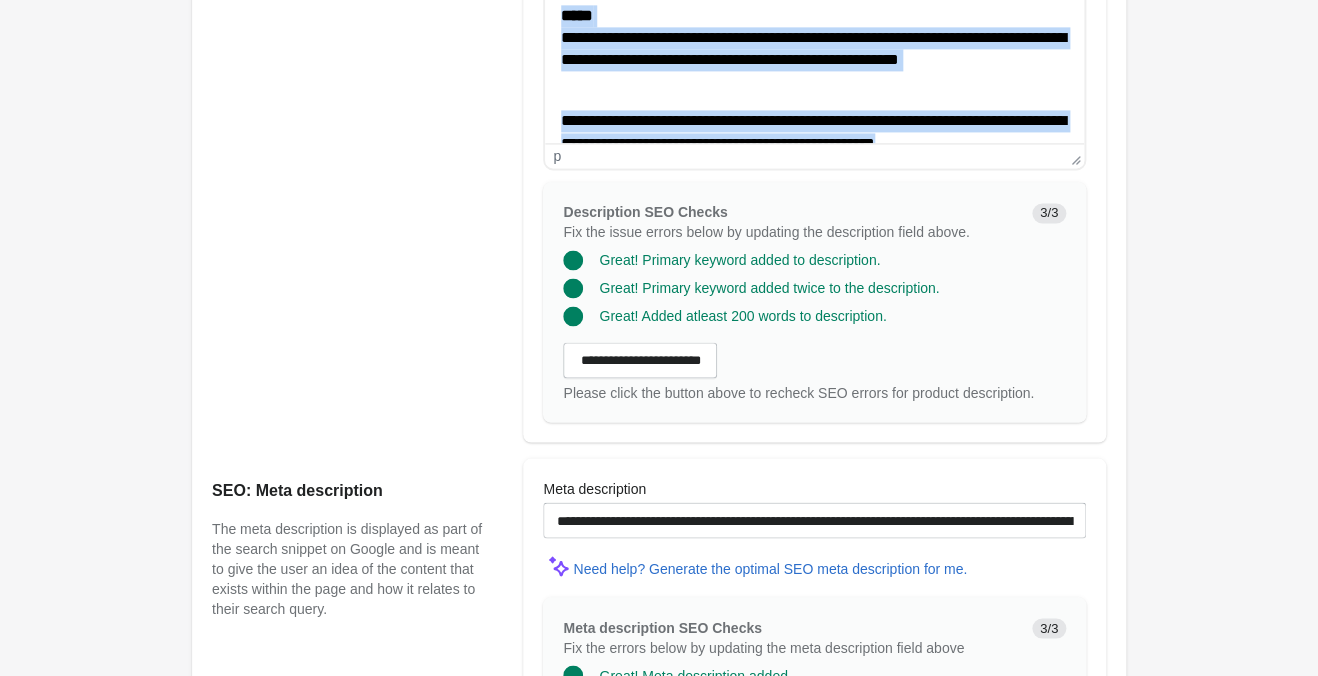 copy on "**********" 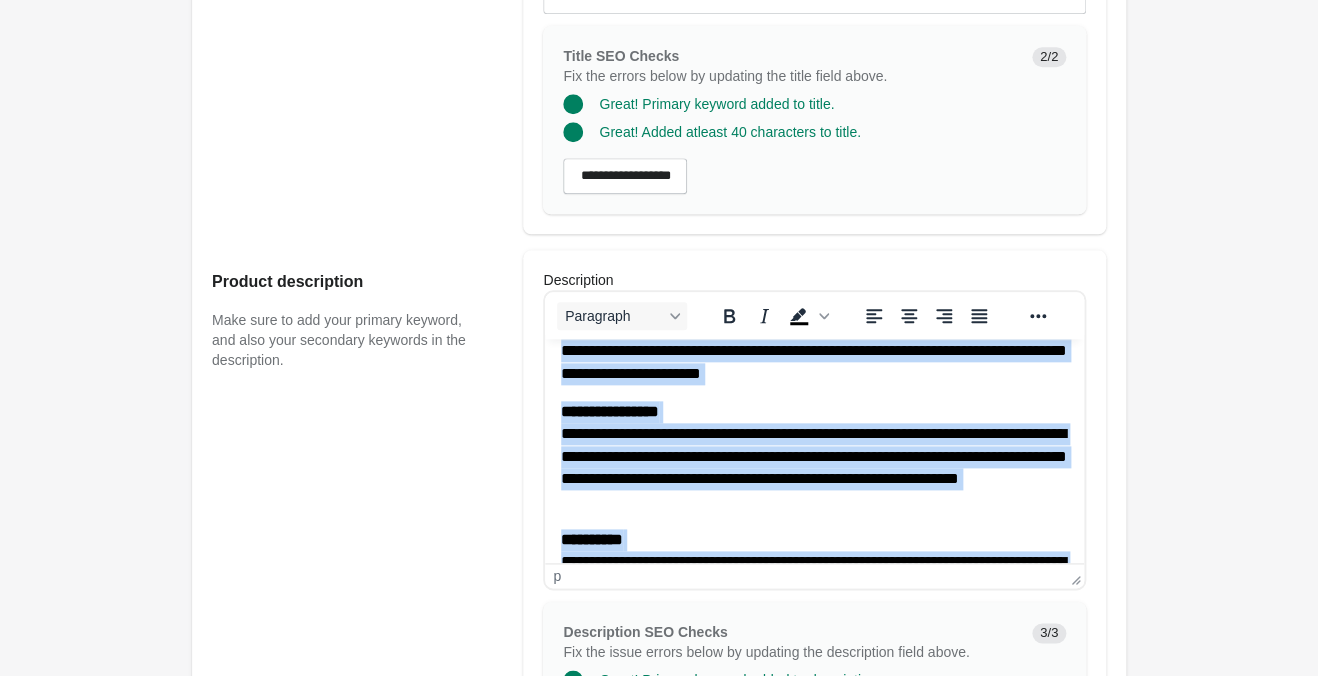 scroll, scrollTop: 239, scrollLeft: 0, axis: vertical 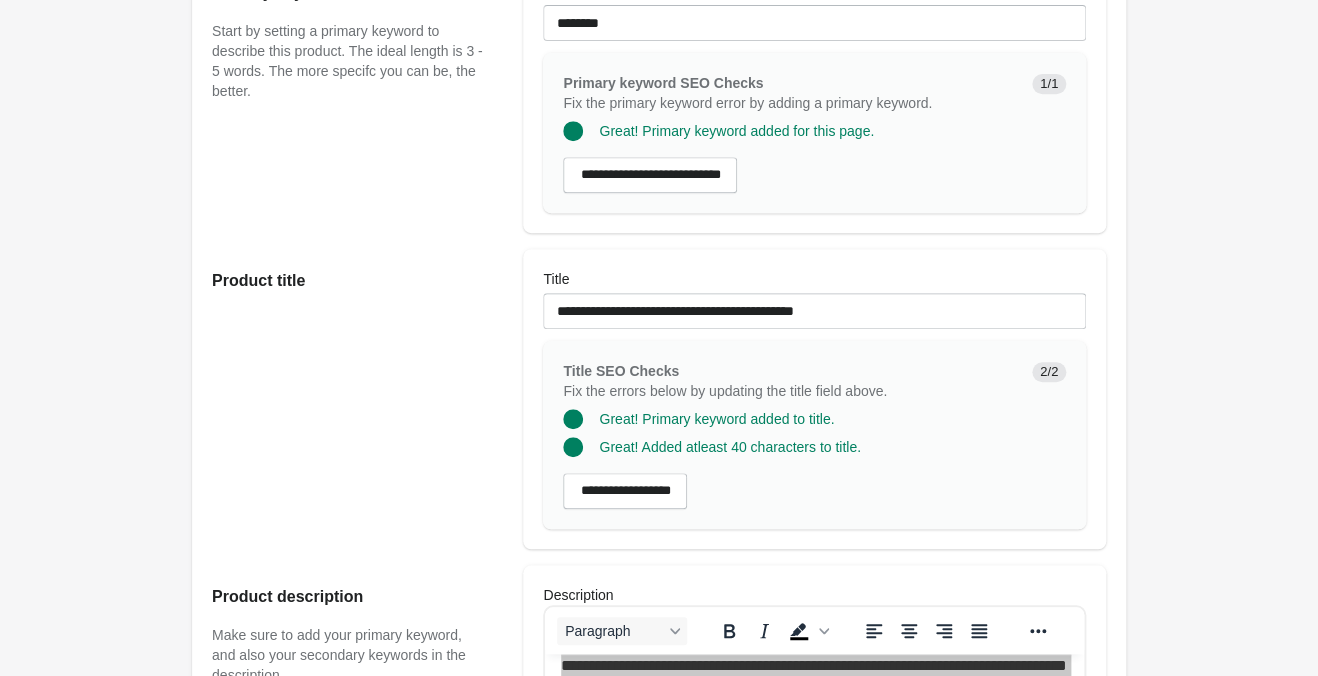 click at bounding box center (814, 335) 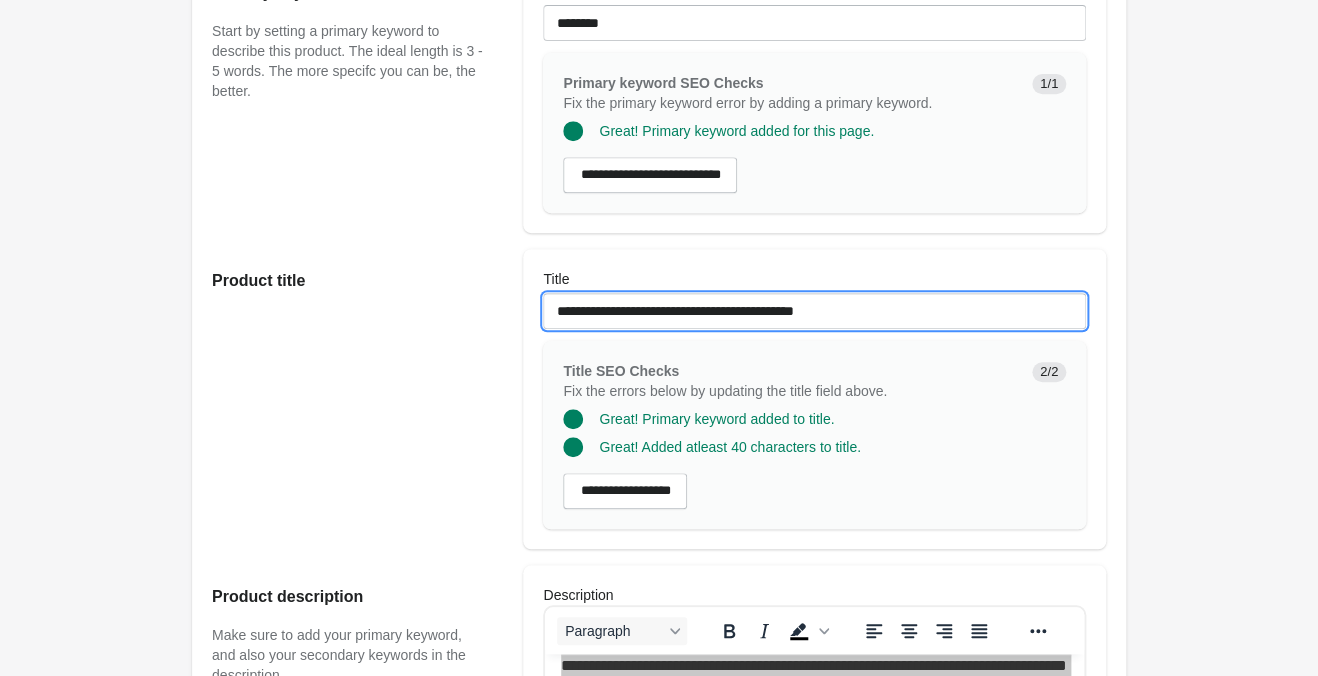 click on "**********" at bounding box center (814, 311) 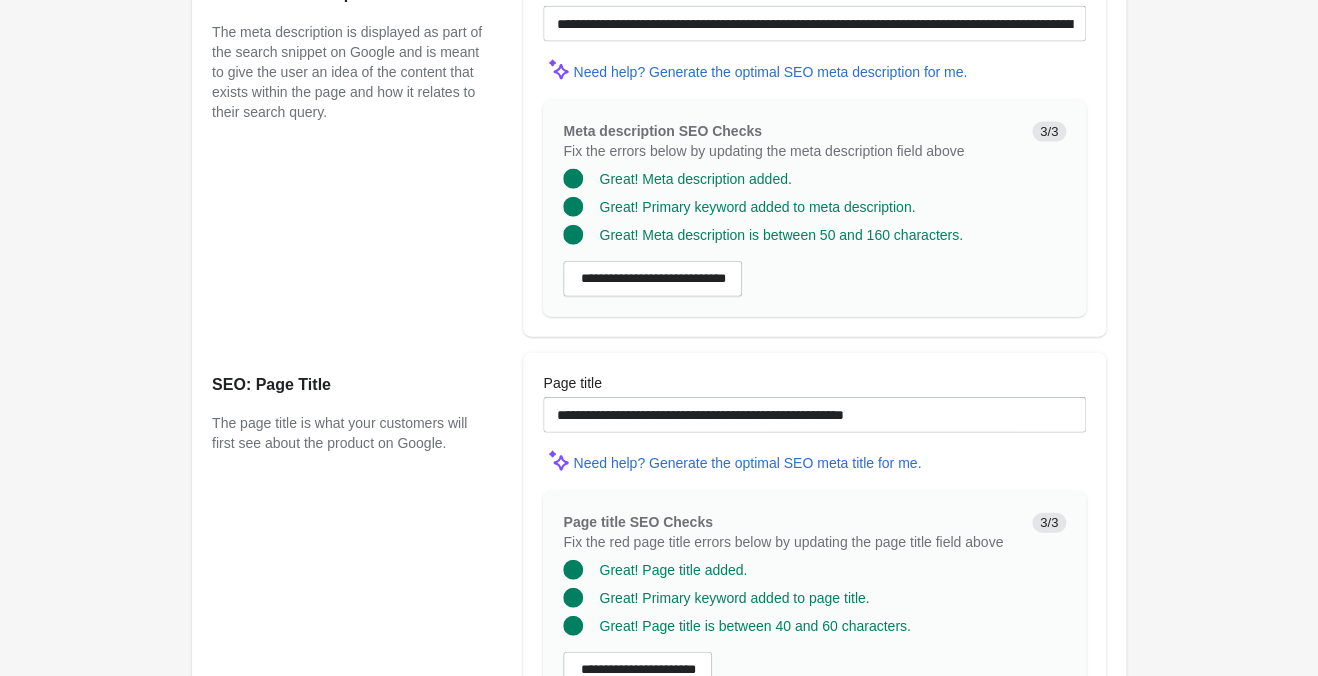 scroll, scrollTop: 1604, scrollLeft: 0, axis: vertical 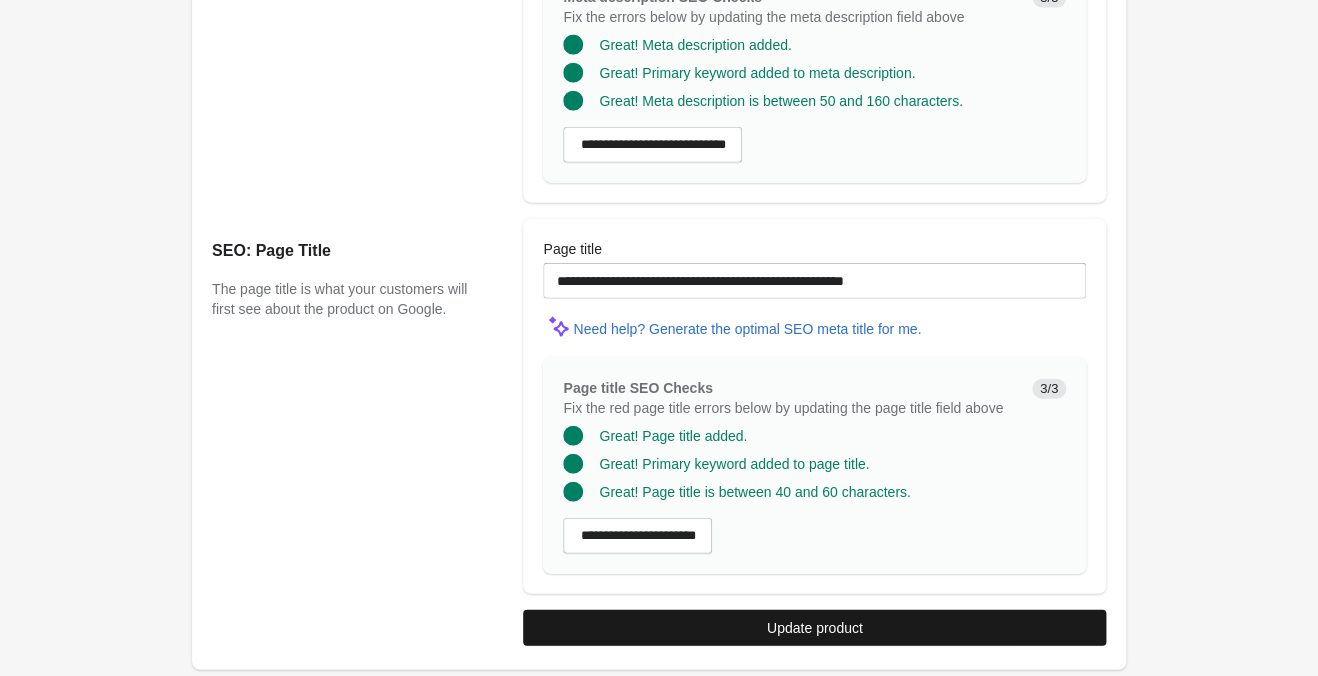 click on "Update product" at bounding box center (815, 628) 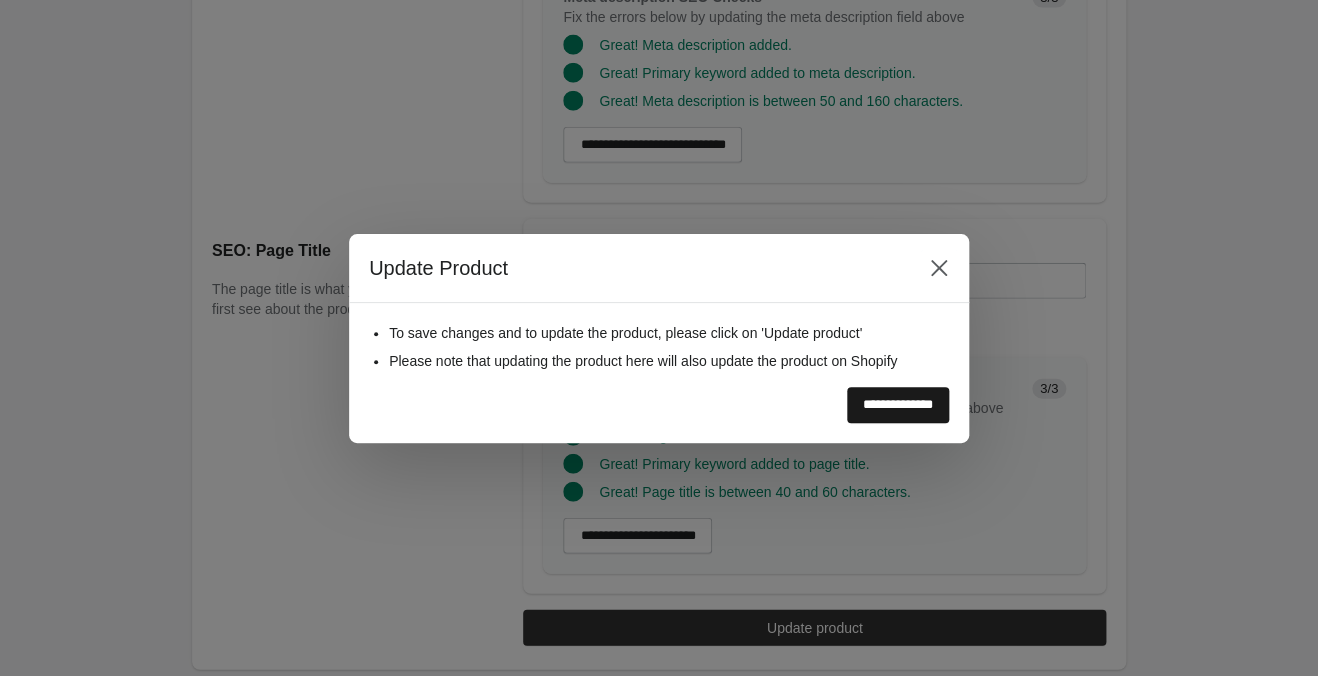 click on "**********" at bounding box center (898, 405) 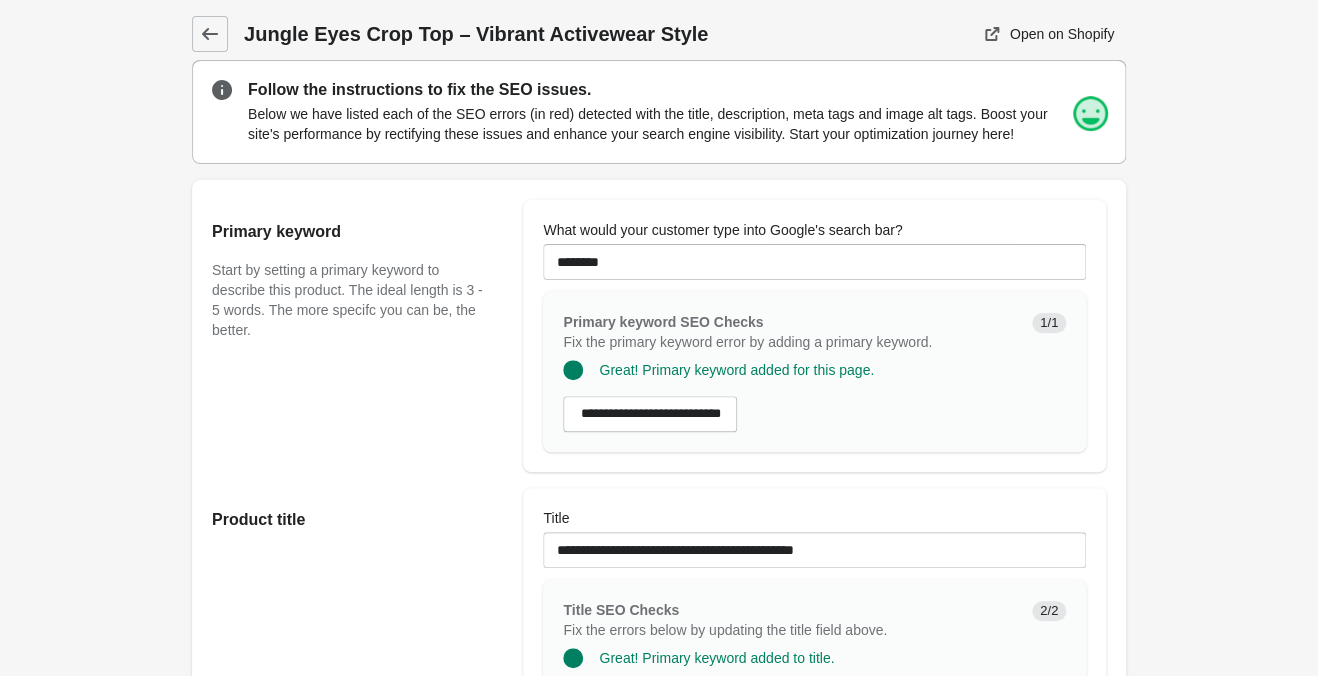 scroll, scrollTop: 0, scrollLeft: 0, axis: both 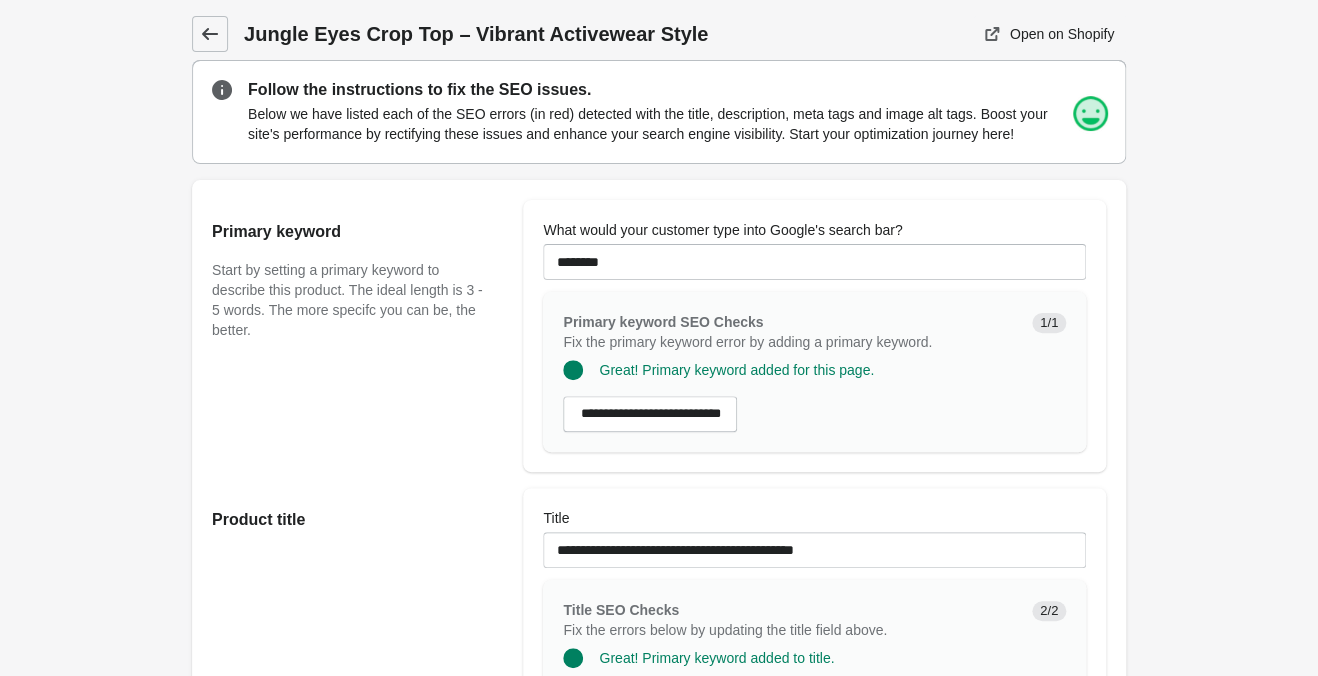 click 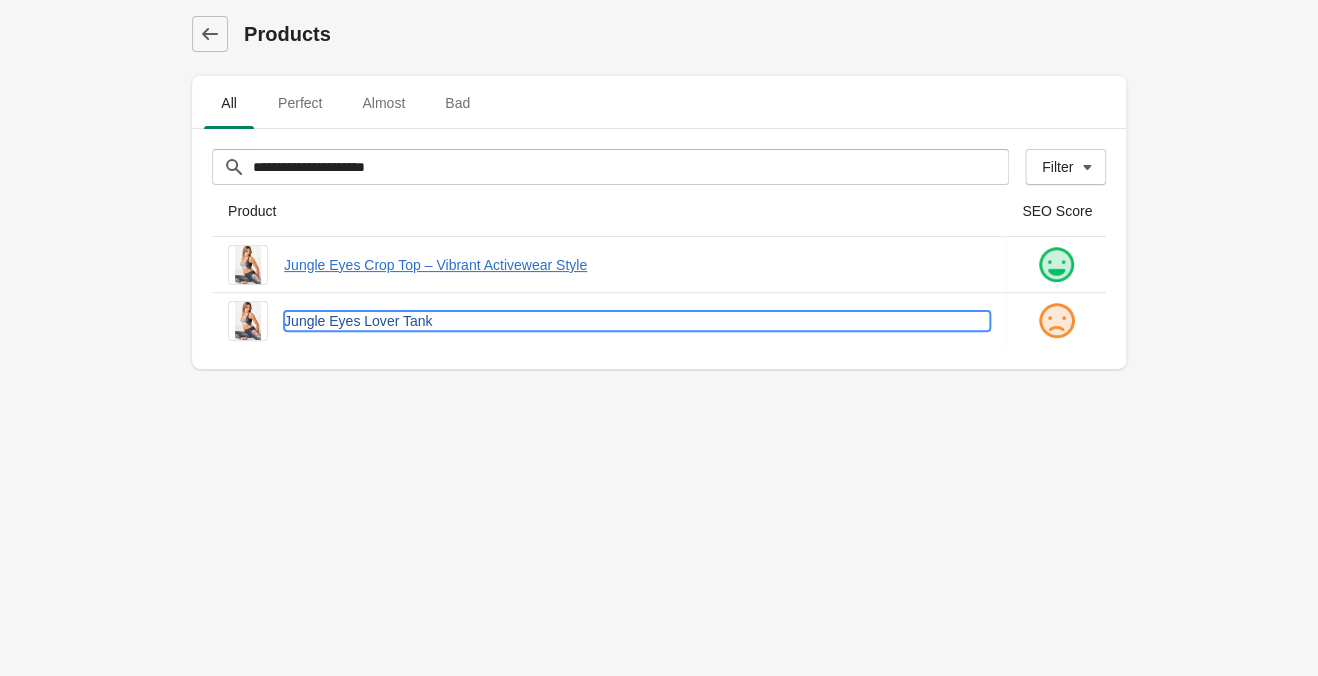 click on "Jungle Eyes Lover Tank" at bounding box center (637, 321) 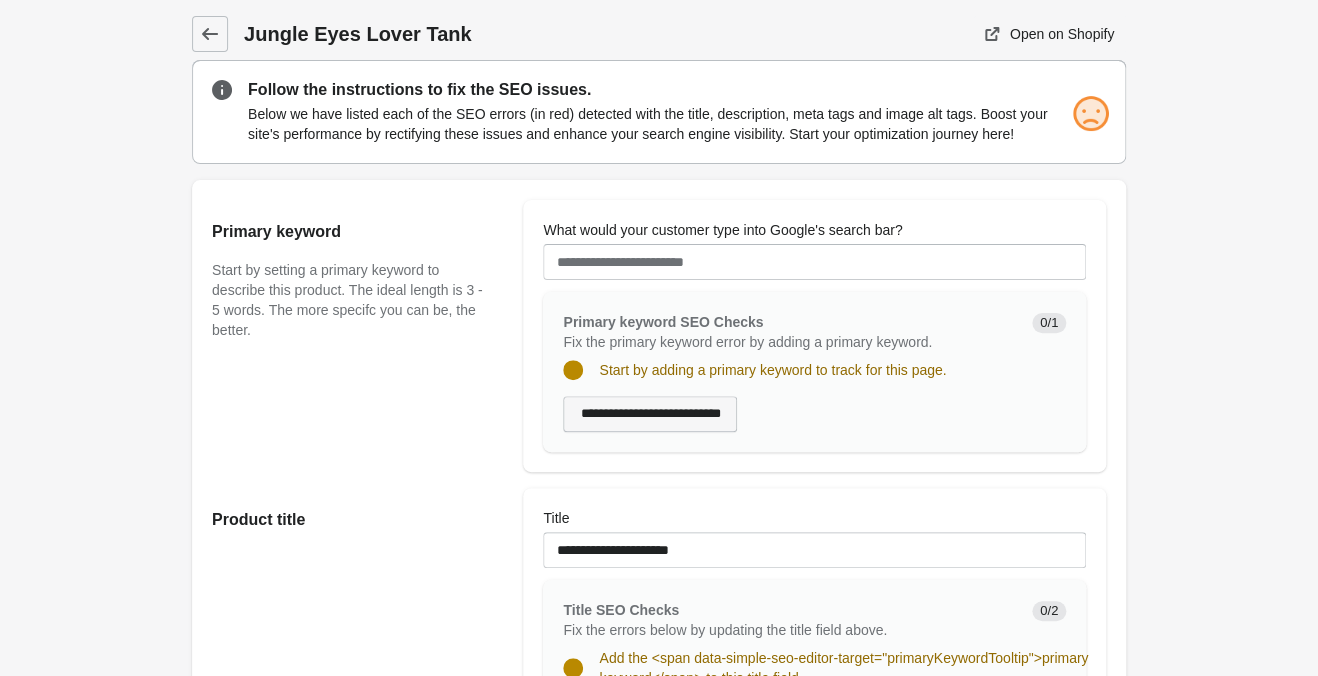 scroll, scrollTop: 0, scrollLeft: 0, axis: both 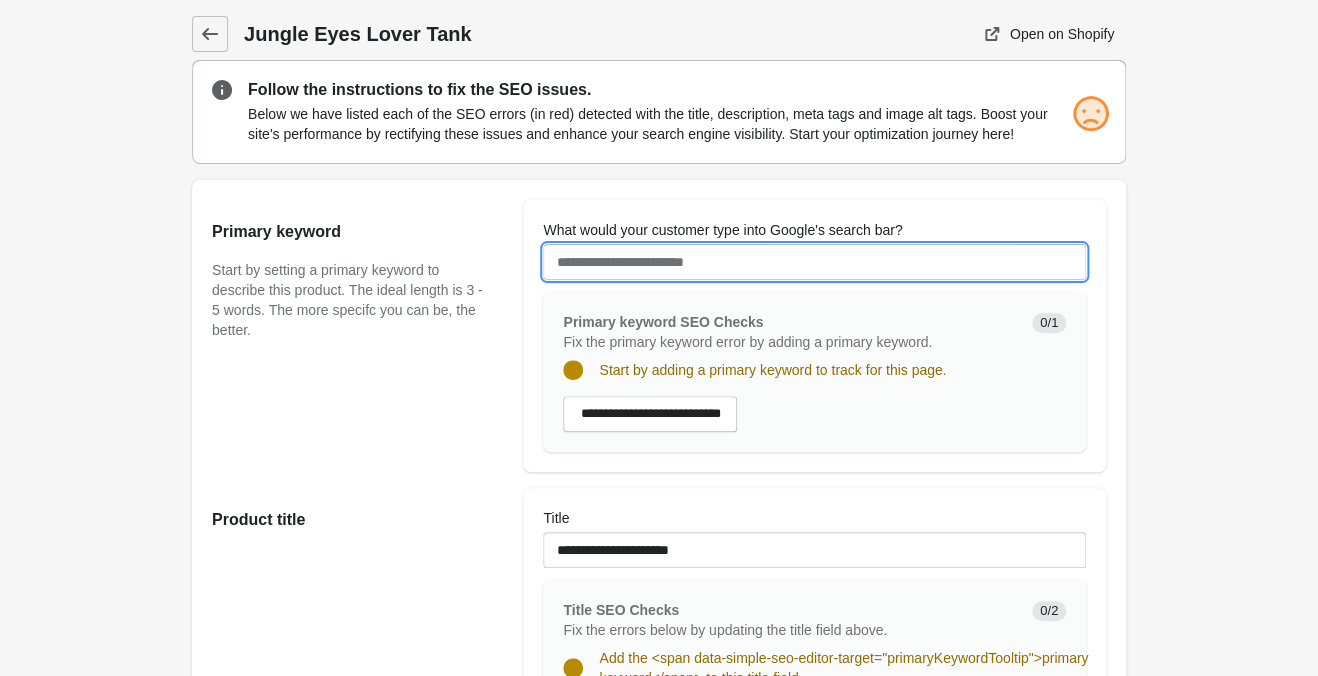 click on "What would your customer type into Google's search bar?" at bounding box center [814, 262] 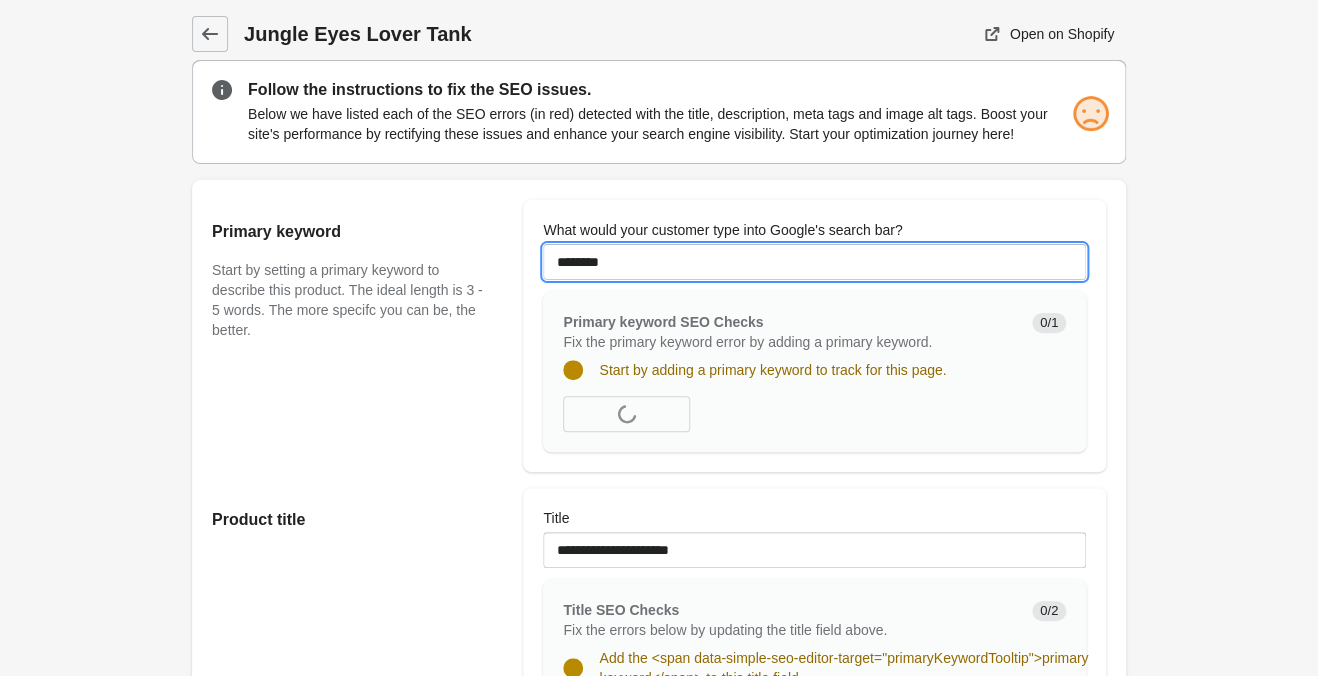 type on "********" 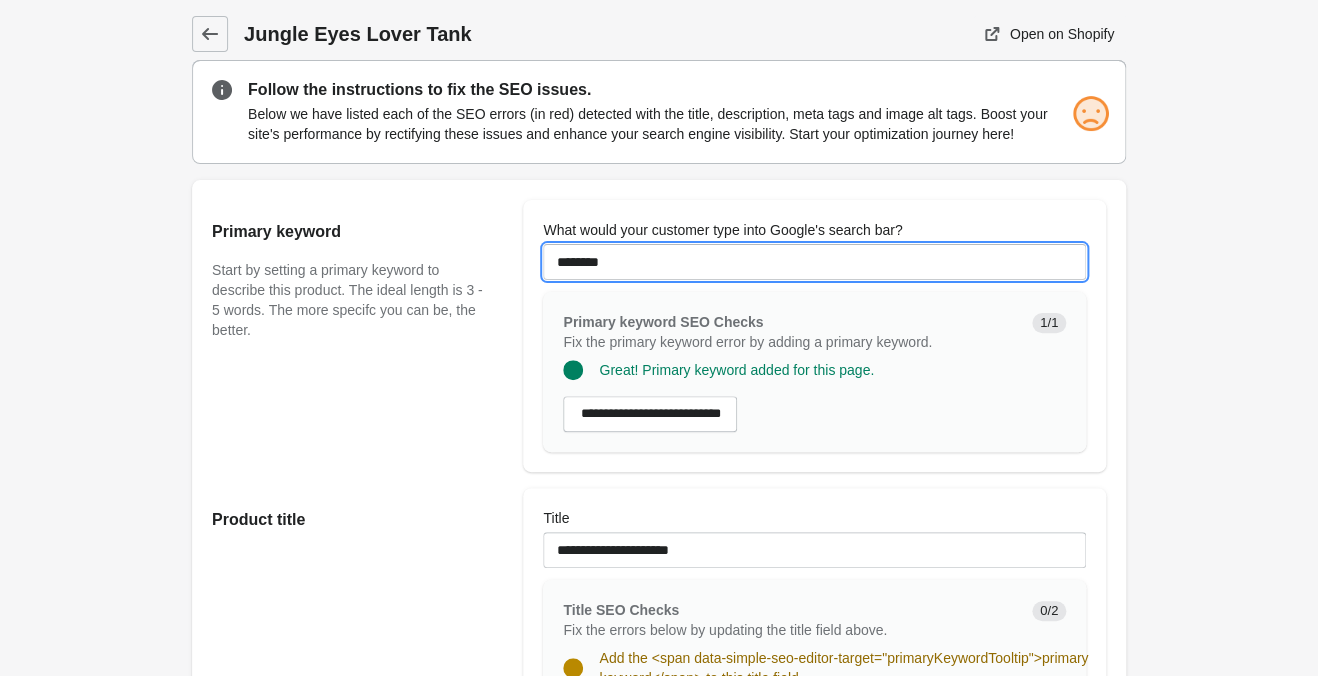 scroll, scrollTop: 315, scrollLeft: 0, axis: vertical 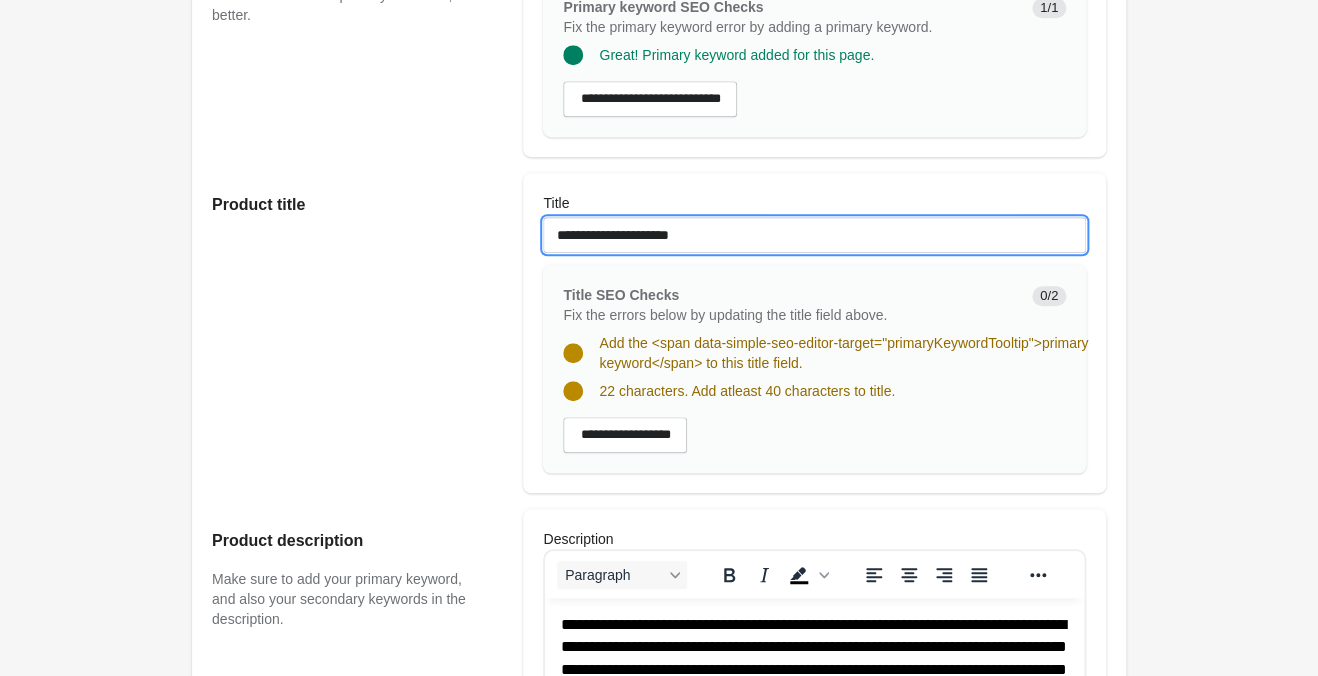 click on "**********" at bounding box center [814, 235] 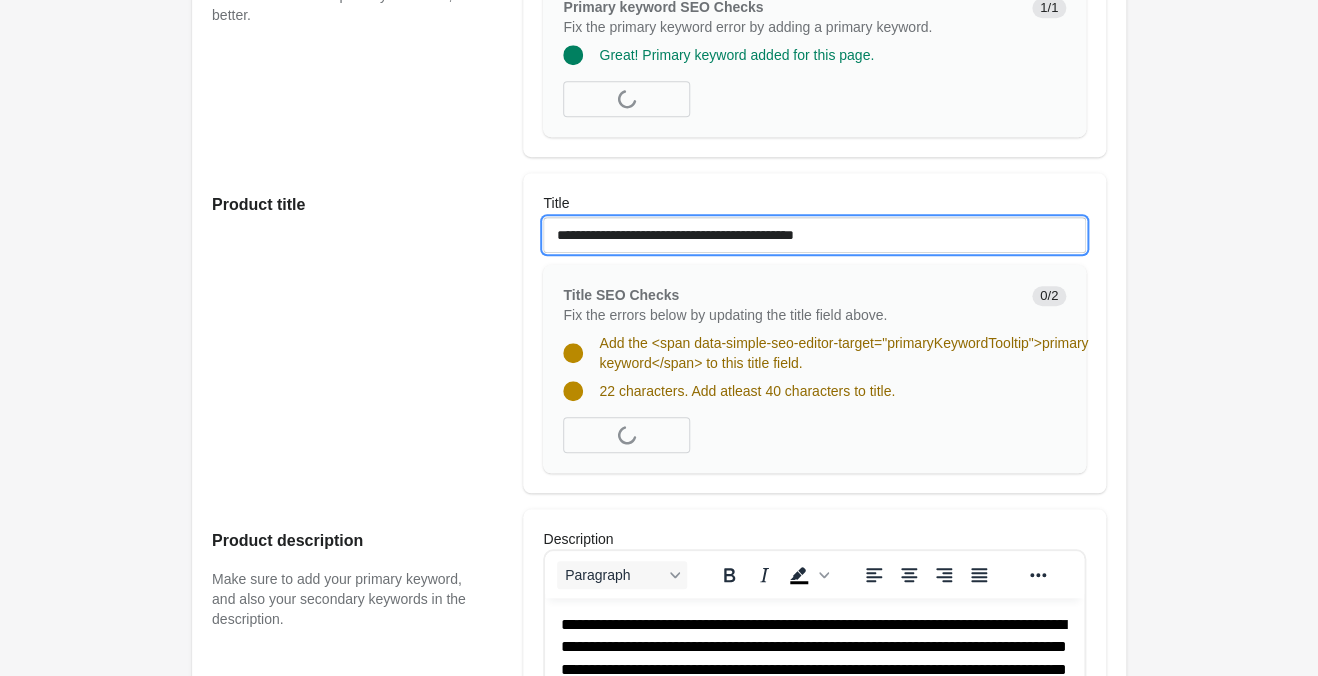 type on "**********" 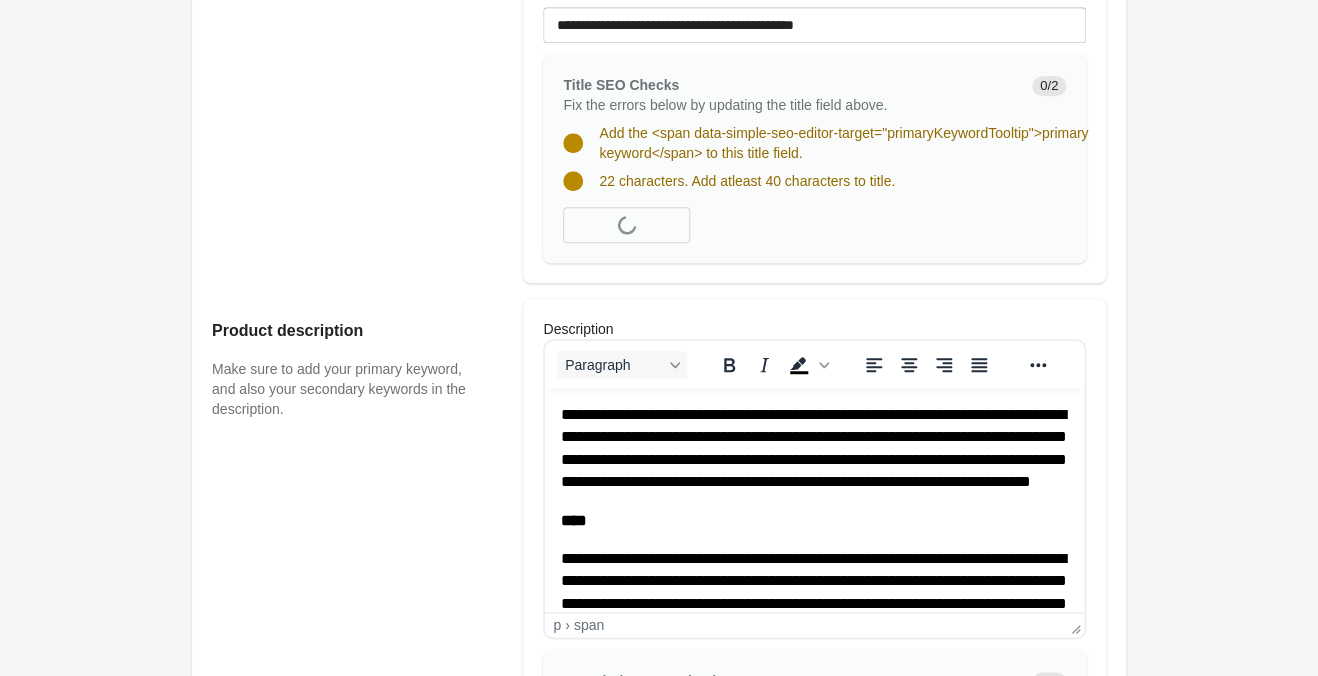 scroll, scrollTop: 0, scrollLeft: 0, axis: both 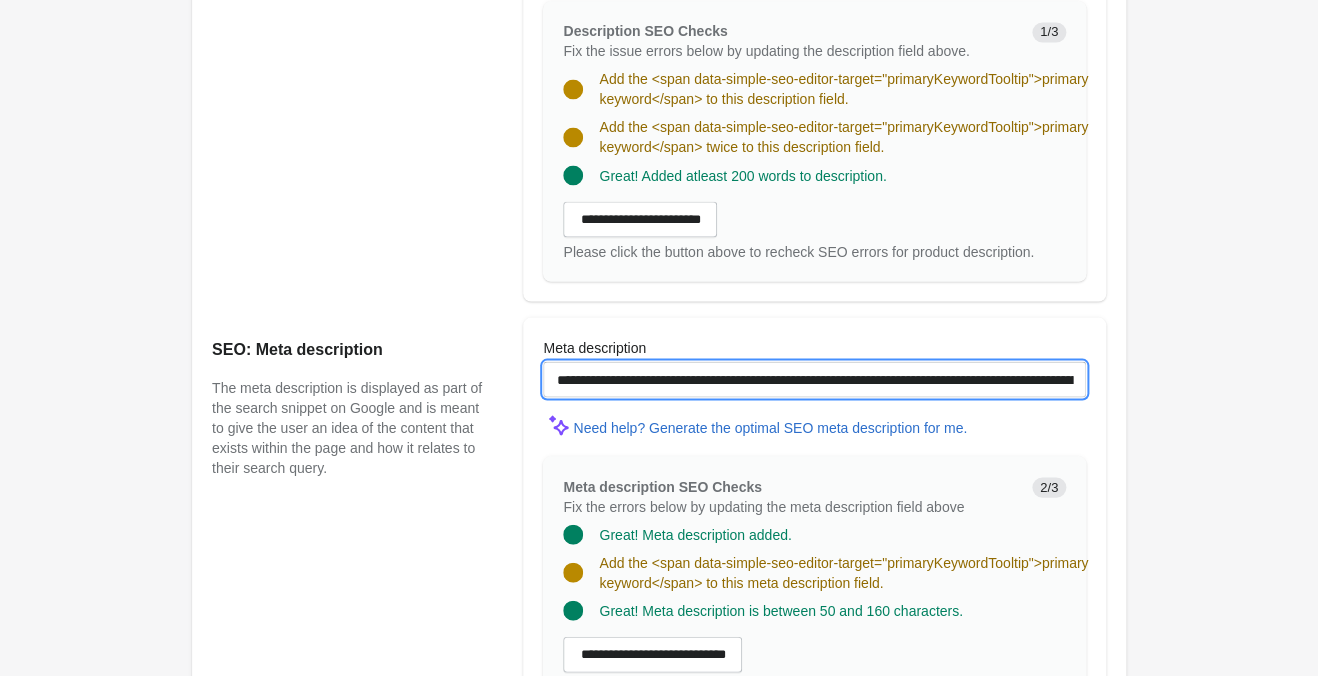click on "**********" at bounding box center [814, 379] 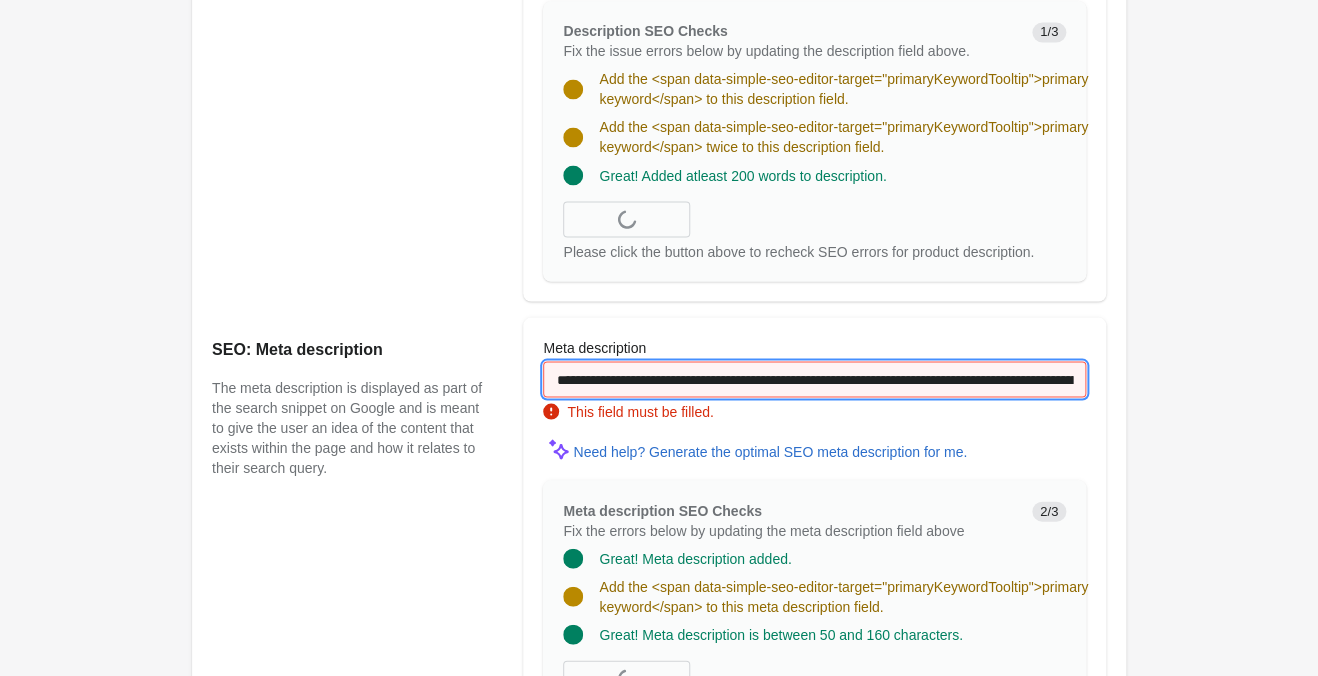 scroll, scrollTop: 0, scrollLeft: 410, axis: horizontal 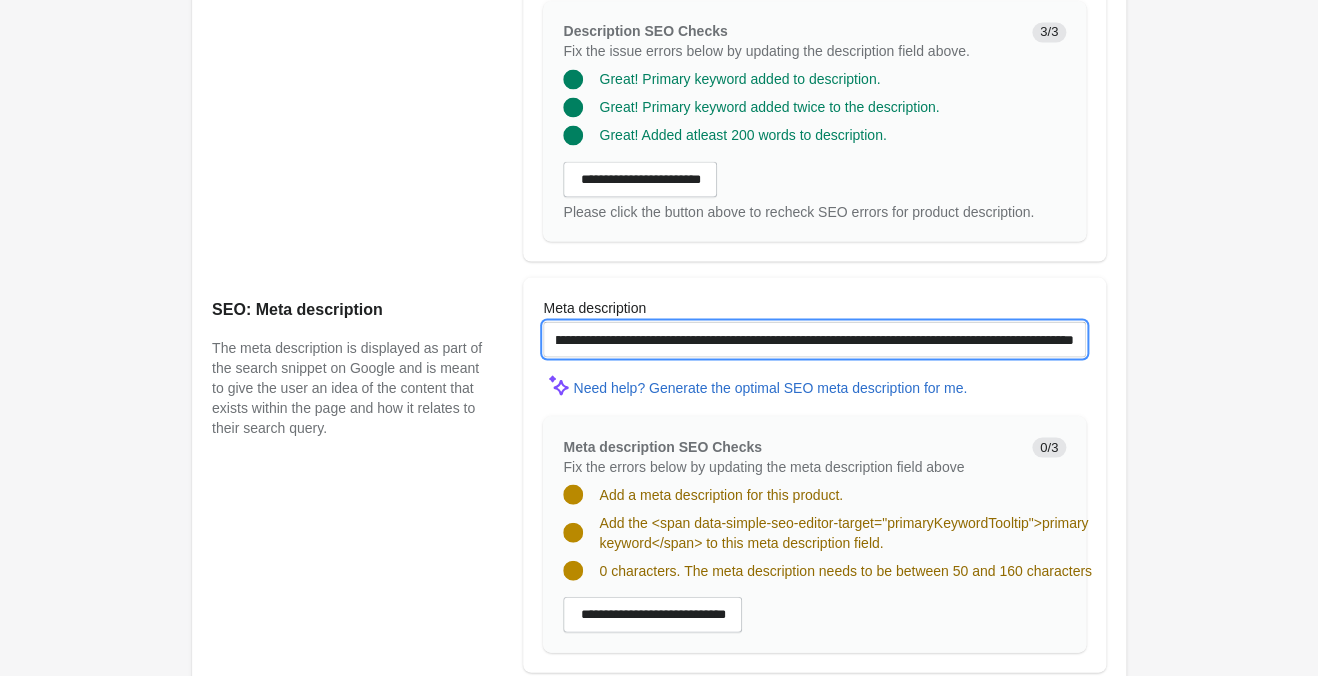 type on "**********" 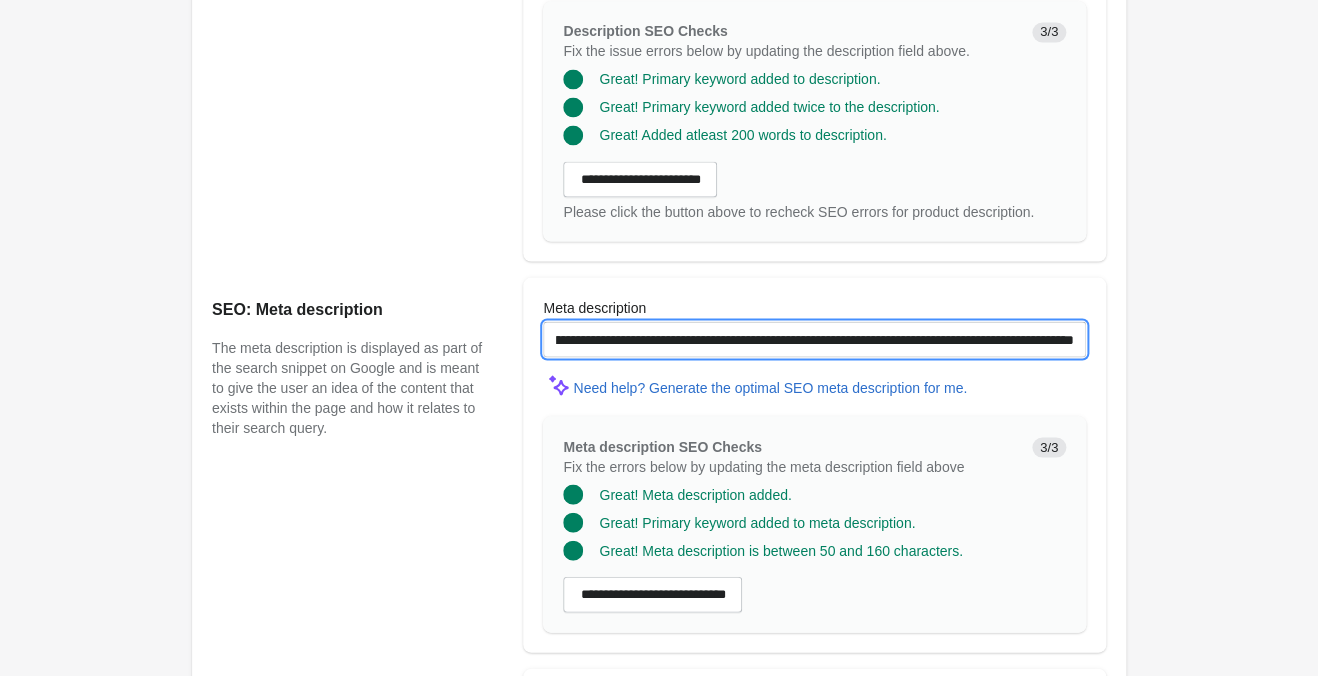 scroll, scrollTop: 840, scrollLeft: 0, axis: vertical 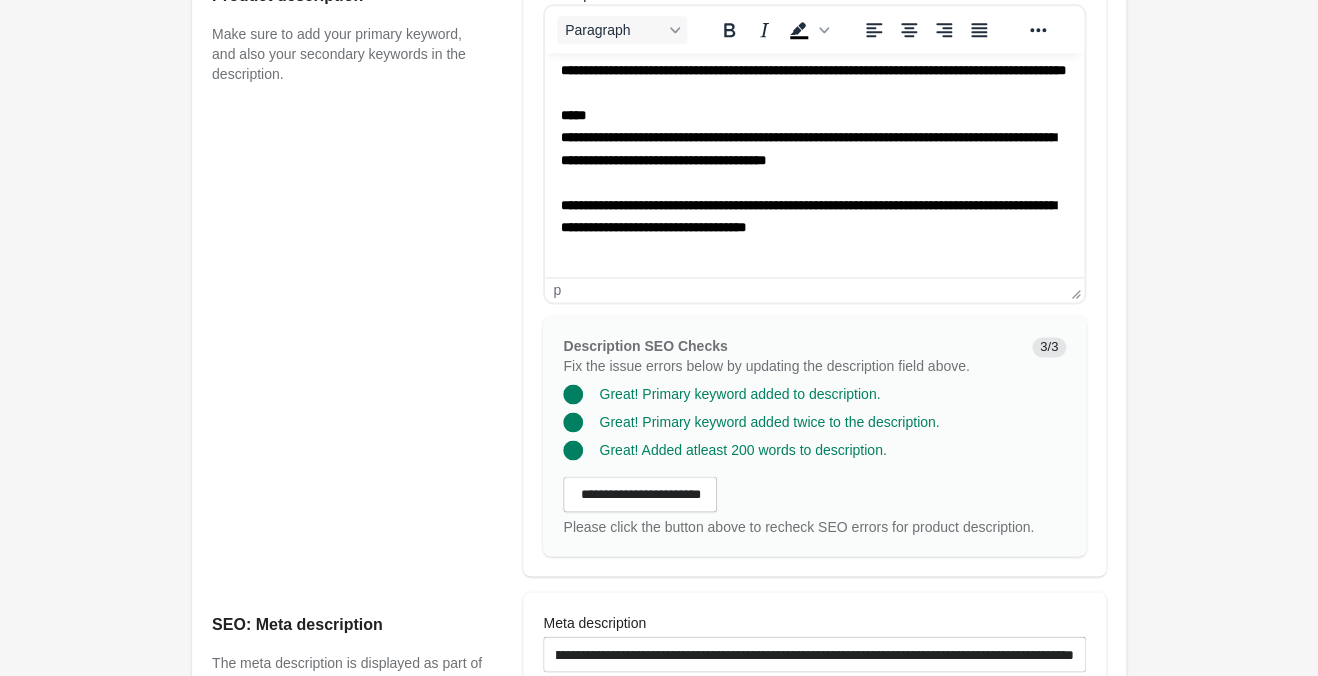 click on "**********" at bounding box center [814, -19] 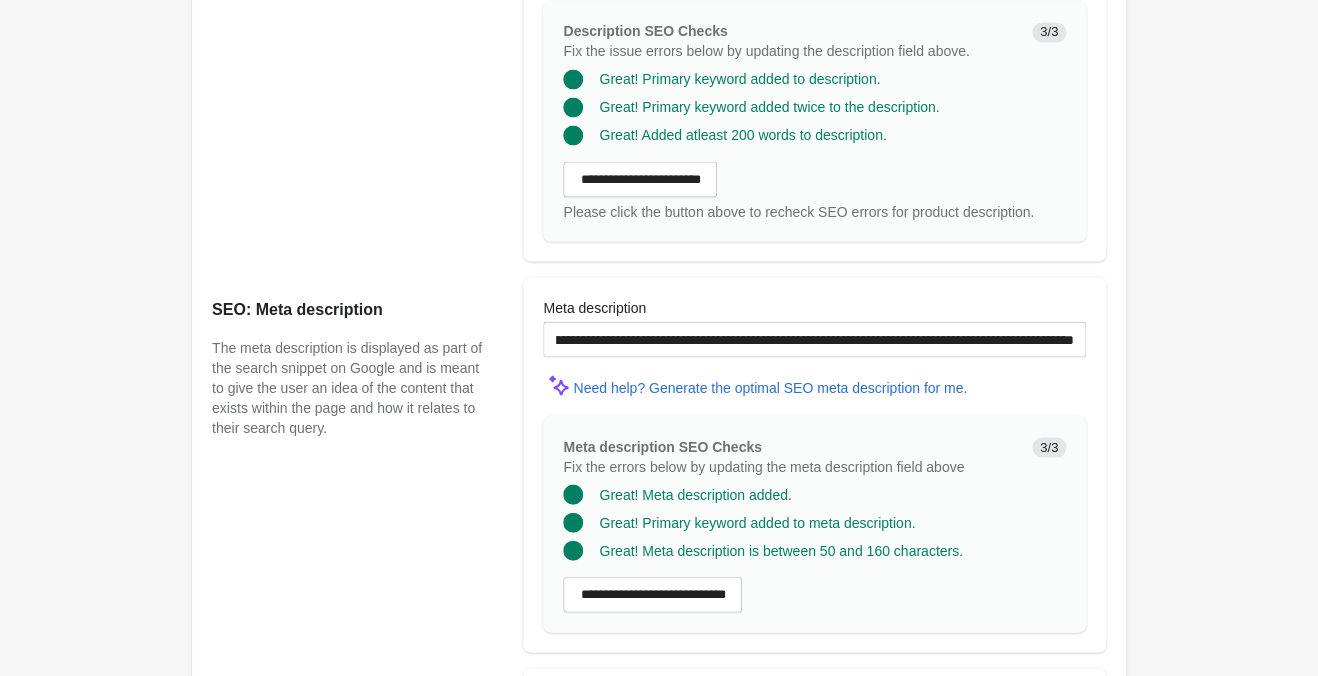 scroll, scrollTop: 1470, scrollLeft: 0, axis: vertical 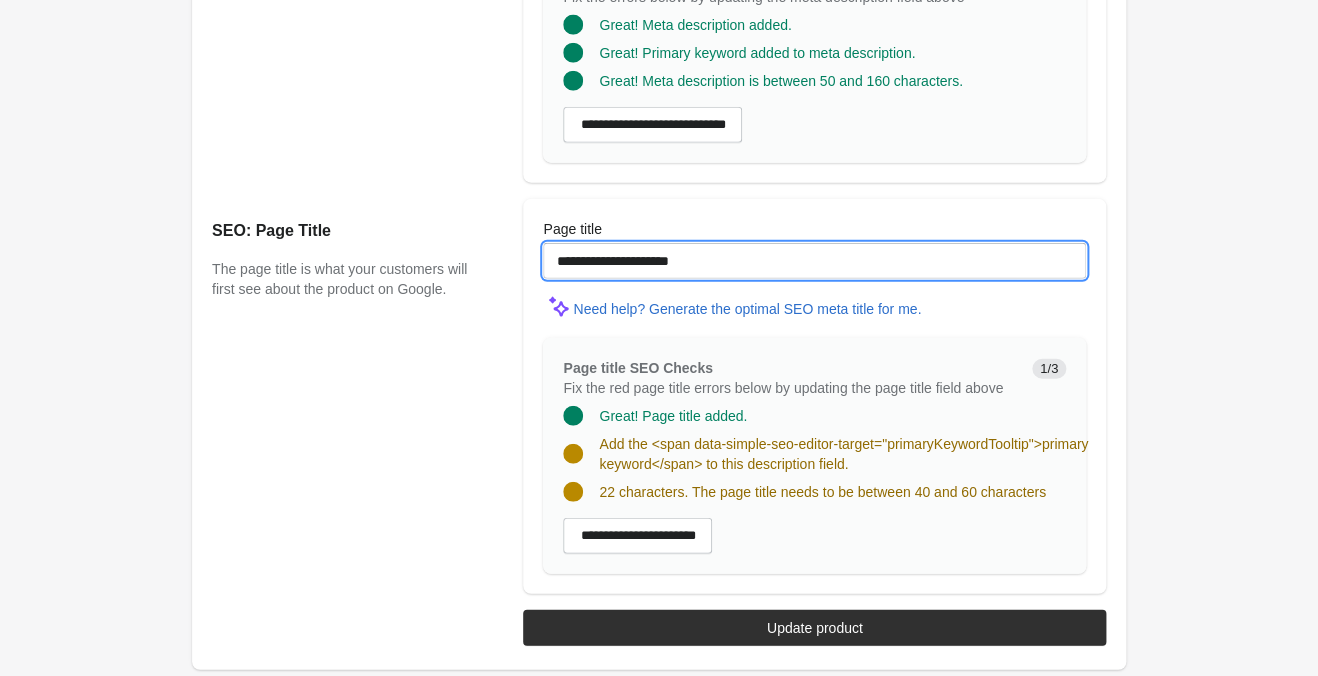 drag, startPoint x: 702, startPoint y: 263, endPoint x: 243, endPoint y: 198, distance: 463.57956 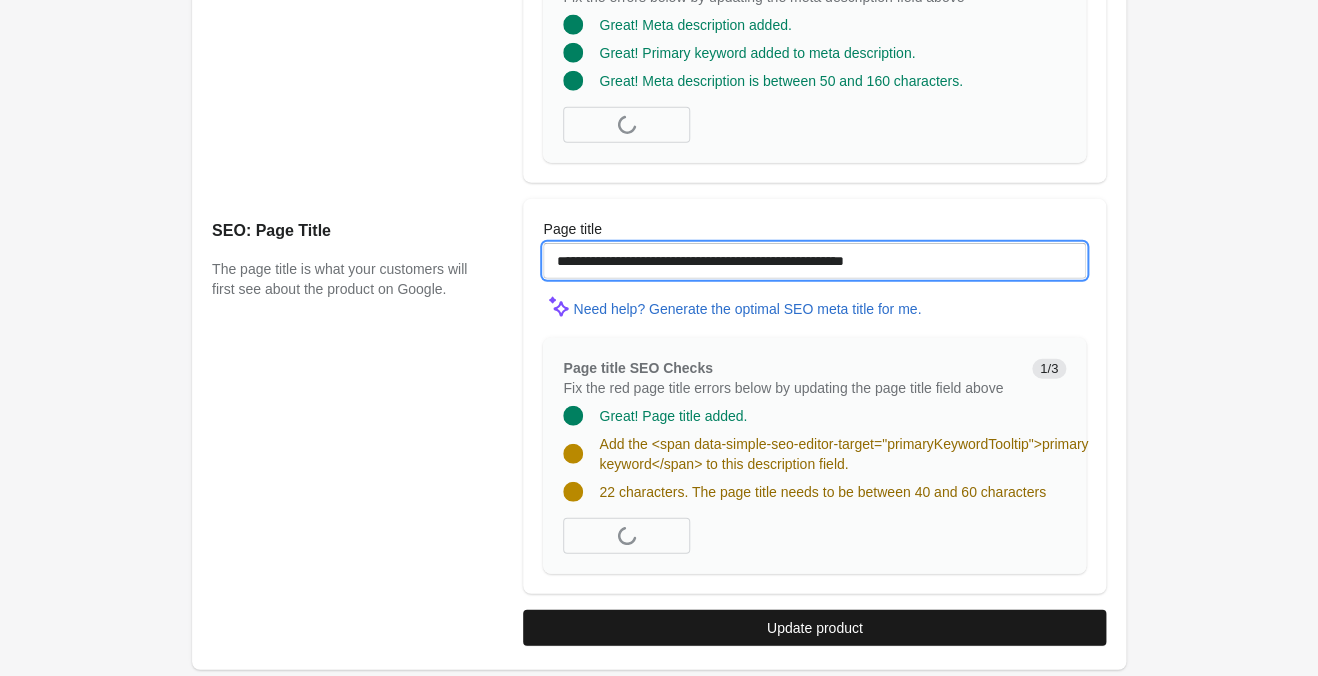 scroll, scrollTop: 1604, scrollLeft: 0, axis: vertical 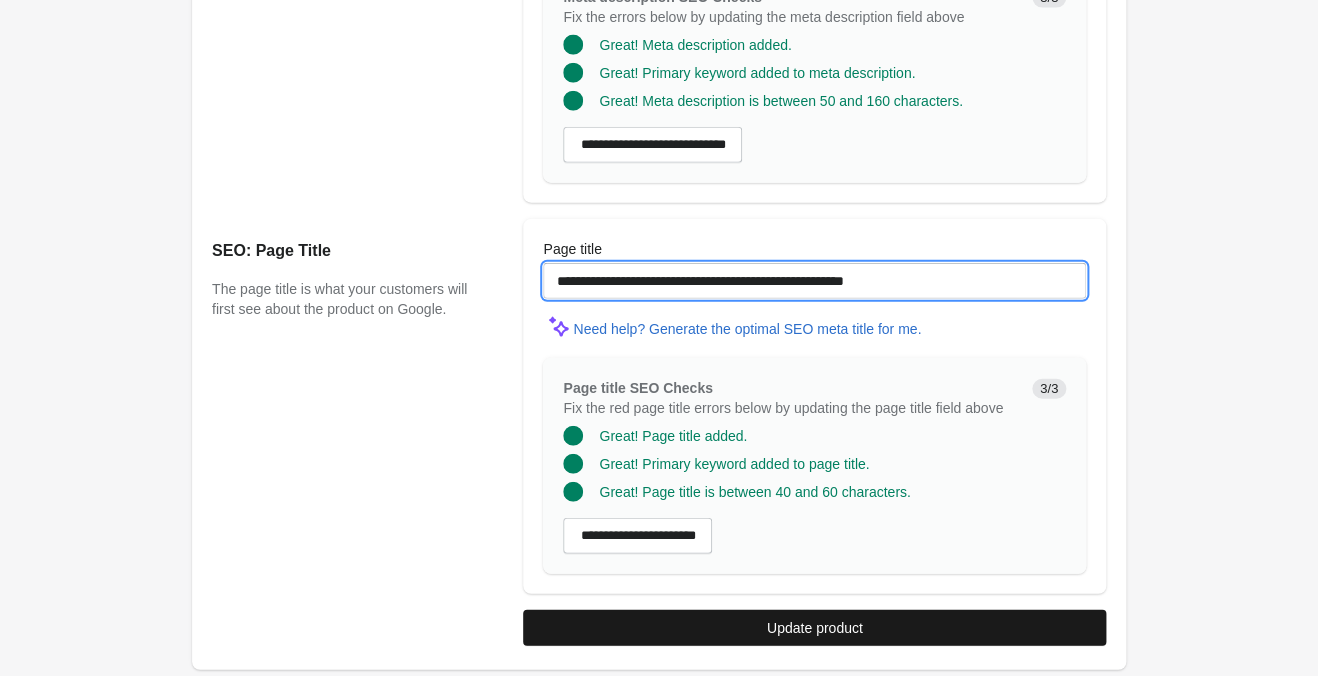 type on "**********" 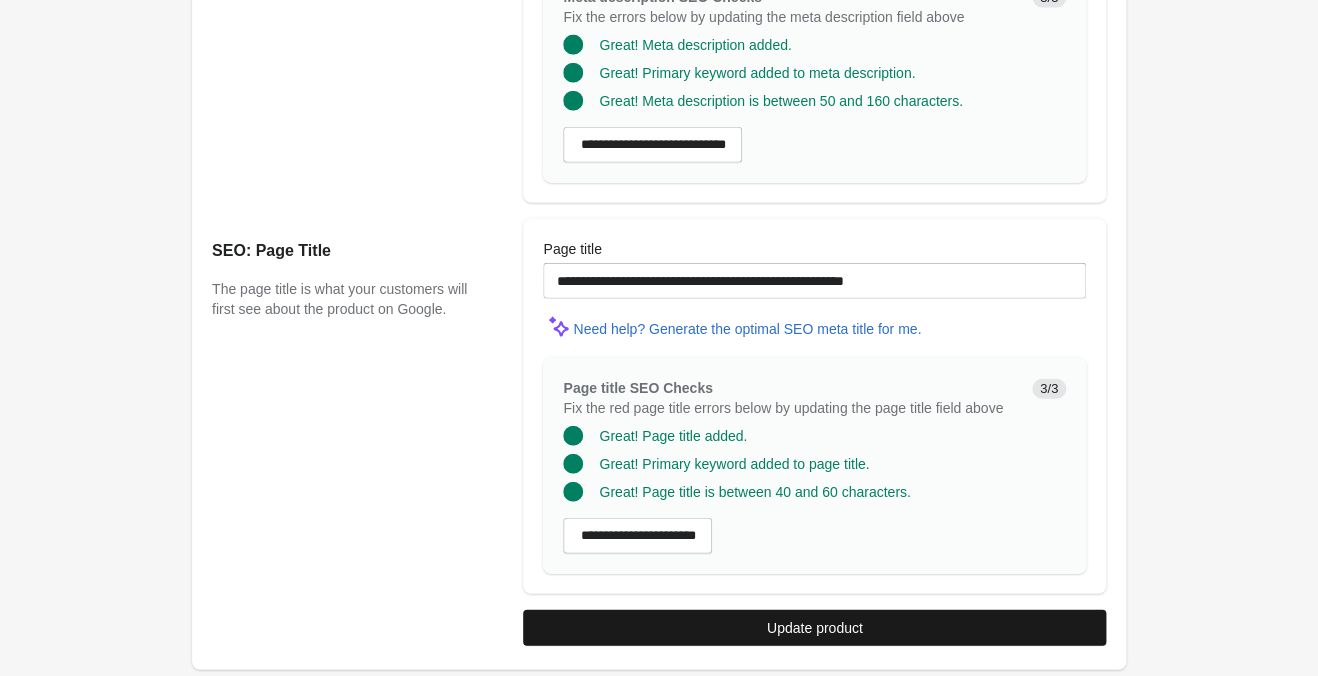 click on "Update product" at bounding box center [815, 628] 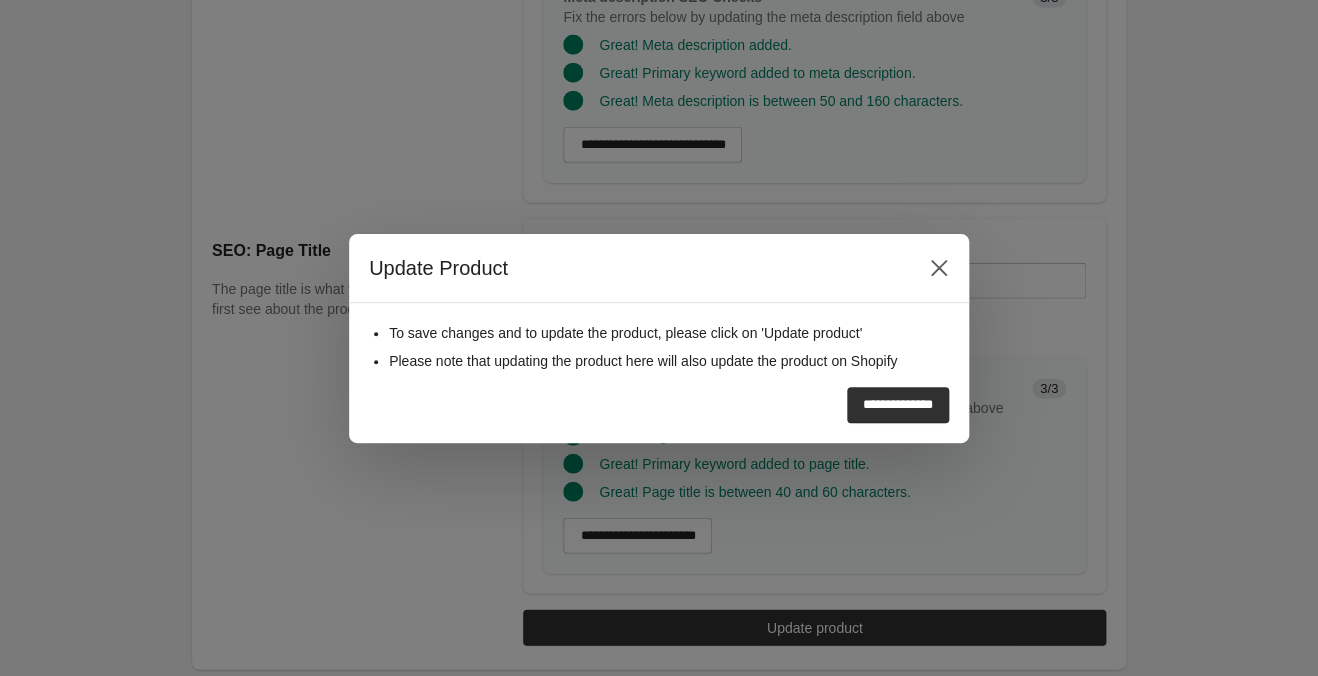 click on "**********" at bounding box center [898, 405] 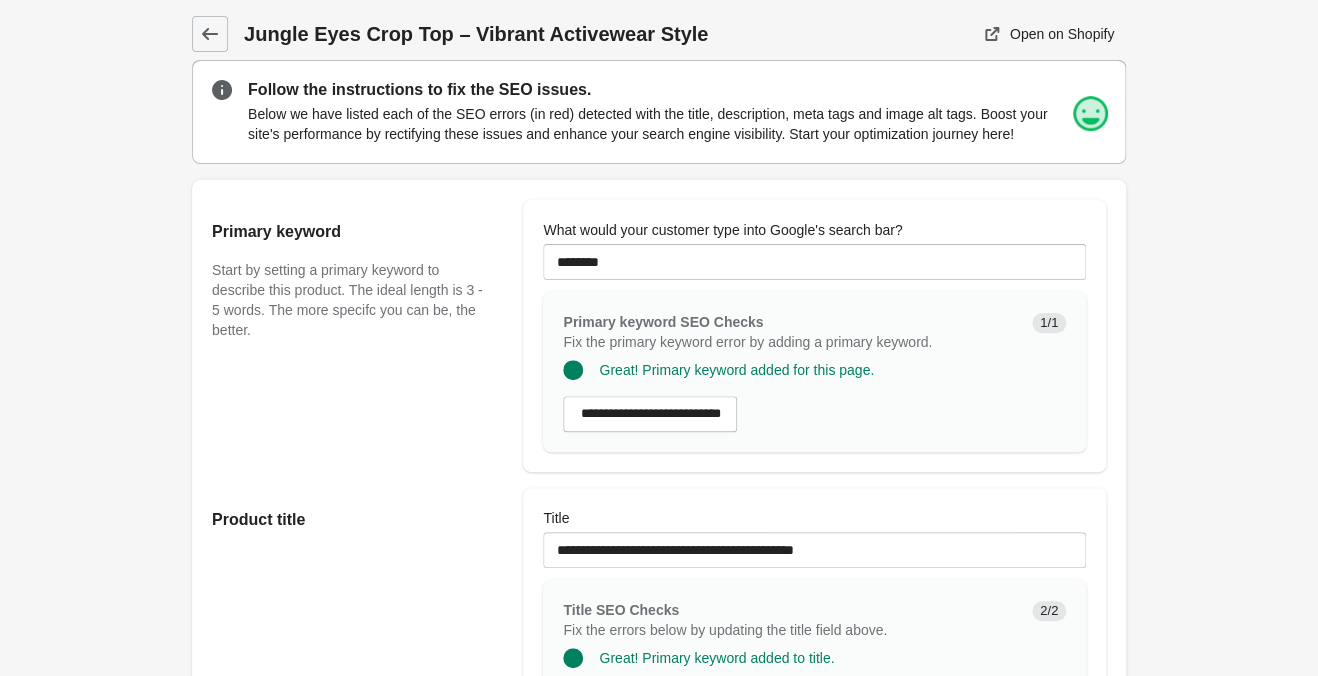 scroll, scrollTop: 0, scrollLeft: 0, axis: both 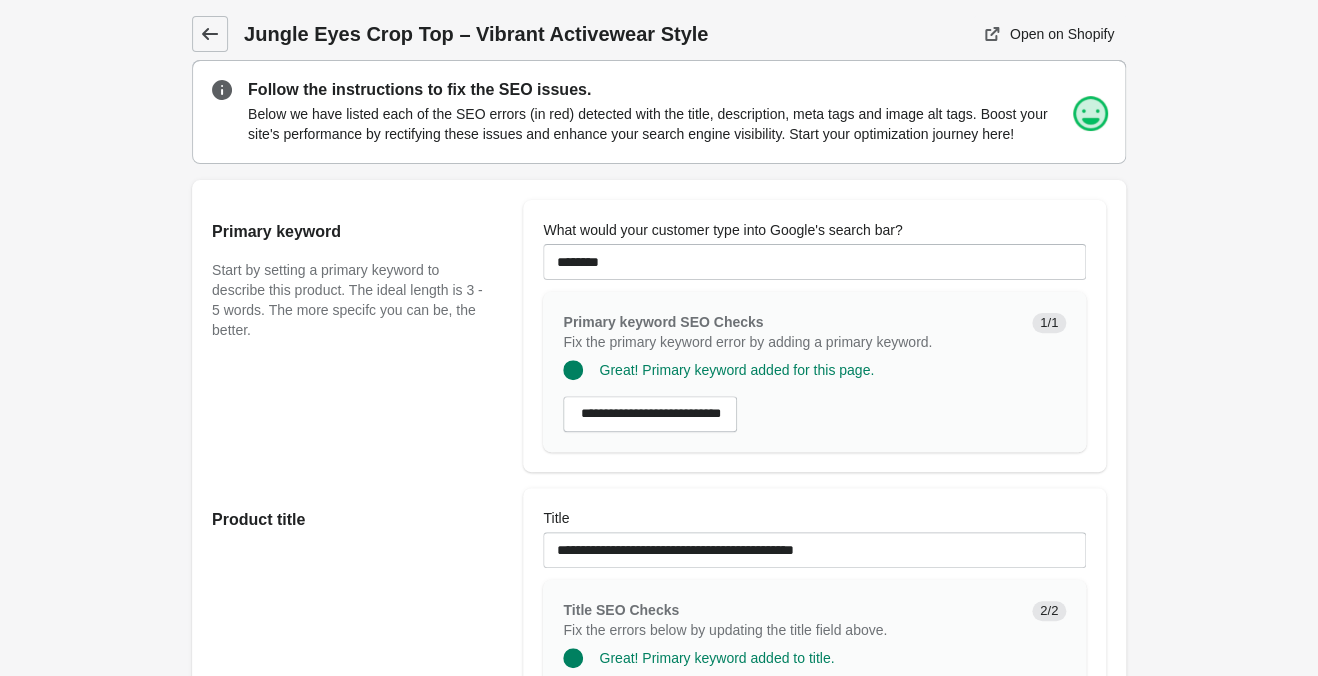click at bounding box center (210, 34) 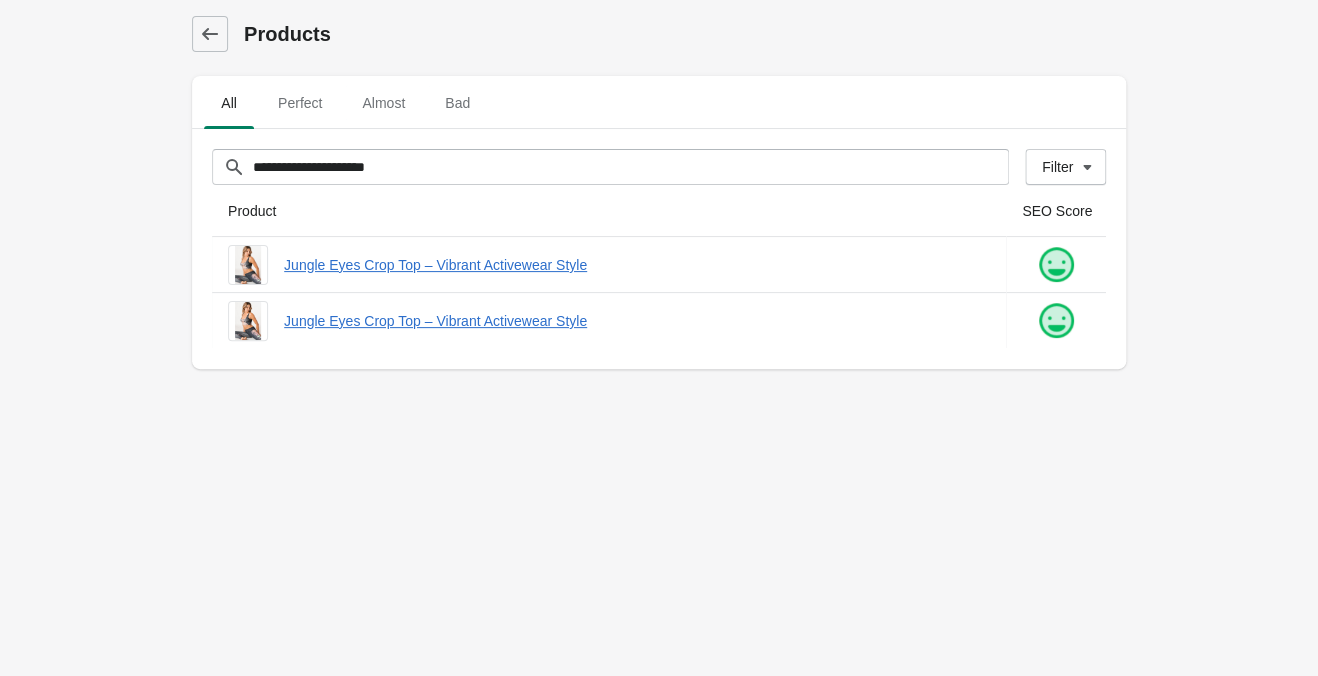 click on "**********" at bounding box center (659, 338) 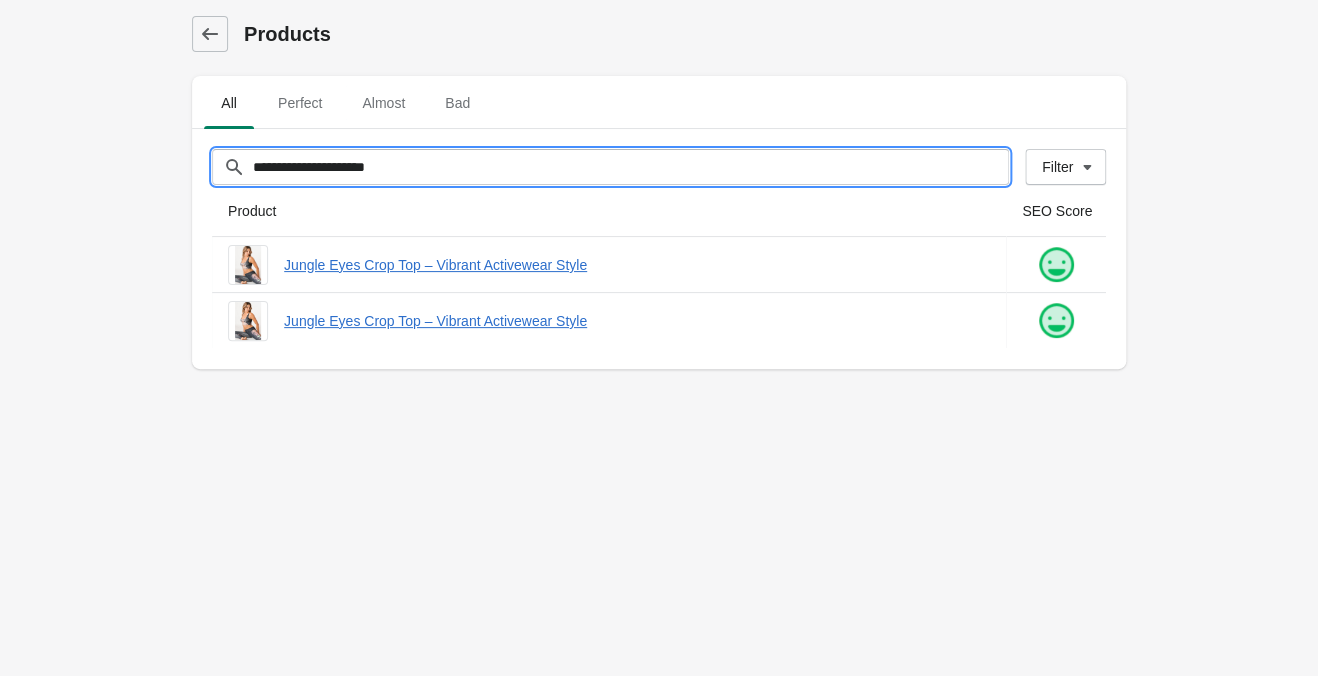click on "**********" at bounding box center [630, 167] 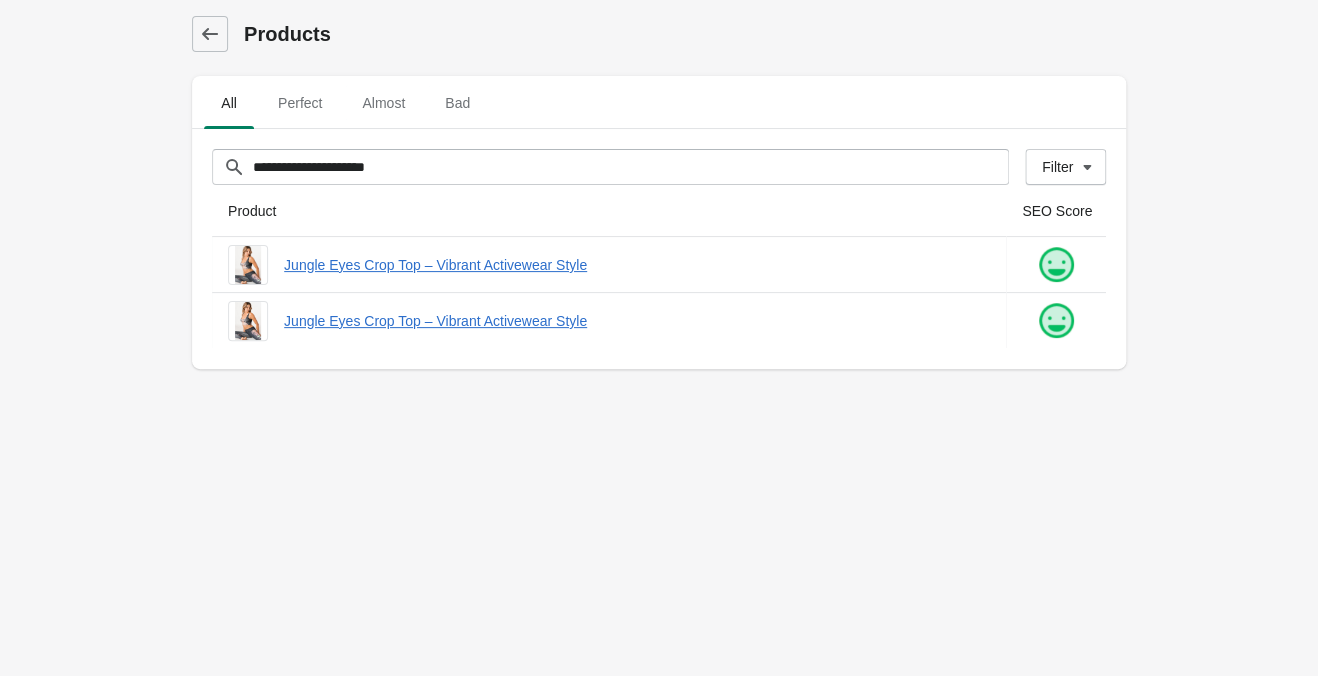 click on "**********" at bounding box center [659, 338] 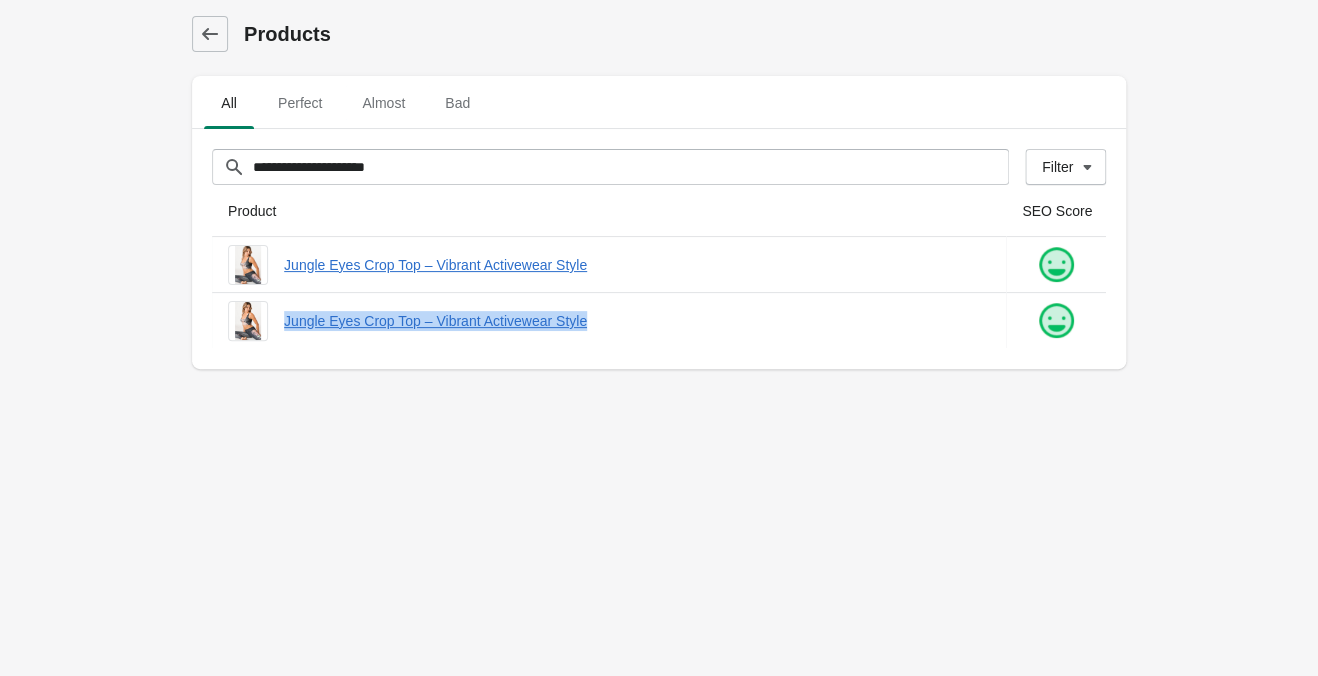 drag, startPoint x: 627, startPoint y: 353, endPoint x: 270, endPoint y: 365, distance: 357.20163 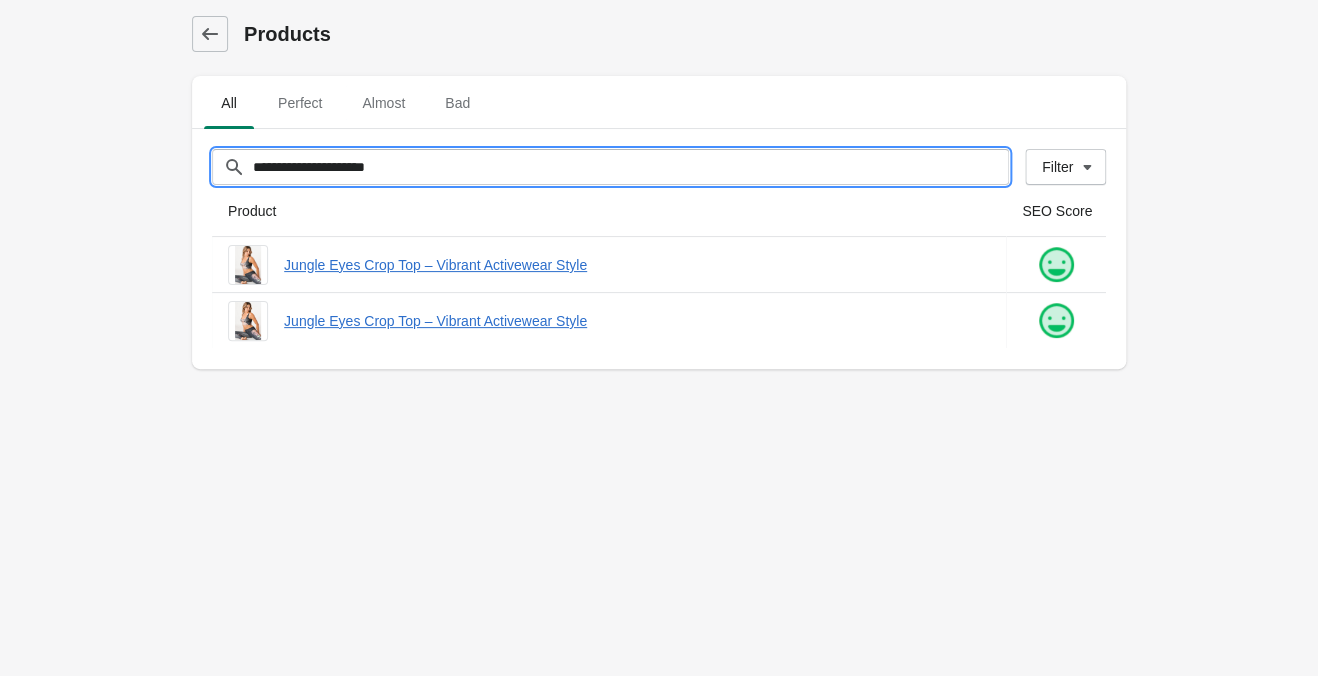 drag, startPoint x: 373, startPoint y: 162, endPoint x: 42, endPoint y: 137, distance: 331.94278 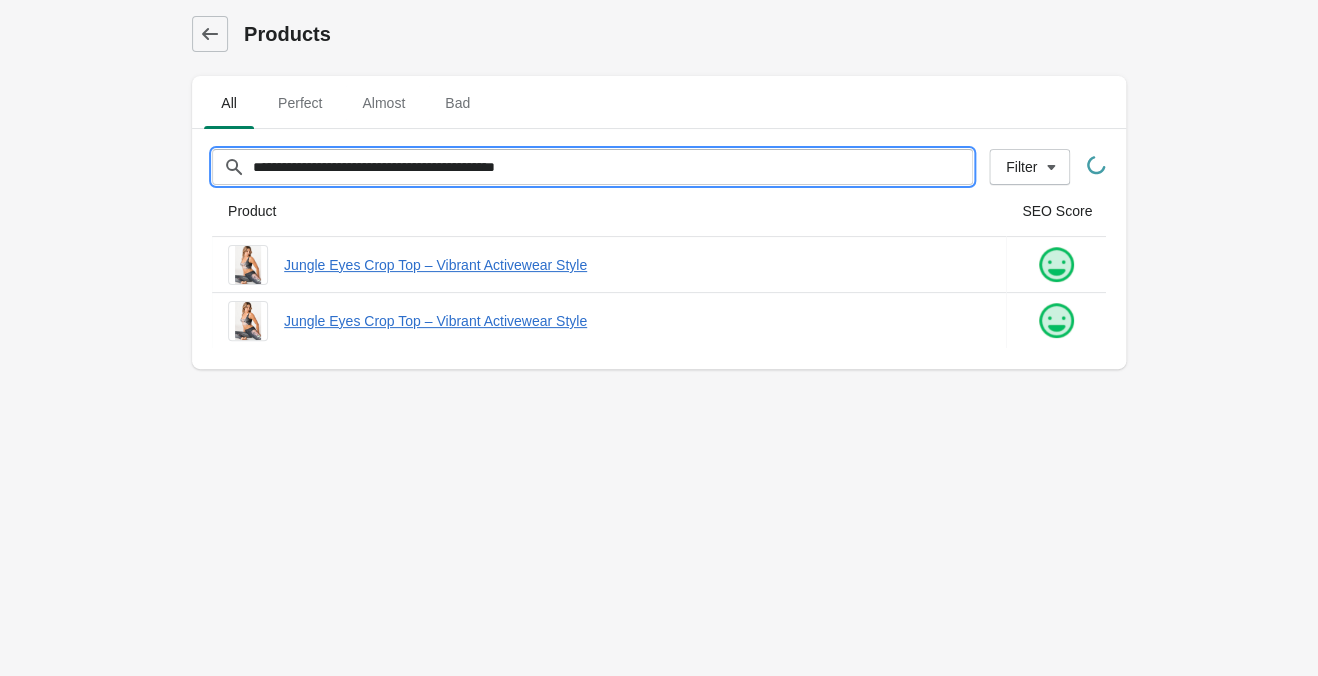 type on "**********" 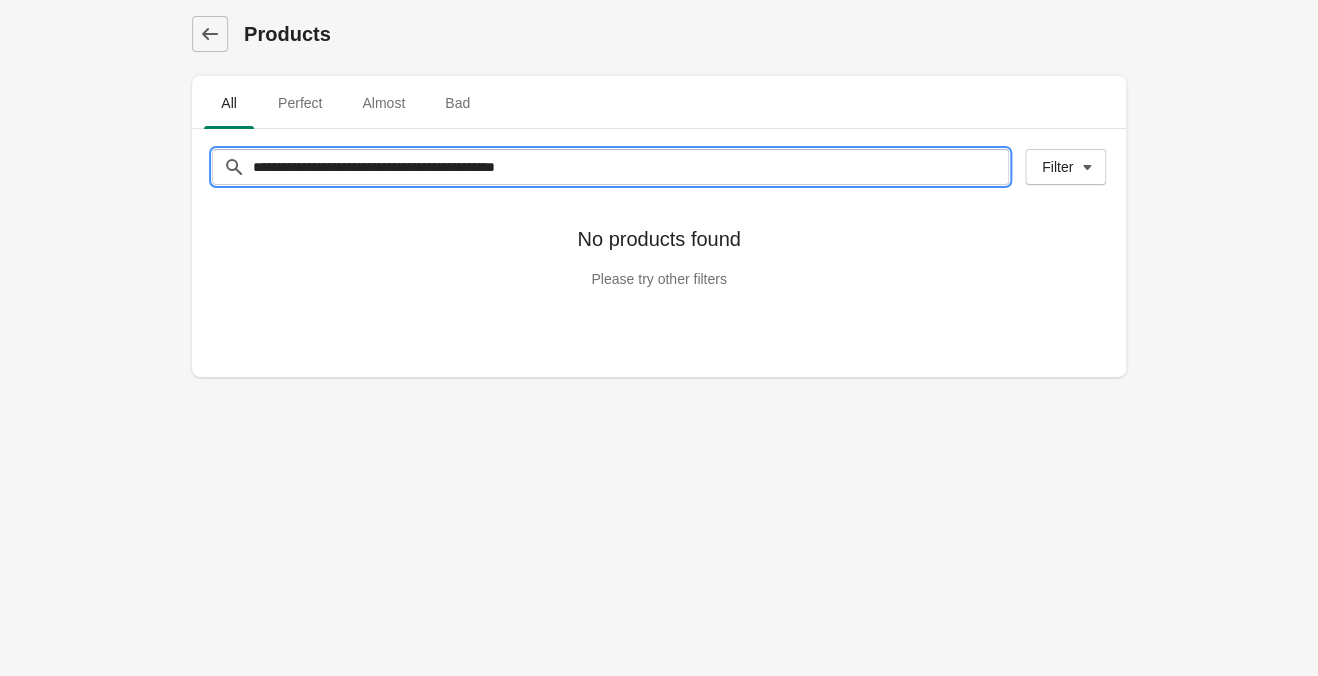 click on "**********" at bounding box center [630, 167] 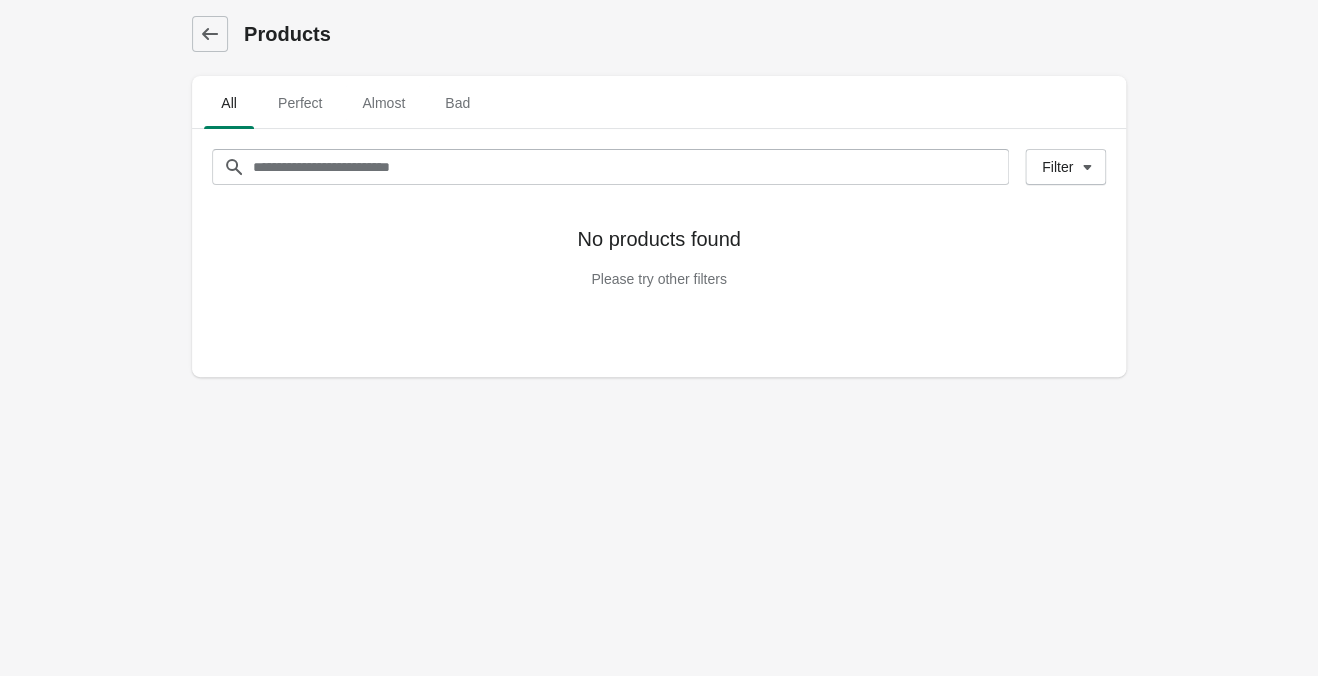 click on "Products
All
Perfect
Almost
Bad
Filter[title]
Filter" at bounding box center (659, 338) 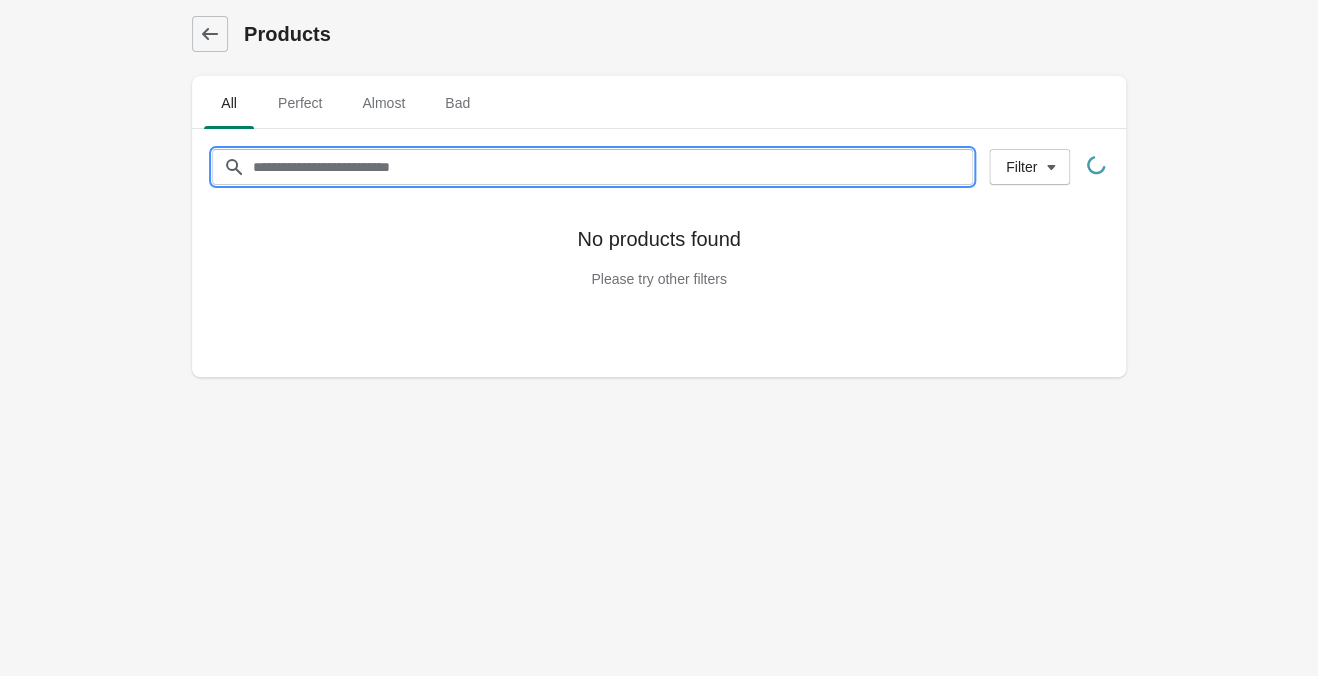 click on "Filter[title]" at bounding box center [612, 167] 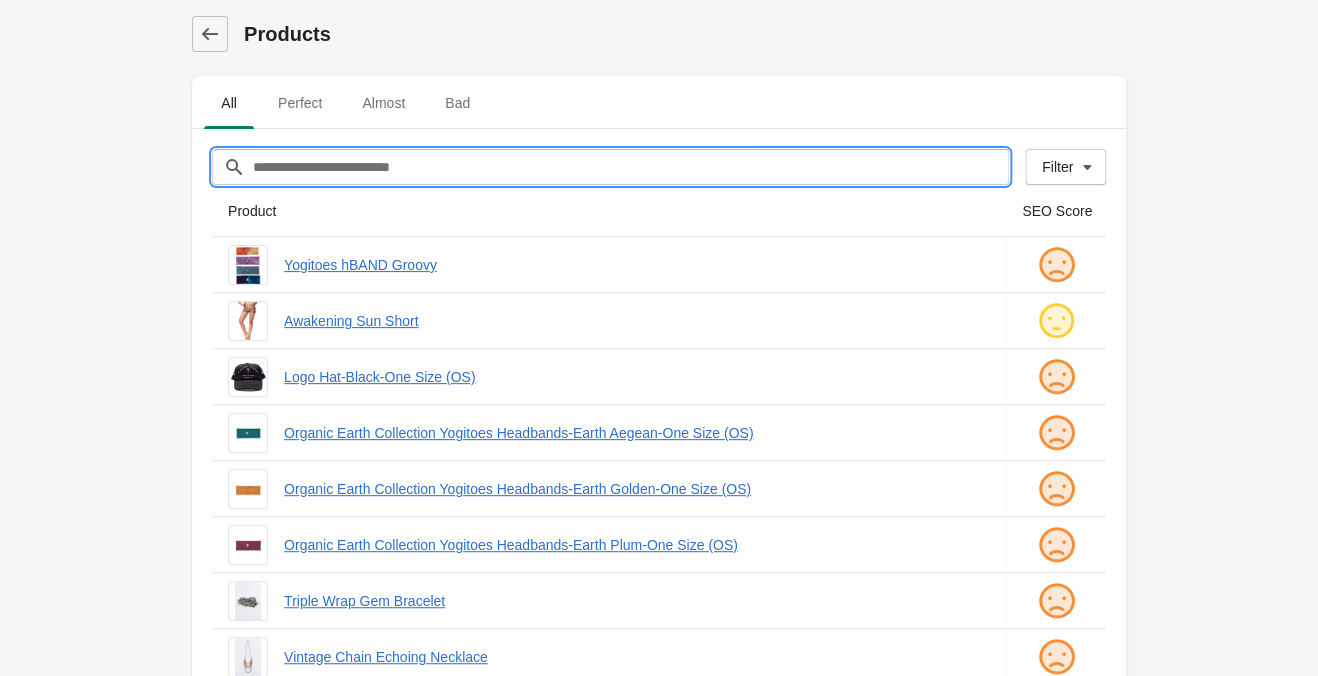 paste on "**********" 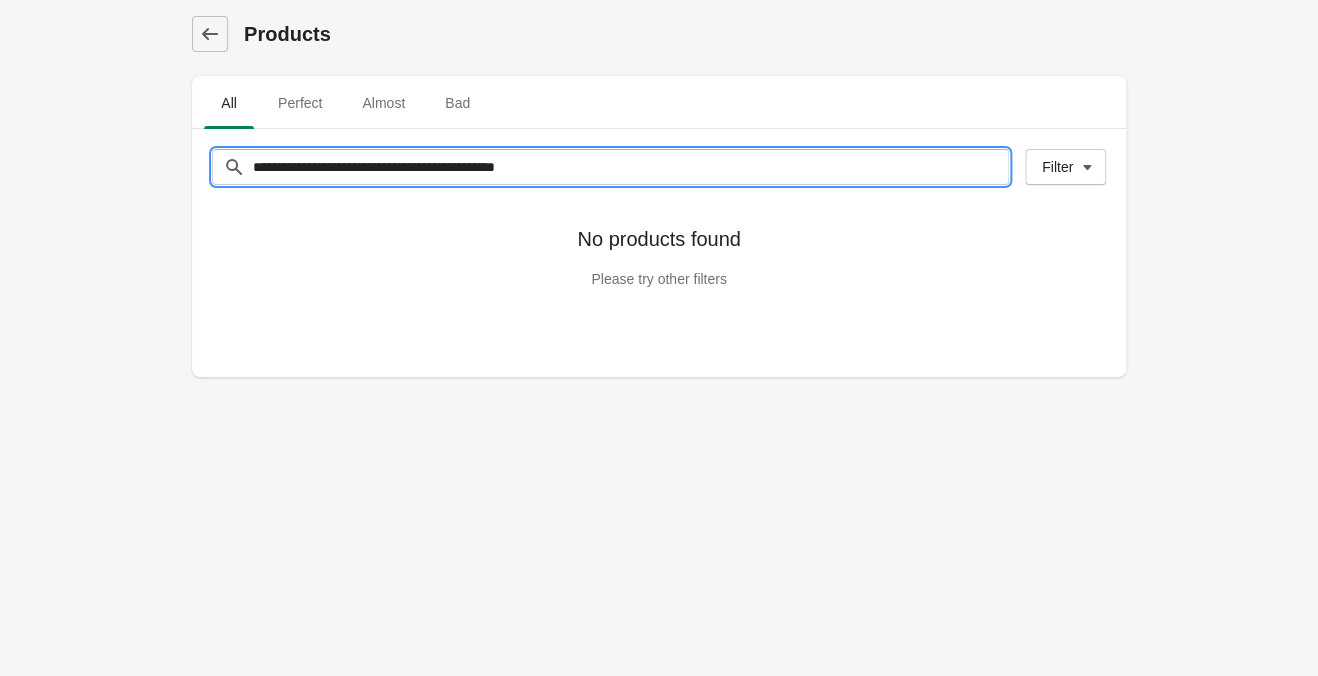 type on "**********" 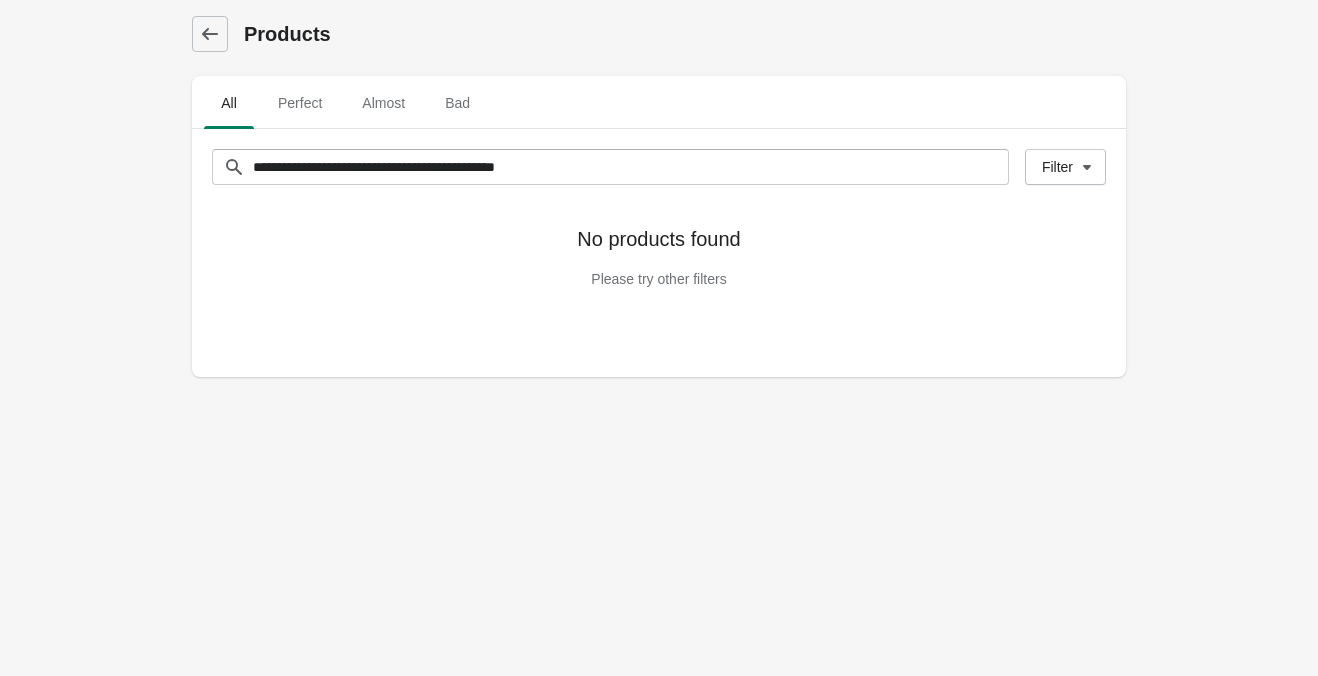 scroll, scrollTop: 0, scrollLeft: 0, axis: both 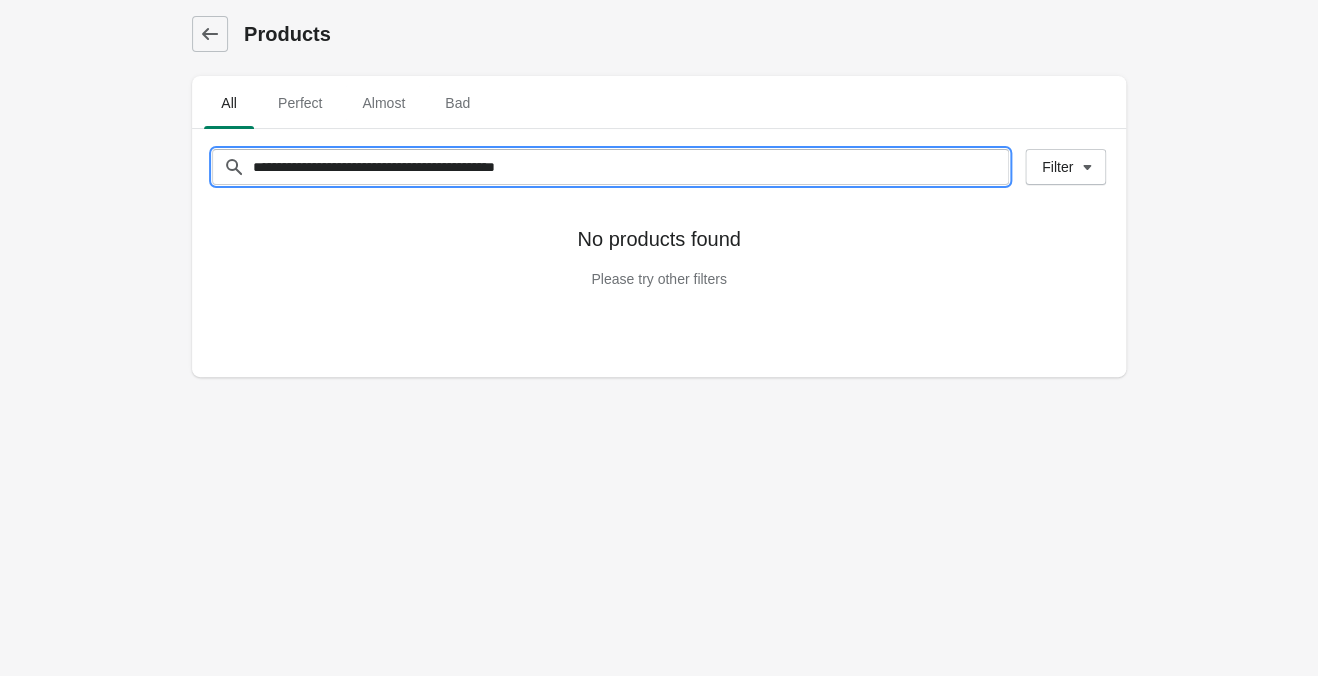 drag, startPoint x: 637, startPoint y: 171, endPoint x: 161, endPoint y: 150, distance: 476.463 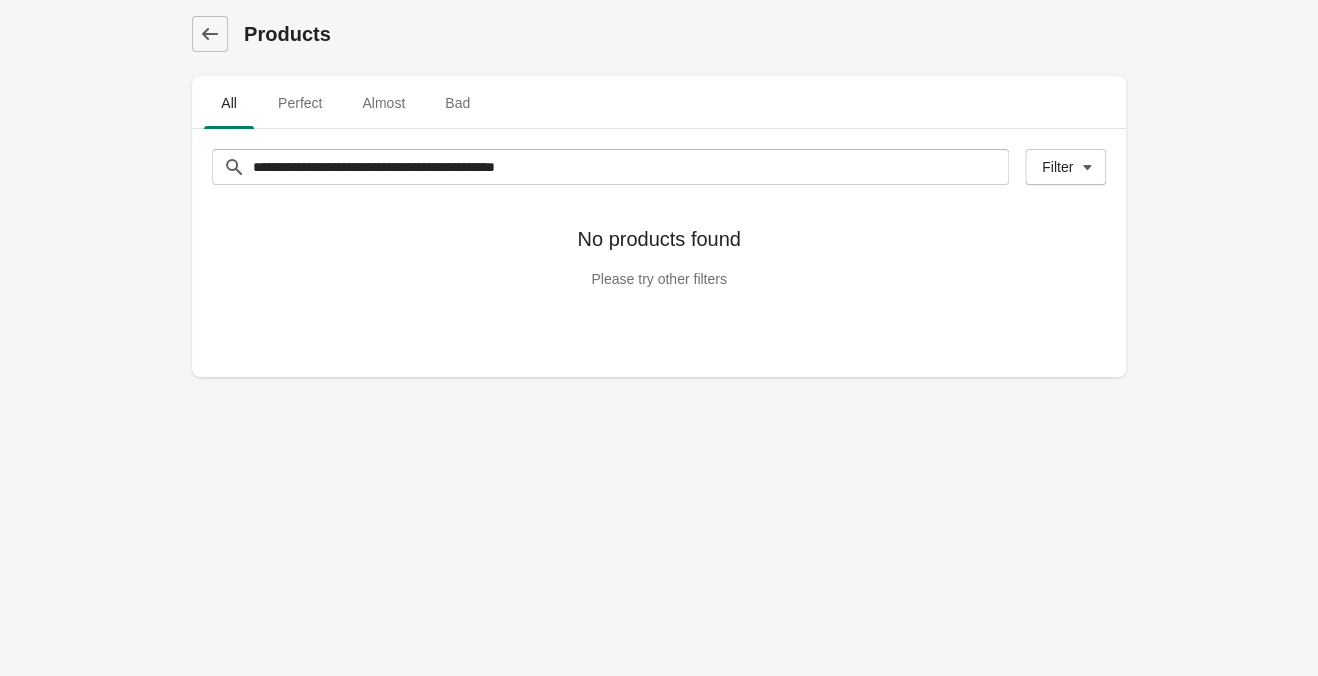 click on "No products found
Please try other filters" at bounding box center (659, 271) 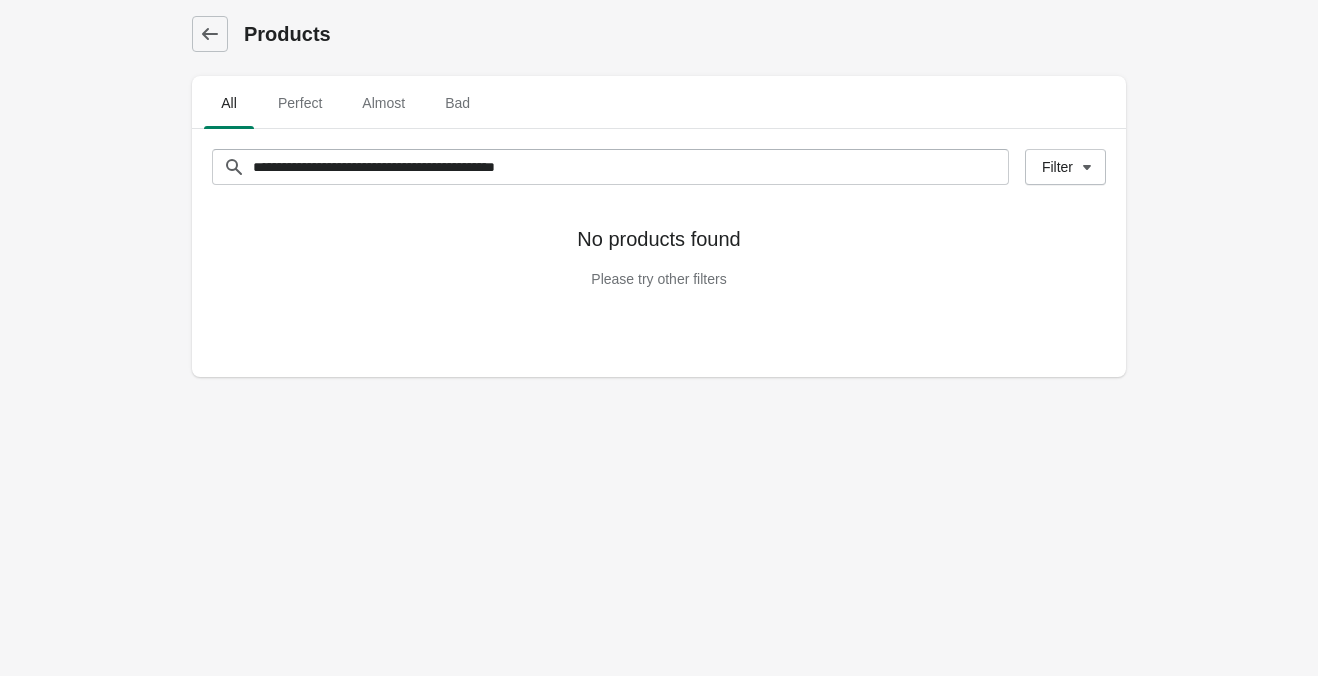 scroll, scrollTop: 0, scrollLeft: 0, axis: both 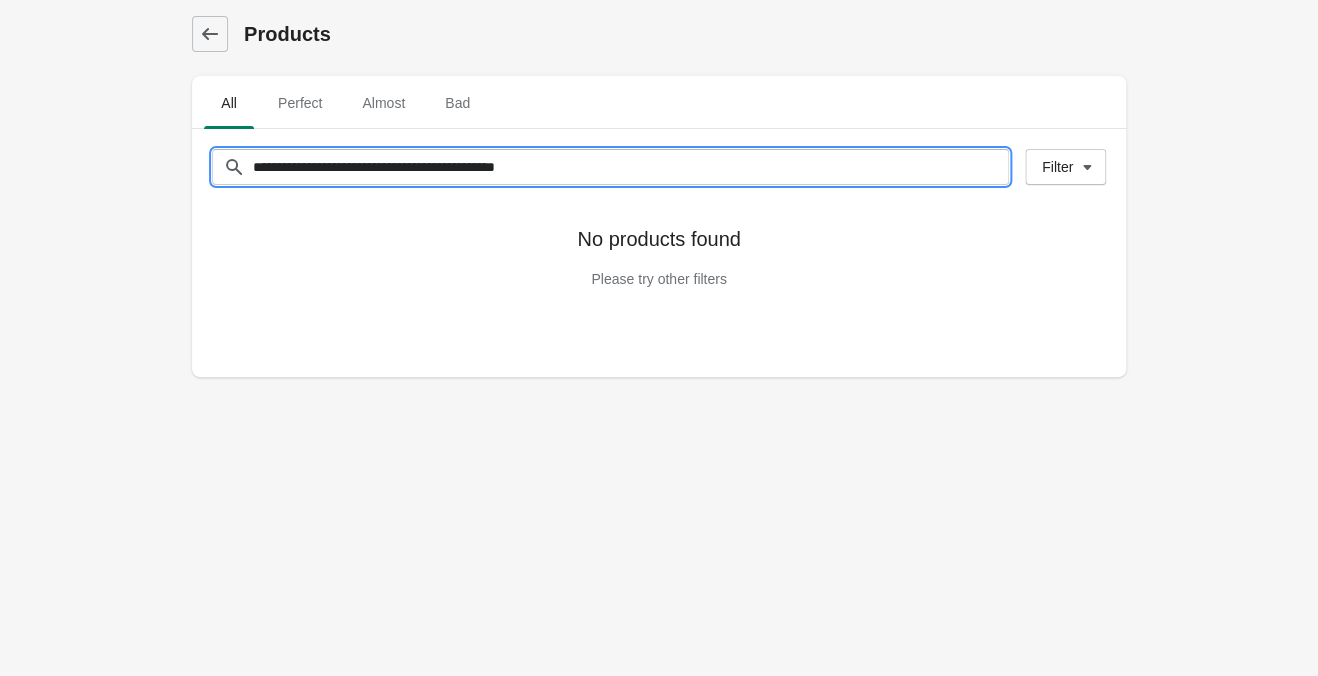 drag, startPoint x: 581, startPoint y: 167, endPoint x: -39, endPoint y: 125, distance: 621.42096 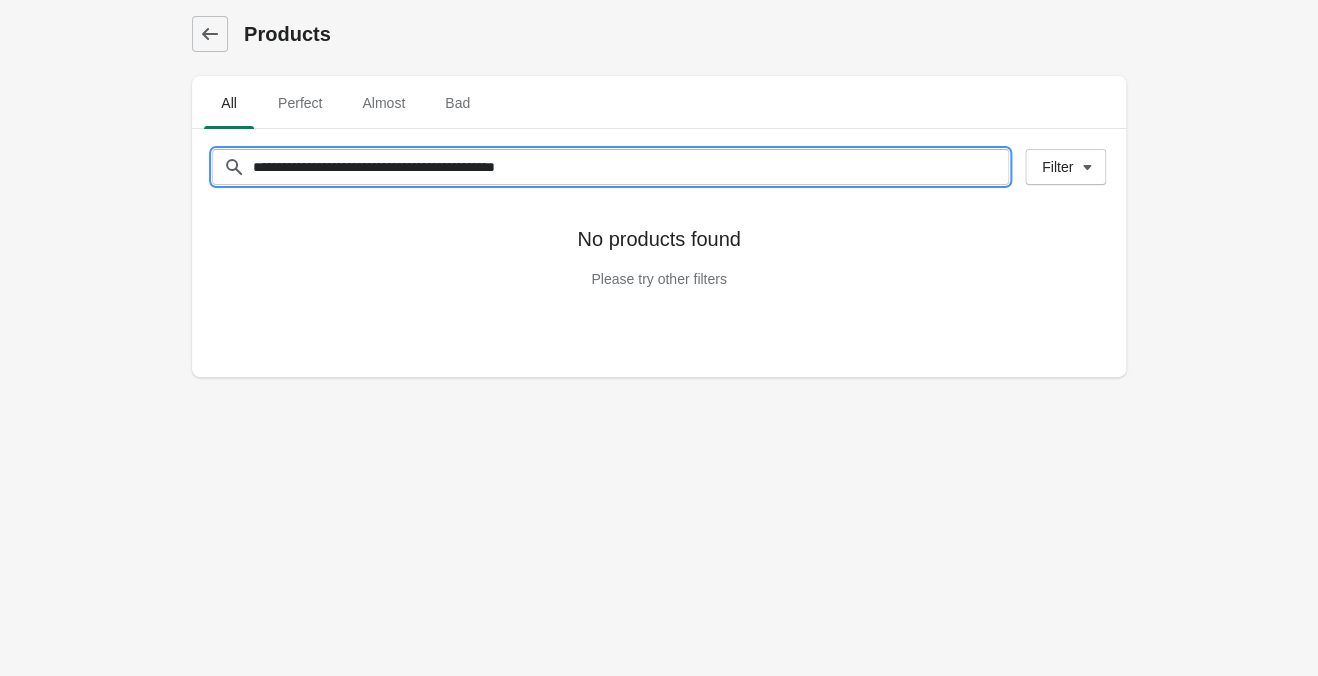drag, startPoint x: 585, startPoint y: 158, endPoint x: -157, endPoint y: 48, distance: 750.1093 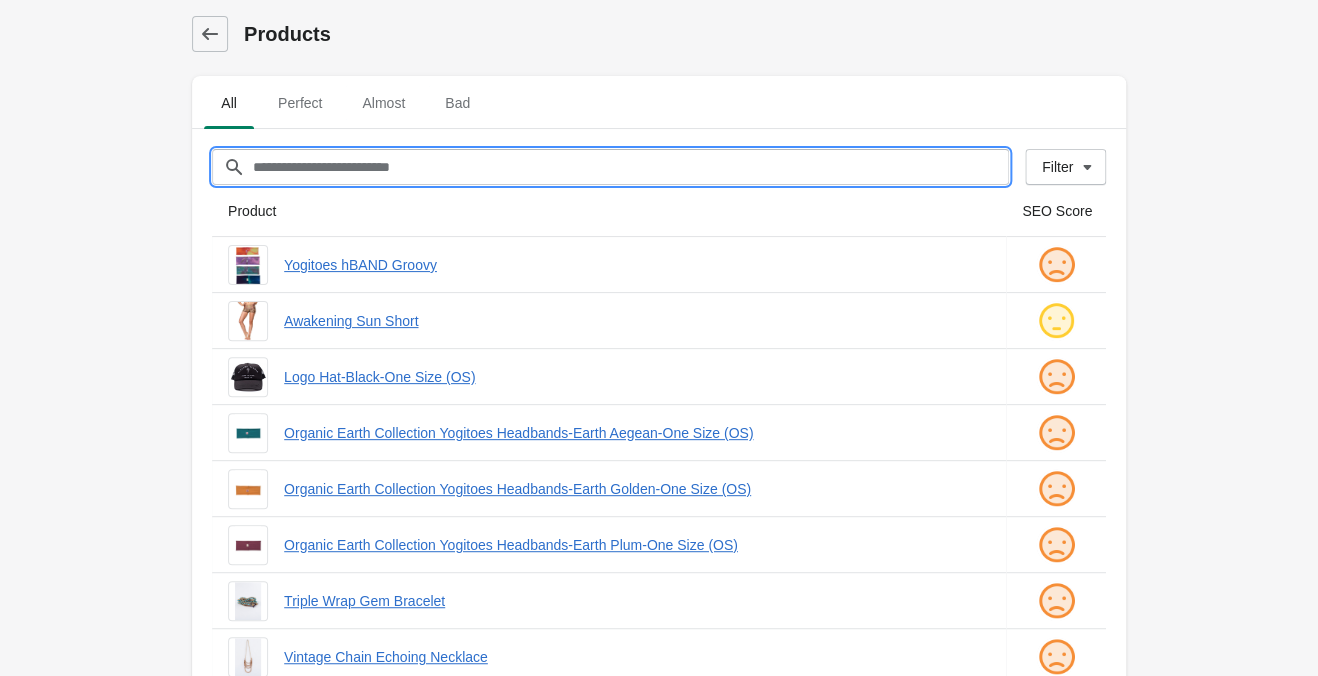 click on "Filter[title]" at bounding box center (630, 167) 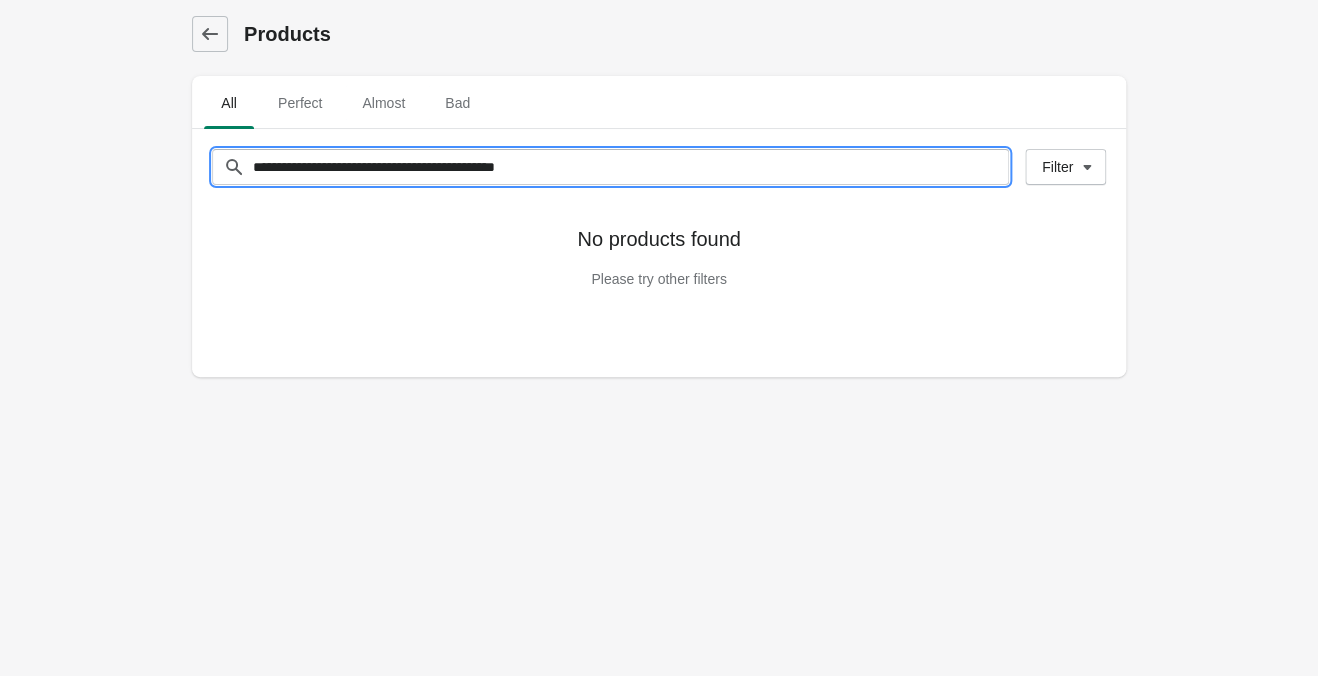 drag, startPoint x: 736, startPoint y: 168, endPoint x: 27, endPoint y: 108, distance: 711.53424 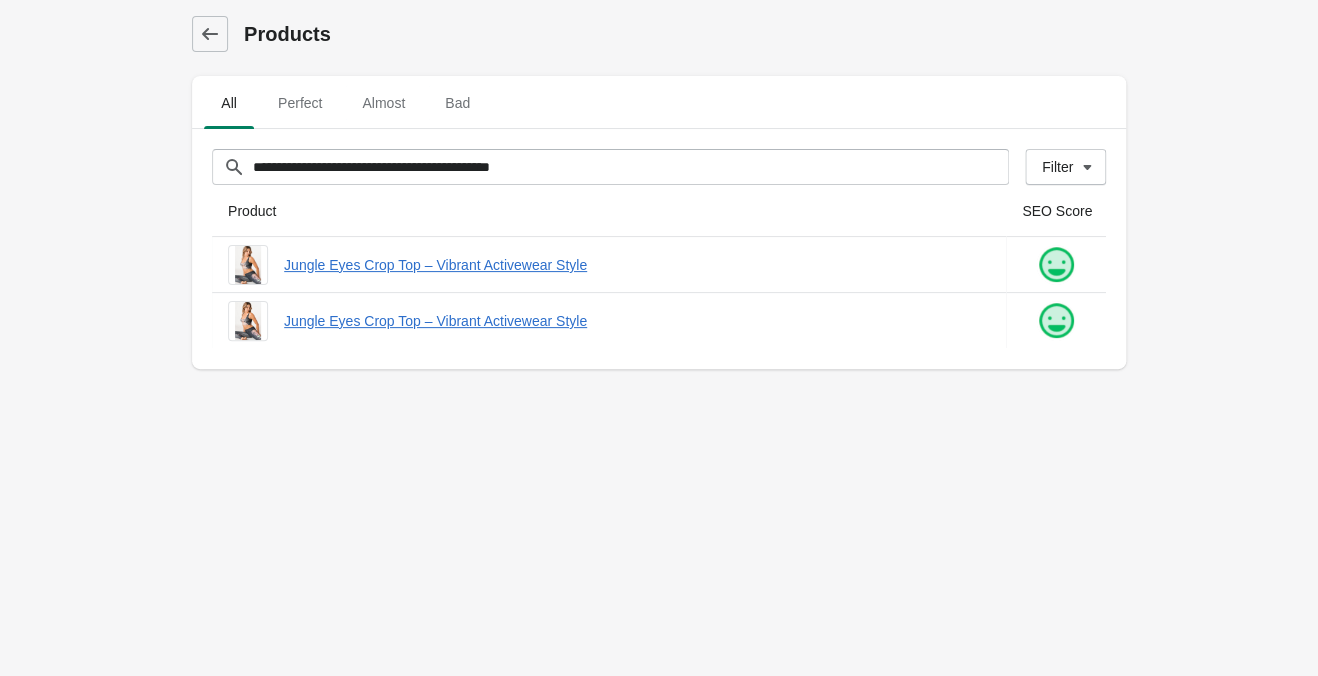 click on "**********" at bounding box center [659, 338] 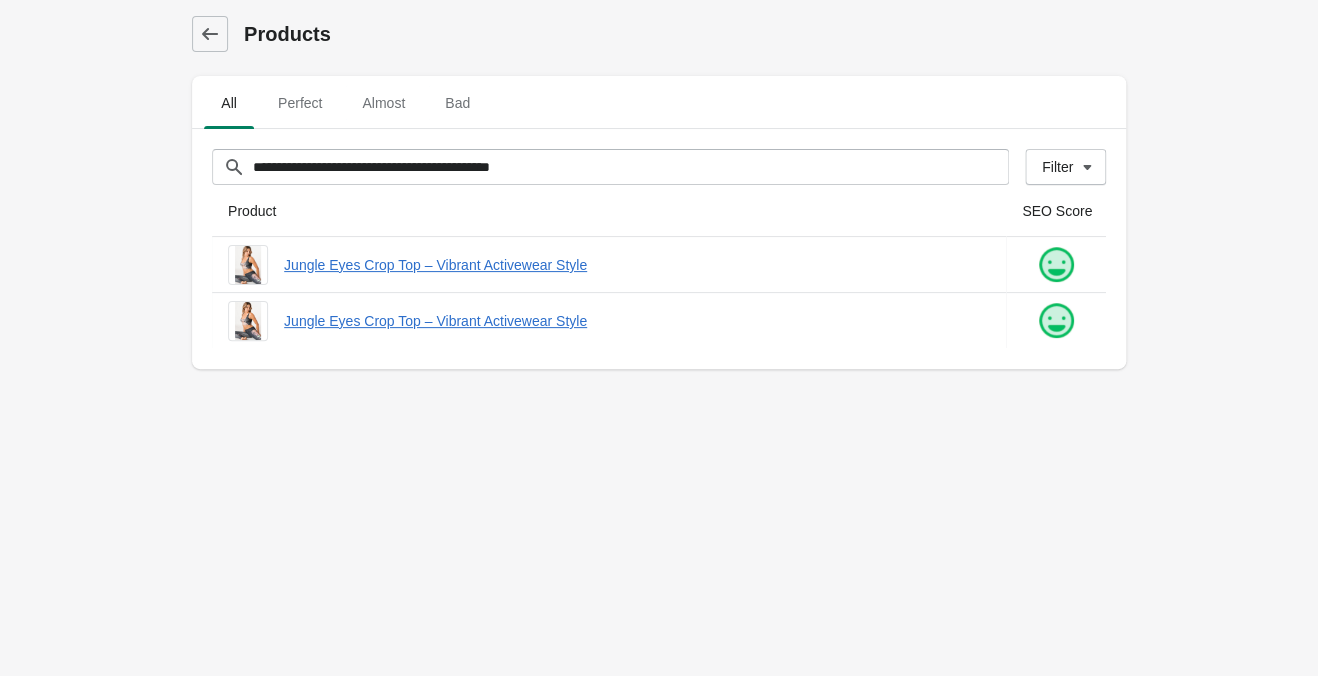 click on "**********" at bounding box center [659, 338] 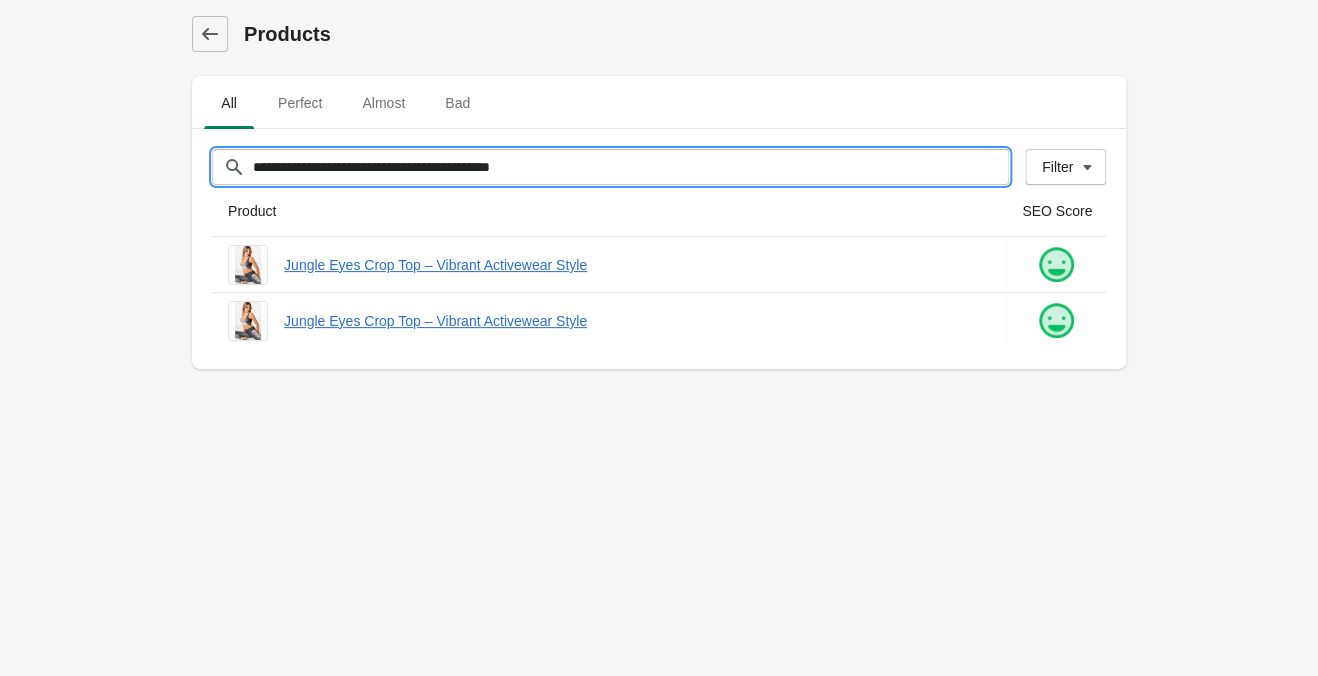 drag, startPoint x: 583, startPoint y: 162, endPoint x: -282, endPoint y: 93, distance: 867.7477 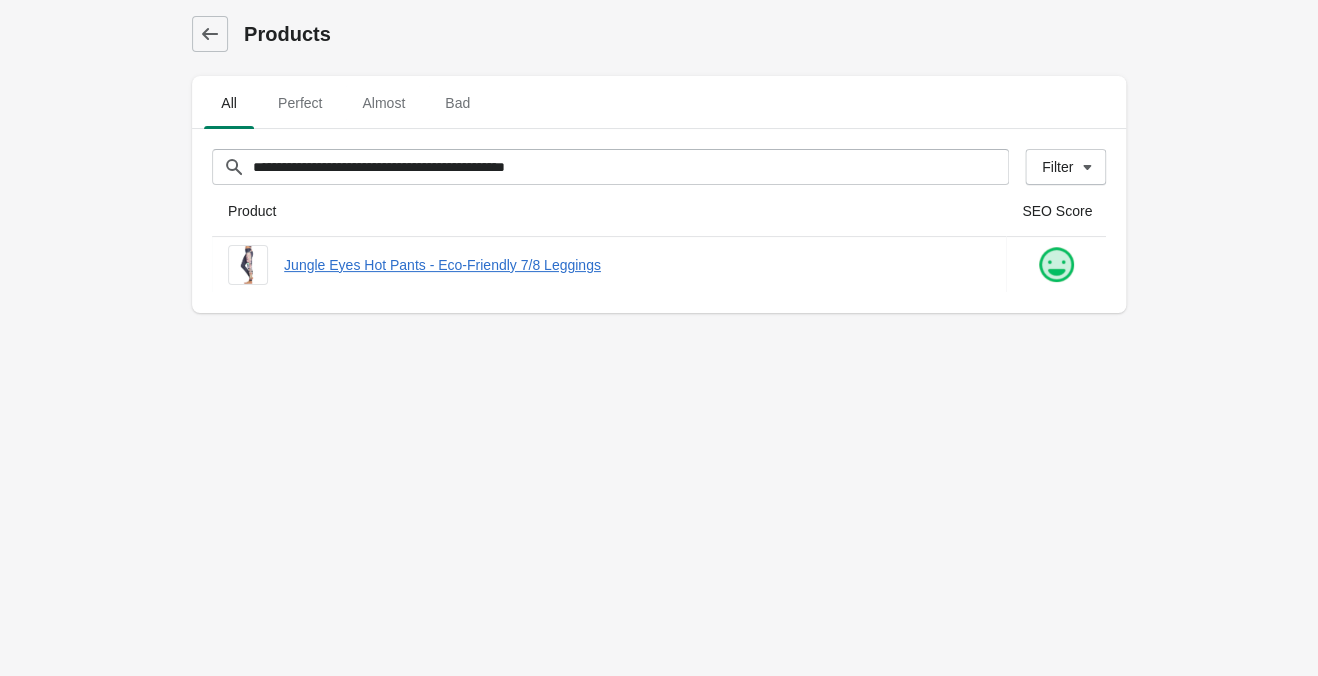 click on "**********" at bounding box center [659, 338] 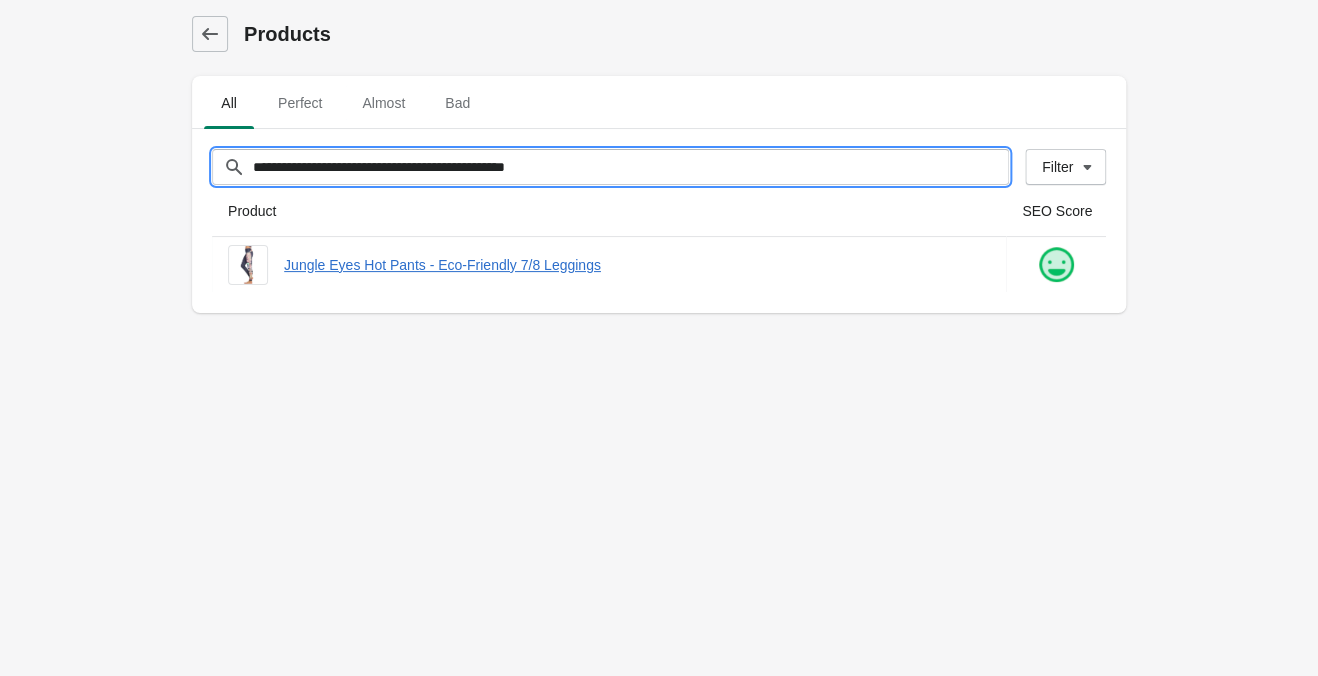 drag, startPoint x: 419, startPoint y: 148, endPoint x: -84, endPoint y: 123, distance: 503.62088 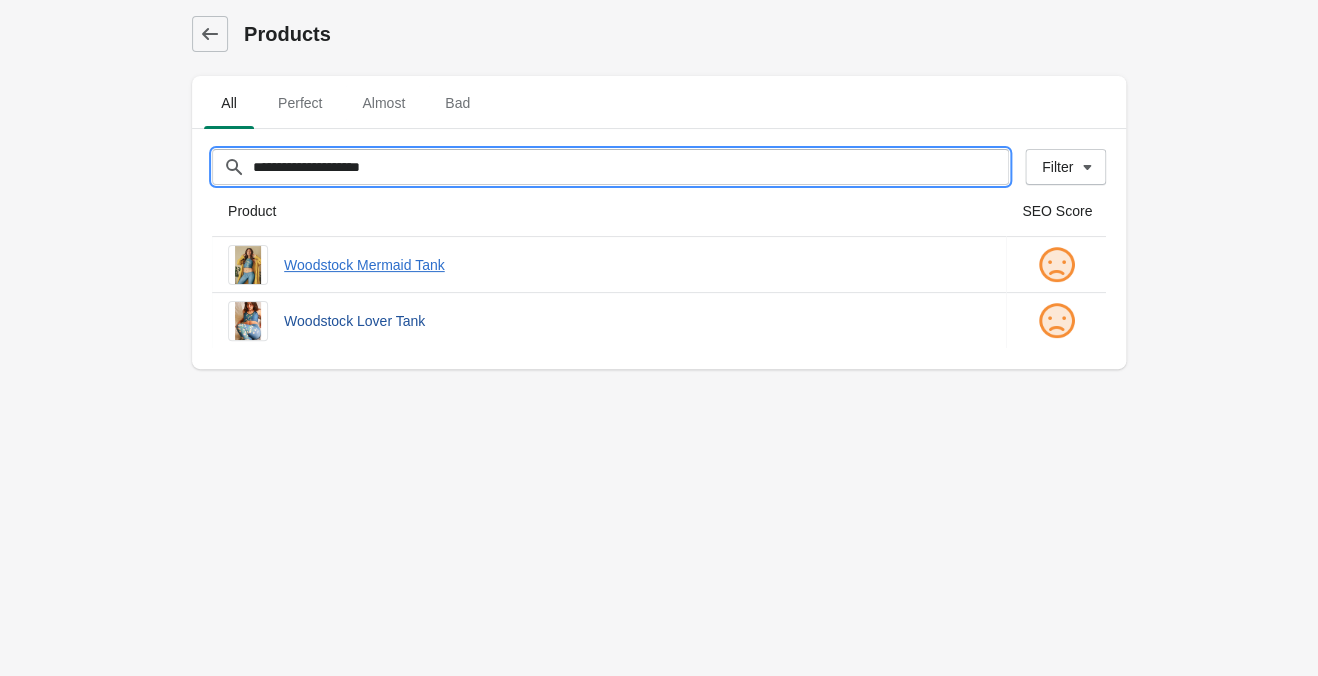 type on "**********" 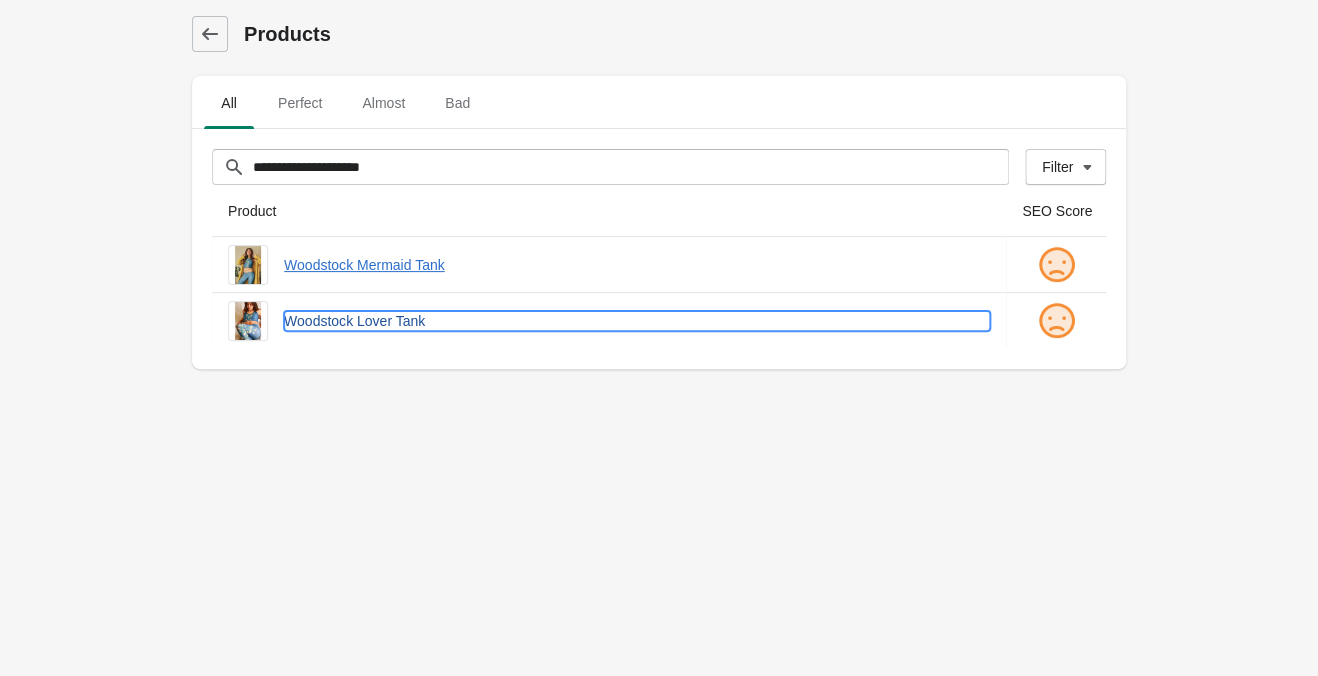 click on "Woodstock Lover Tank" at bounding box center [637, 321] 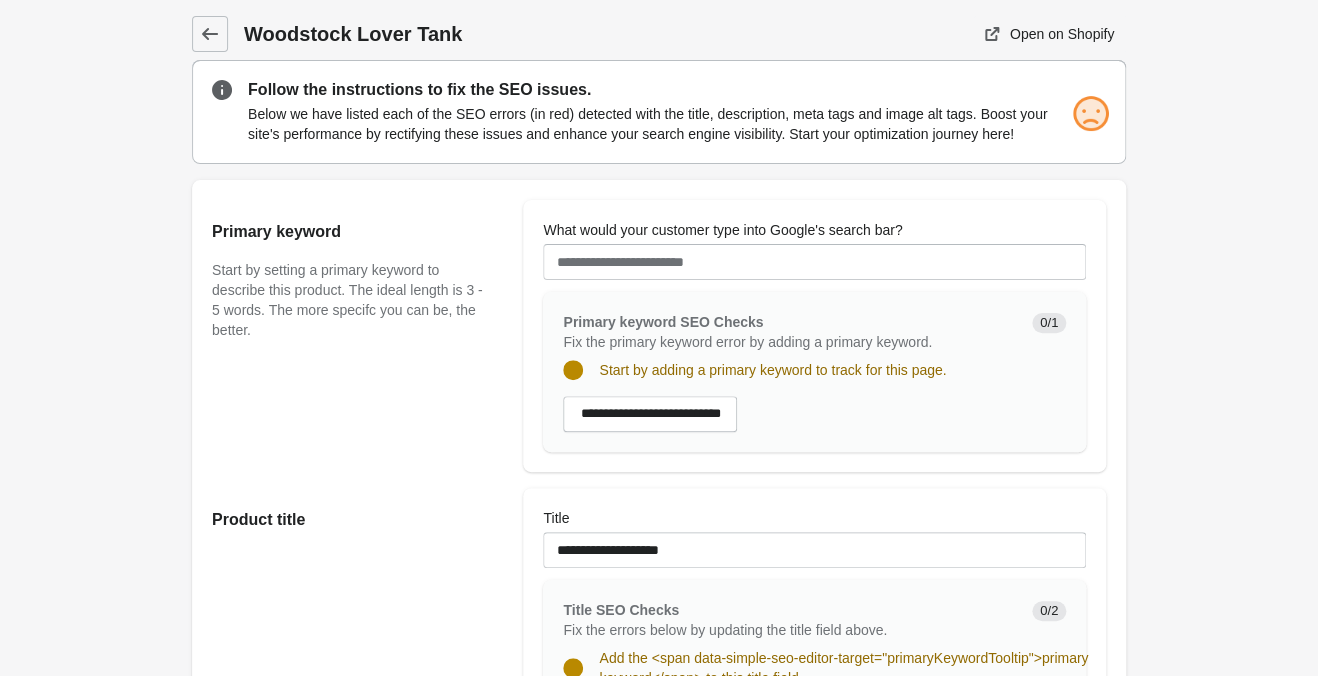 scroll, scrollTop: 0, scrollLeft: 0, axis: both 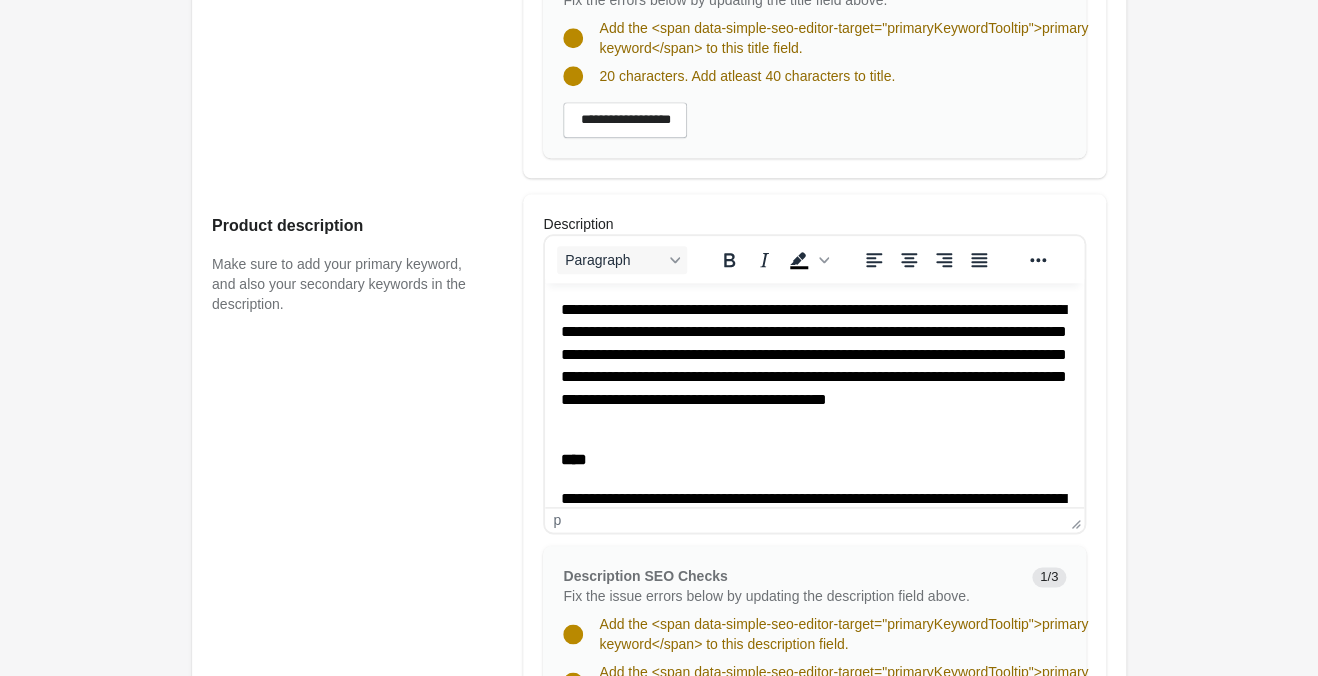 click on "**********" at bounding box center (814, 366) 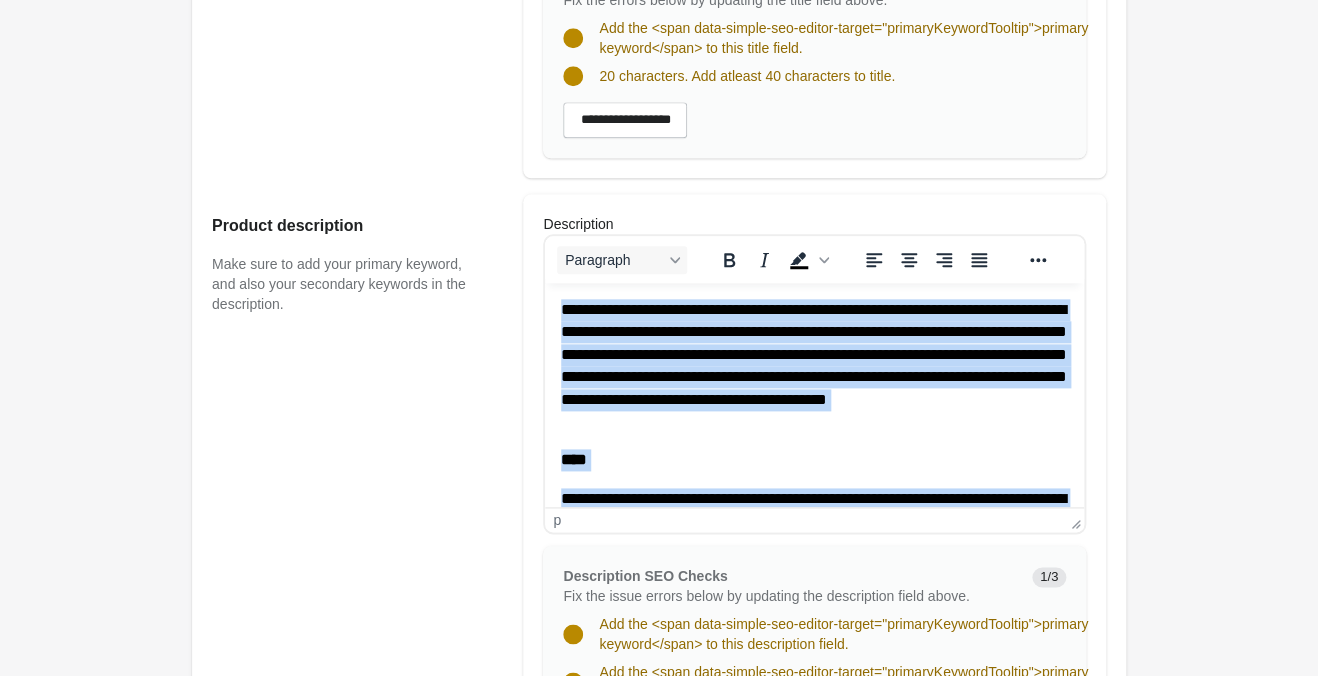 copy on "**********" 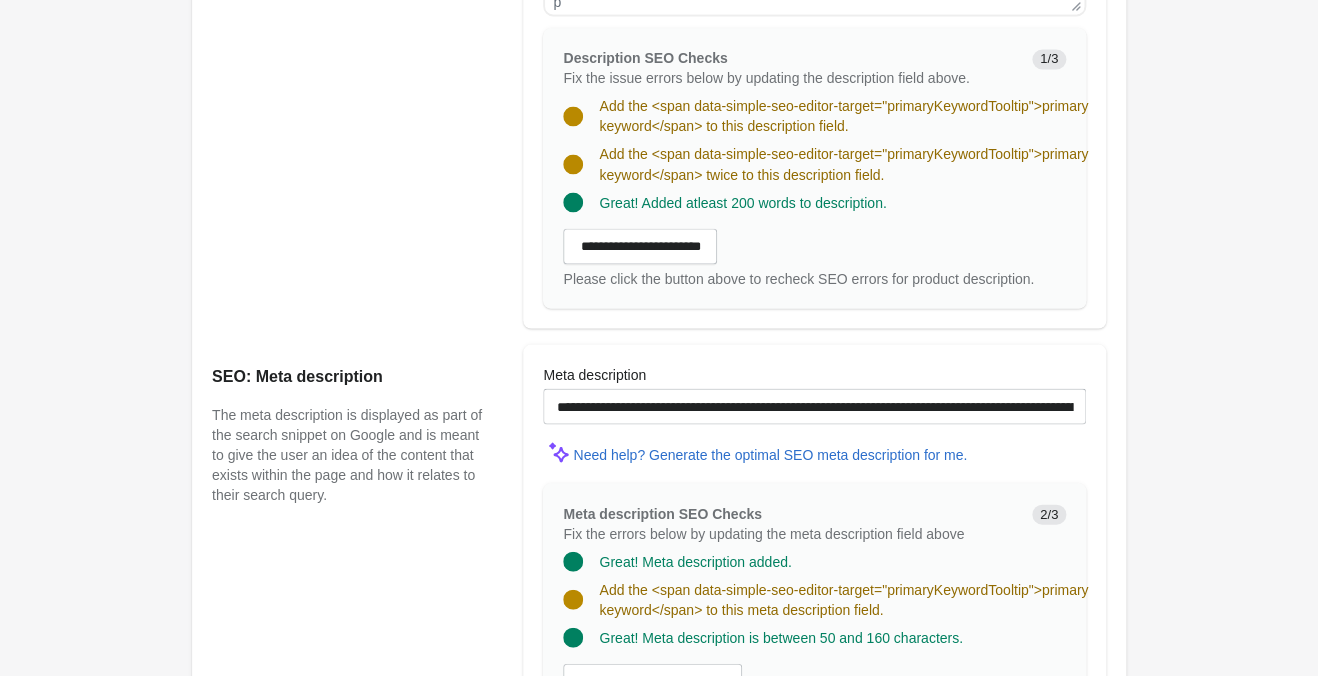 scroll, scrollTop: 1155, scrollLeft: 0, axis: vertical 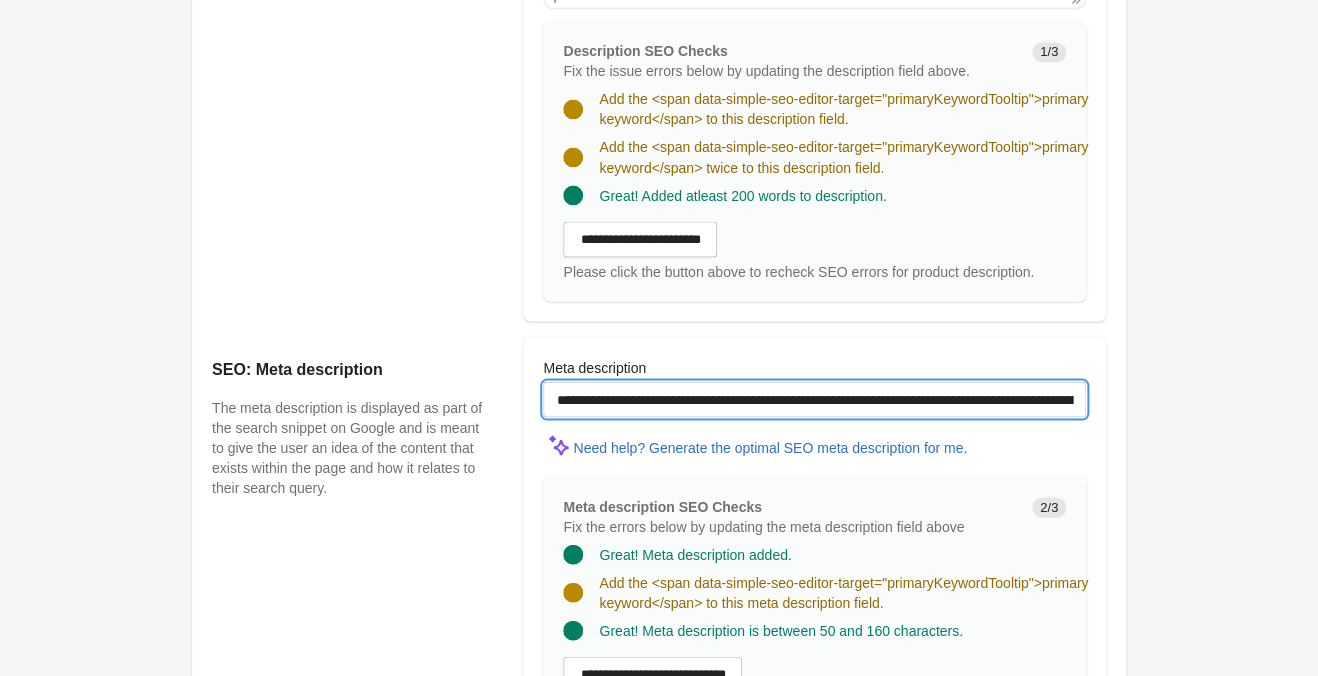 click on "**********" at bounding box center (814, 399) 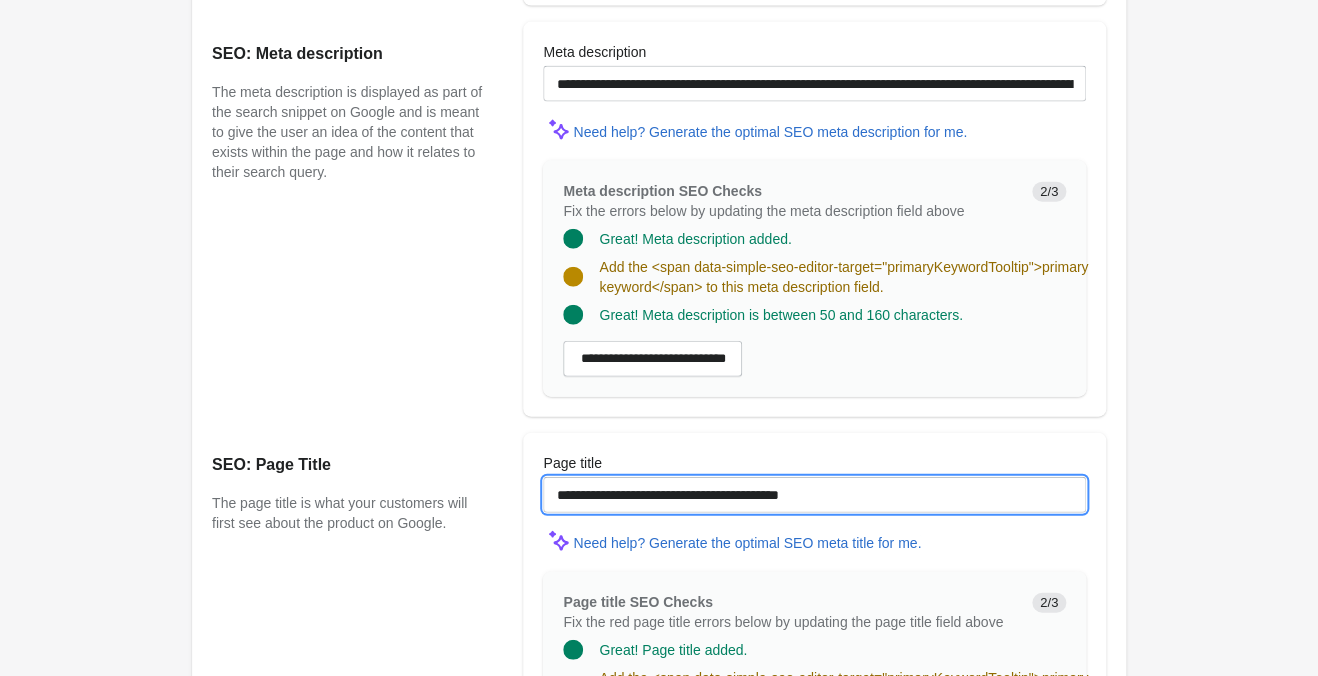 click on "**********" at bounding box center [814, 495] 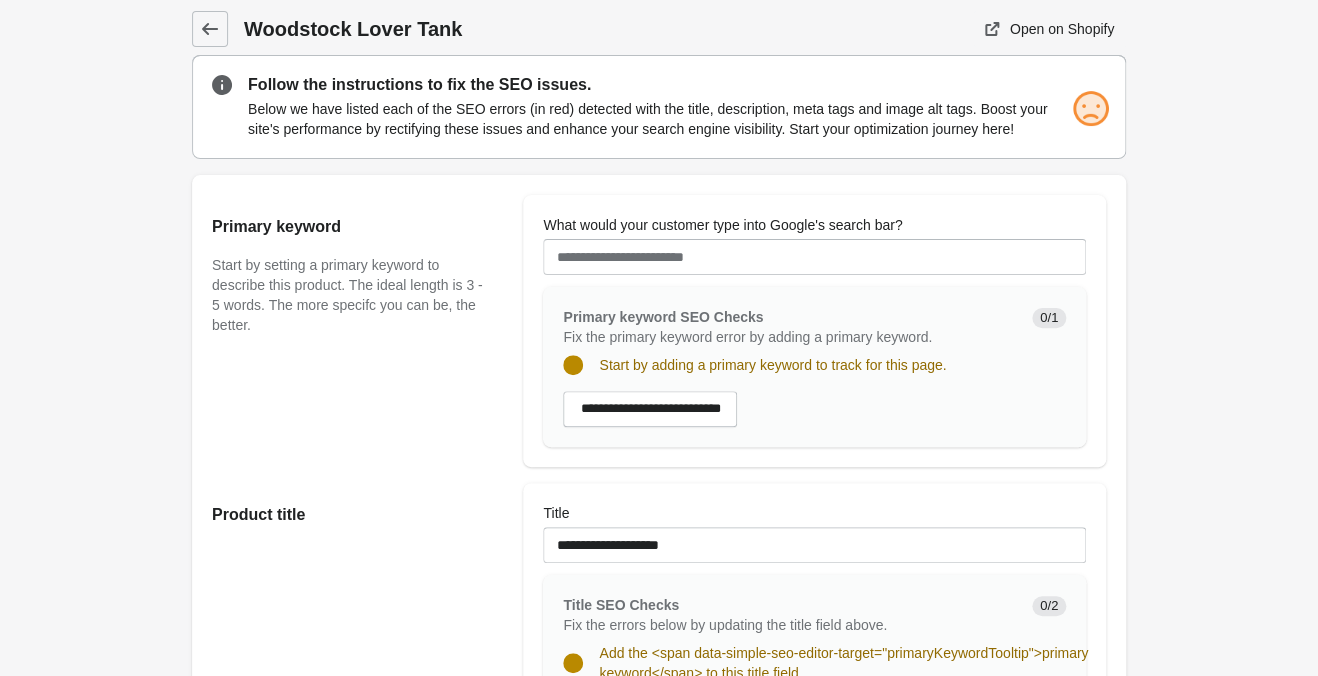 scroll, scrollTop: 0, scrollLeft: 0, axis: both 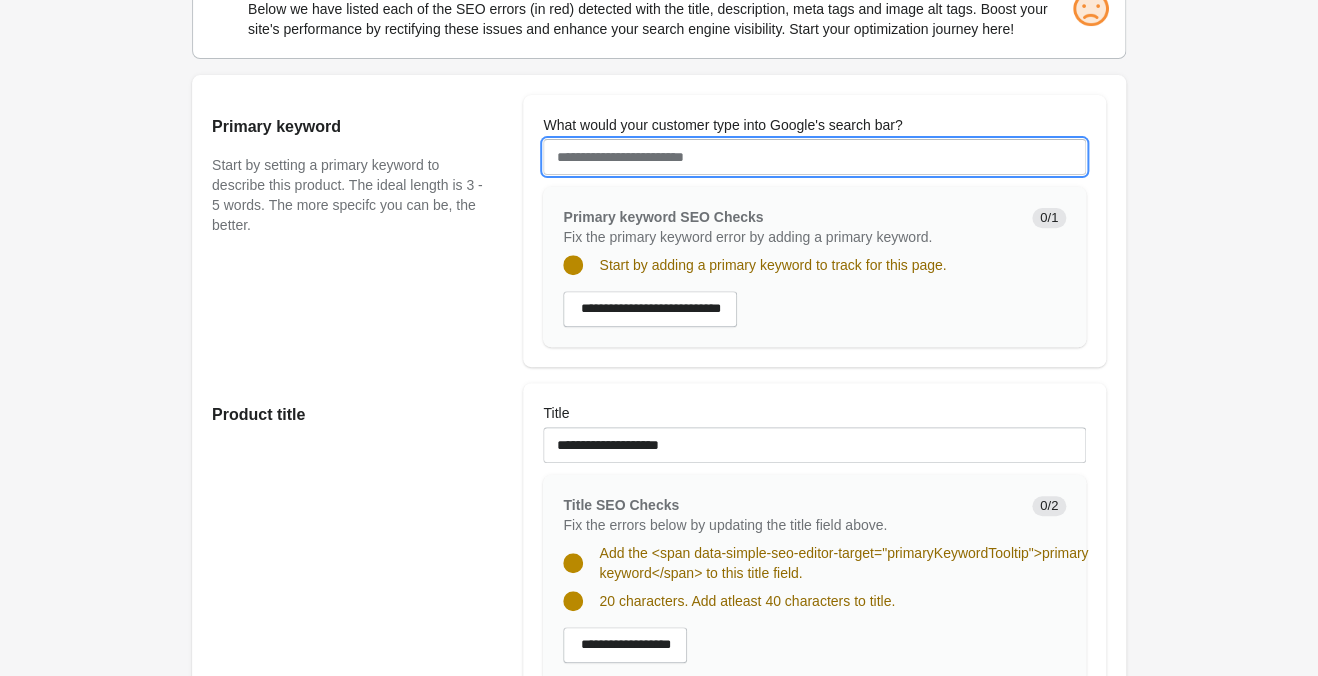click on "What would your customer type into Google's search bar?" at bounding box center [814, 157] 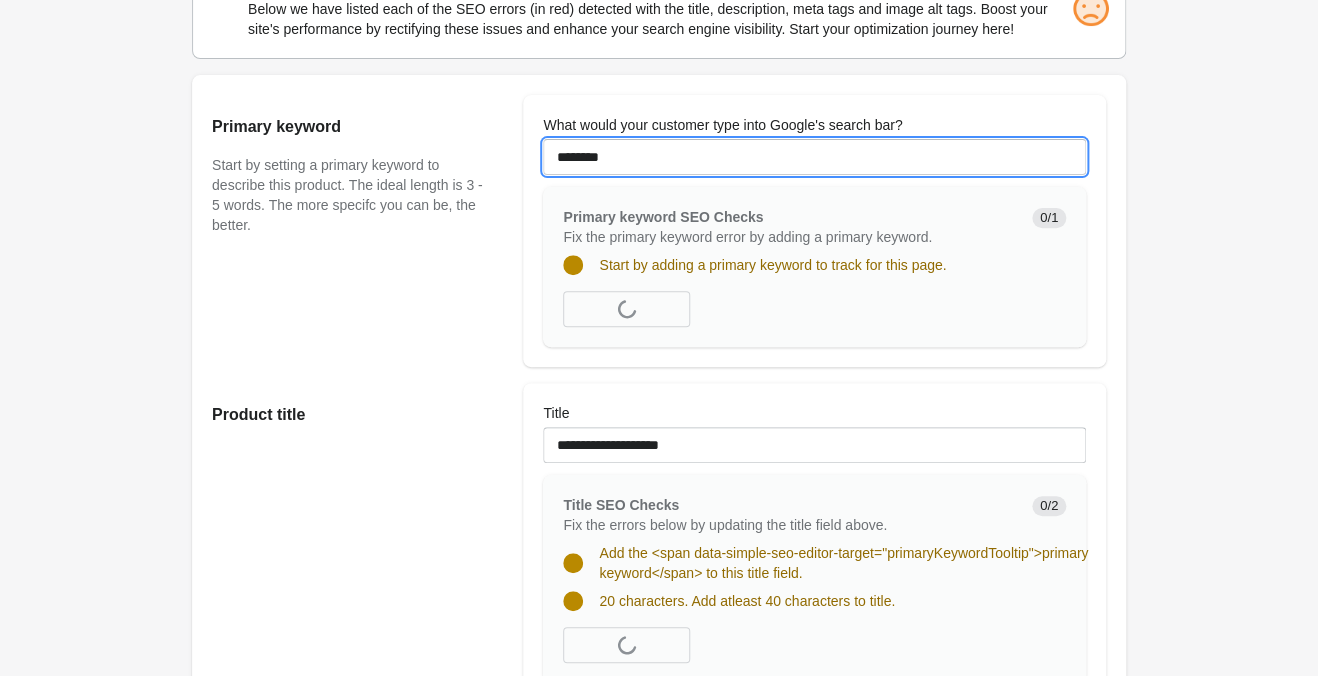 type on "********" 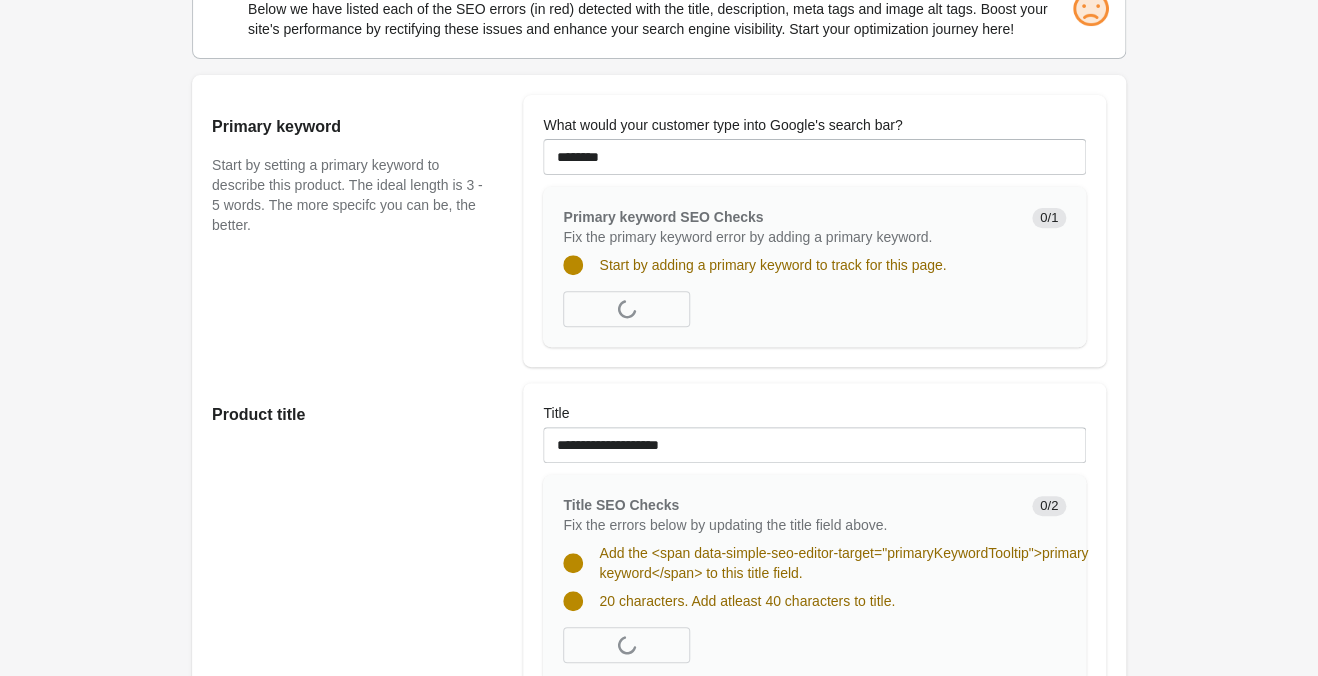 click on "Product title" at bounding box center (357, 543) 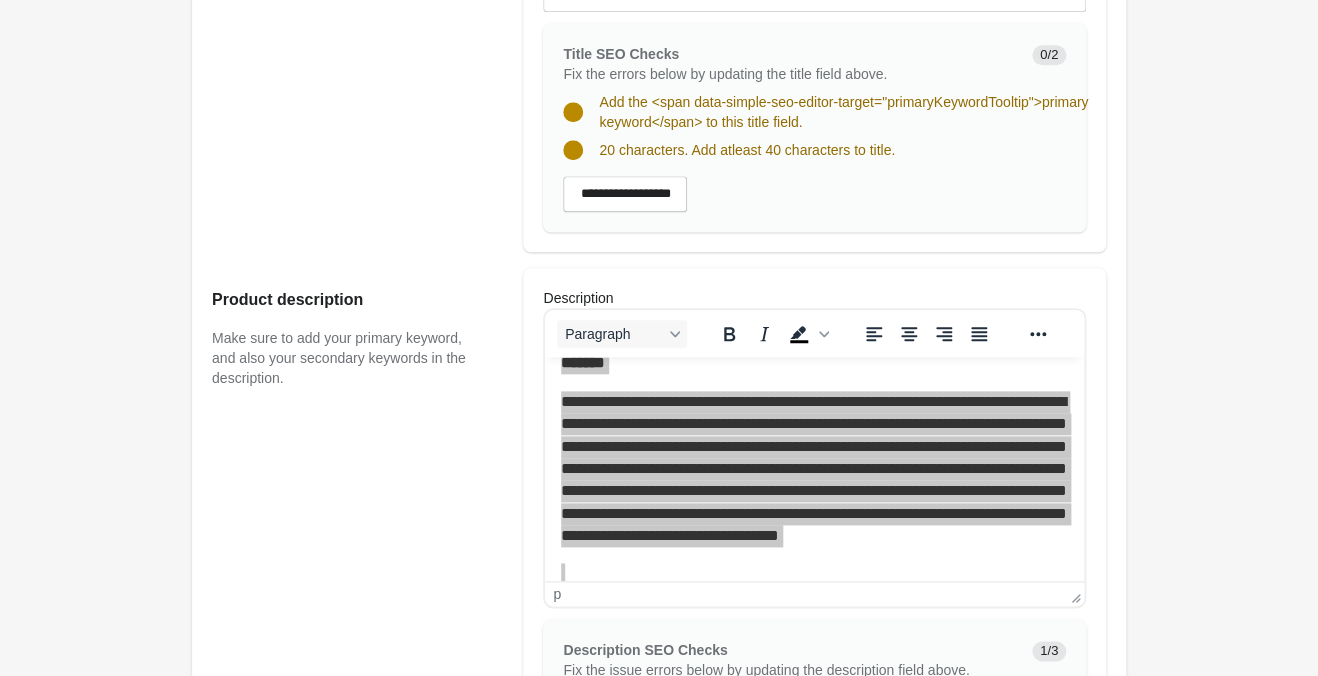 scroll, scrollTop: 630, scrollLeft: 0, axis: vertical 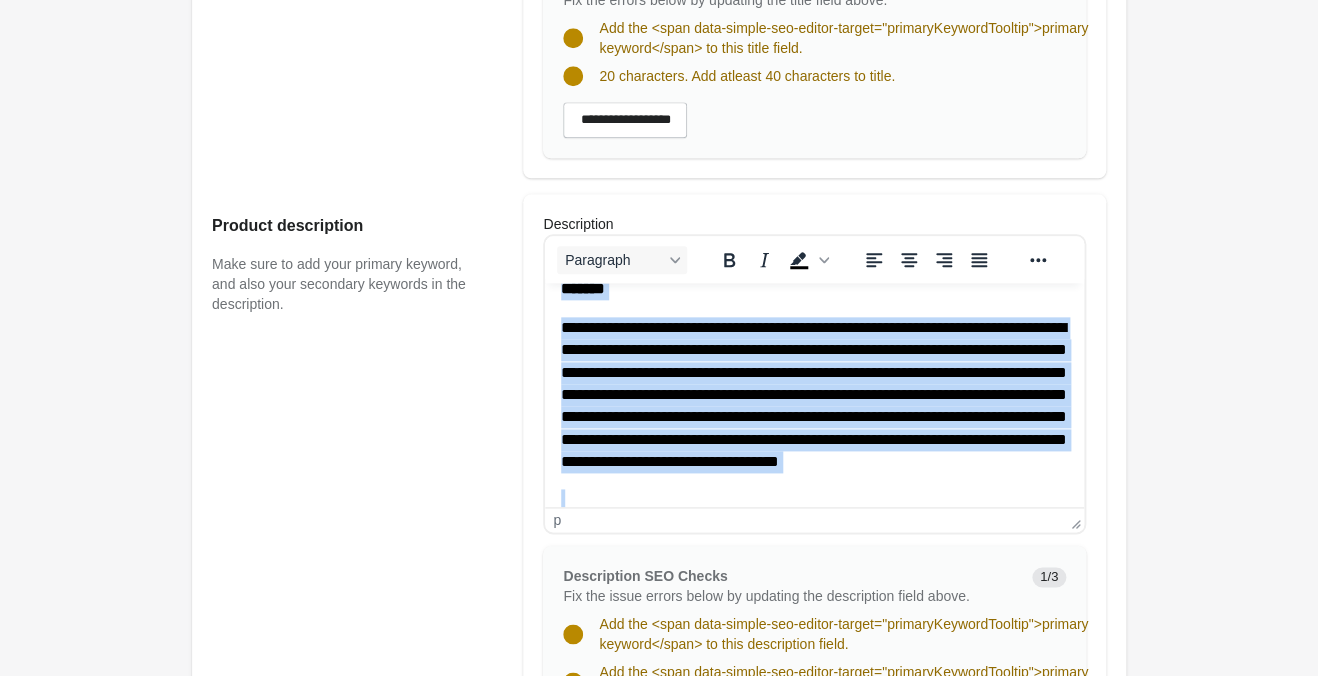 click on "**********" at bounding box center (814, 394) 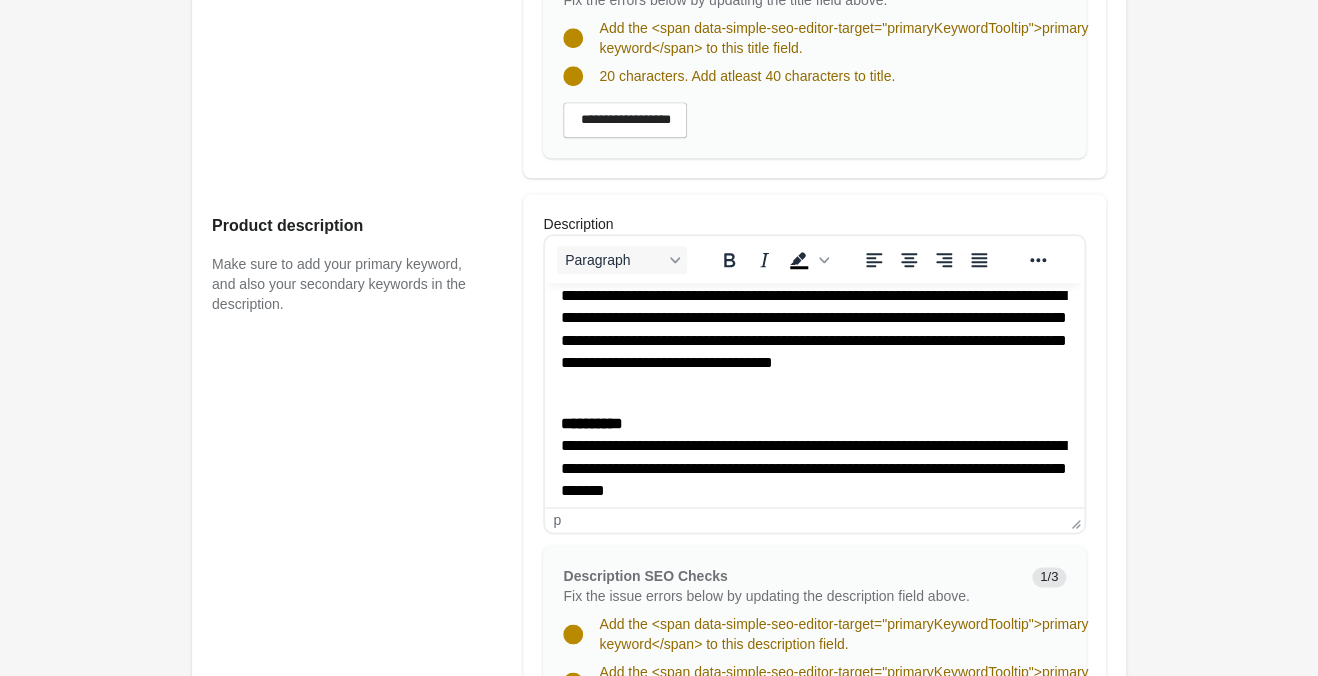 scroll, scrollTop: 514, scrollLeft: 0, axis: vertical 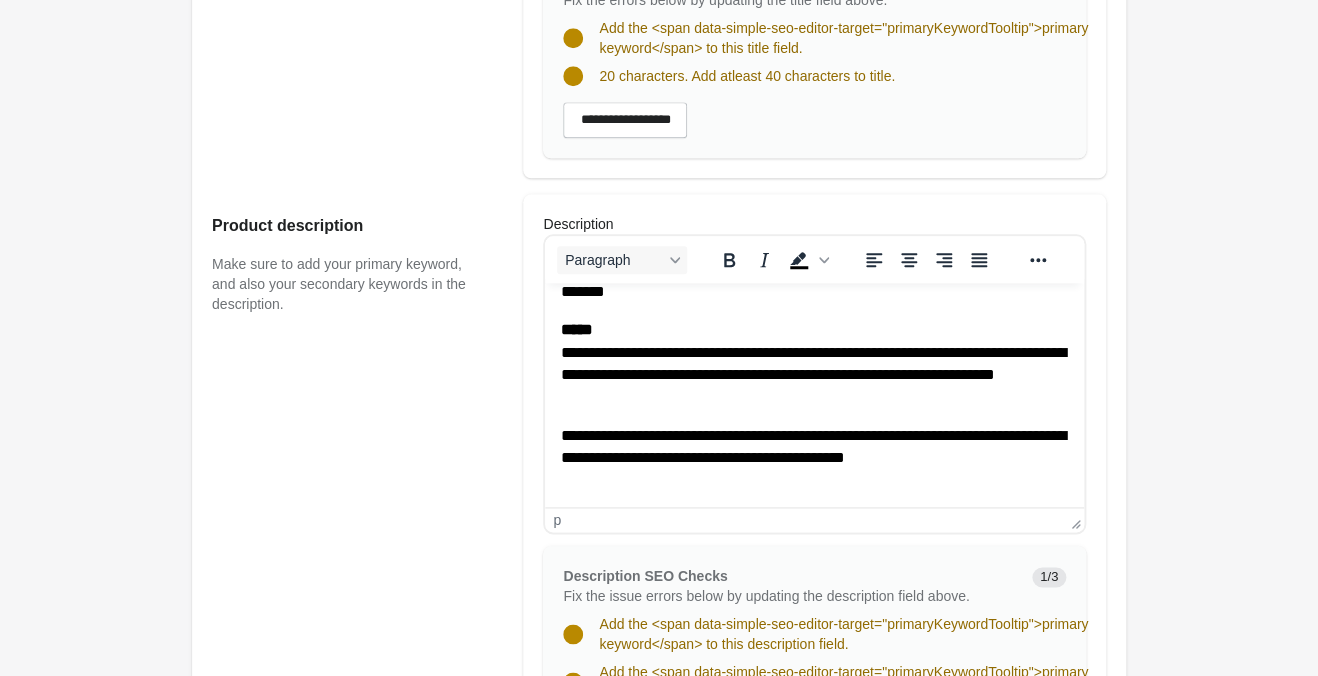click on "Product description
Make sure to add your primary keyword, and also your secondary keywords in the description." at bounding box center (357, 520) 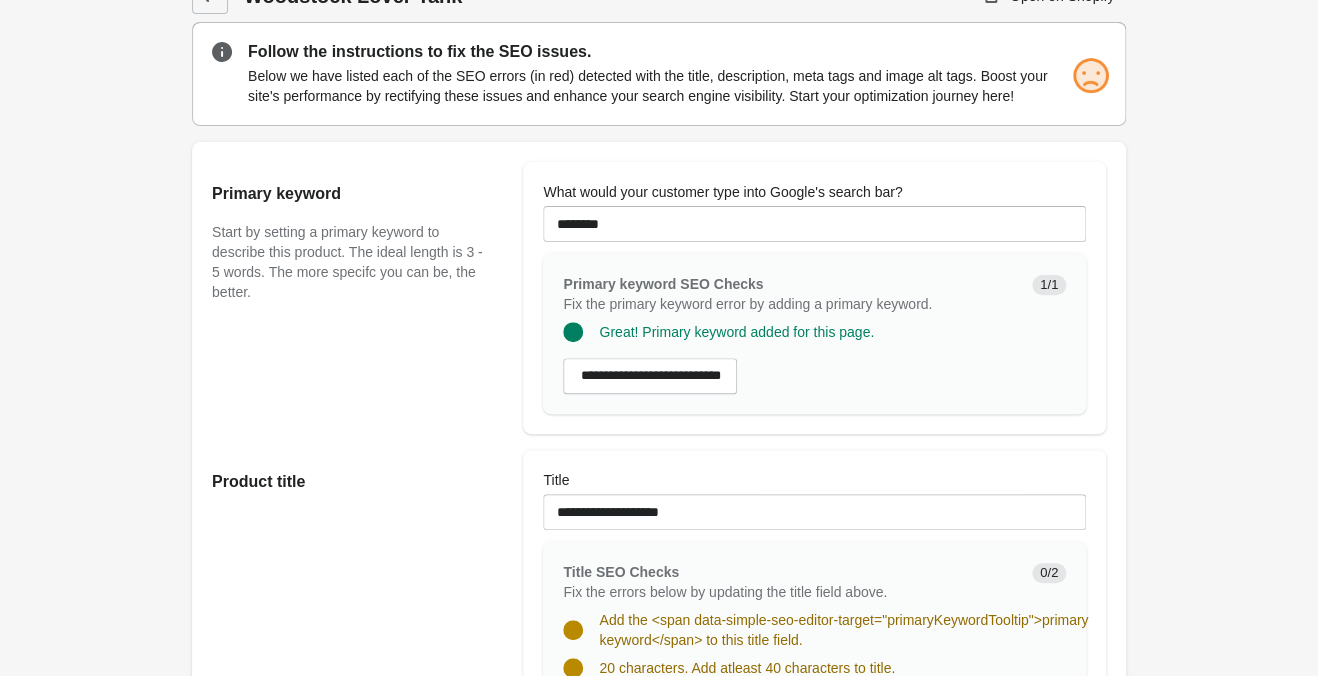 scroll, scrollTop: 0, scrollLeft: 0, axis: both 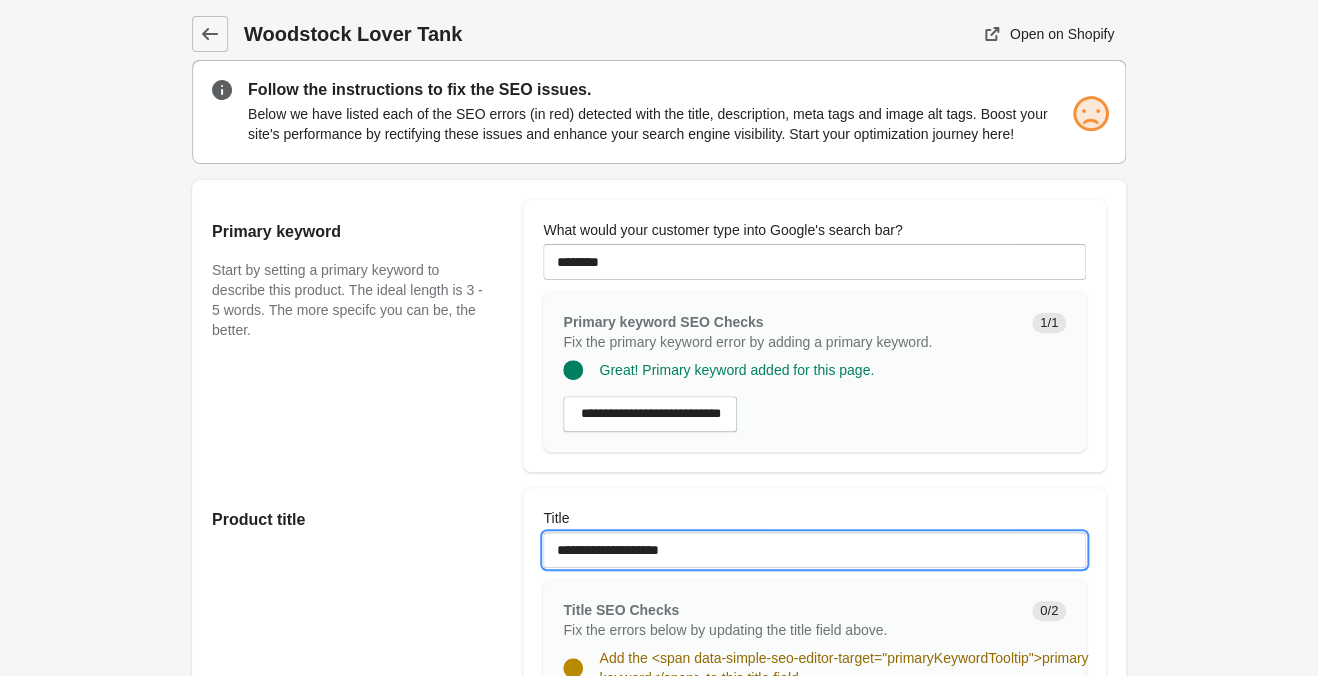 drag, startPoint x: 708, startPoint y: 539, endPoint x: 315, endPoint y: 562, distance: 393.67245 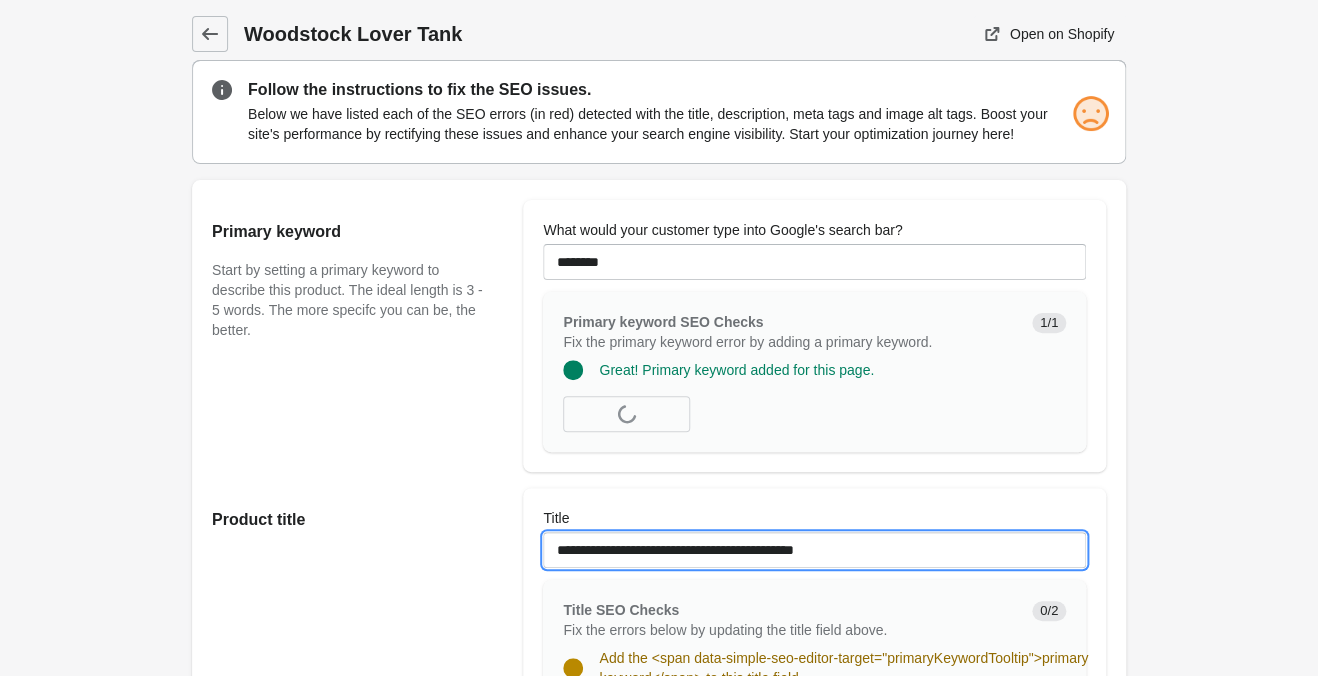 type on "**********" 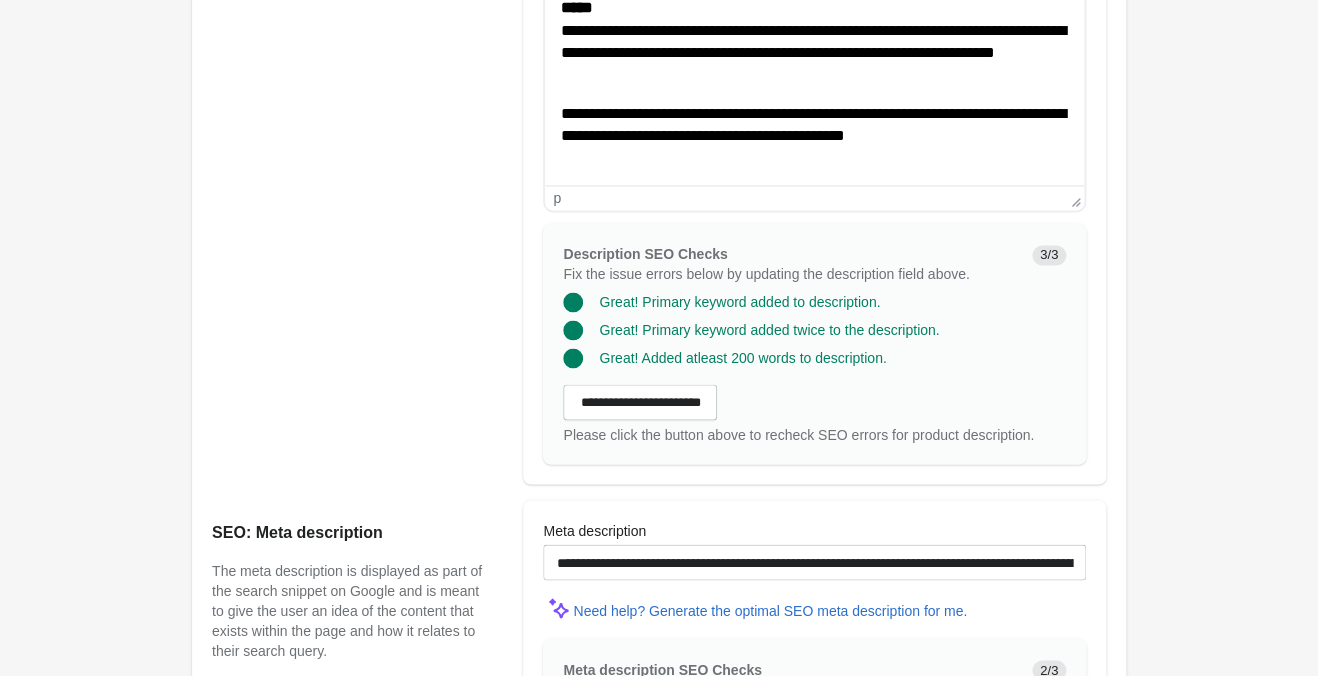 scroll, scrollTop: 1155, scrollLeft: 0, axis: vertical 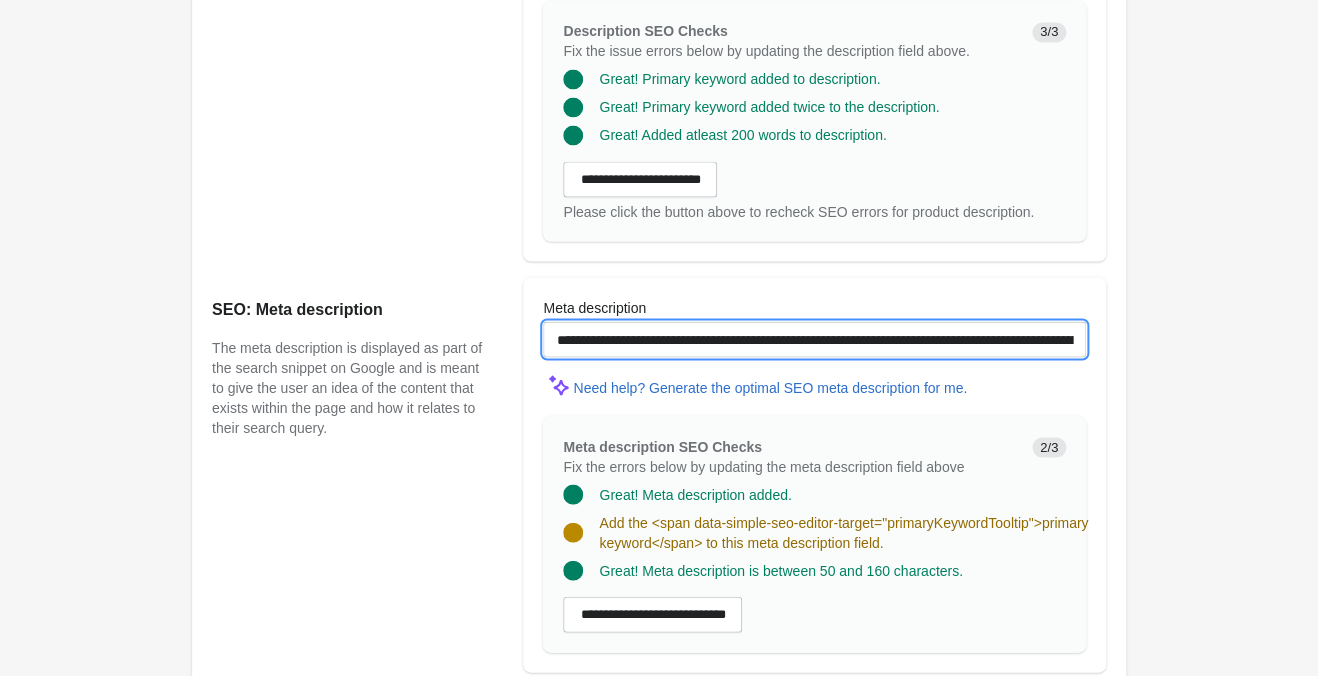click on "**********" at bounding box center (814, 339) 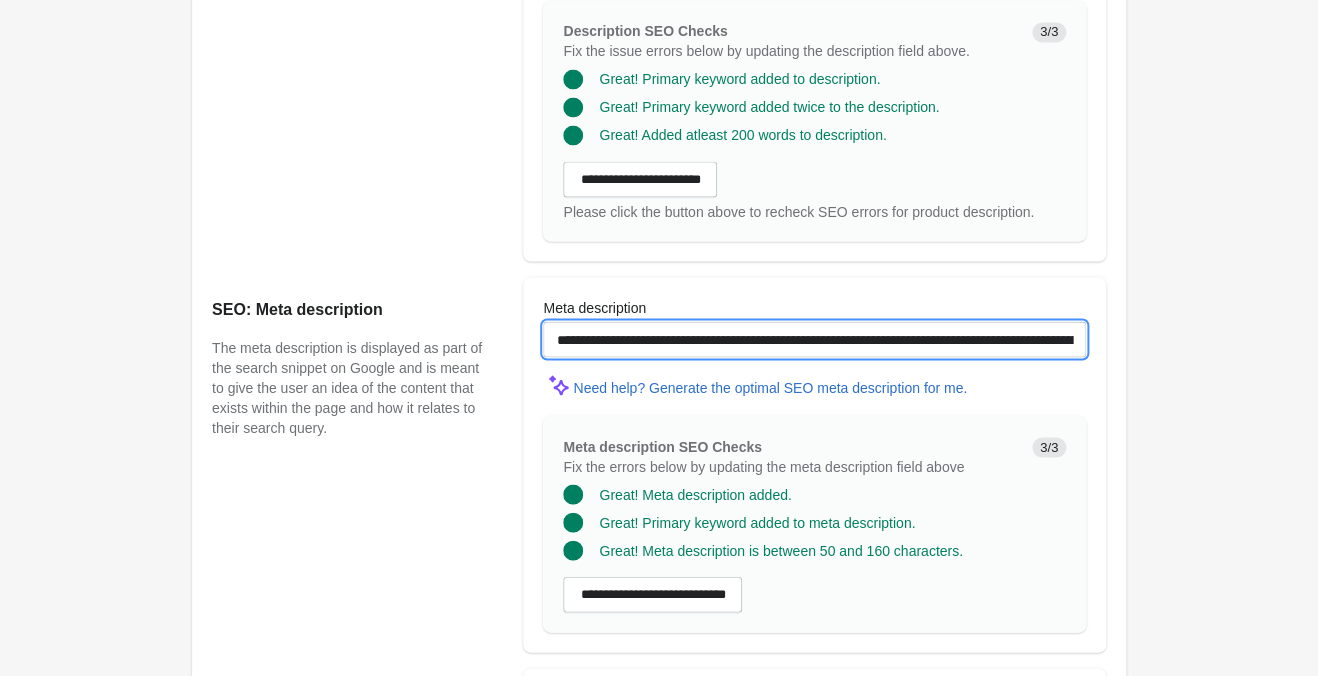 scroll, scrollTop: 1575, scrollLeft: 0, axis: vertical 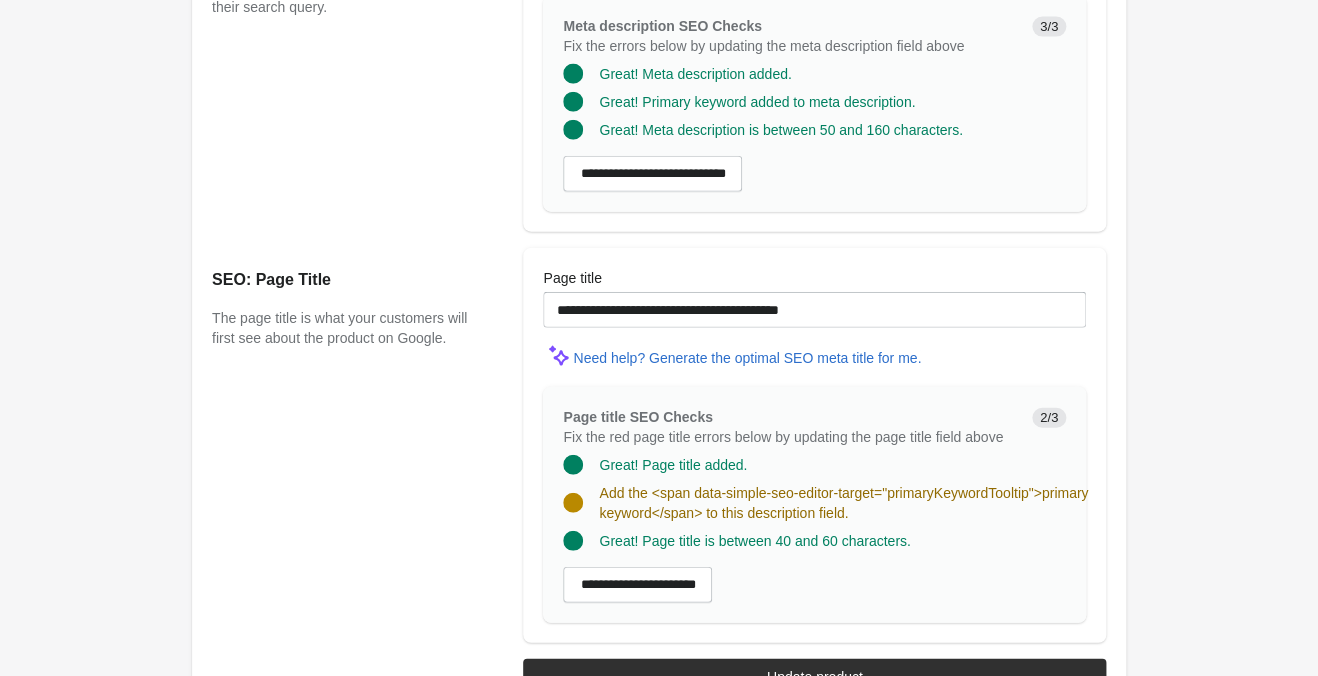 type on "**********" 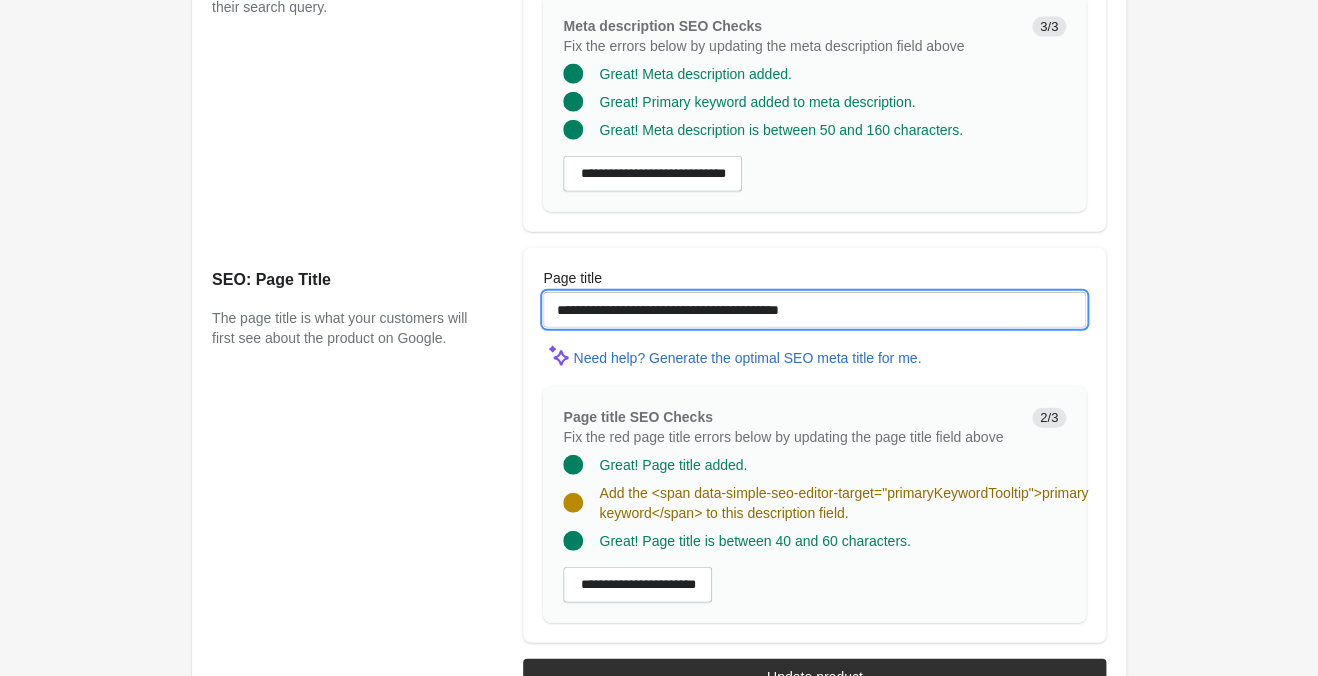 click on "**********" at bounding box center [814, 310] 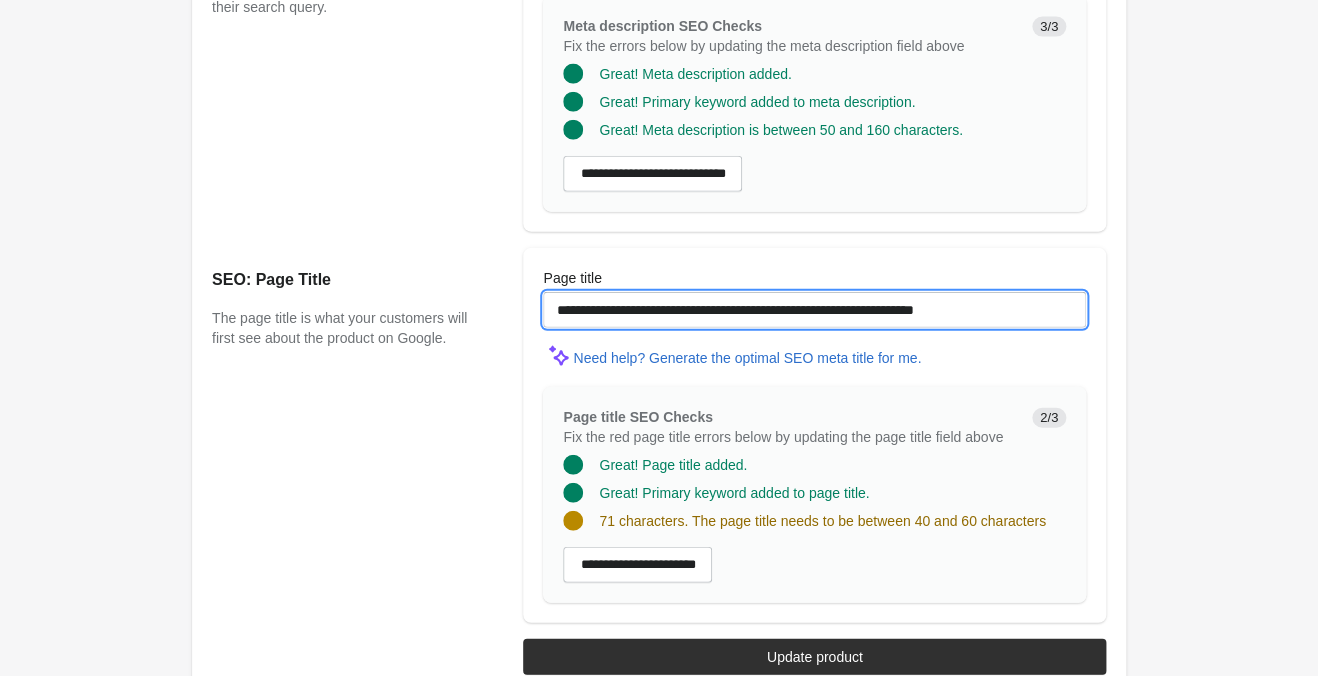 drag, startPoint x: 758, startPoint y: 311, endPoint x: 887, endPoint y: 308, distance: 129.03488 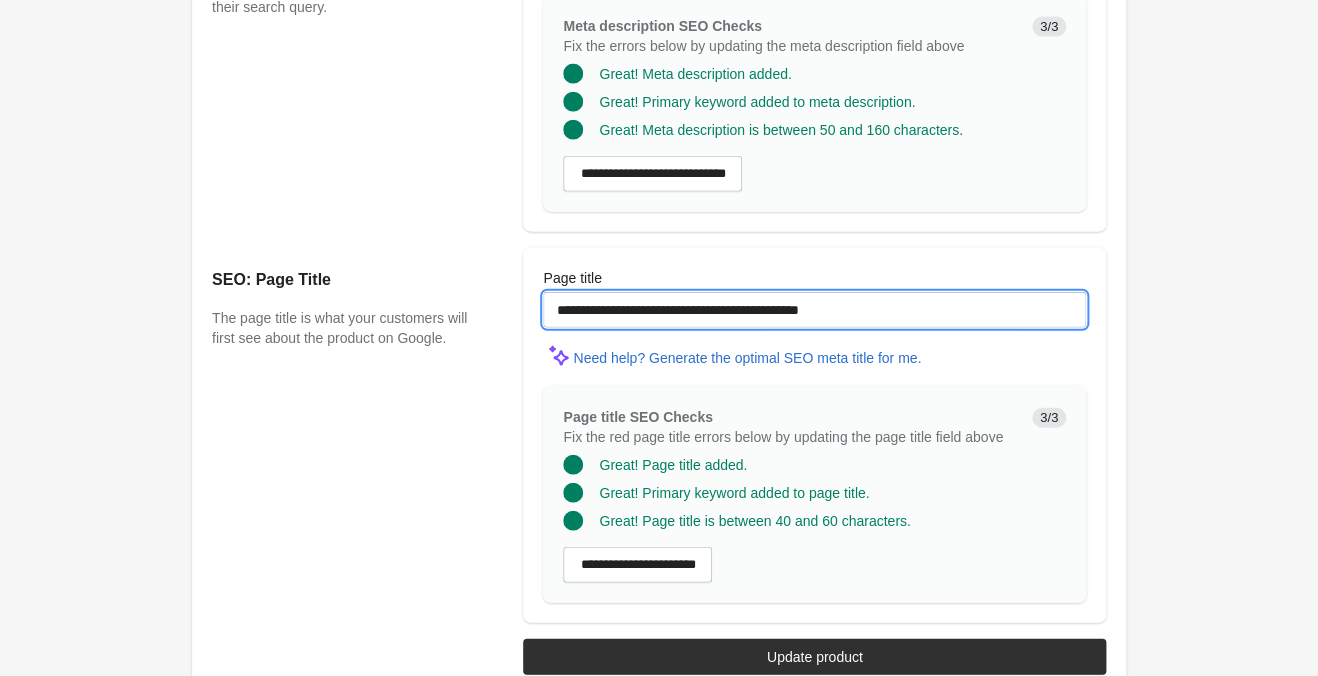 type on "**********" 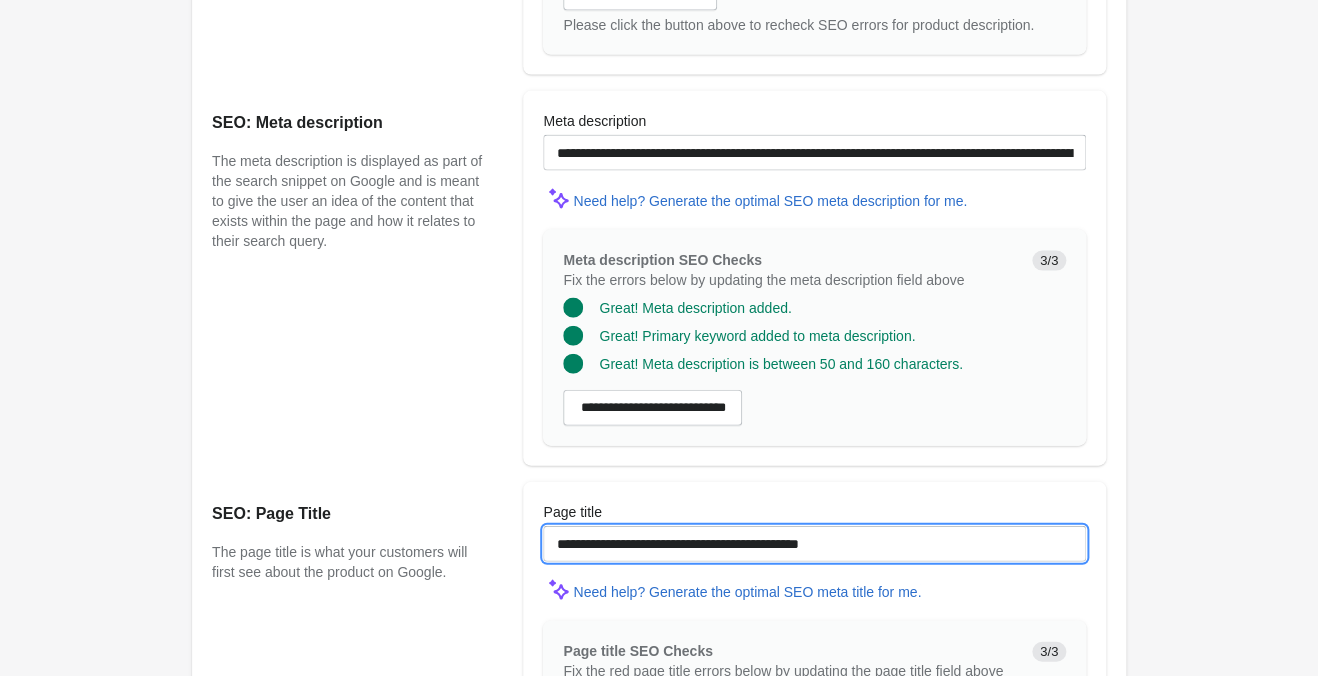 scroll, scrollTop: 1260, scrollLeft: 0, axis: vertical 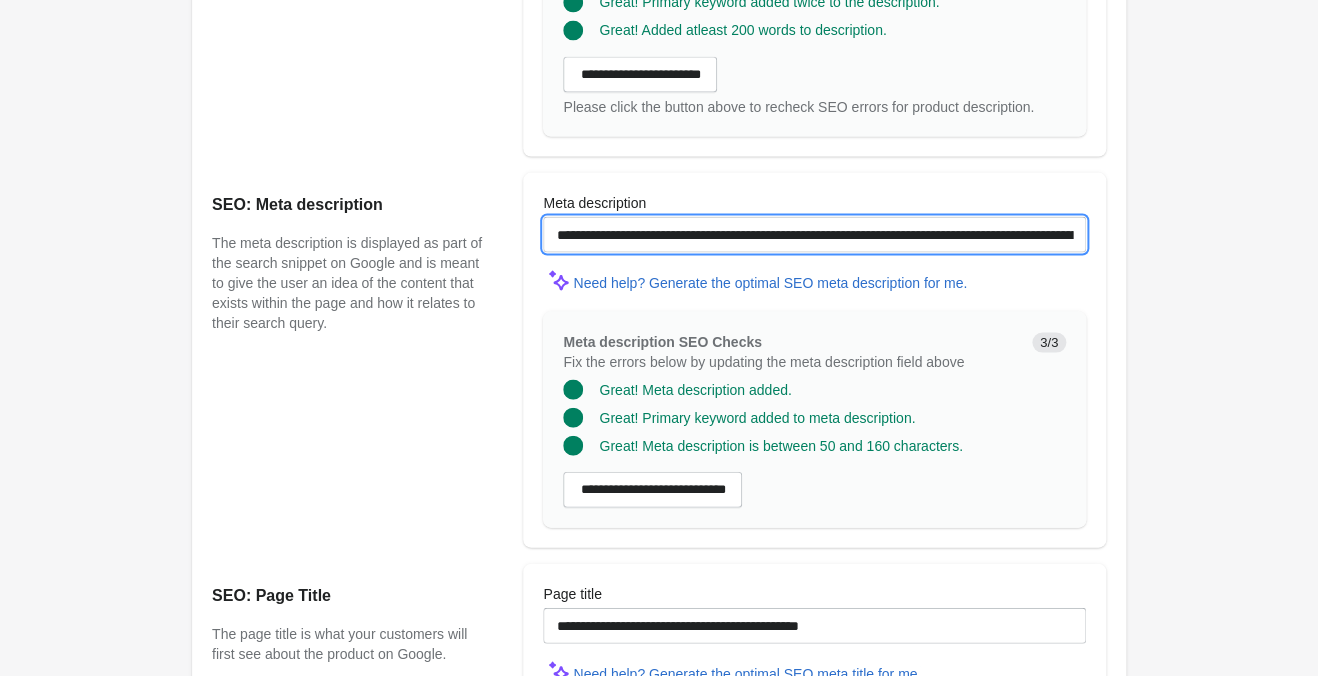 click on "**********" at bounding box center [814, 234] 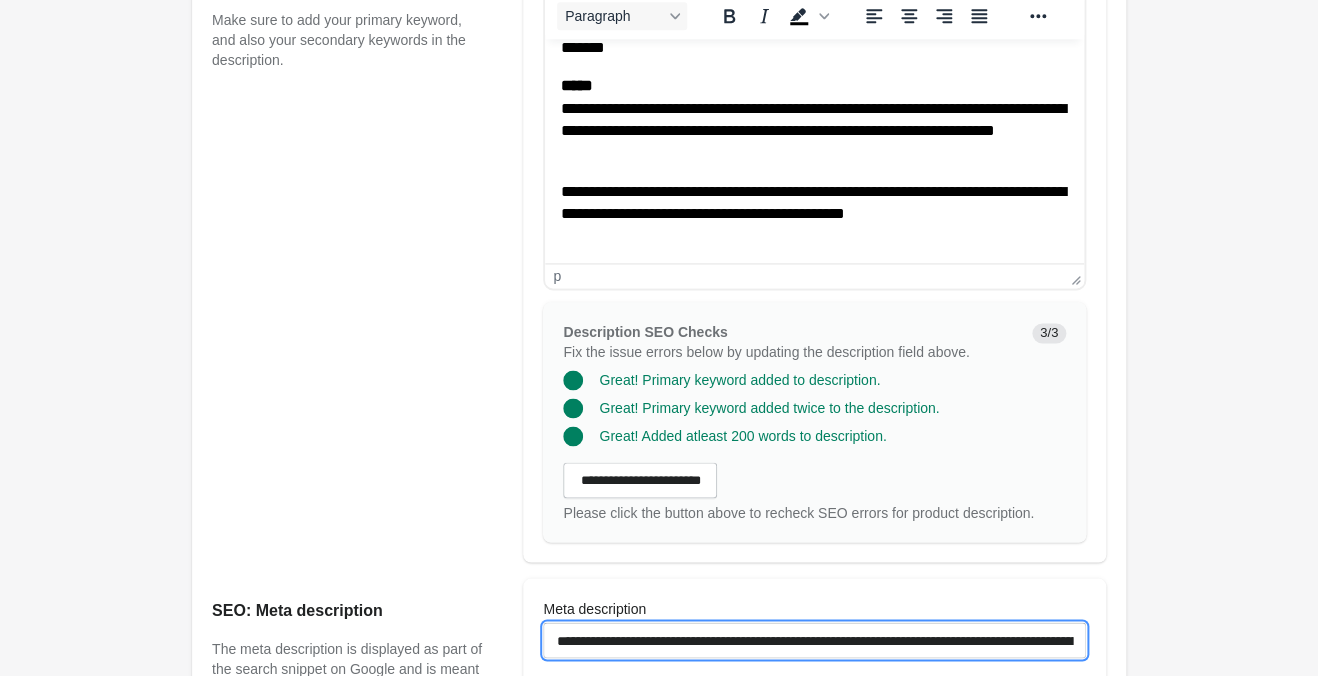 scroll, scrollTop: 735, scrollLeft: 0, axis: vertical 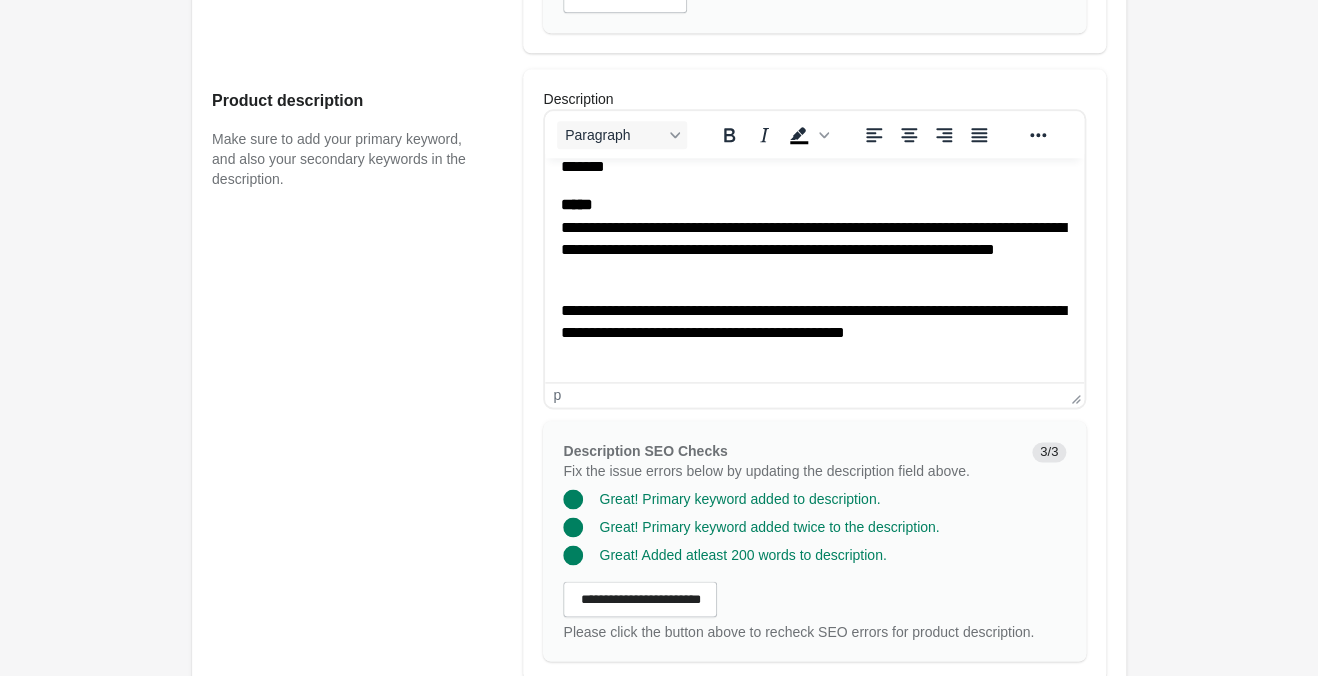 click on "**********" at bounding box center (814, 322) 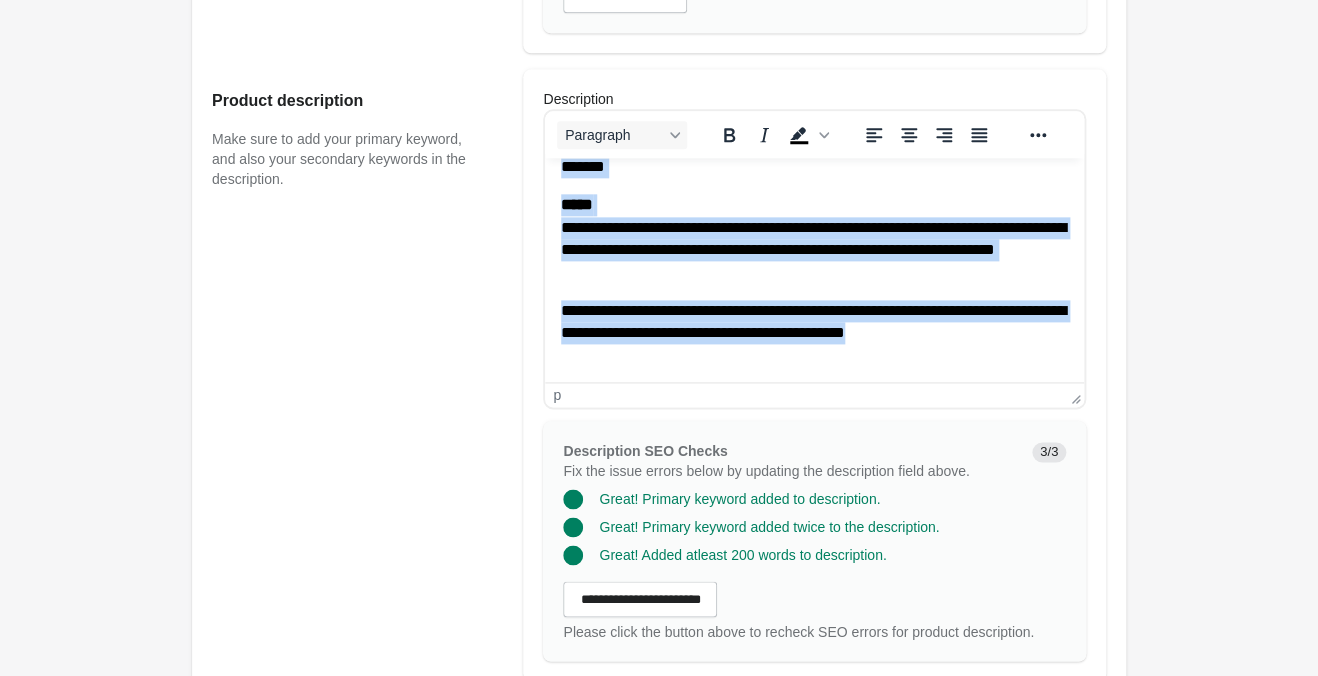 copy on "**********" 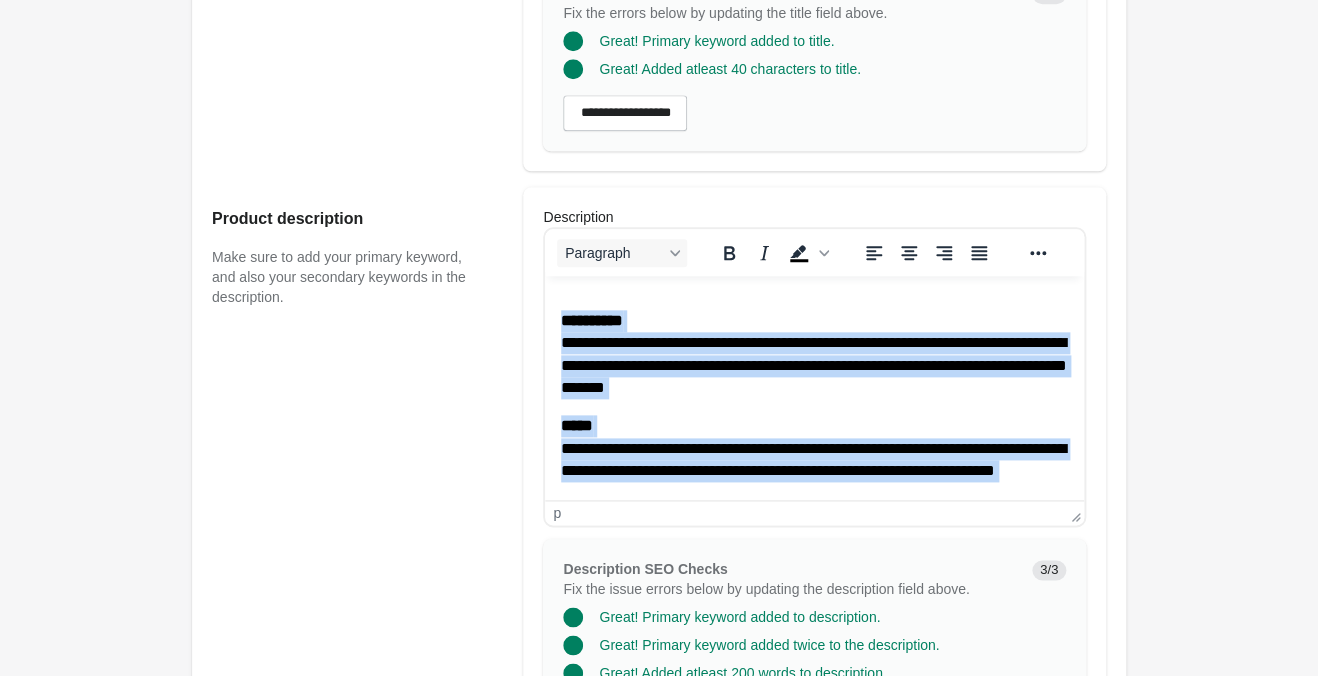 scroll, scrollTop: 420, scrollLeft: 0, axis: vertical 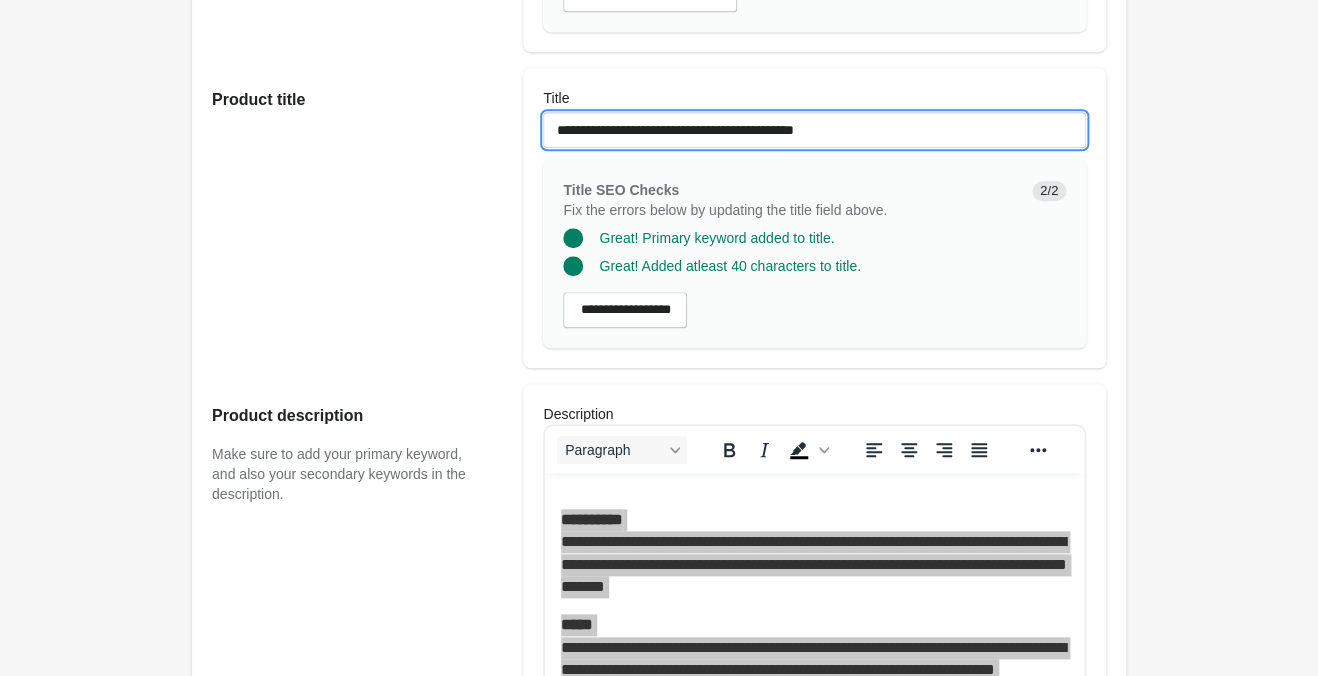 click on "**********" at bounding box center [814, 130] 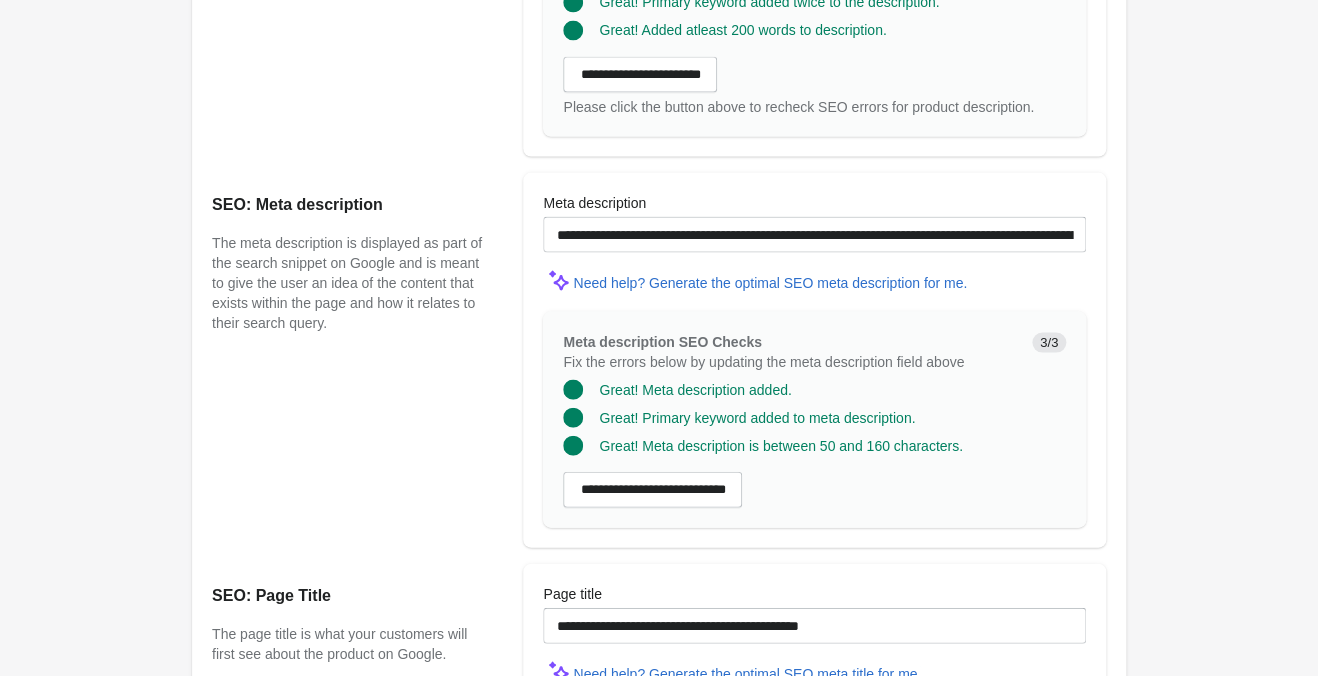scroll, scrollTop: 1604, scrollLeft: 0, axis: vertical 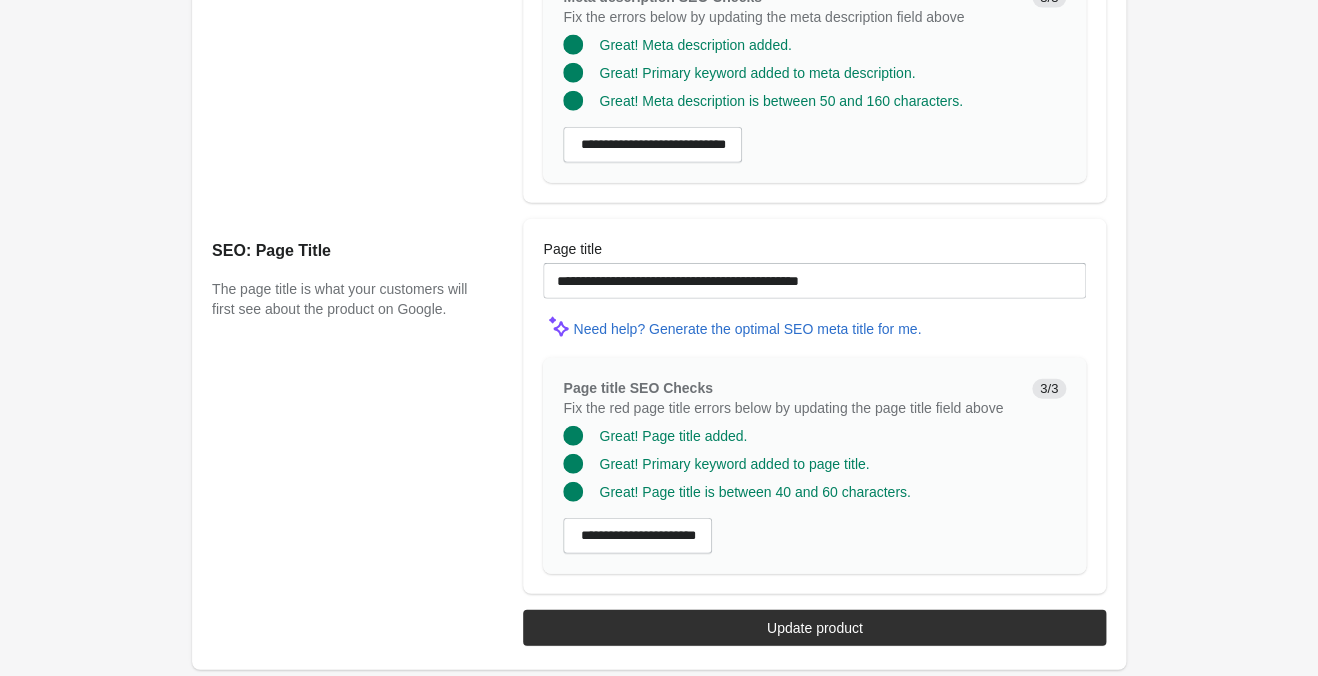drag, startPoint x: 833, startPoint y: 623, endPoint x: 841, endPoint y: 613, distance: 12.806249 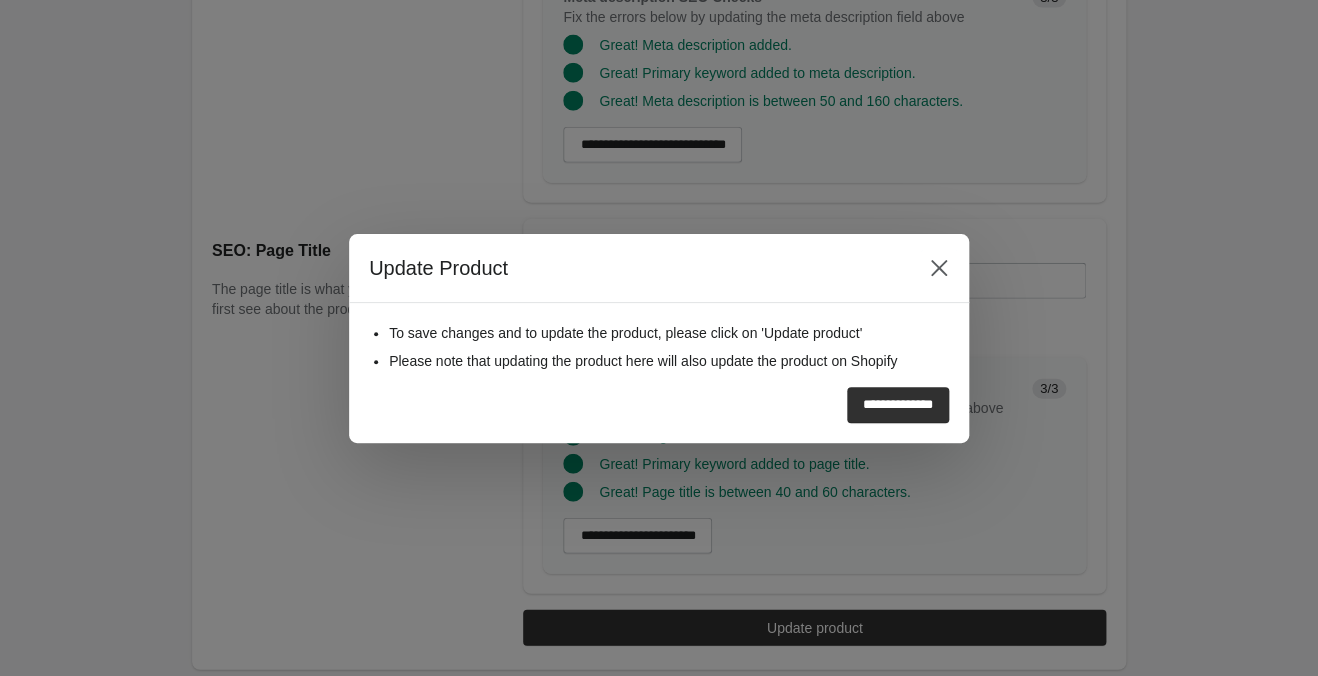 click on "**********" at bounding box center [651, 397] 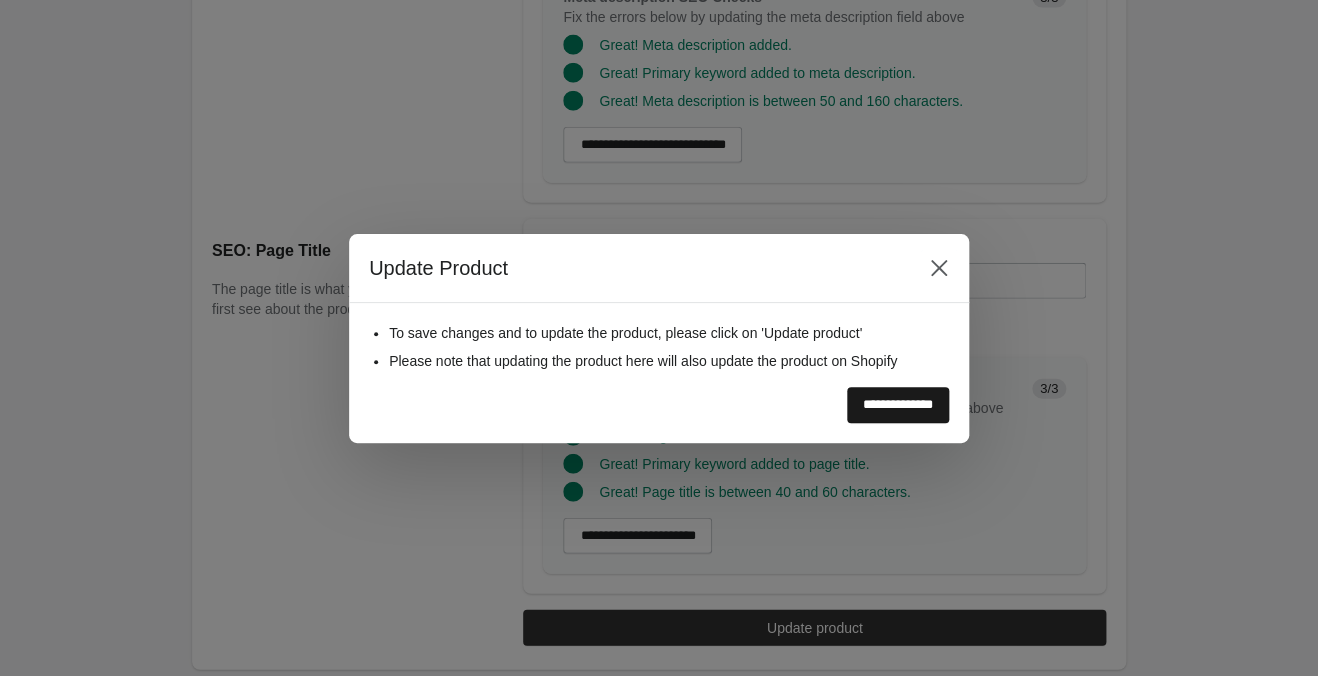 click on "**********" at bounding box center (898, 405) 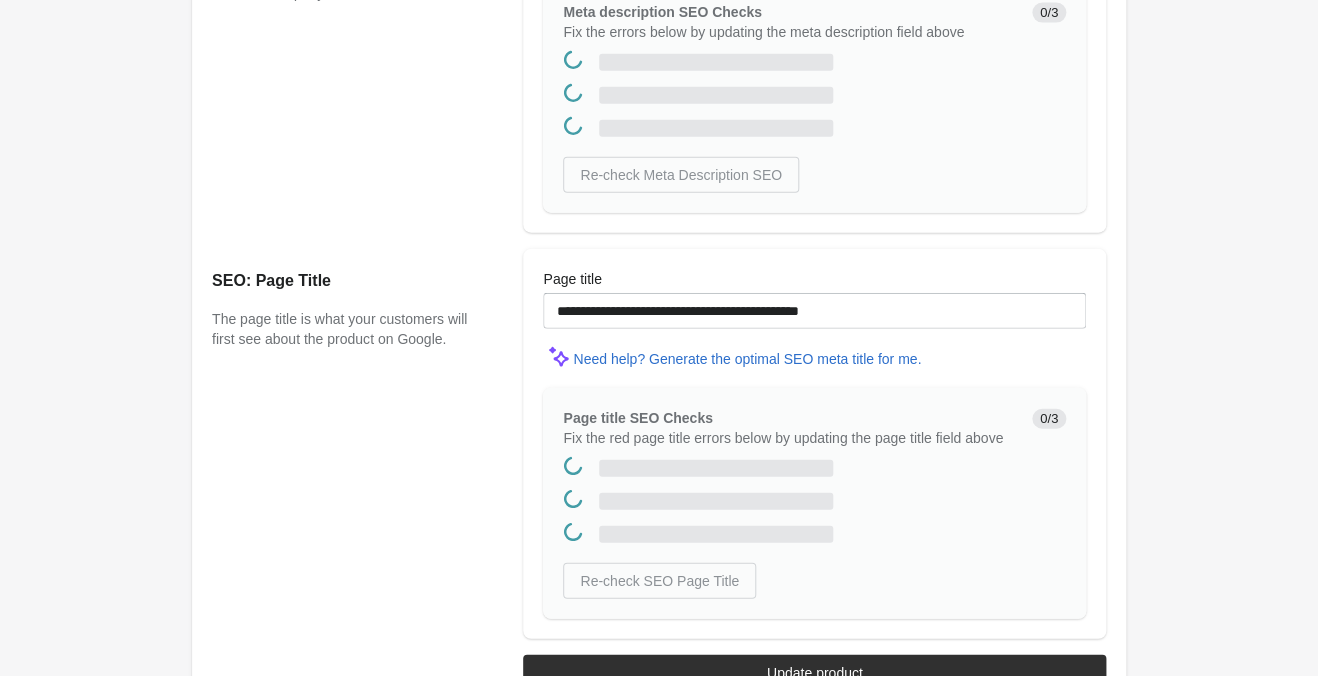 scroll, scrollTop: 0, scrollLeft: 0, axis: both 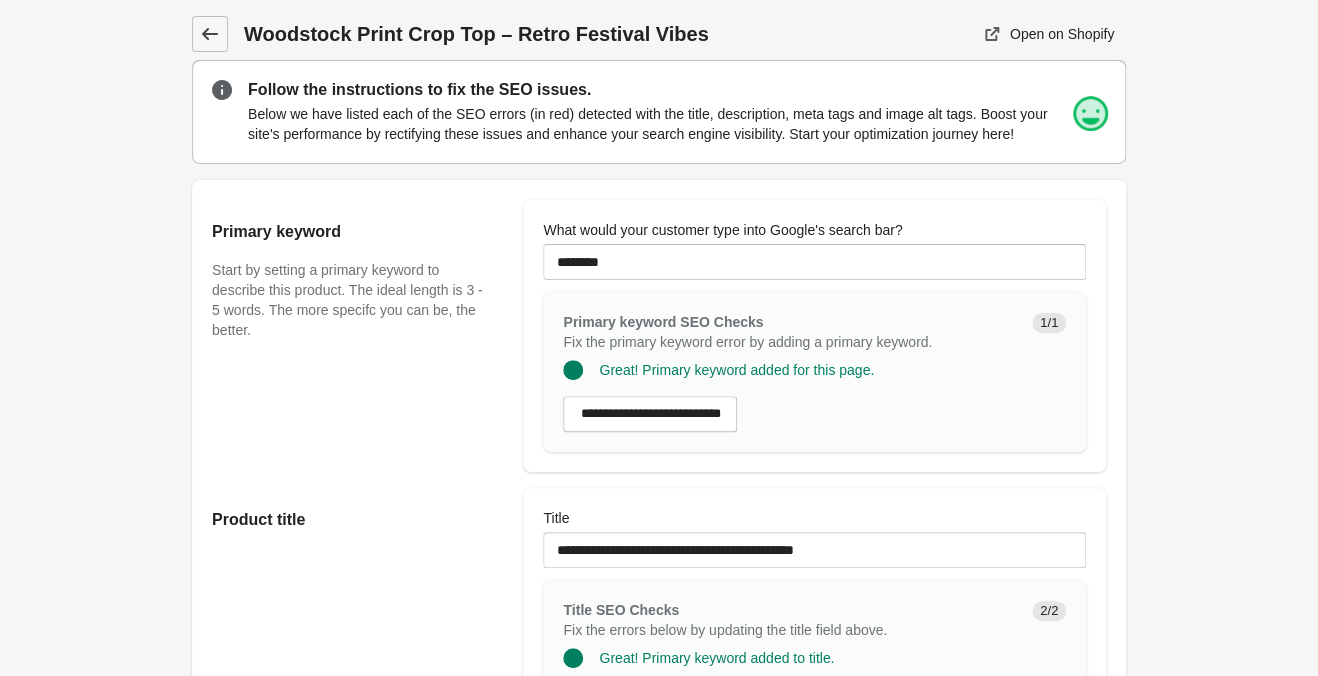 click 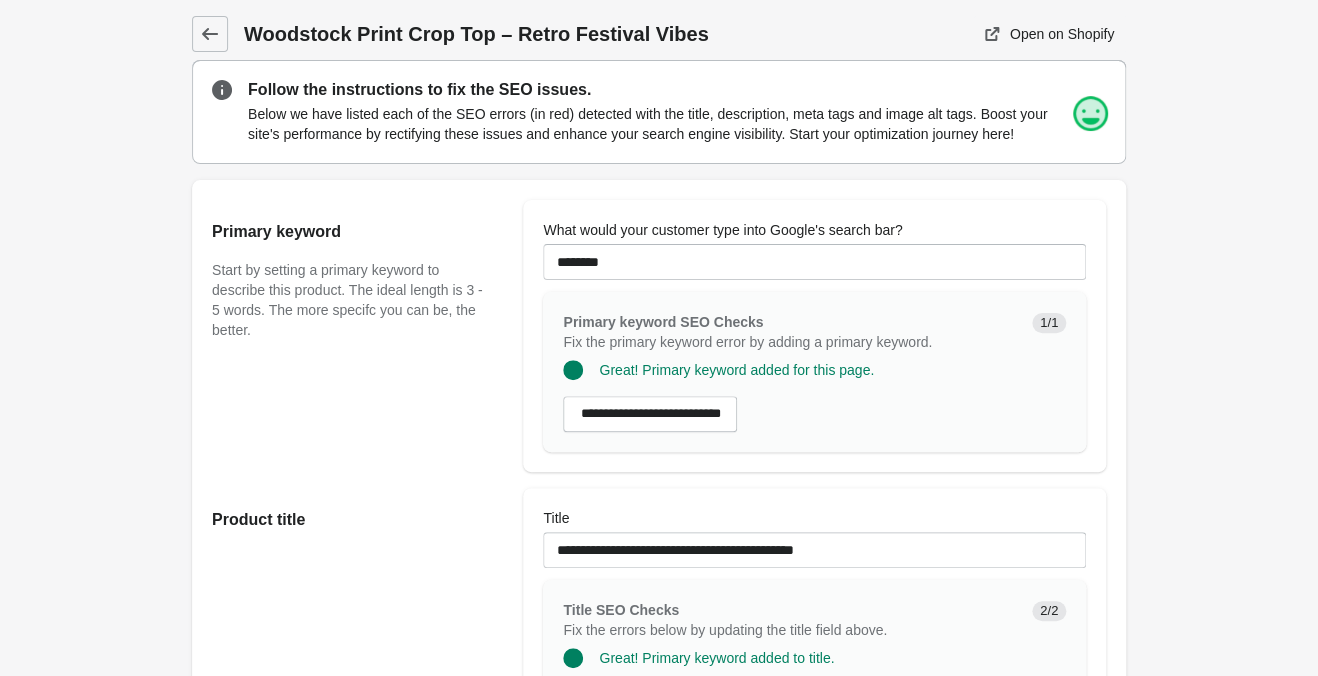 scroll, scrollTop: 0, scrollLeft: 0, axis: both 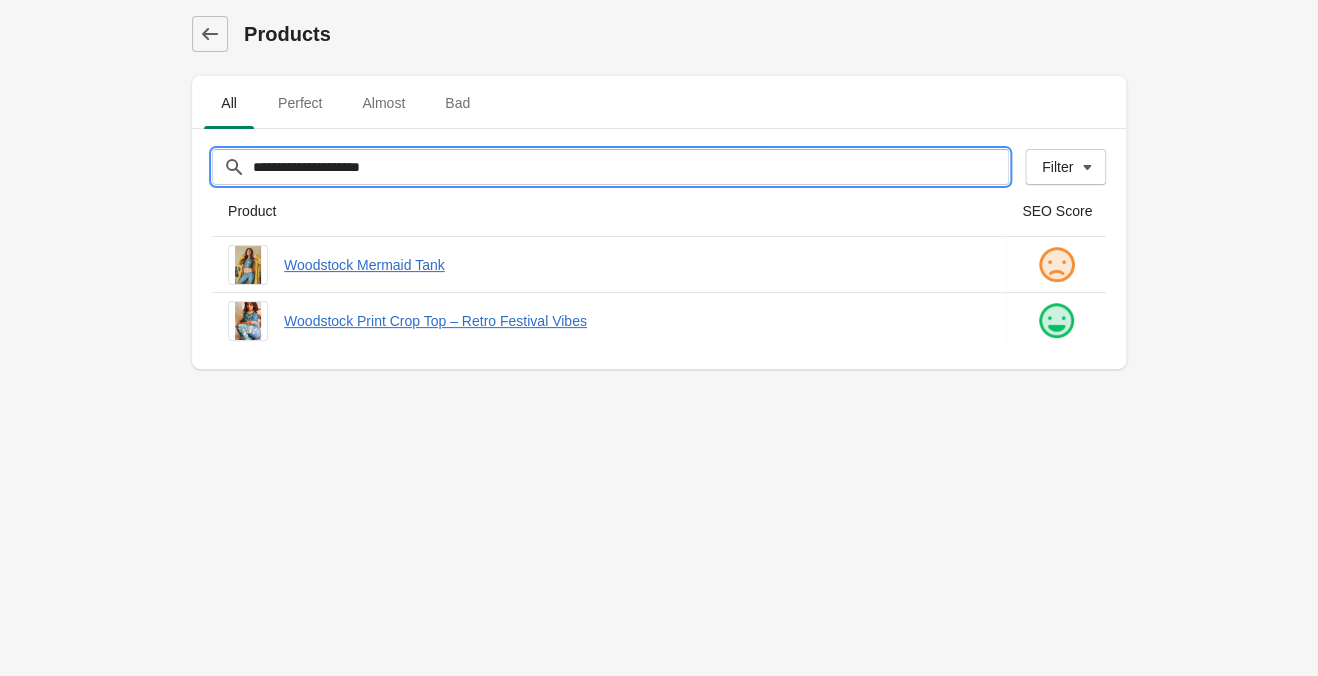 drag, startPoint x: 441, startPoint y: 163, endPoint x: -32, endPoint y: 140, distance: 473.55887 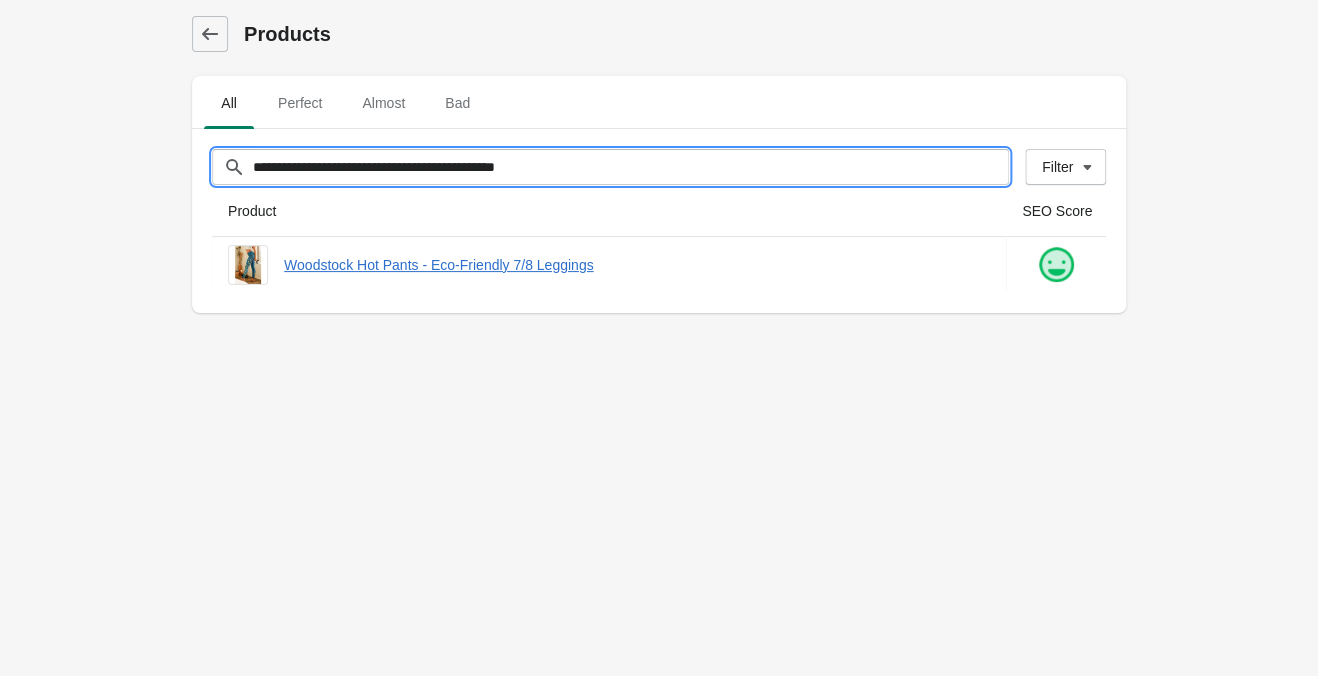 drag, startPoint x: 235, startPoint y: 170, endPoint x: -12, endPoint y: 166, distance: 247.03238 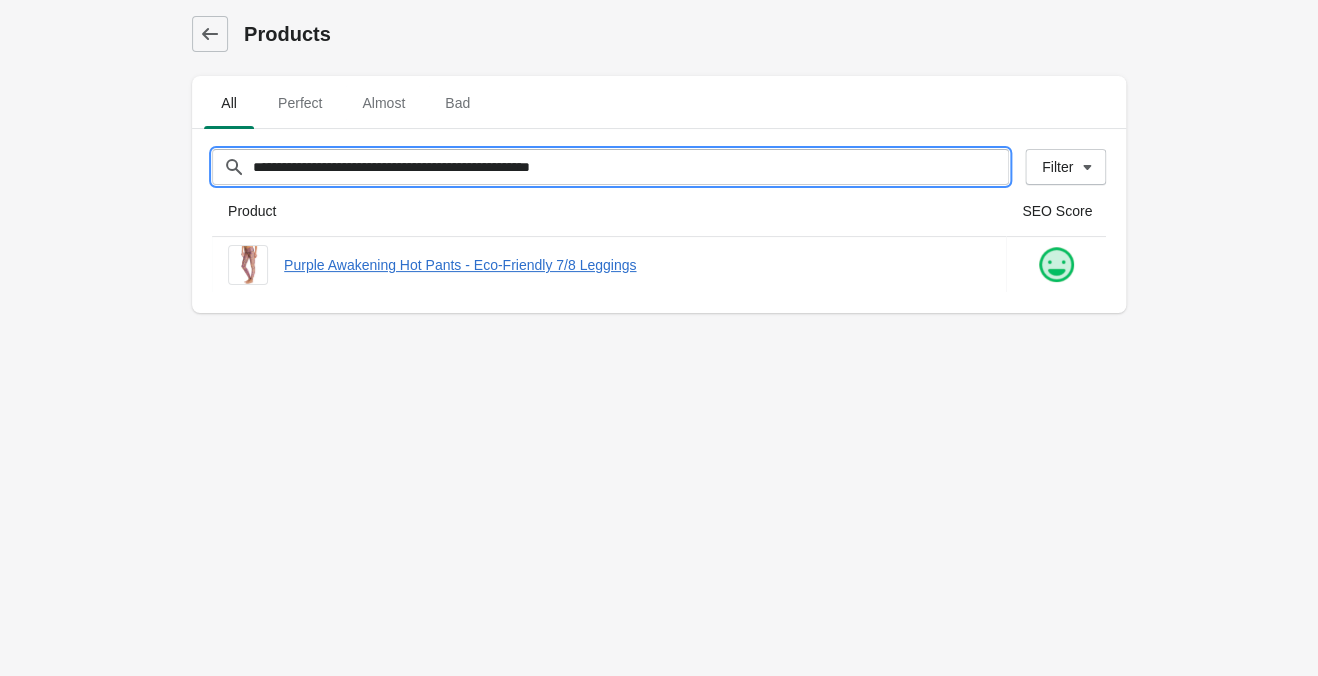 click on "**********" at bounding box center [630, 167] 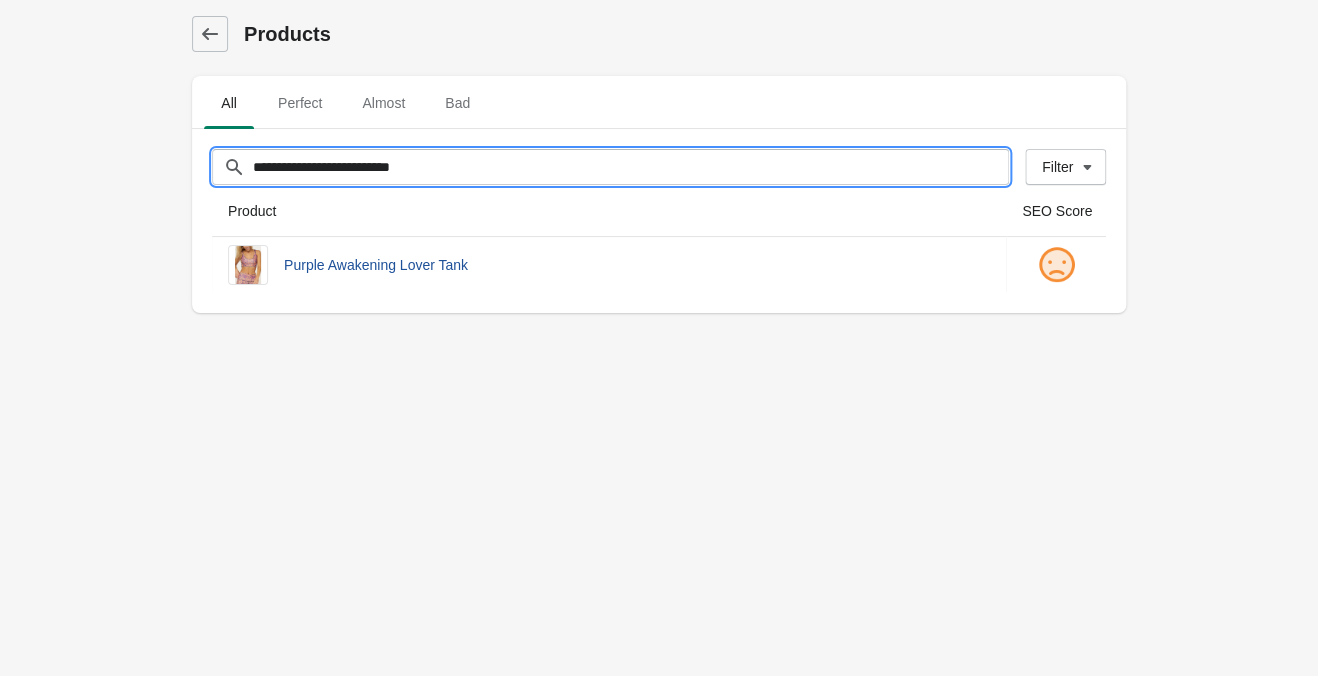 type on "**********" 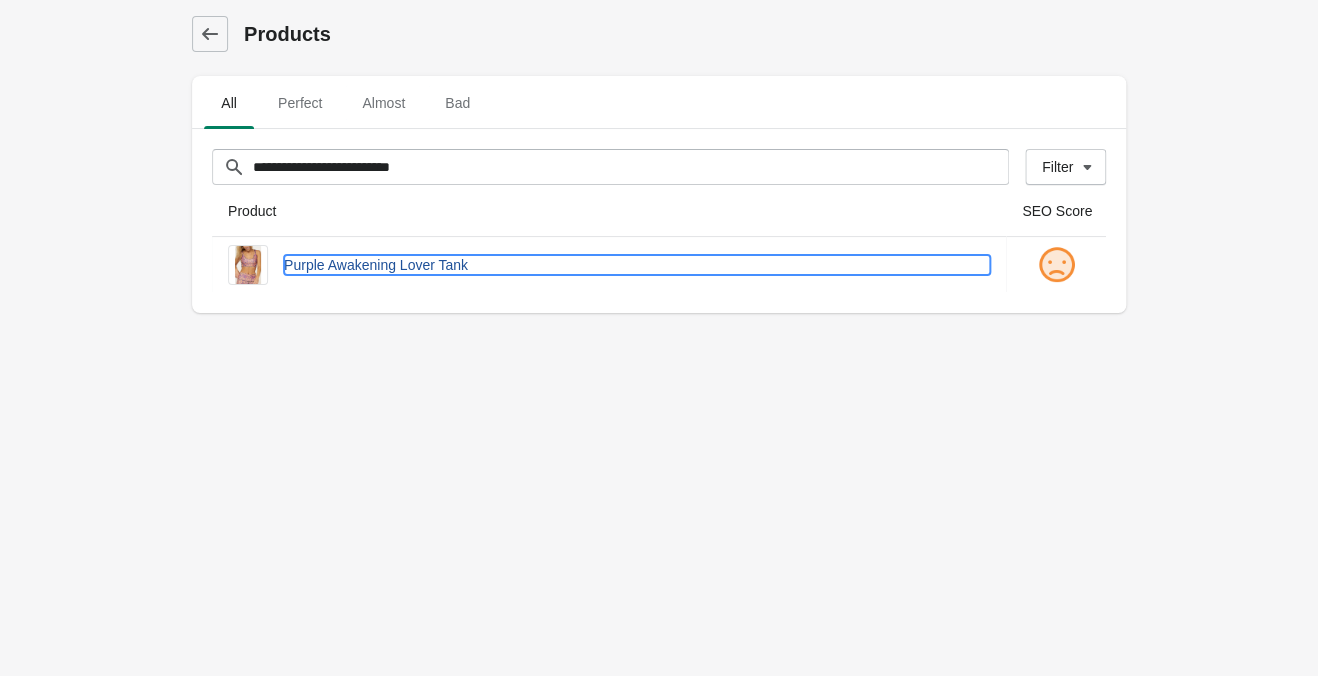 click on "Purple Awakening Lover Tank" at bounding box center (637, 265) 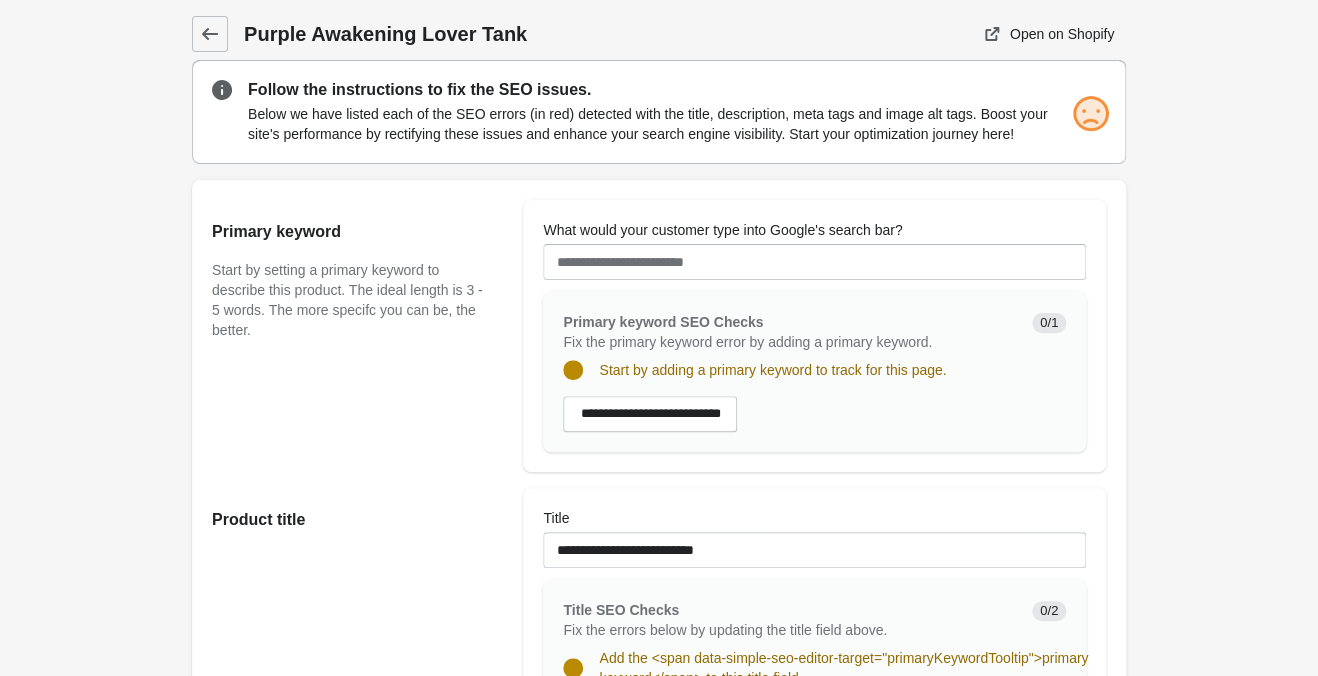 scroll, scrollTop: 0, scrollLeft: 0, axis: both 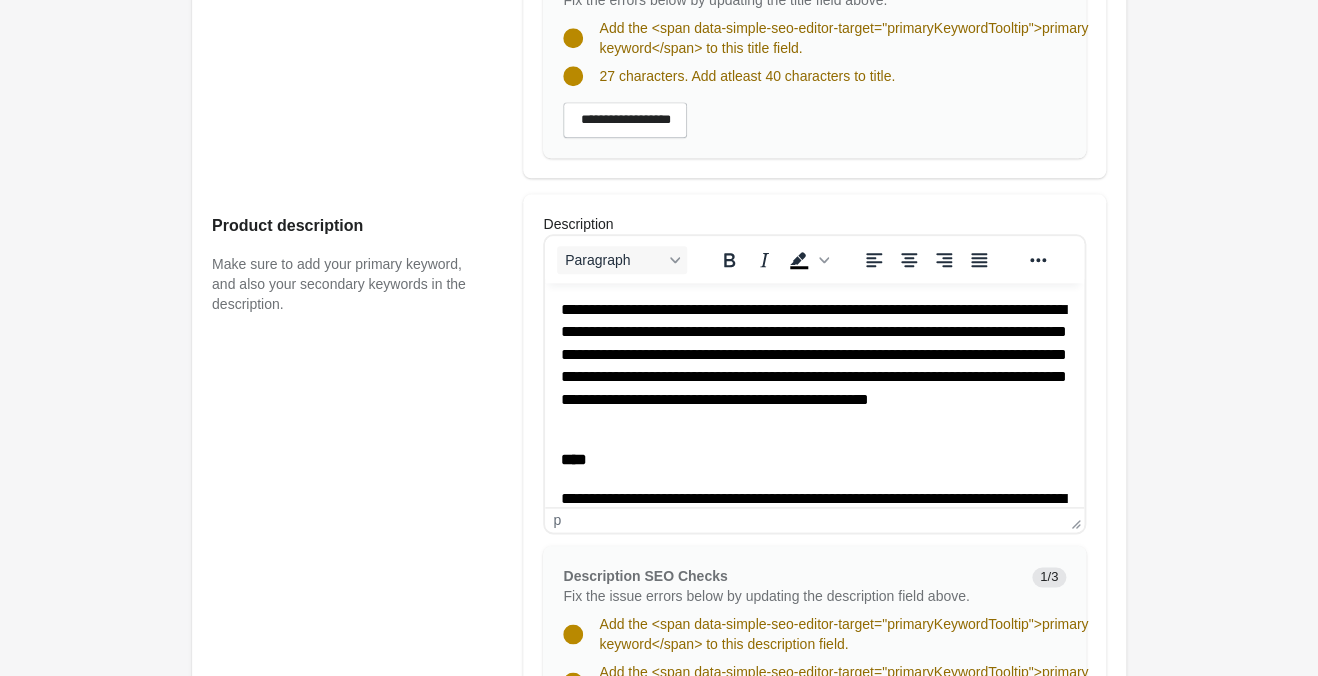 click on "**********" at bounding box center [814, 366] 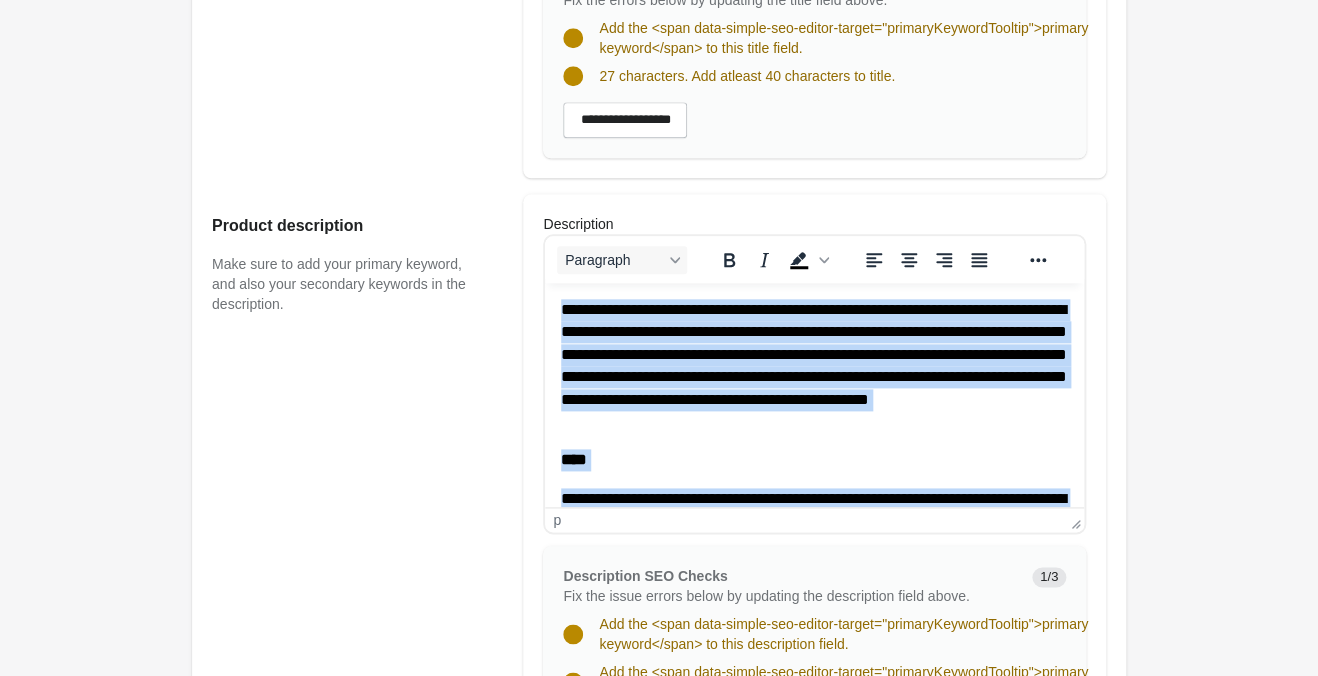 copy on "**********" 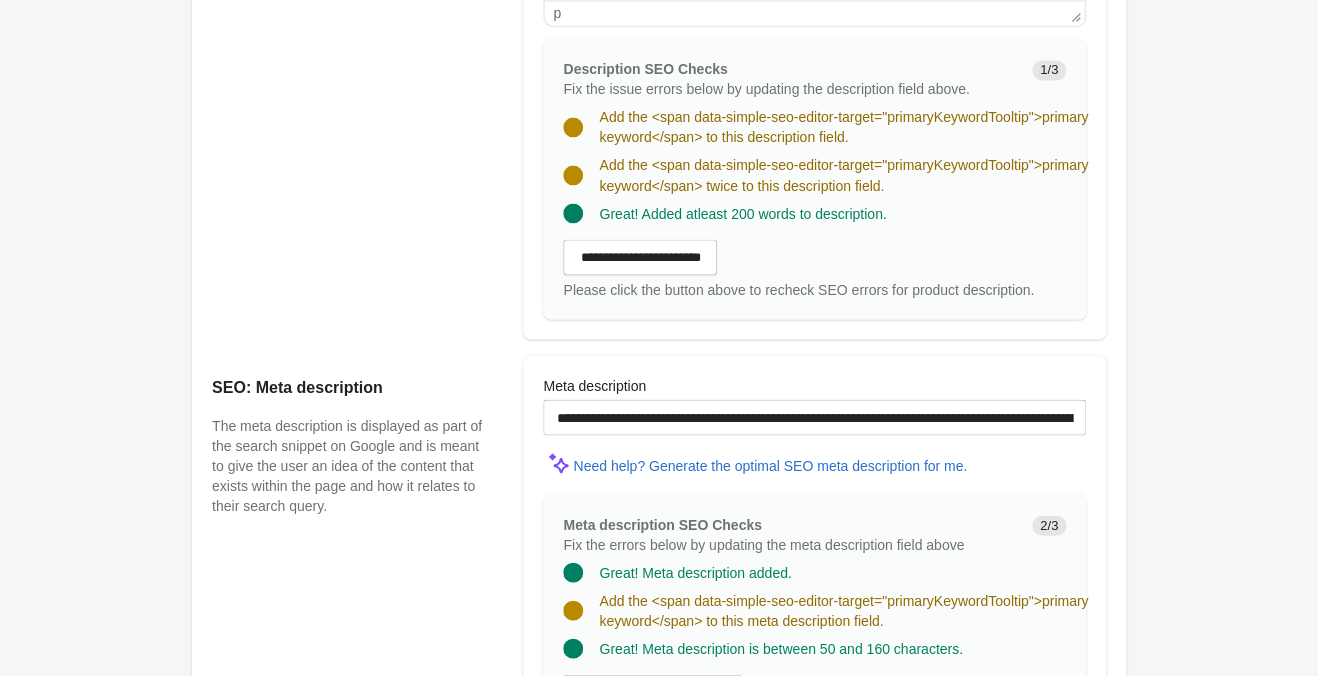 scroll, scrollTop: 1155, scrollLeft: 0, axis: vertical 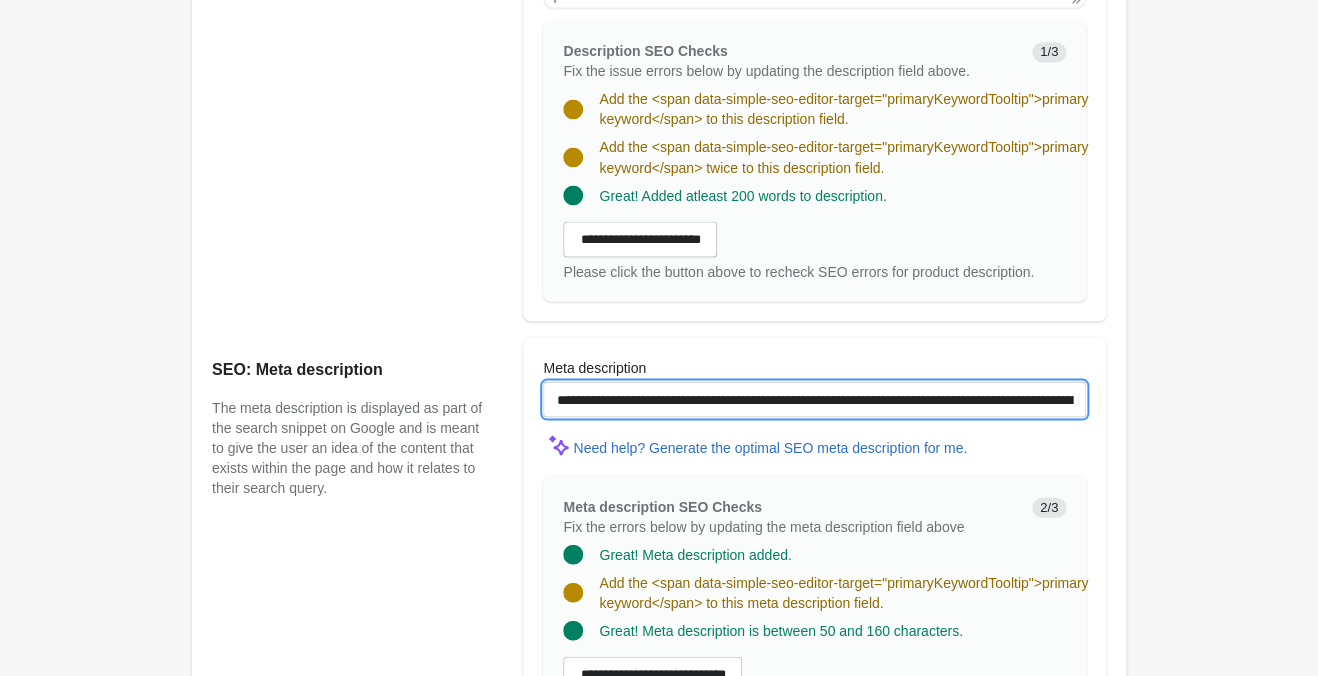 click on "**********" at bounding box center [814, 399] 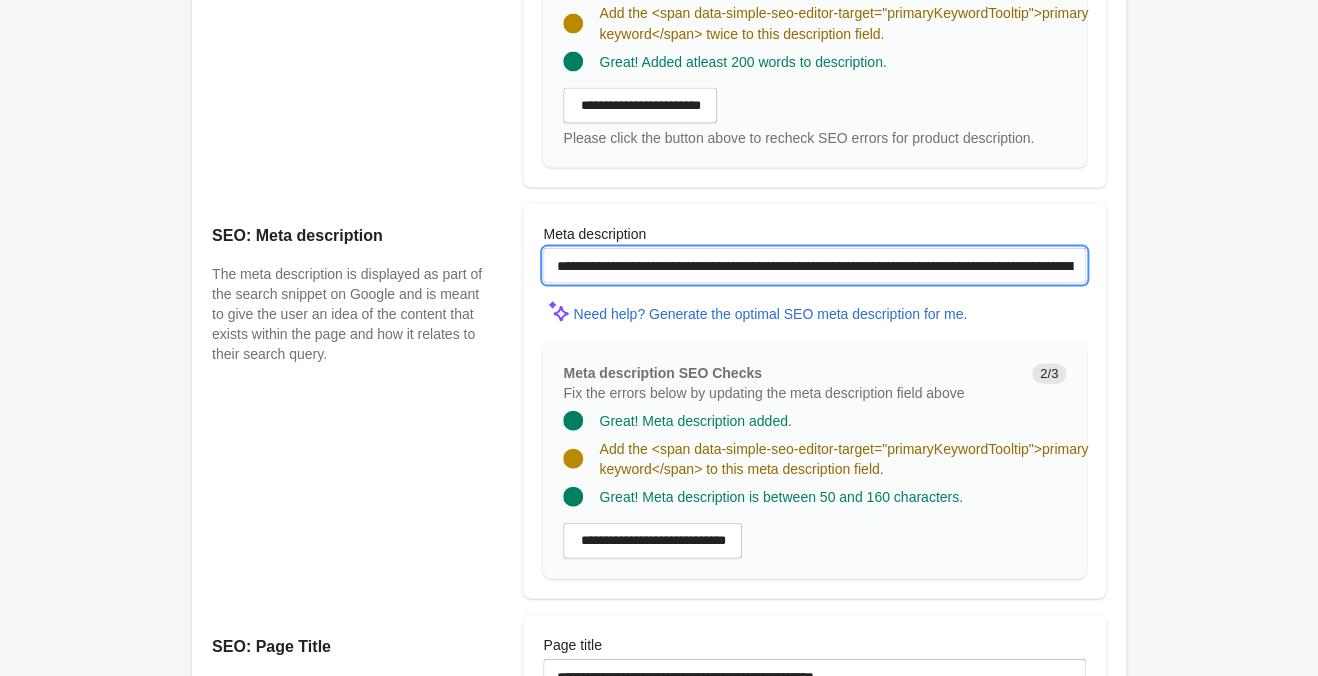 scroll, scrollTop: 1470, scrollLeft: 0, axis: vertical 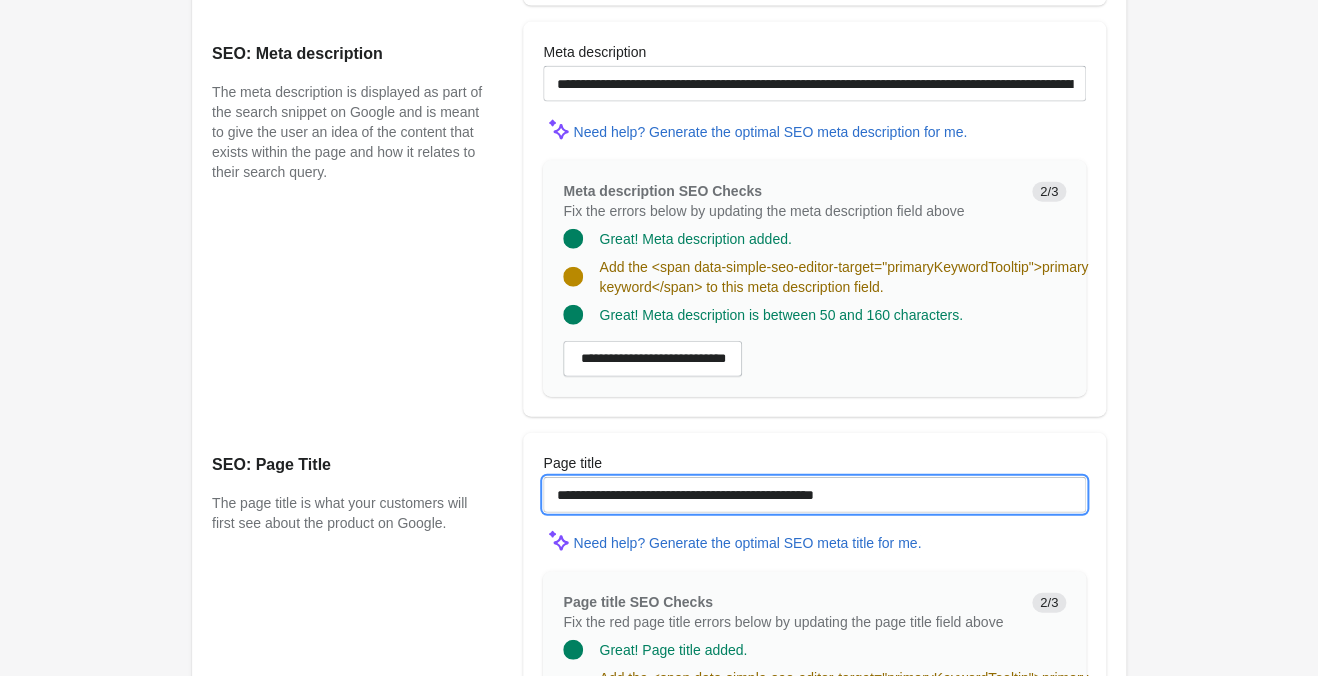click on "**********" at bounding box center (814, 495) 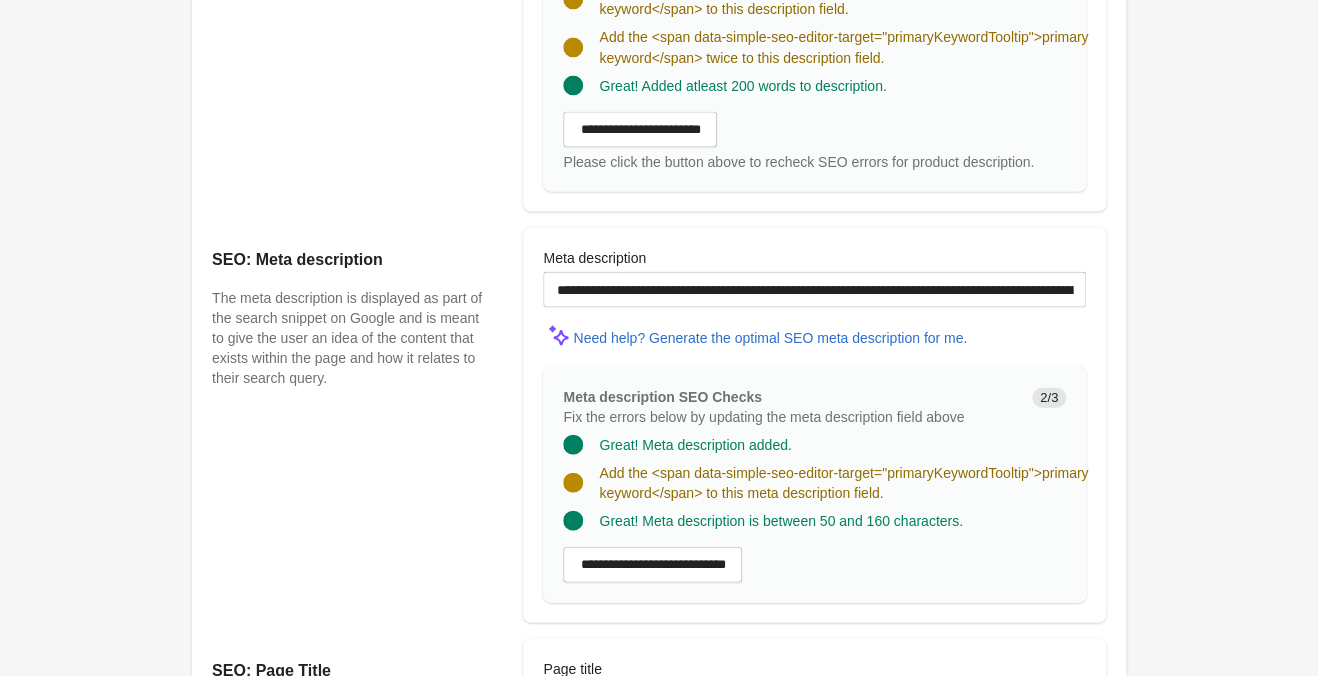 scroll, scrollTop: 1260, scrollLeft: 0, axis: vertical 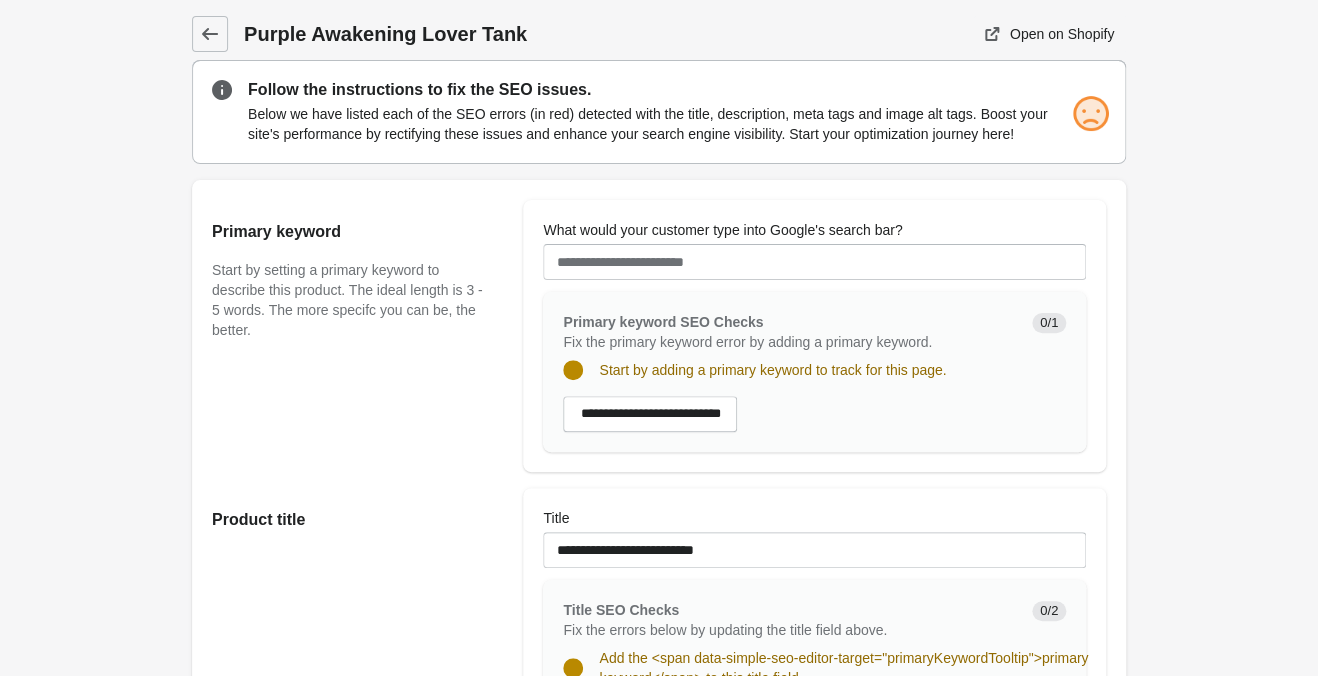 drag, startPoint x: 648, startPoint y: 240, endPoint x: 646, endPoint y: 255, distance: 15.132746 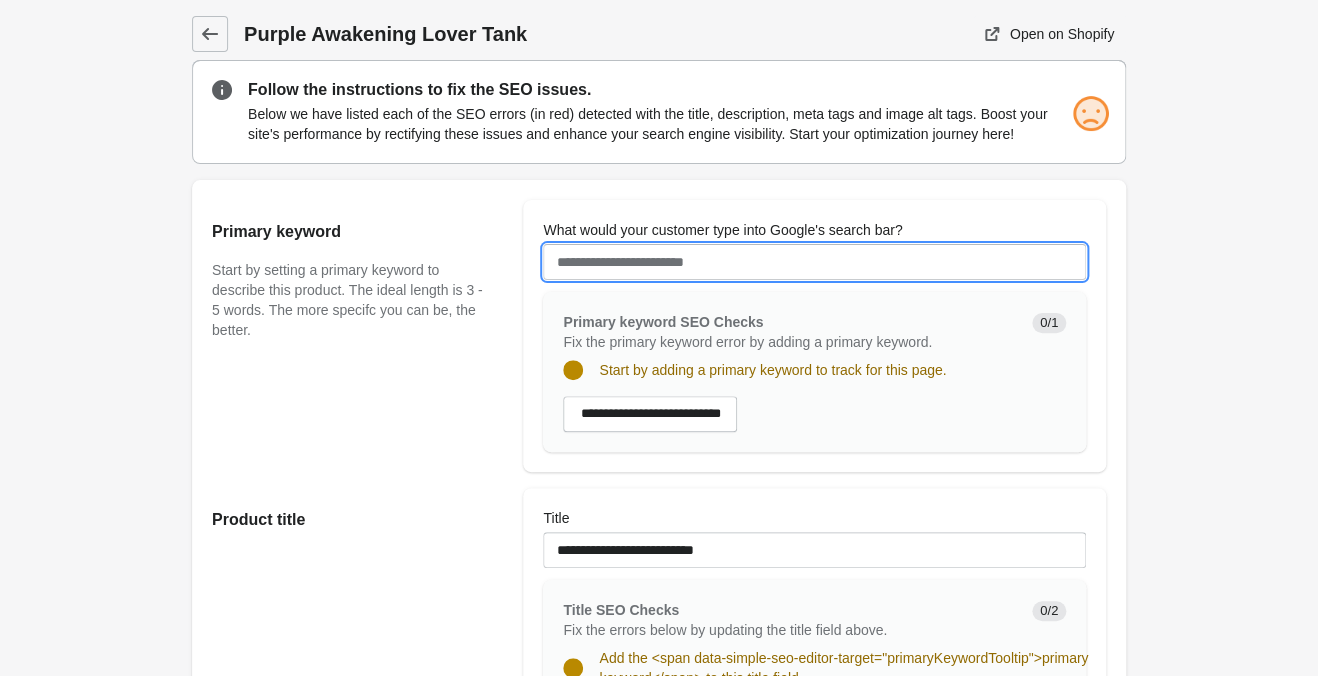 click on "What would your customer type into Google's search bar?" at bounding box center [814, 262] 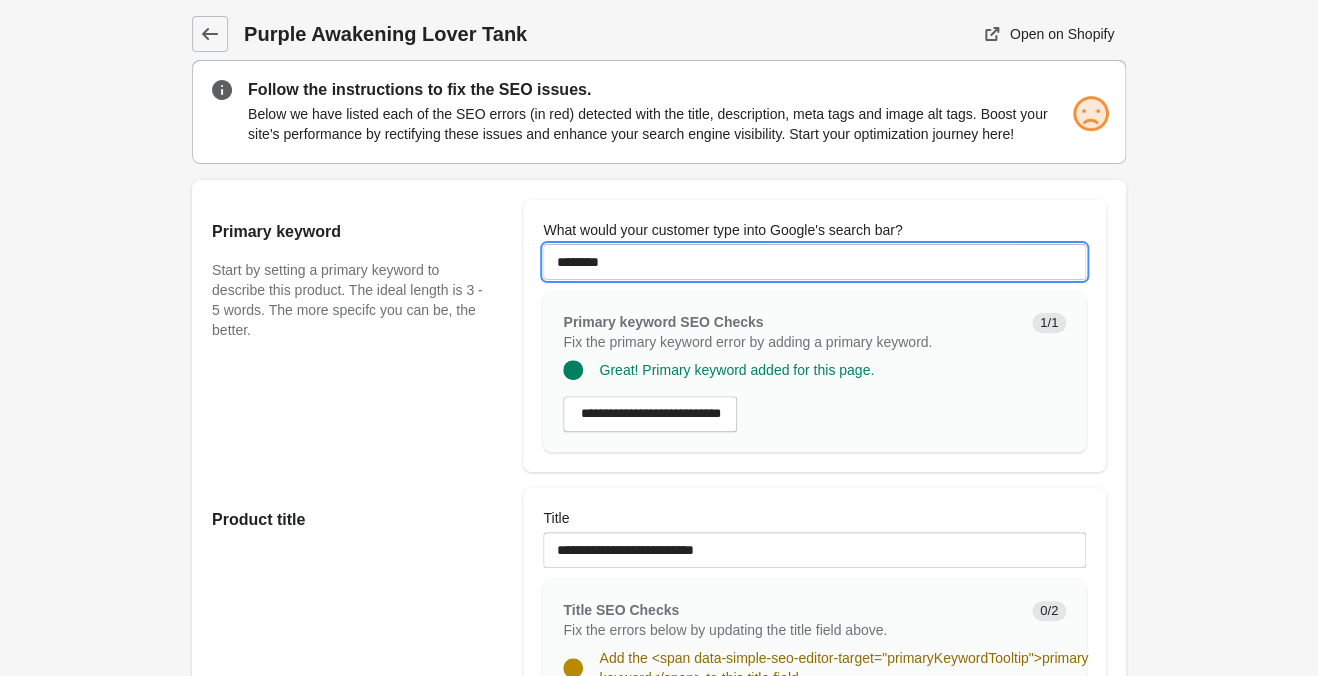 type on "********" 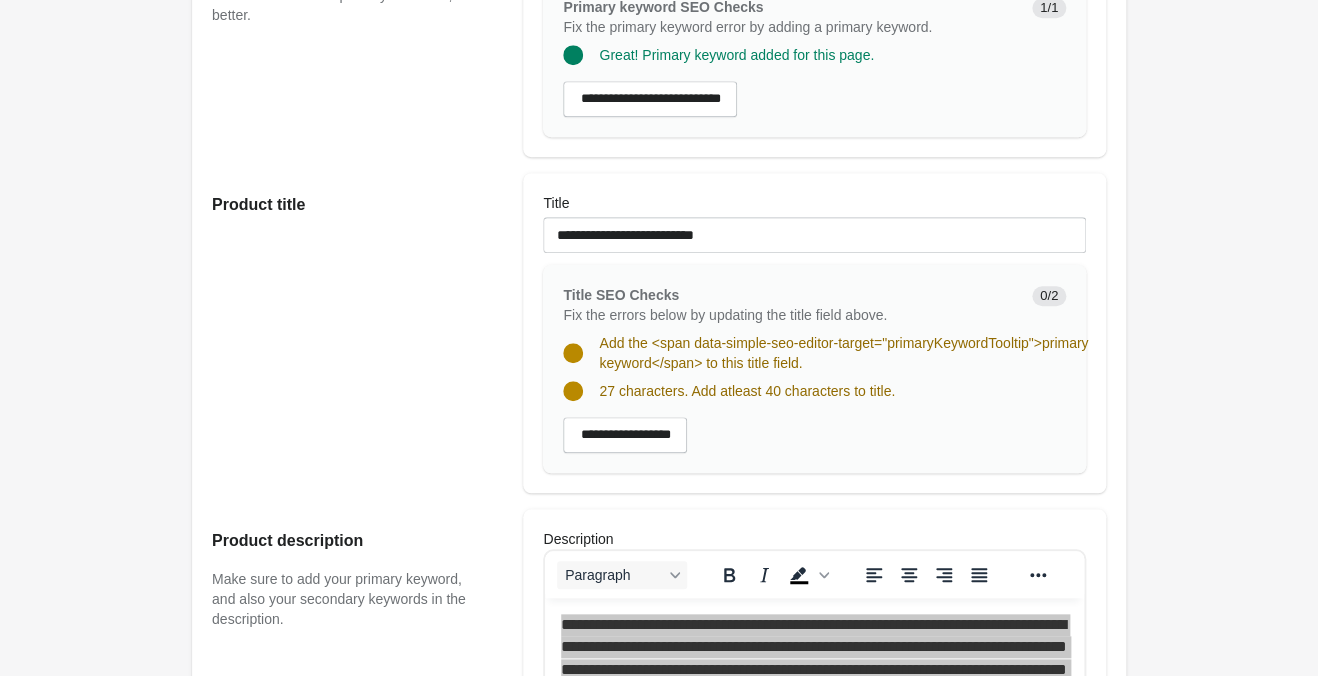 scroll, scrollTop: 630, scrollLeft: 0, axis: vertical 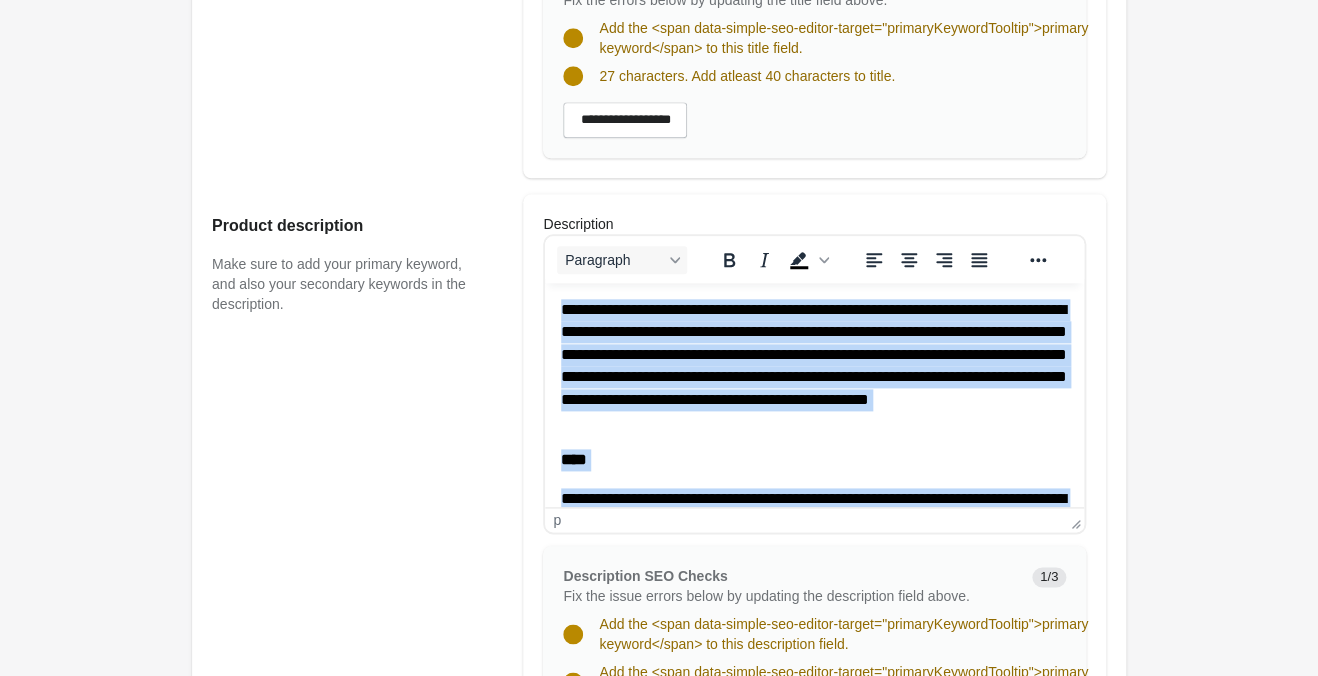 click on "**********" at bounding box center (814, 366) 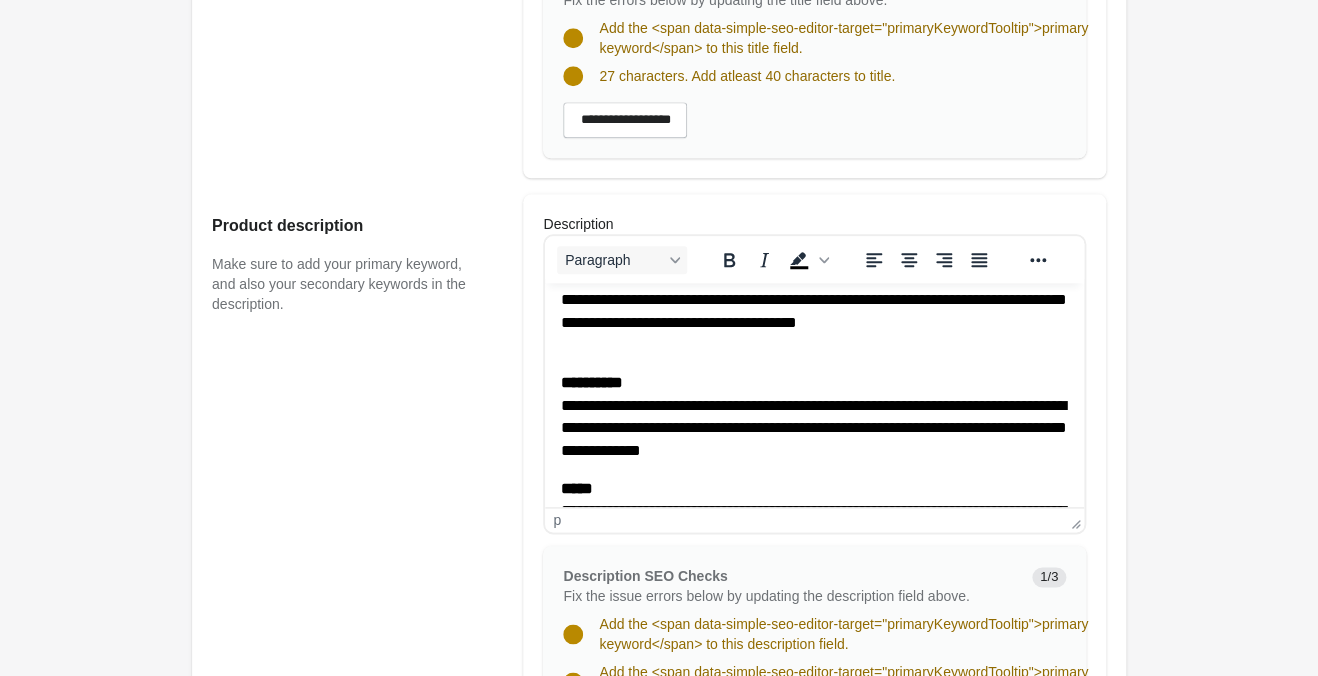 scroll, scrollTop: 491, scrollLeft: 0, axis: vertical 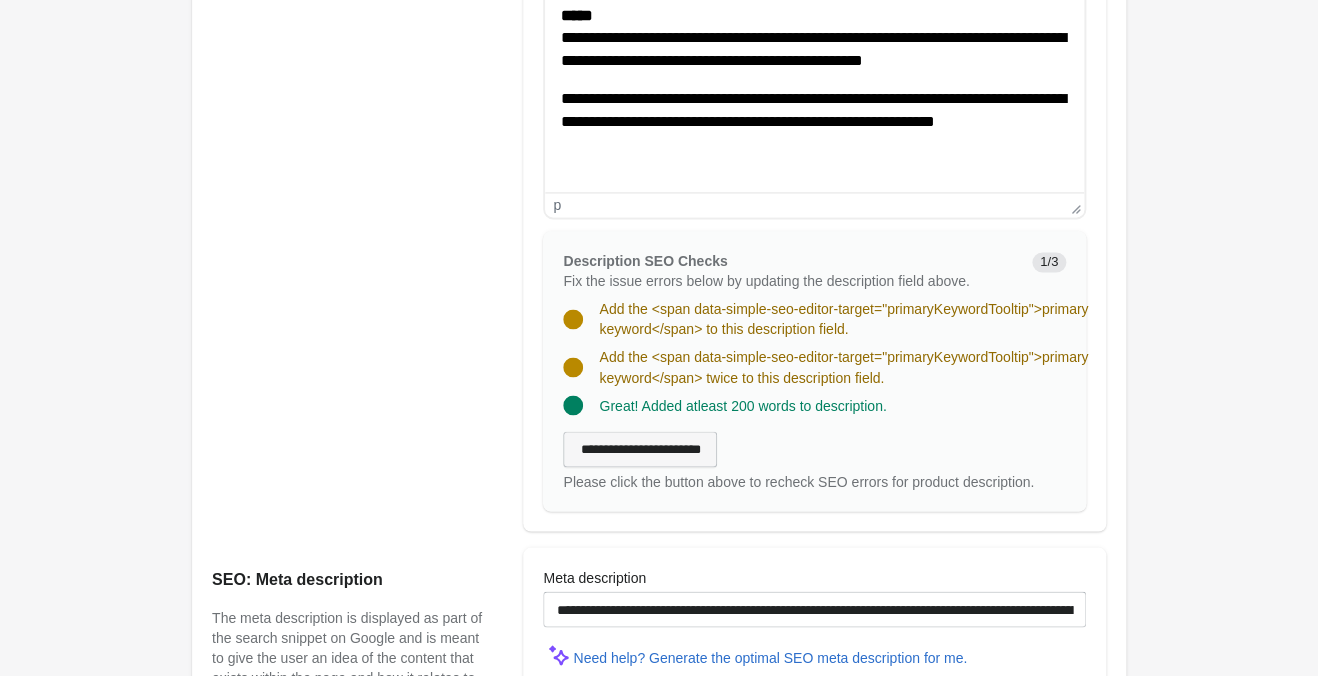 click on "**********" at bounding box center [640, 449] 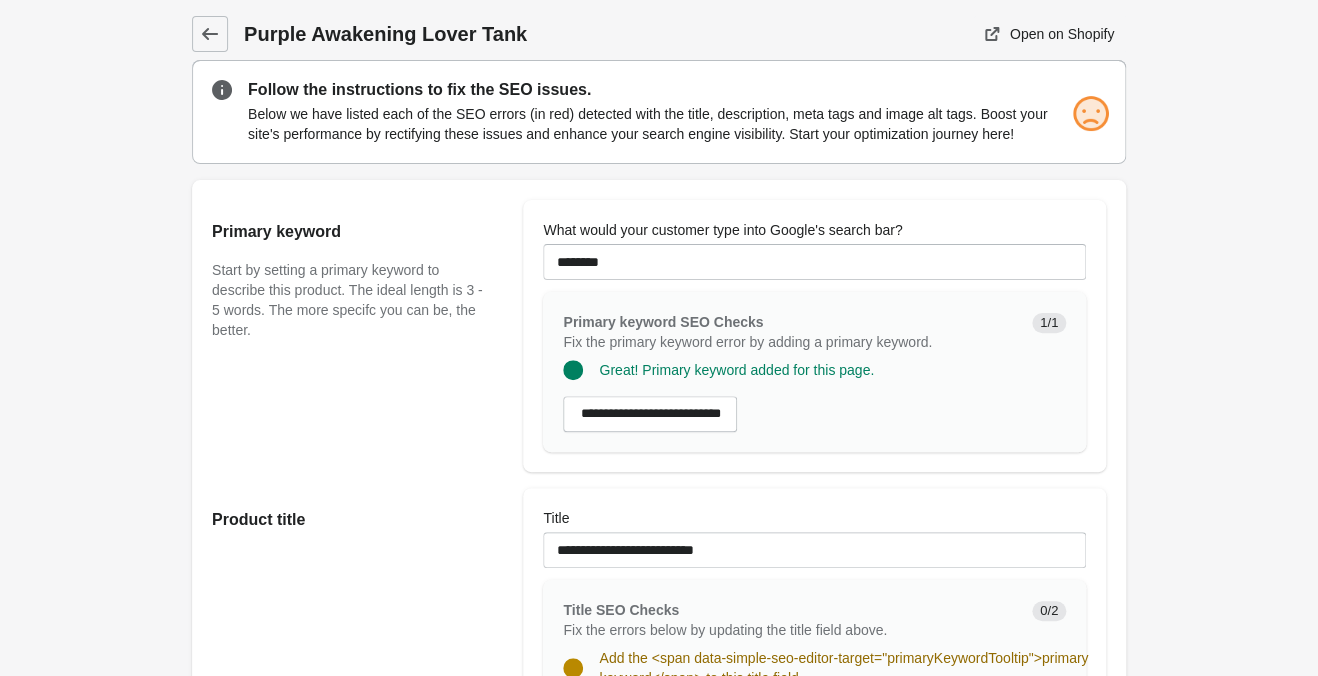 scroll, scrollTop: 315, scrollLeft: 0, axis: vertical 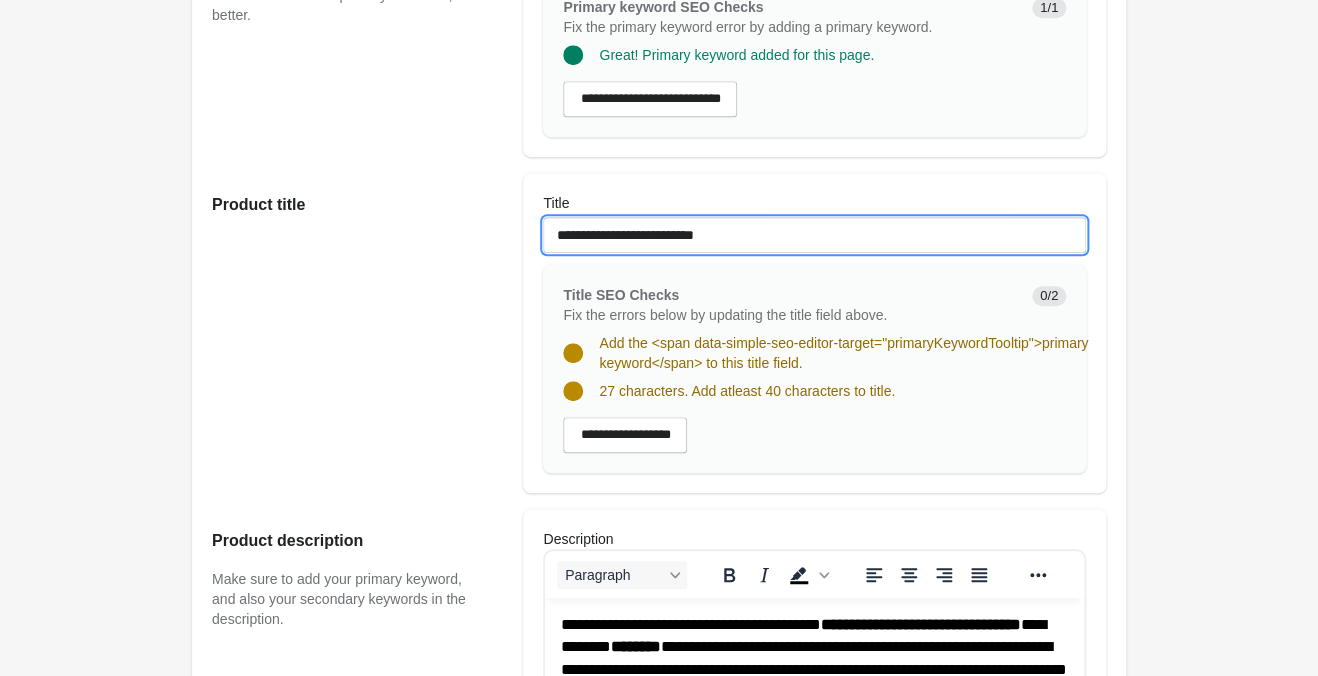 drag, startPoint x: 788, startPoint y: 223, endPoint x: 382, endPoint y: 198, distance: 406.76898 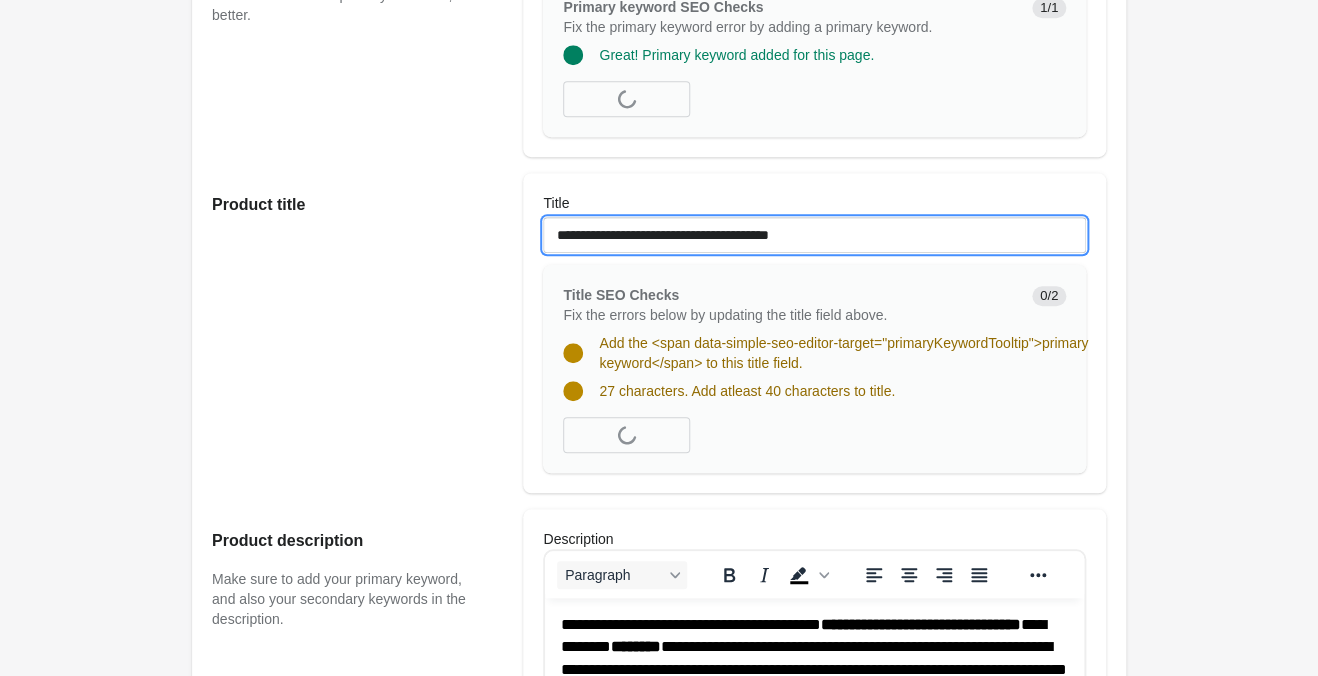 type on "**********" 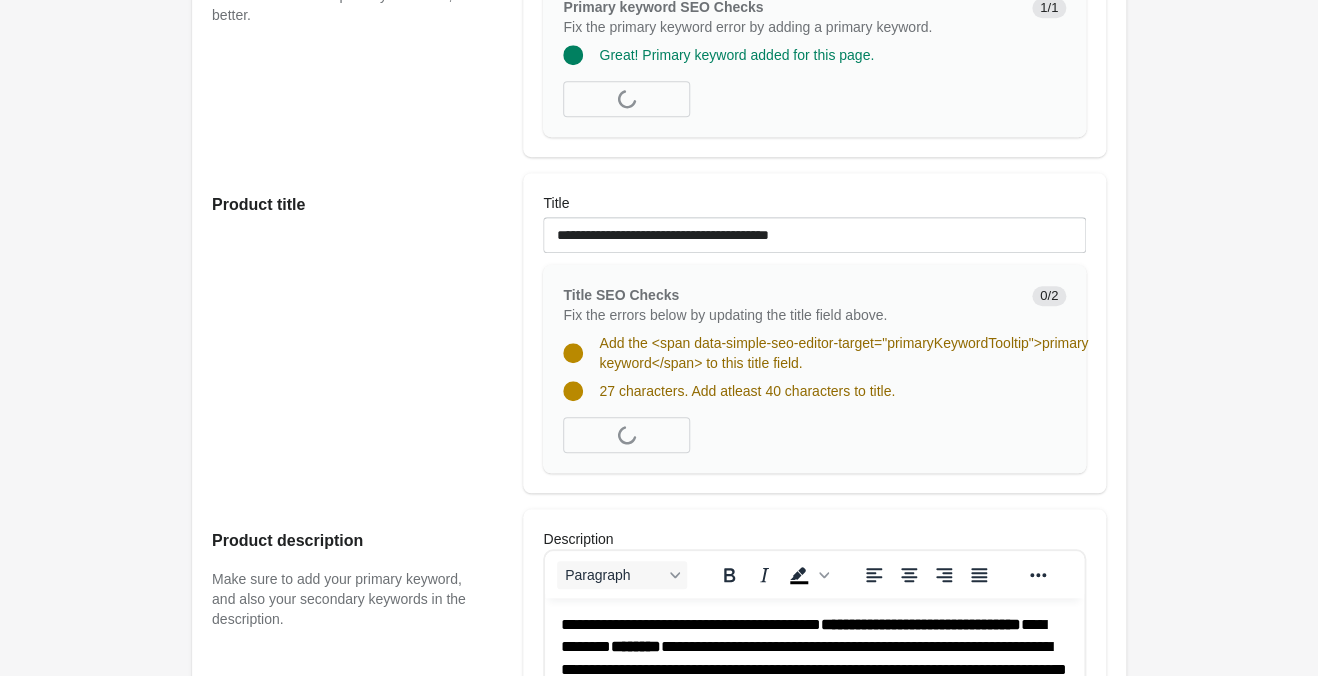 click on "Product title" at bounding box center (357, 333) 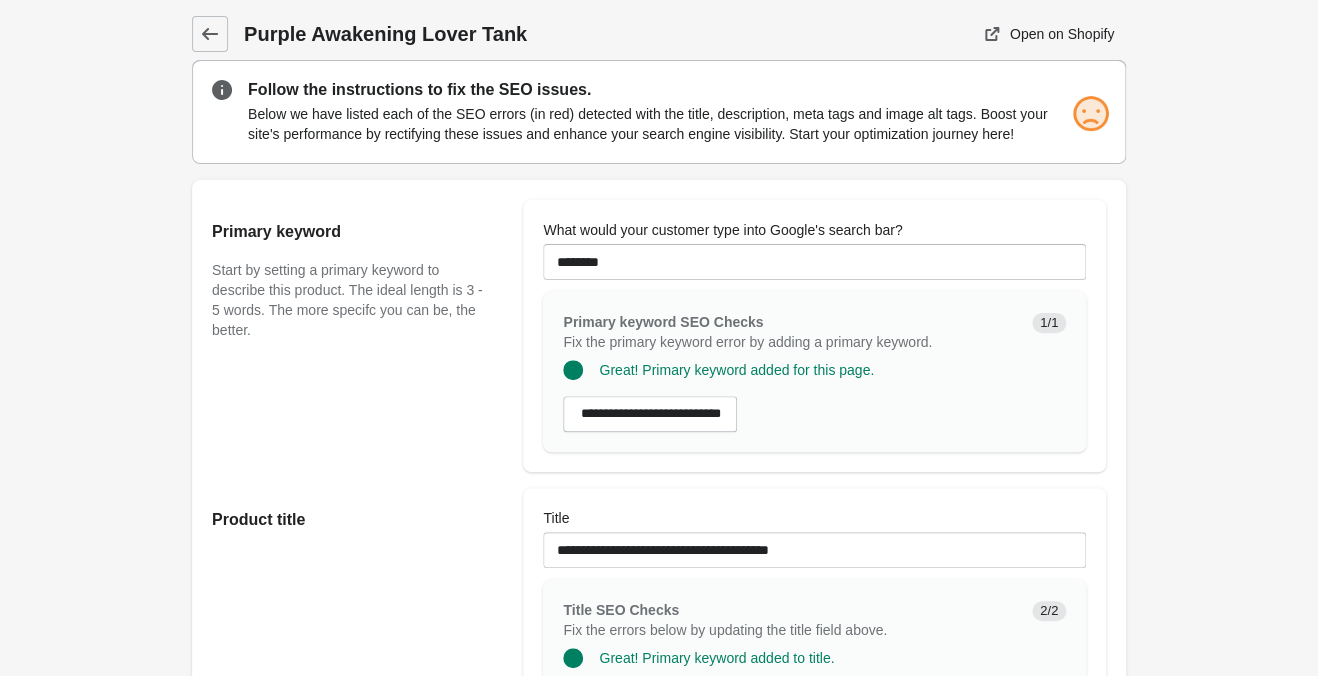 scroll, scrollTop: 420, scrollLeft: 0, axis: vertical 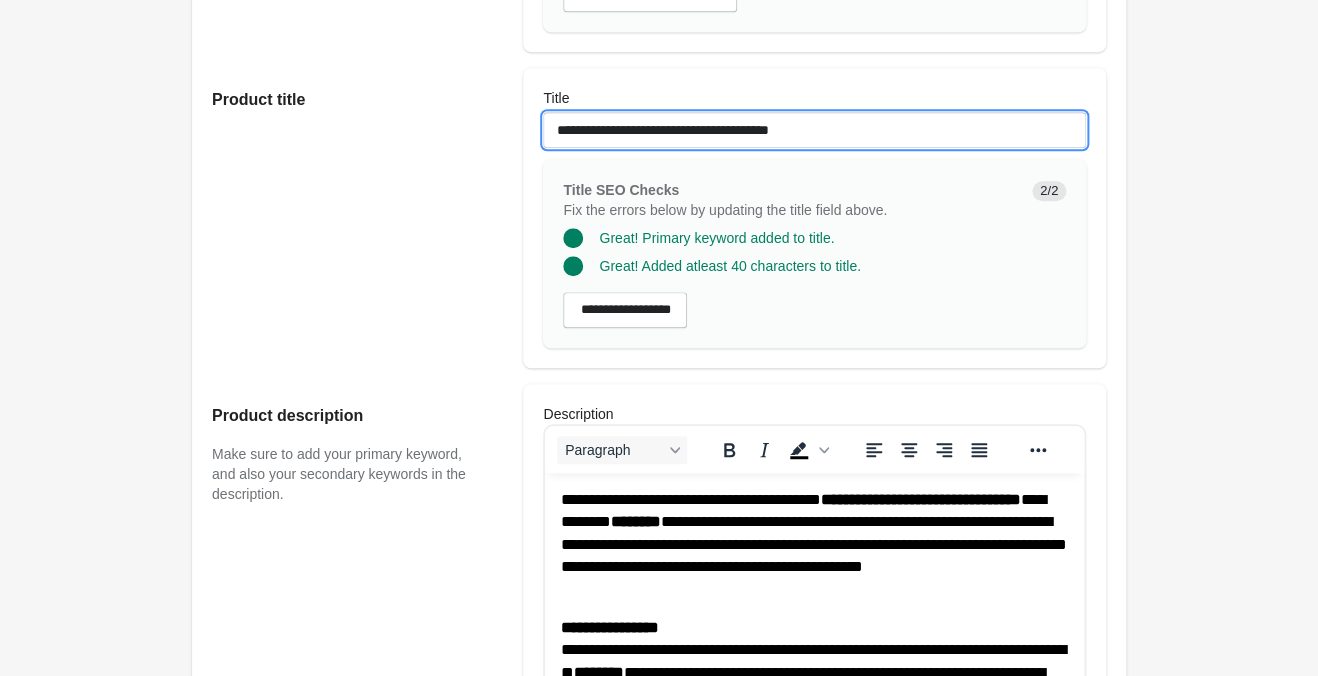 drag, startPoint x: 868, startPoint y: 127, endPoint x: 111, endPoint y: 124, distance: 757.0059 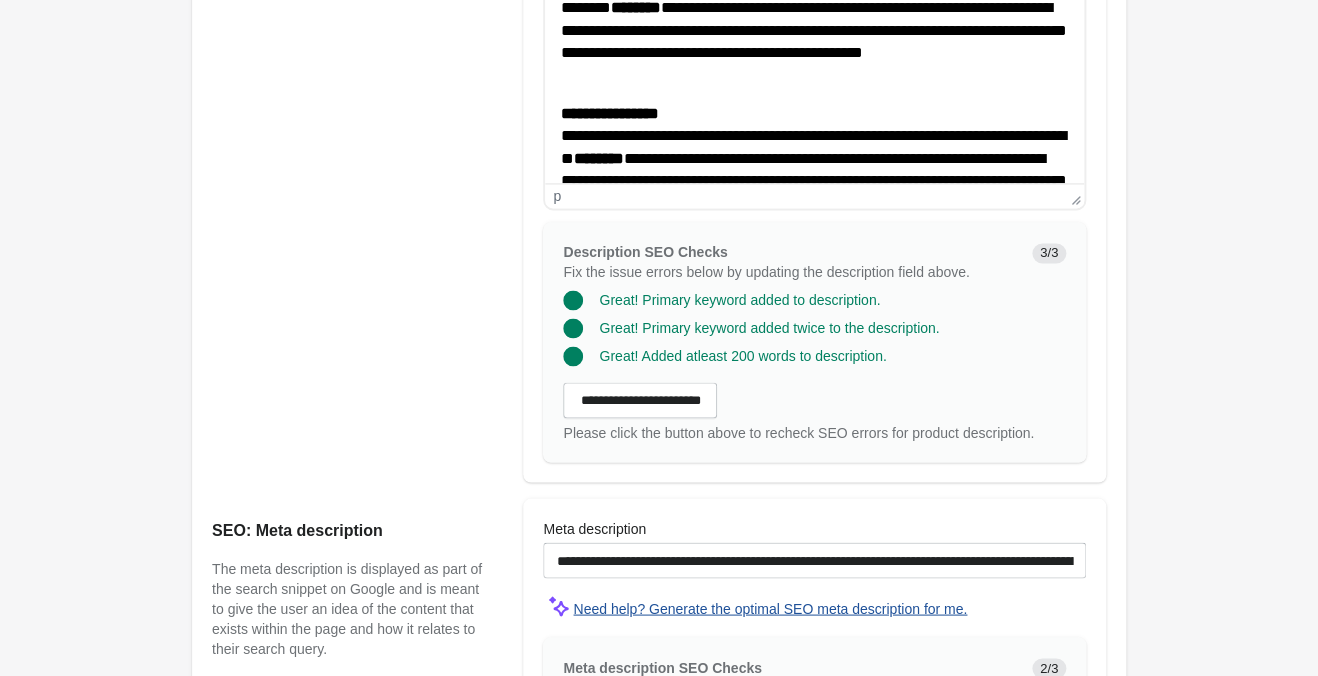 scroll, scrollTop: 1155, scrollLeft: 0, axis: vertical 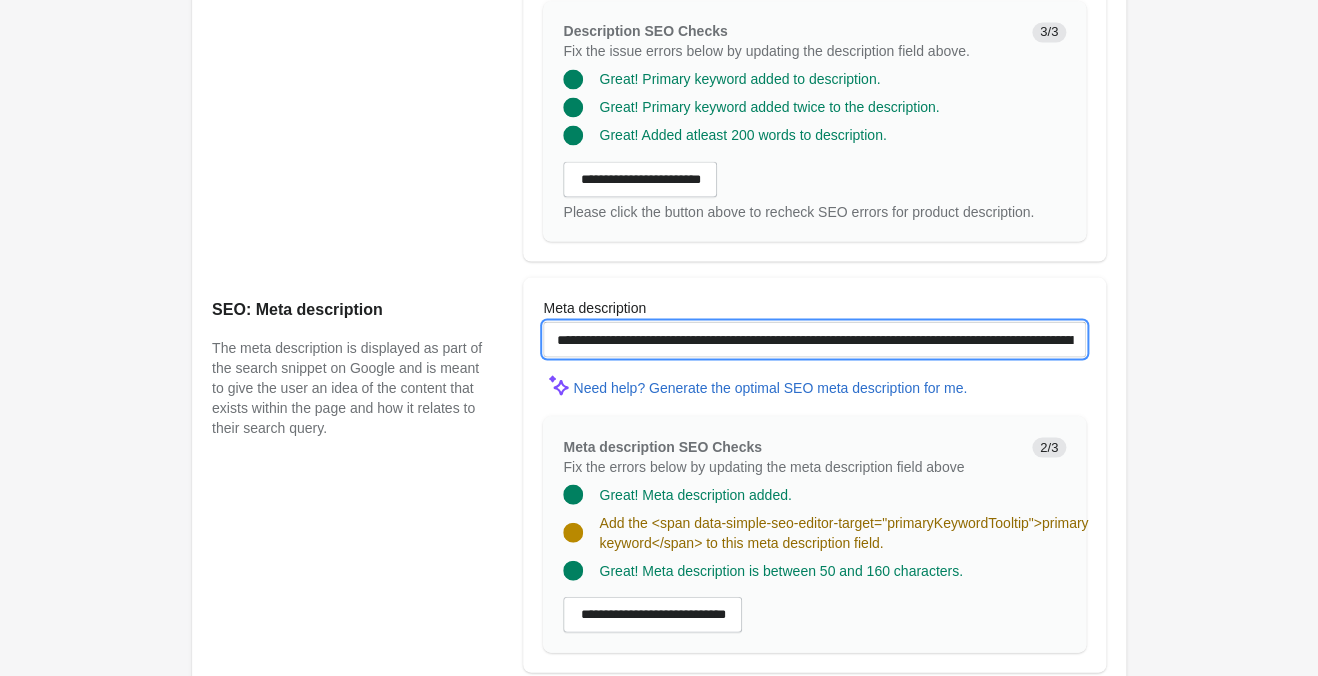 click on "**********" at bounding box center [814, 339] 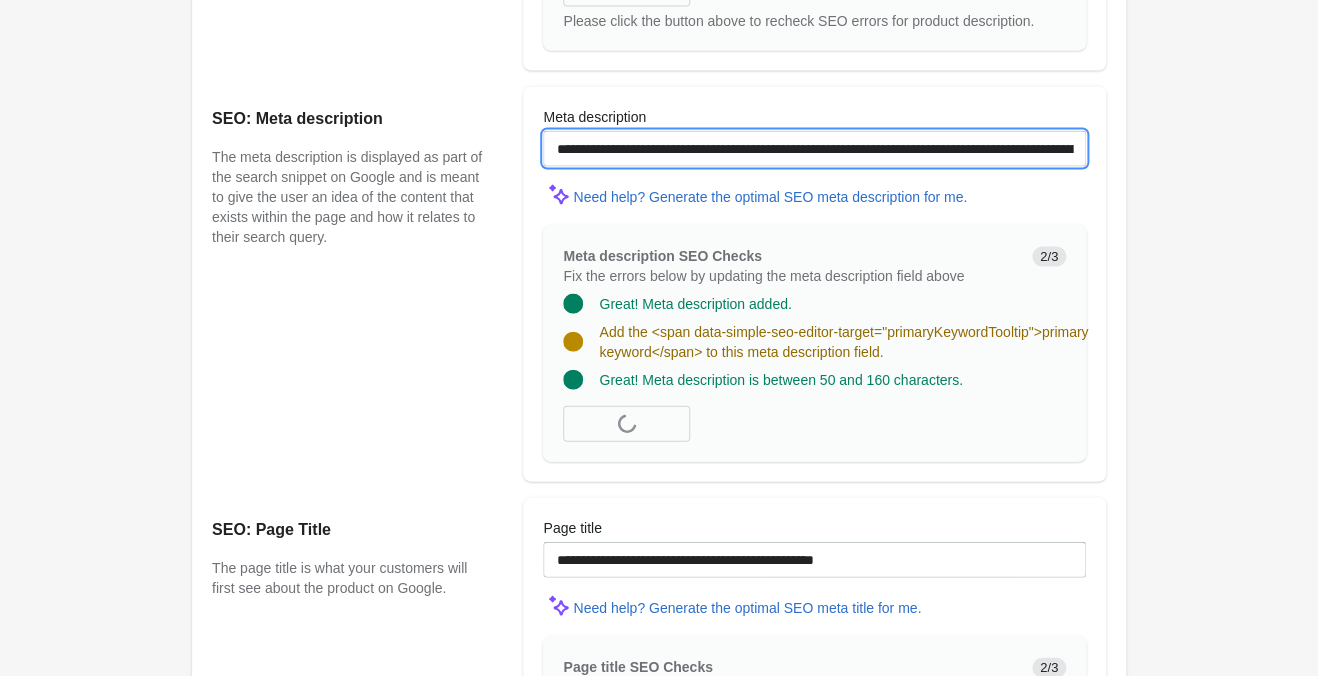 scroll, scrollTop: 1470, scrollLeft: 0, axis: vertical 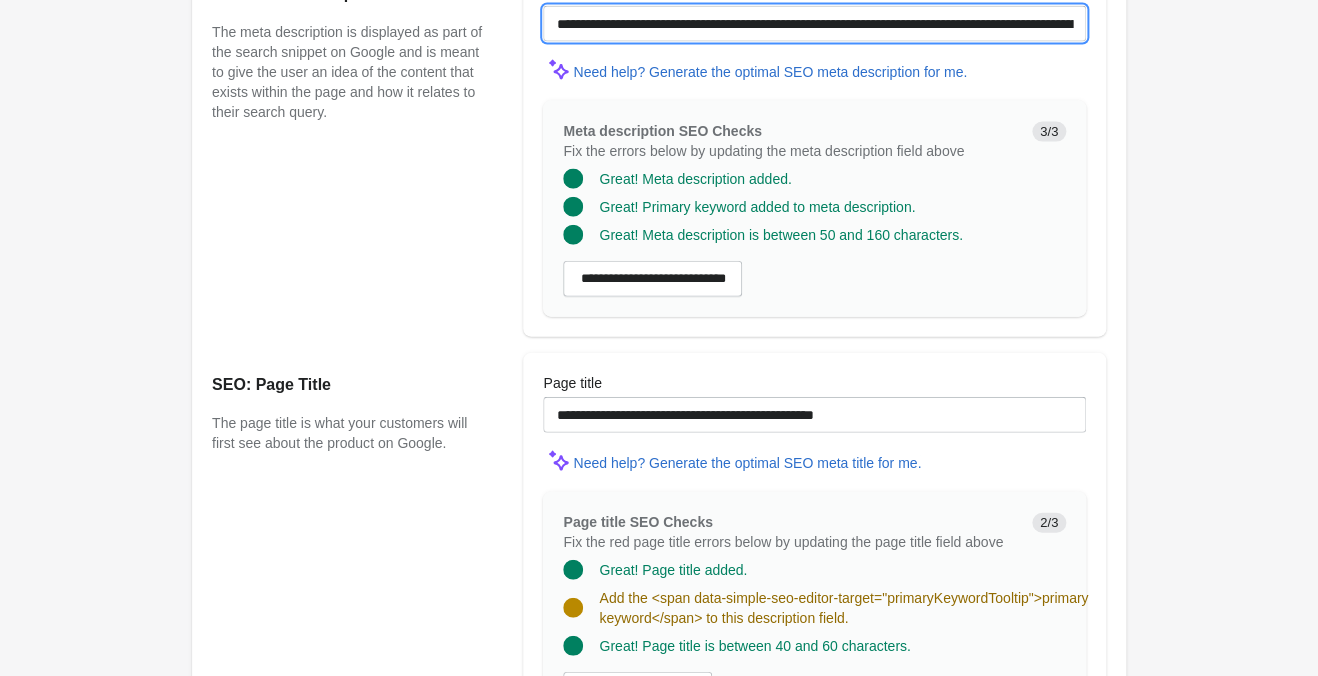 type on "**********" 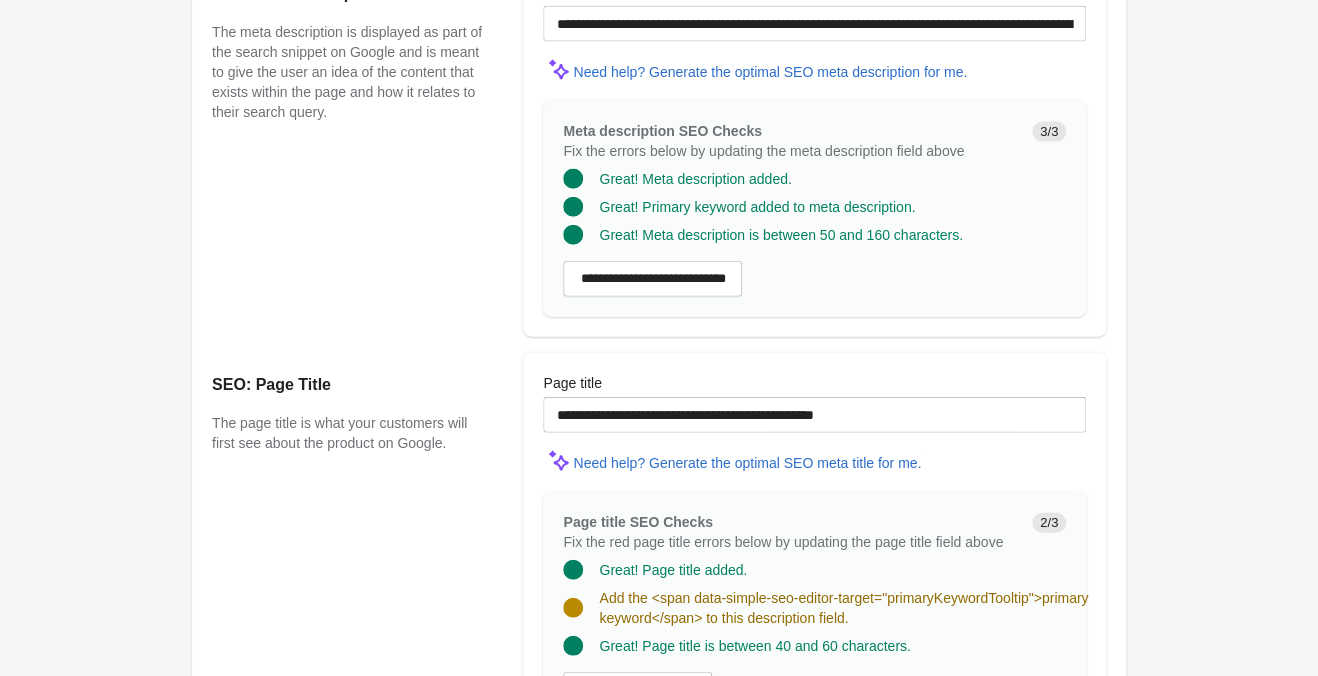 click at bounding box center (814, 439) 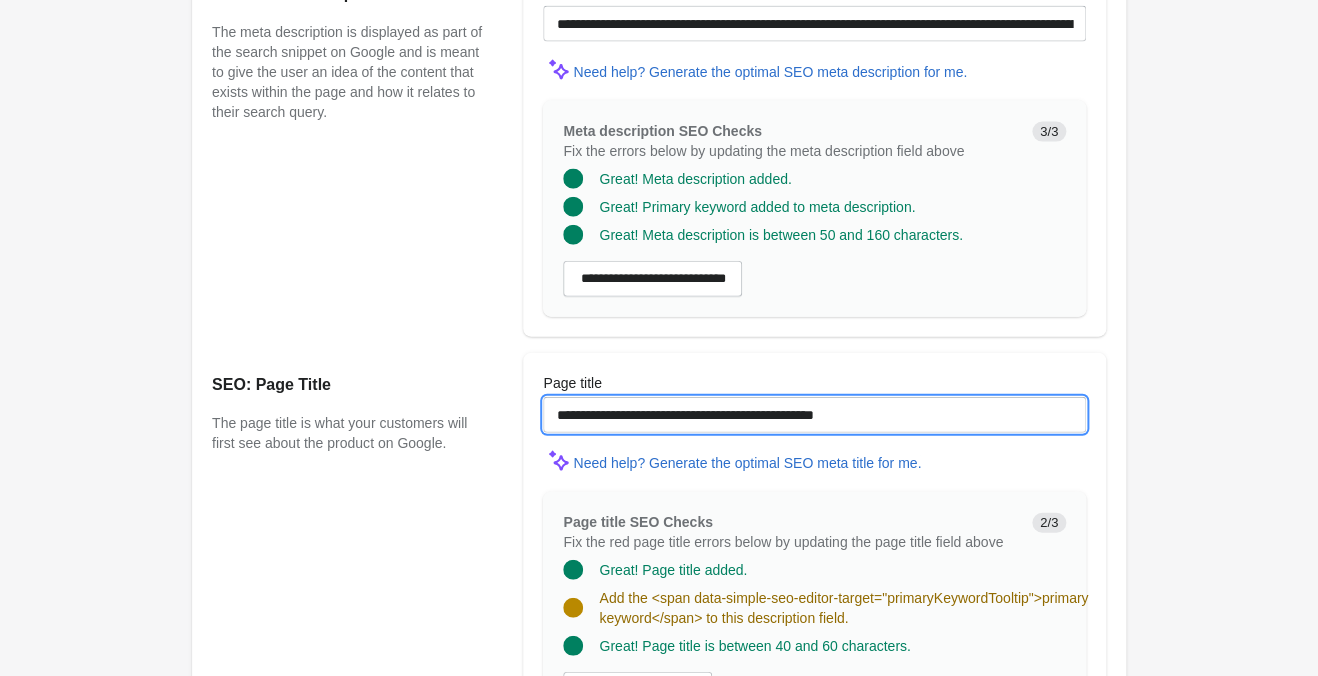 click on "**********" at bounding box center (814, 415) 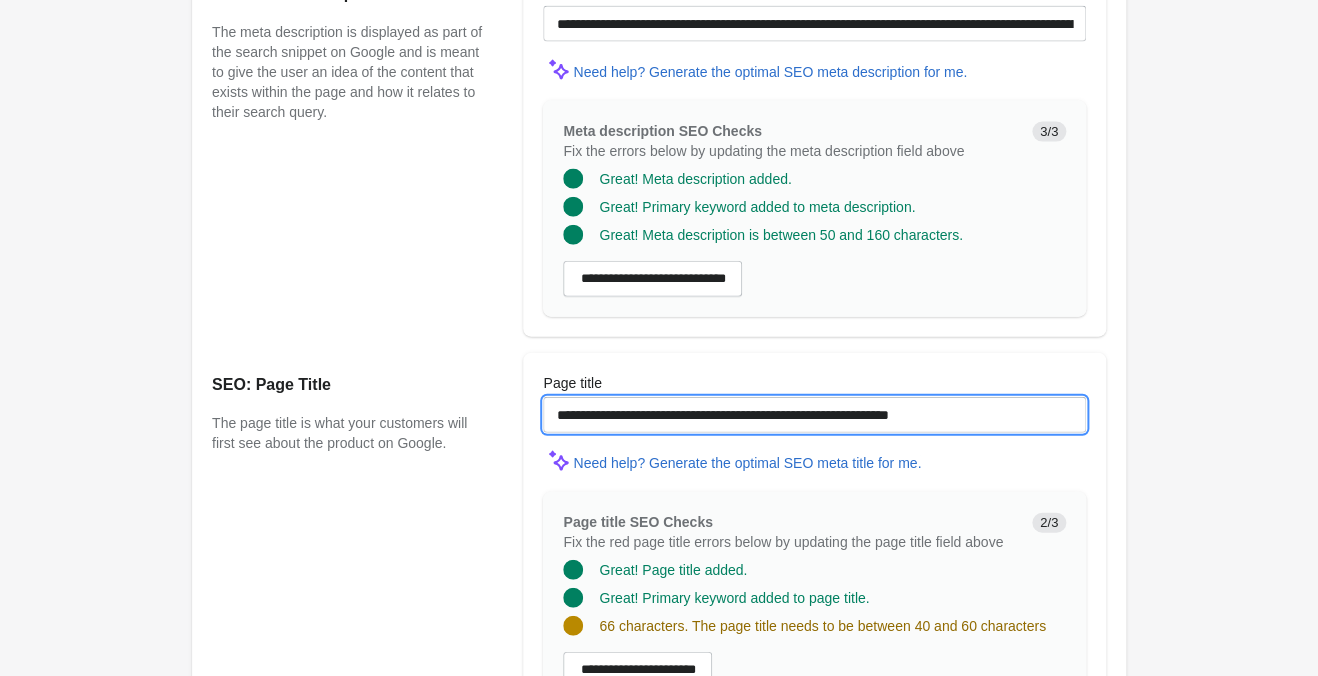 click on "**********" at bounding box center (814, 415) 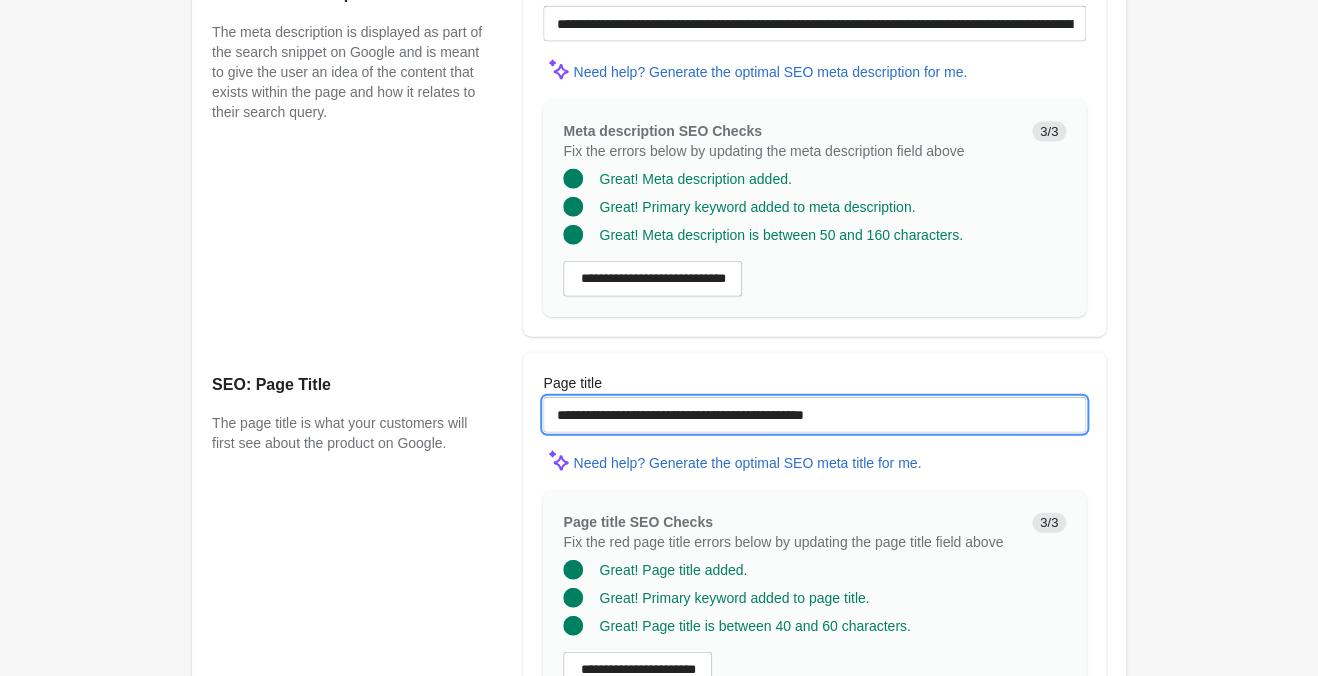 type on "**********" 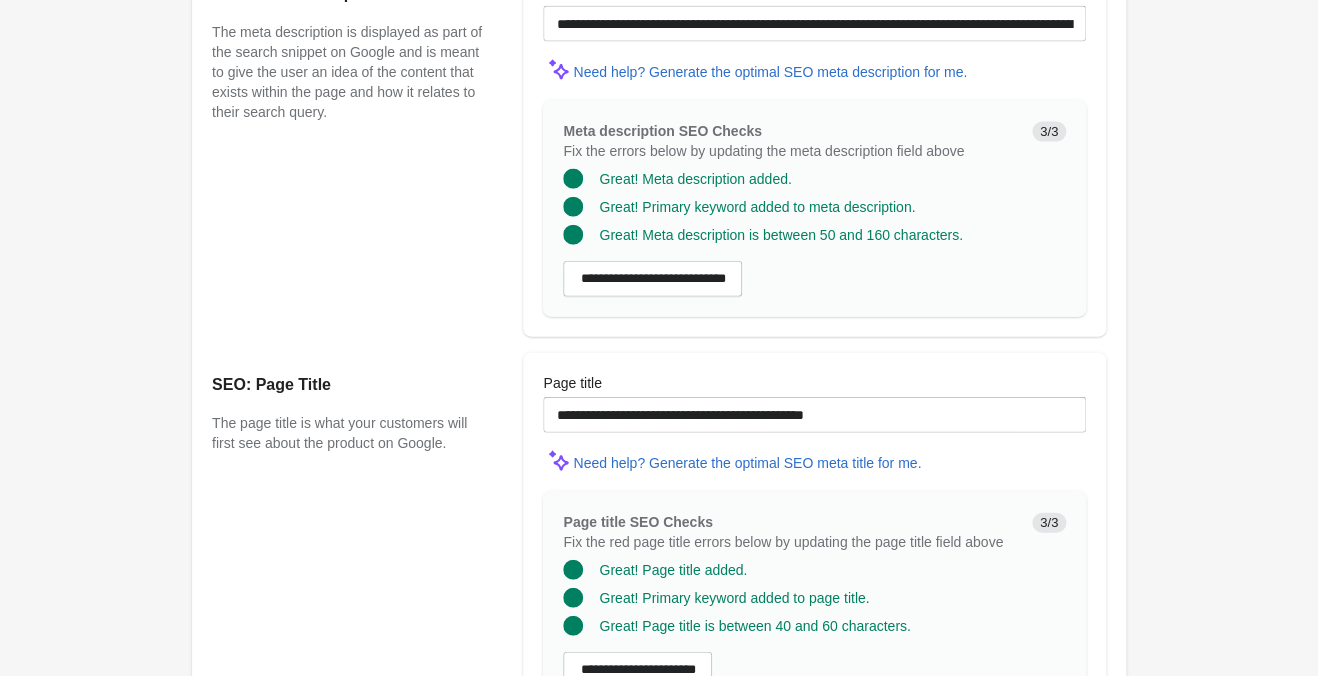 drag, startPoint x: 1139, startPoint y: 440, endPoint x: 1160, endPoint y: 429, distance: 23.70654 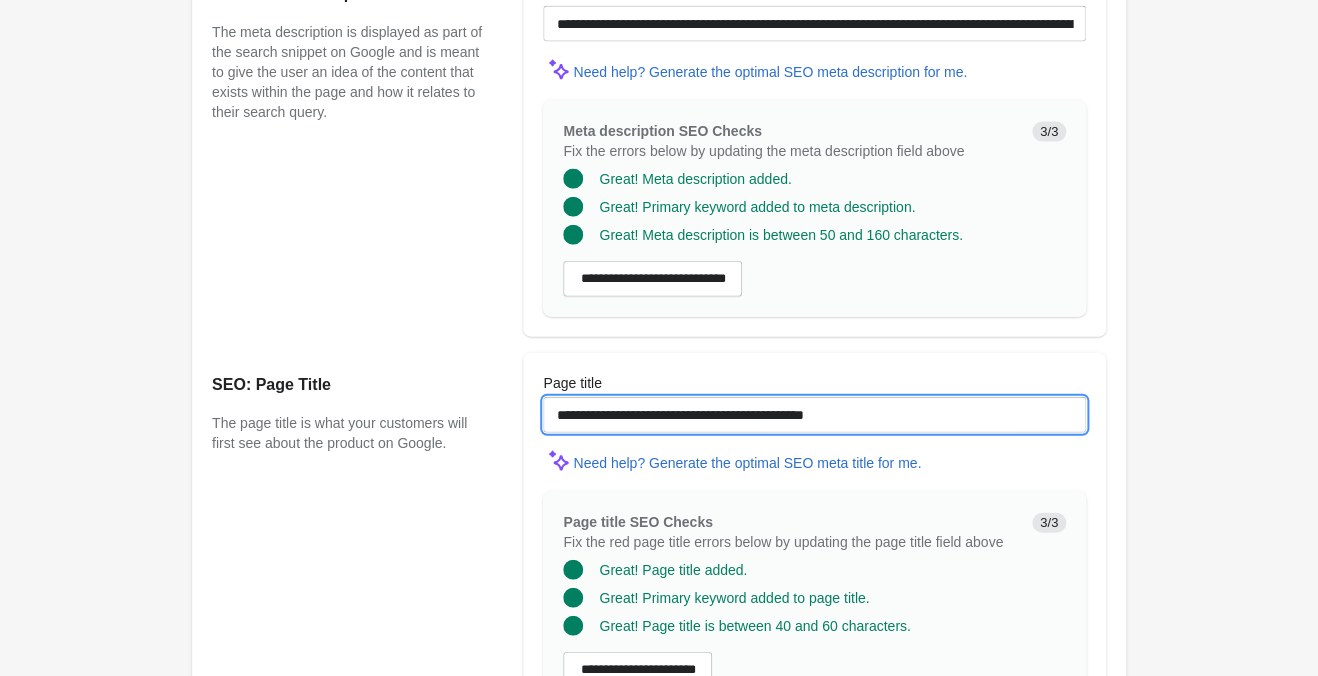 click on "**********" at bounding box center (814, 415) 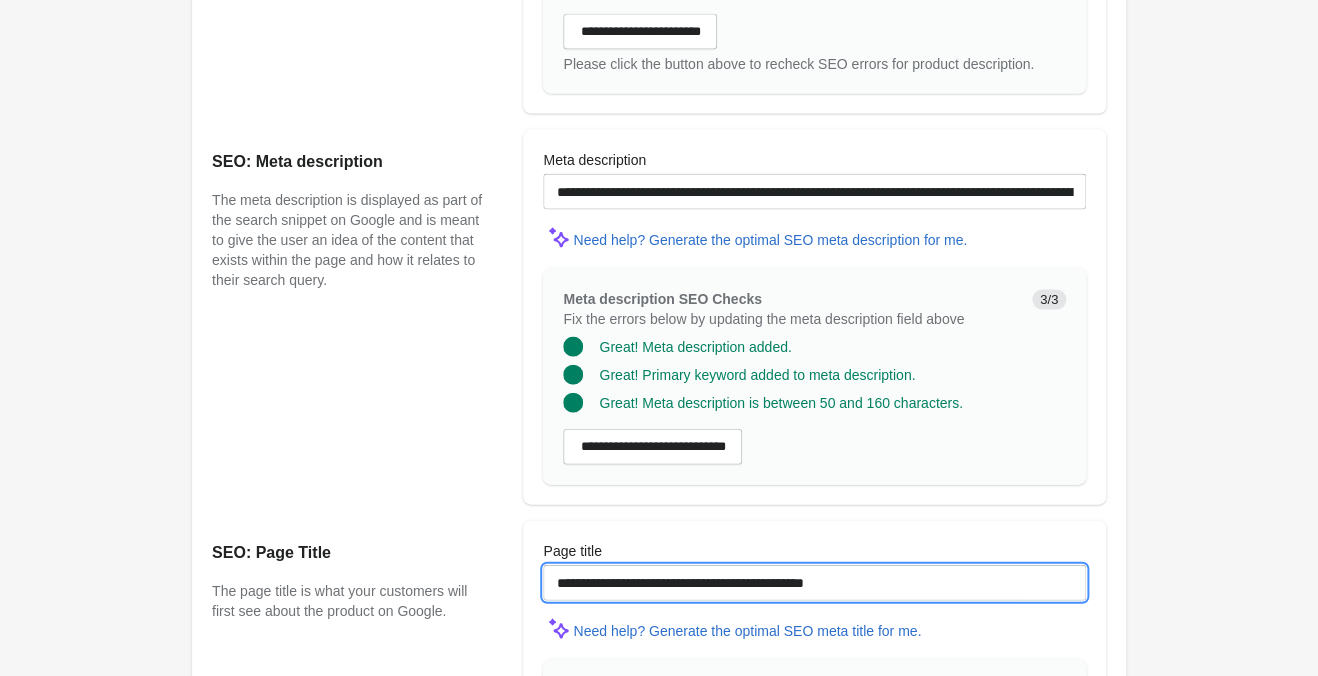 scroll, scrollTop: 1155, scrollLeft: 0, axis: vertical 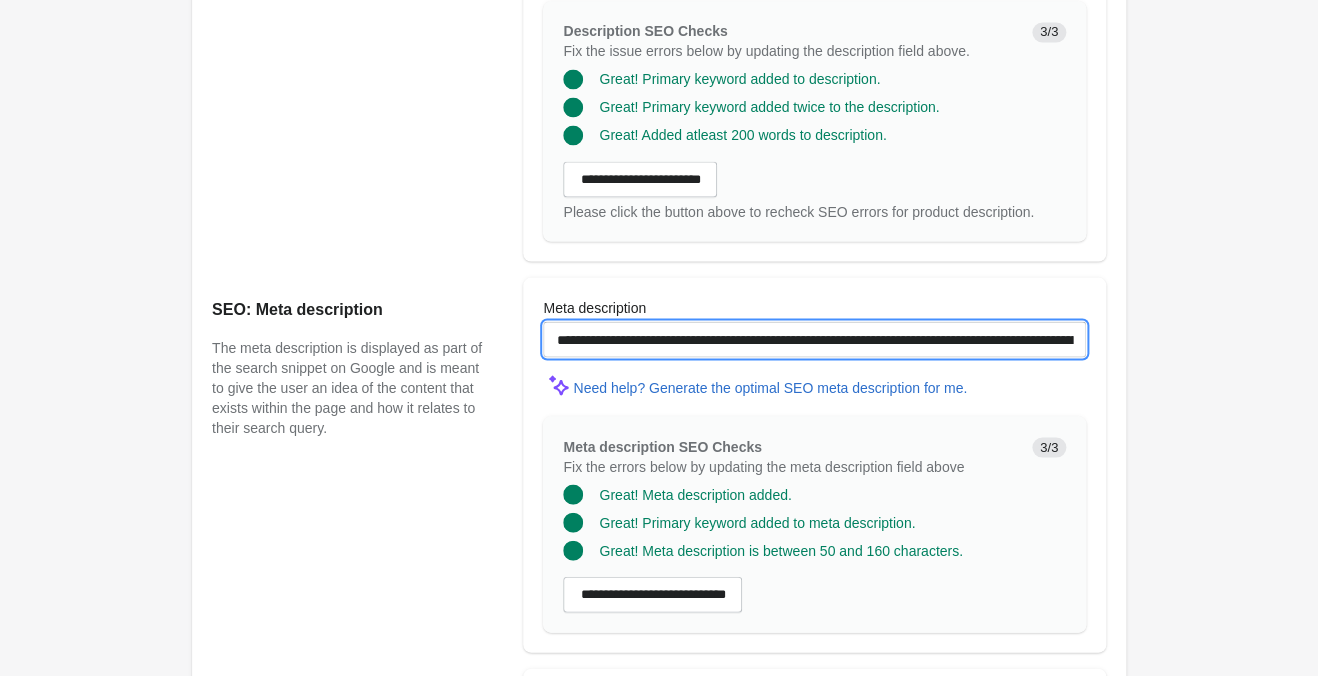 click on "**********" at bounding box center (814, 339) 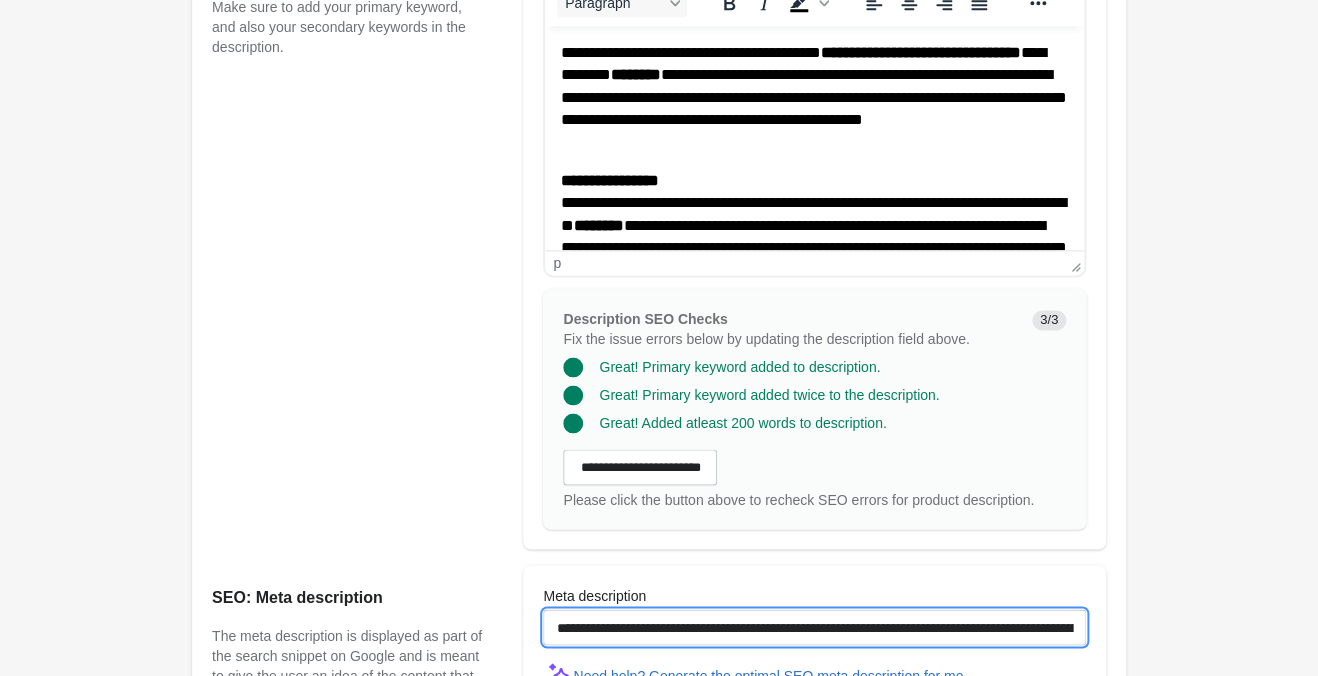 scroll, scrollTop: 735, scrollLeft: 0, axis: vertical 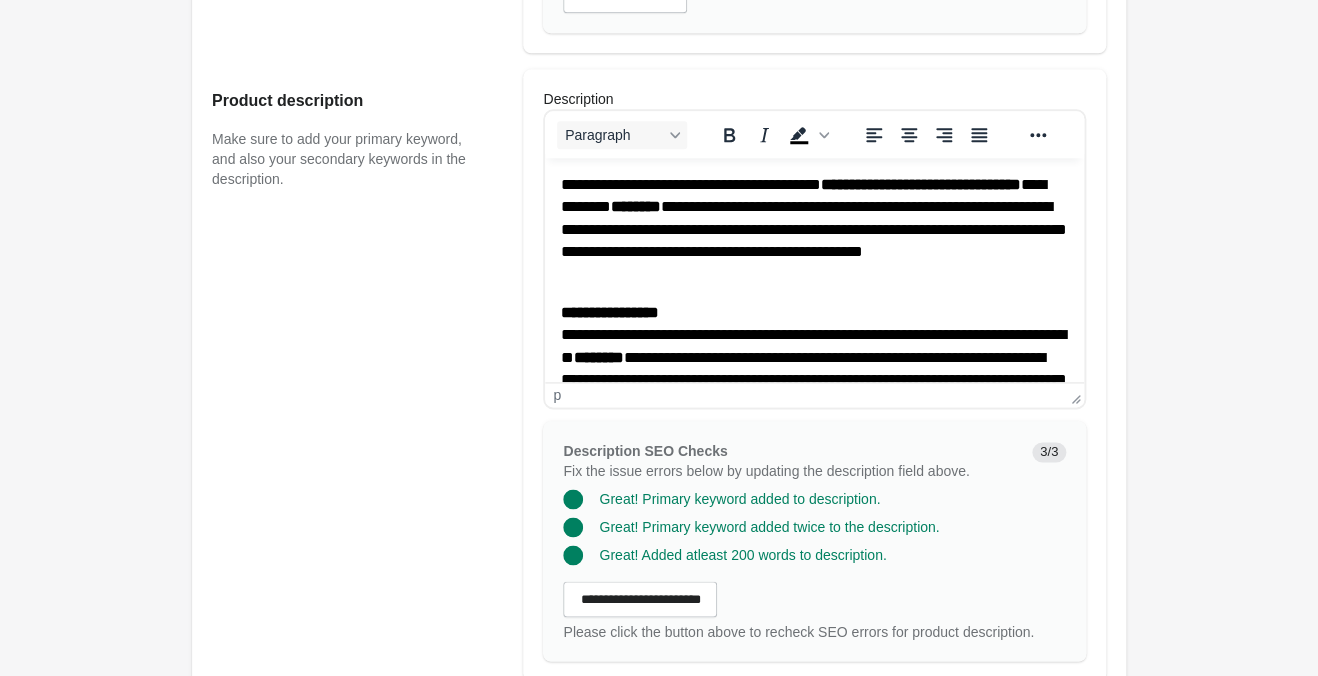 click on "**********" at bounding box center [814, 358] 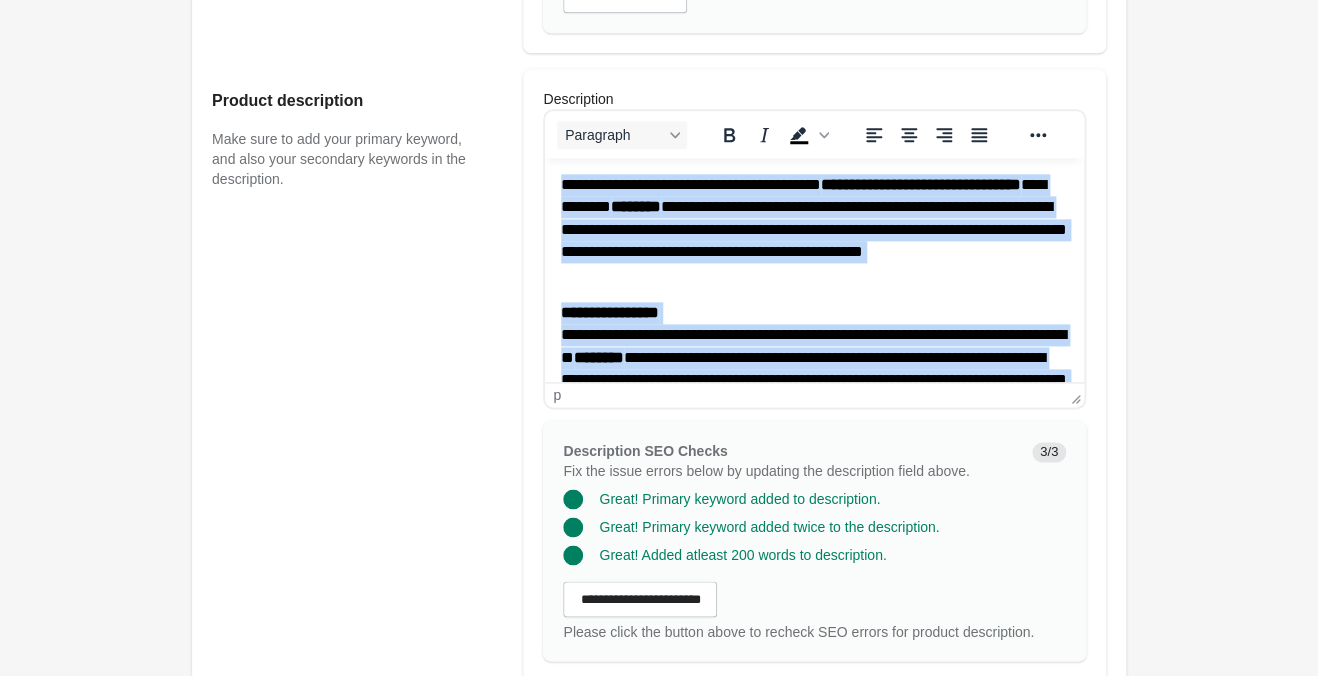 copy on "**********" 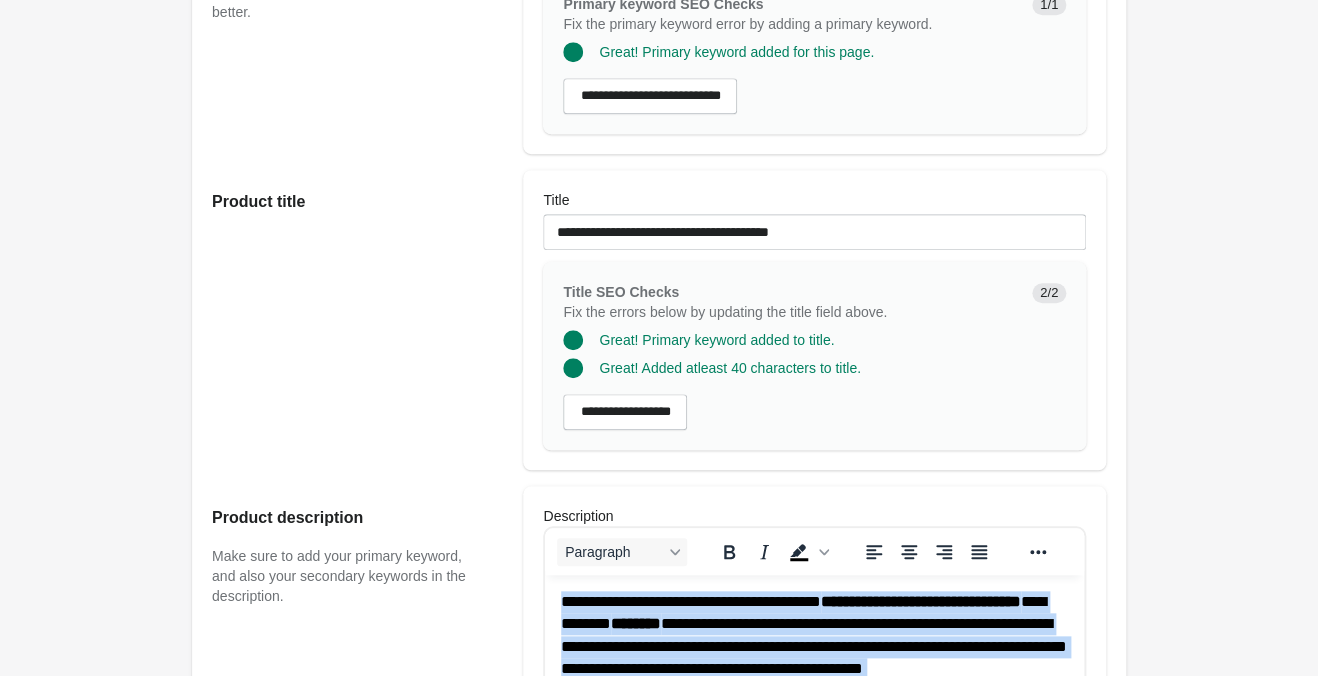 scroll, scrollTop: 315, scrollLeft: 0, axis: vertical 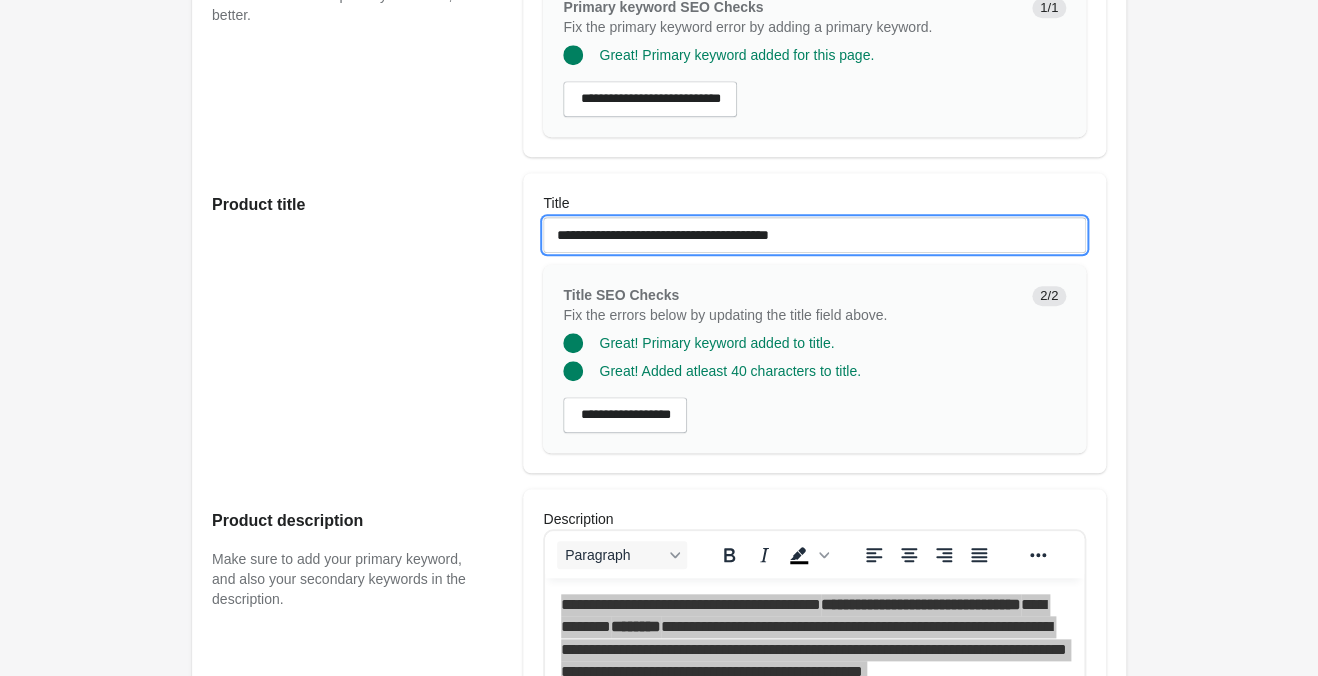 click on "**********" at bounding box center [814, 235] 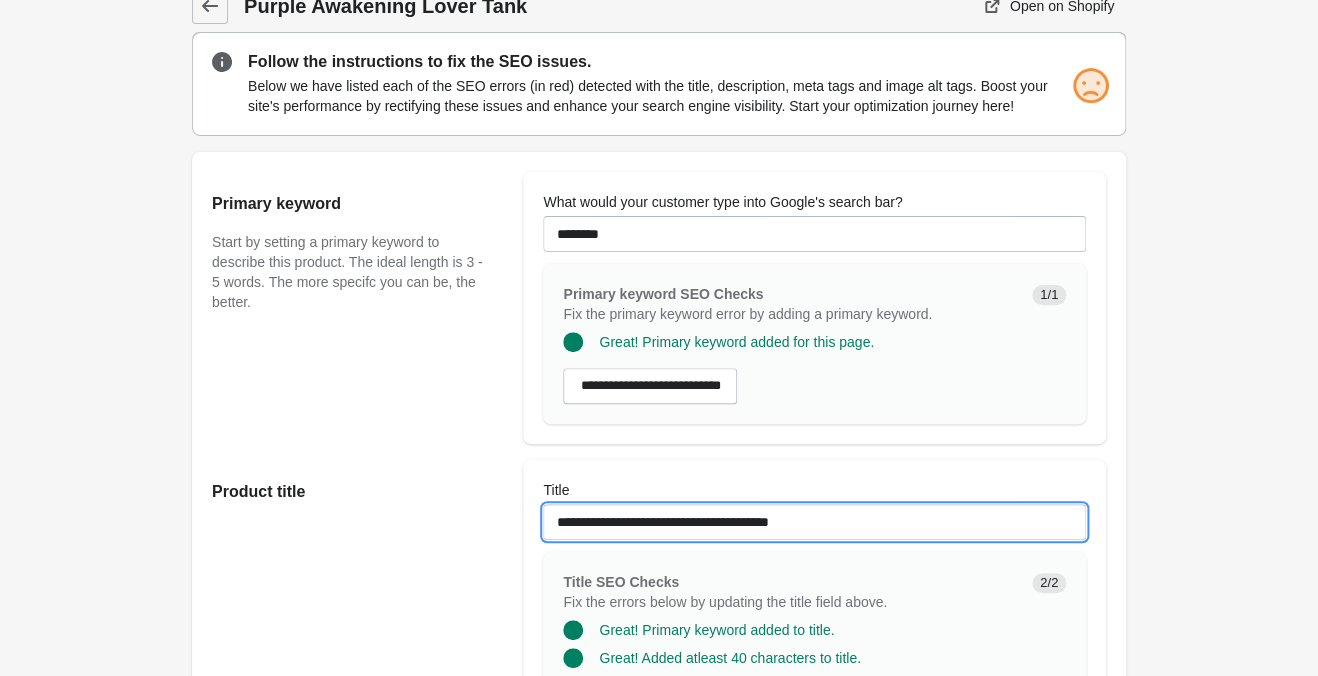 scroll, scrollTop: 0, scrollLeft: 0, axis: both 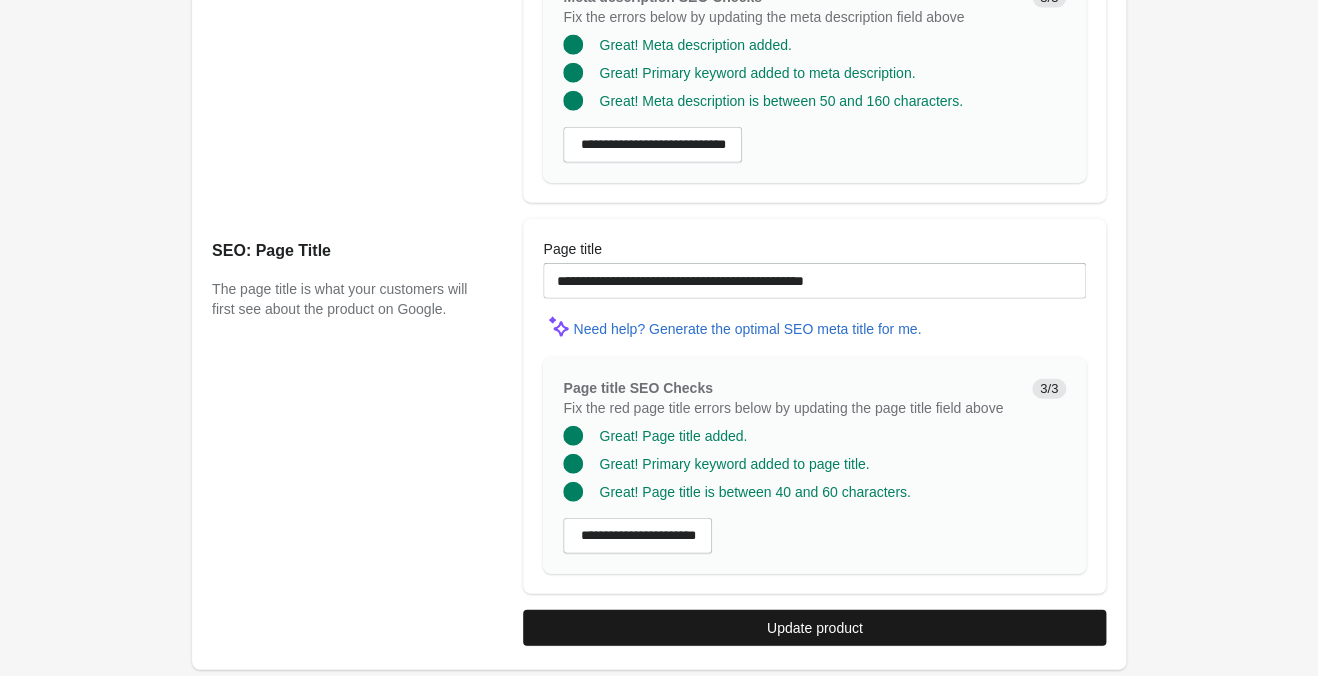 click on "Update product" at bounding box center [815, 628] 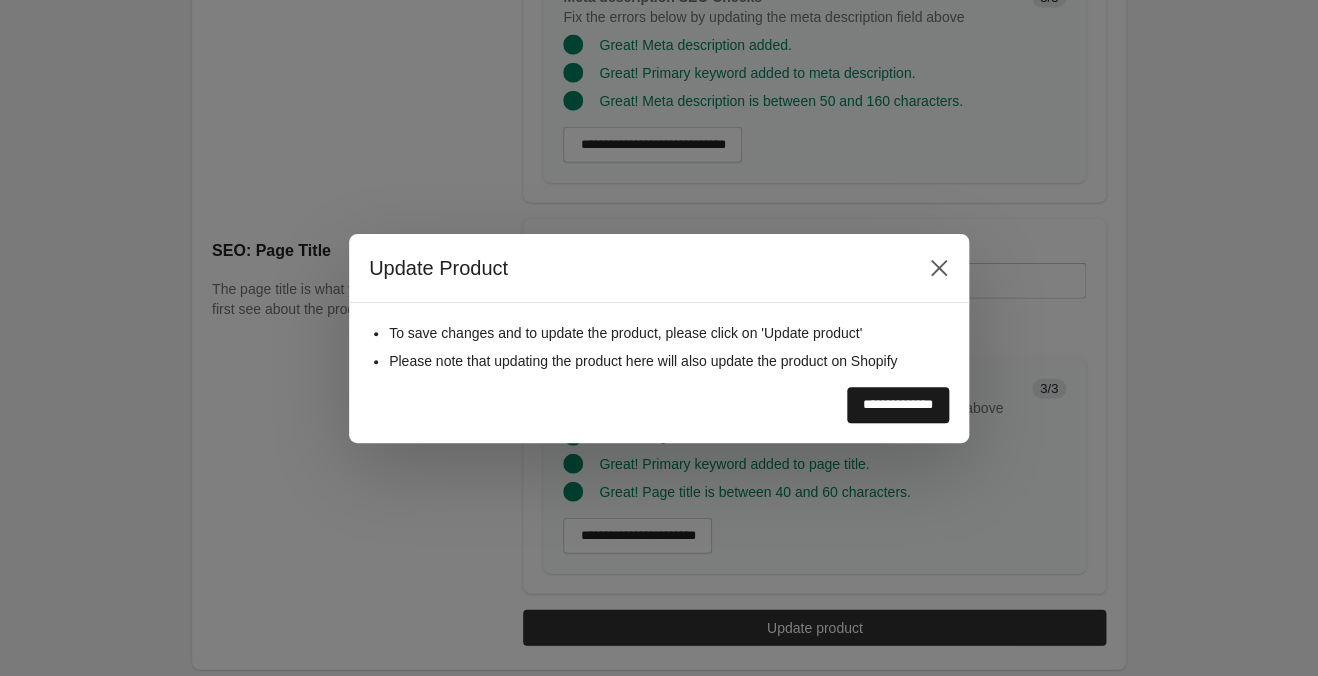 click on "**********" at bounding box center [898, 405] 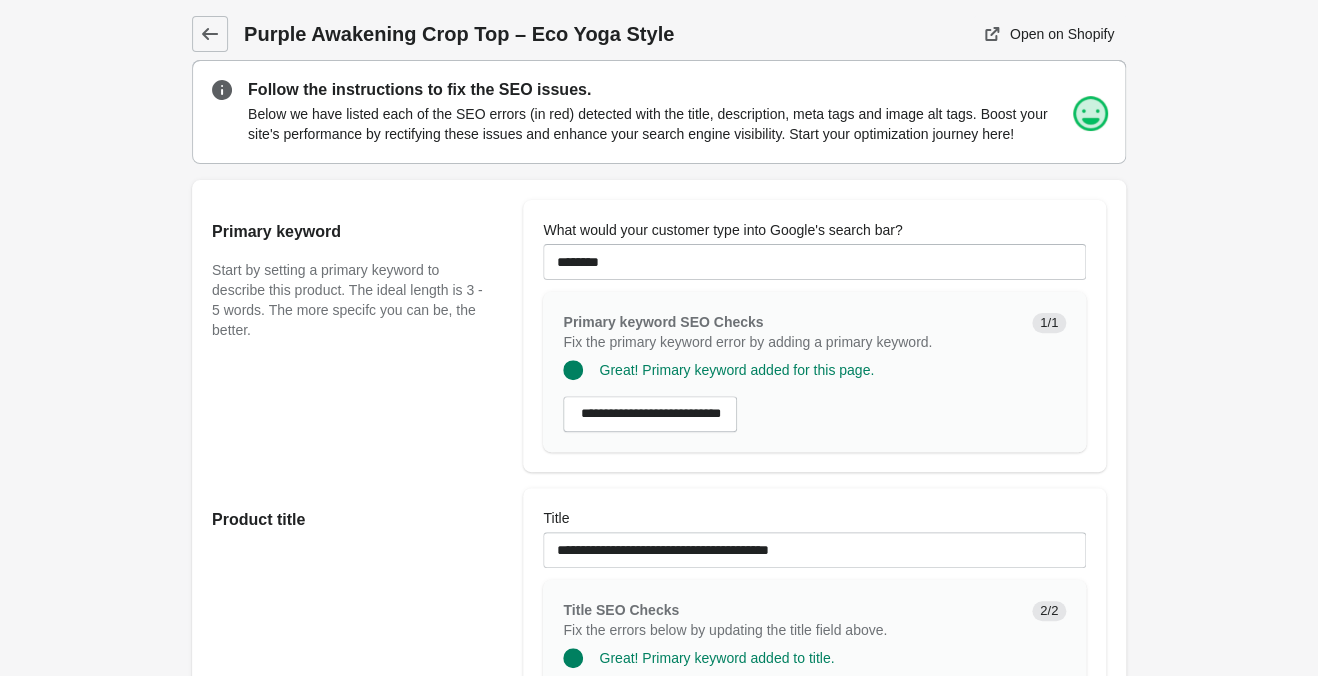 scroll, scrollTop: 0, scrollLeft: 0, axis: both 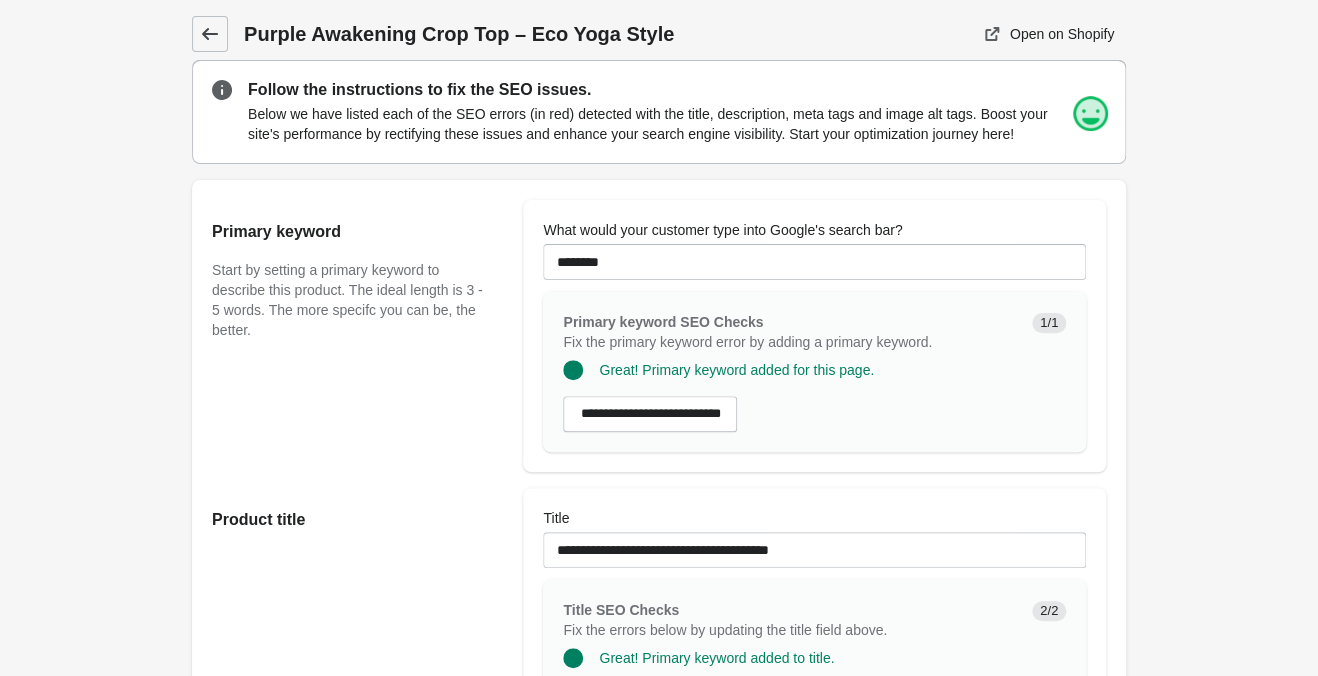 click 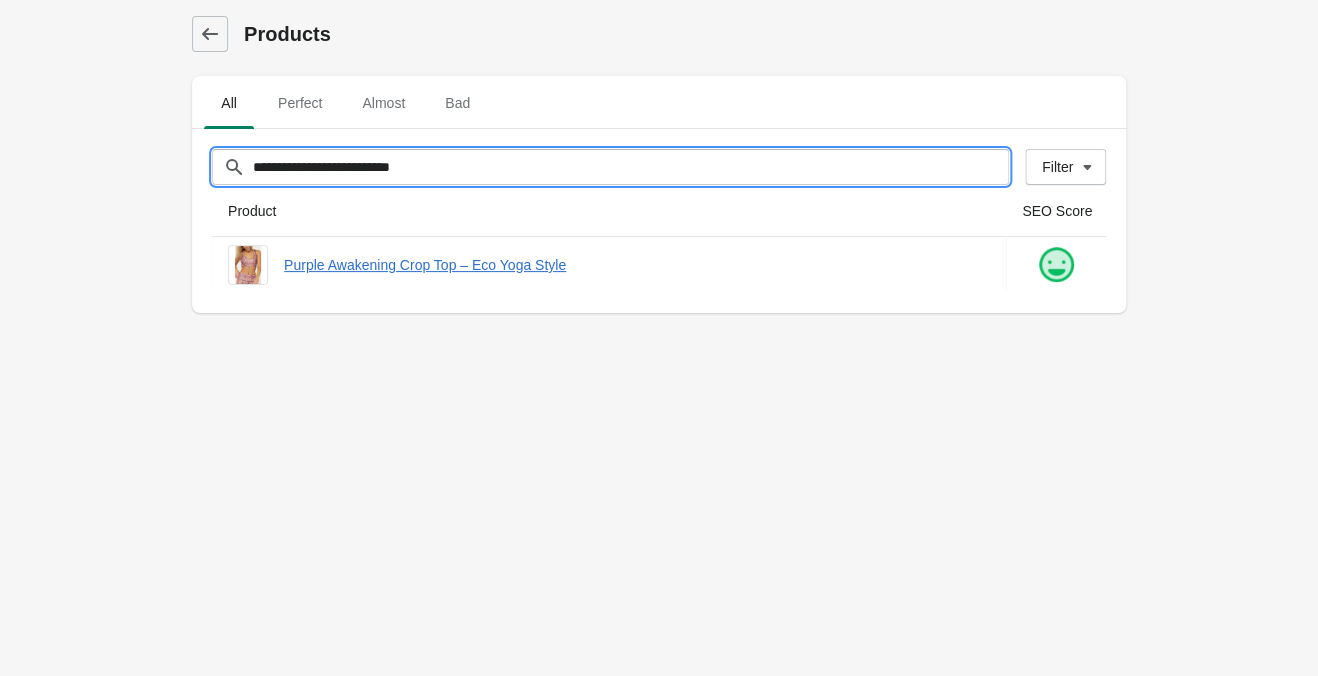 drag, startPoint x: 480, startPoint y: 163, endPoint x: -282, endPoint y: 98, distance: 764.7673 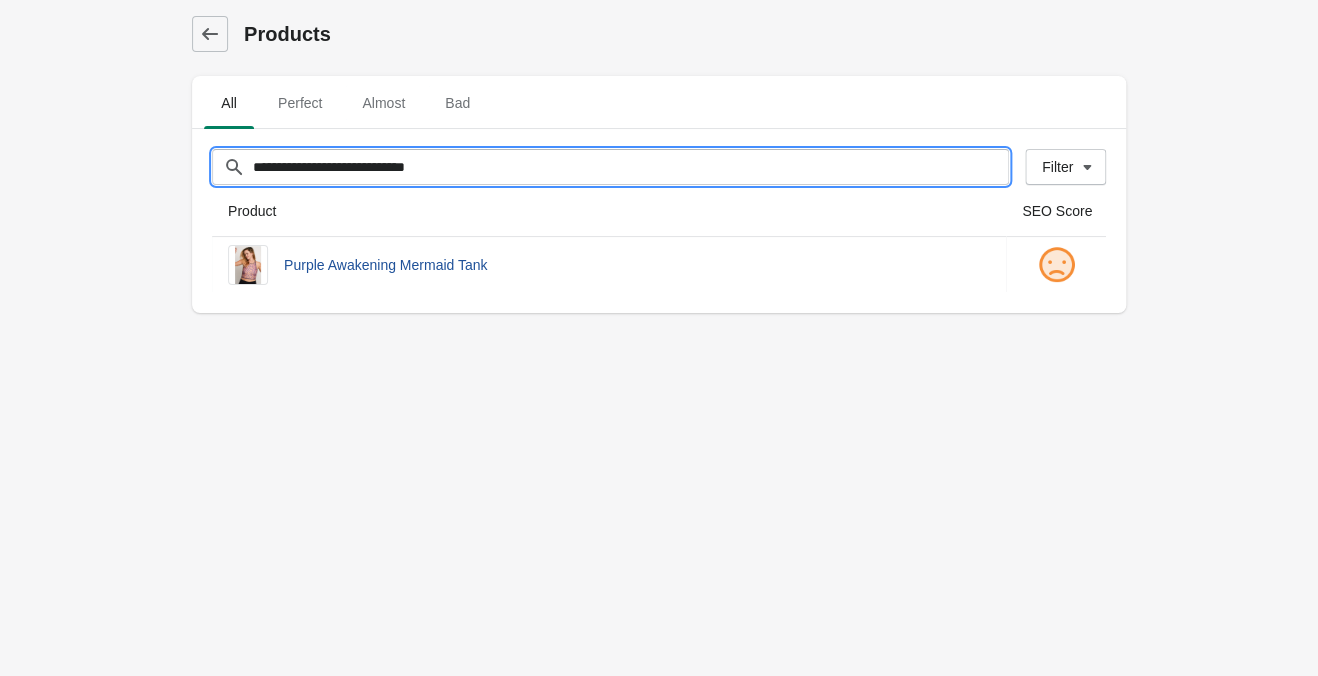 type on "**********" 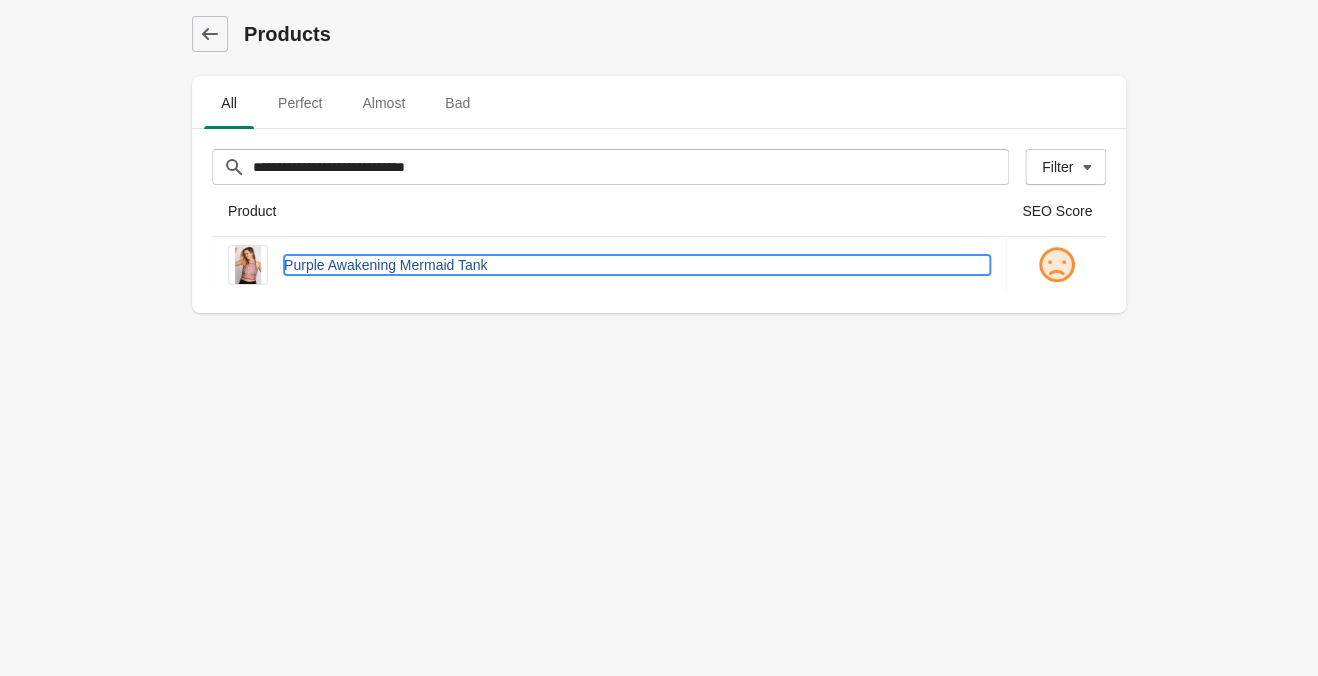 click on "Purple Awakening Mermaid Tank" at bounding box center [637, 265] 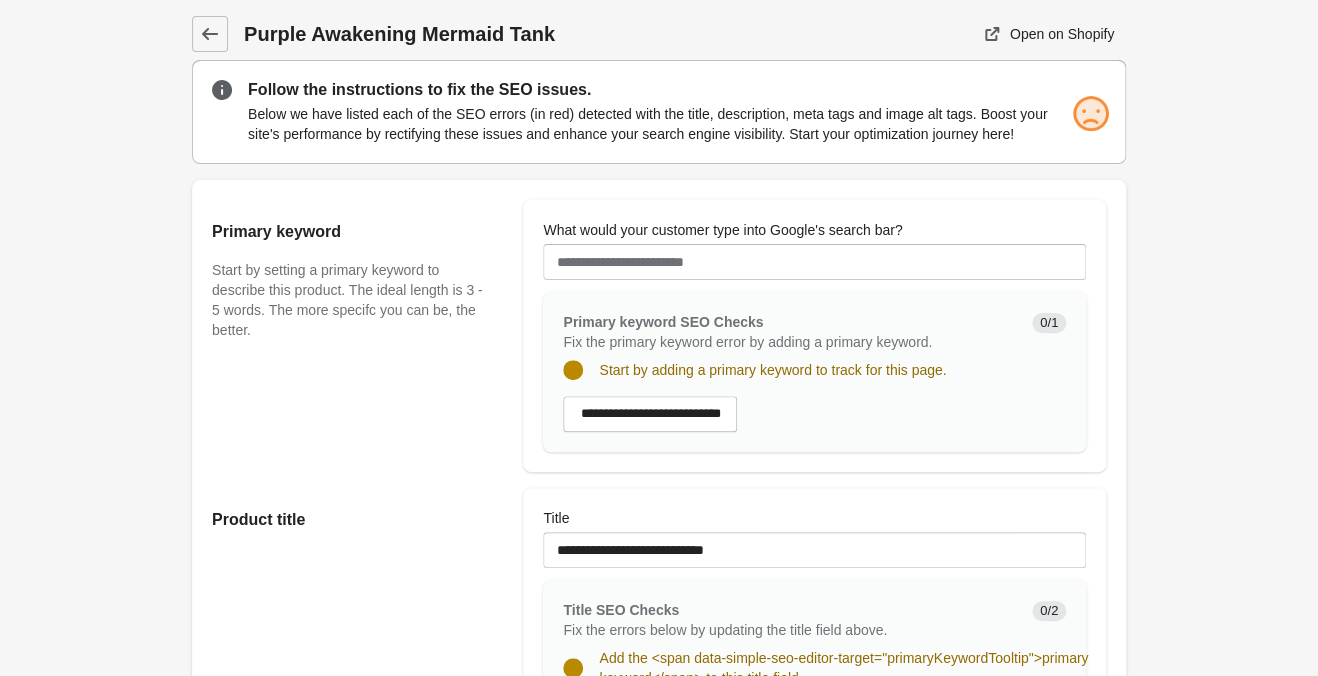 scroll, scrollTop: 0, scrollLeft: 0, axis: both 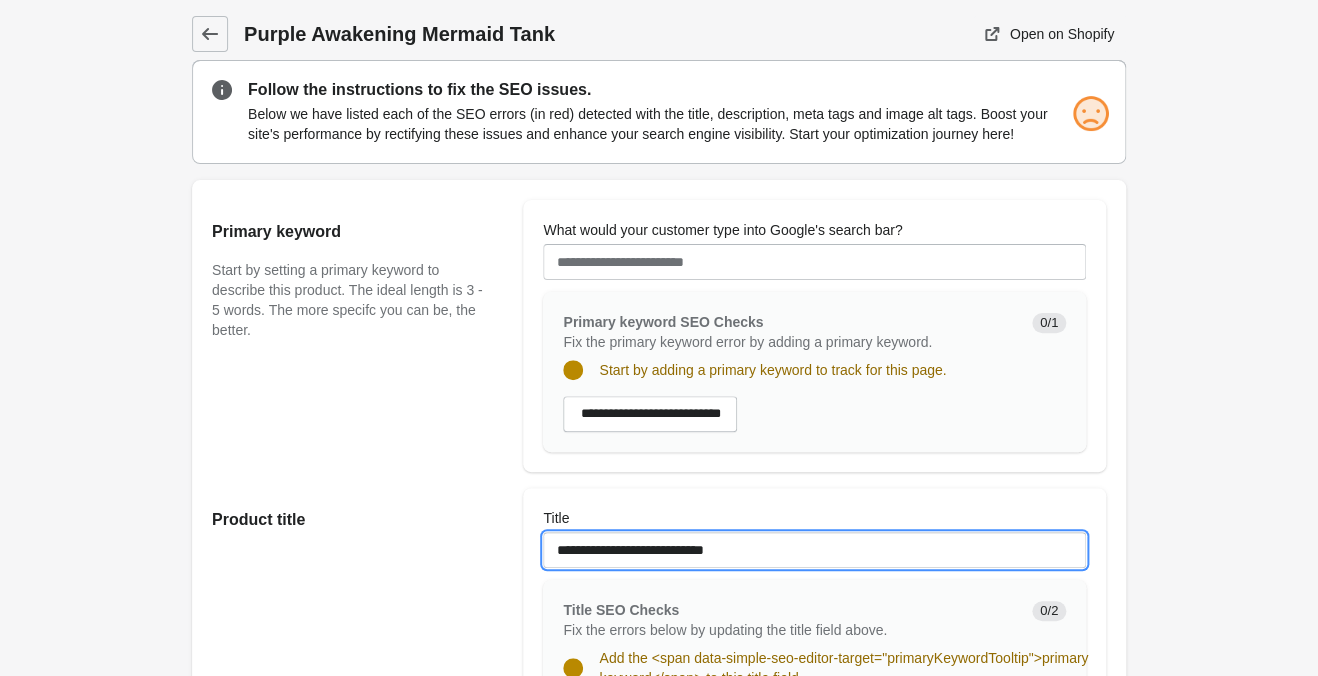 click on "**********" at bounding box center (814, 550) 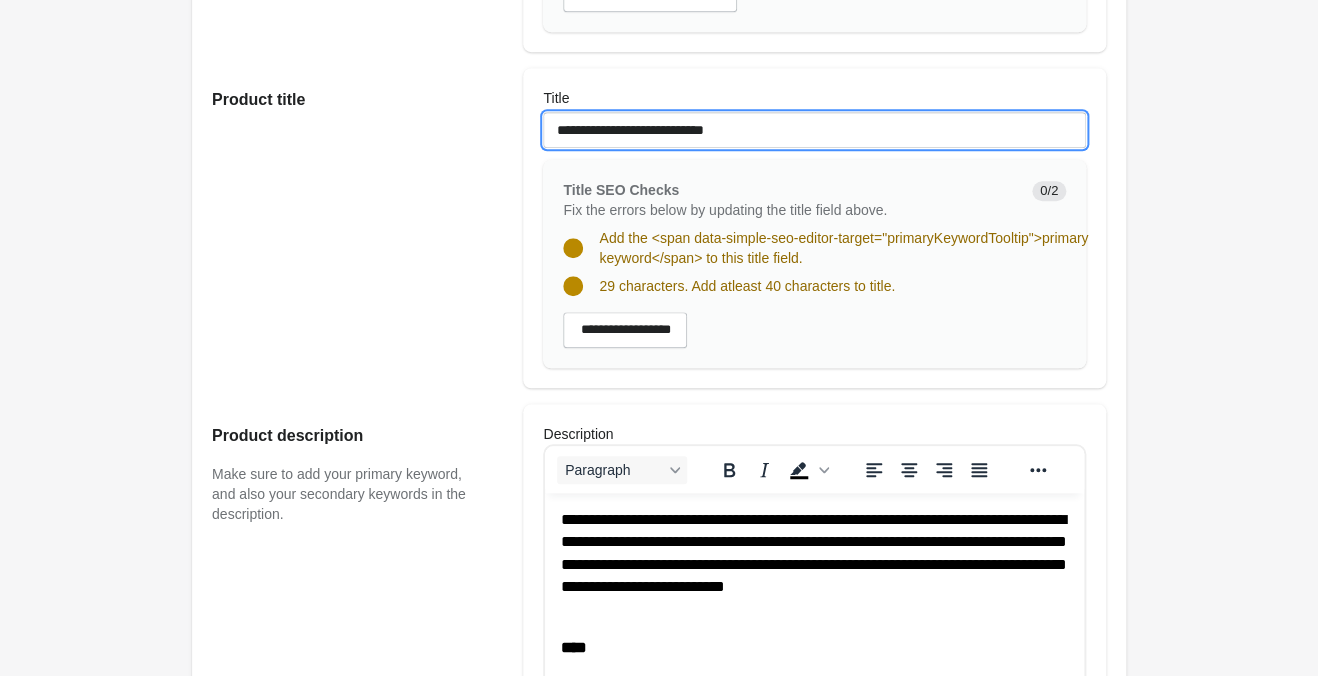 scroll, scrollTop: 735, scrollLeft: 0, axis: vertical 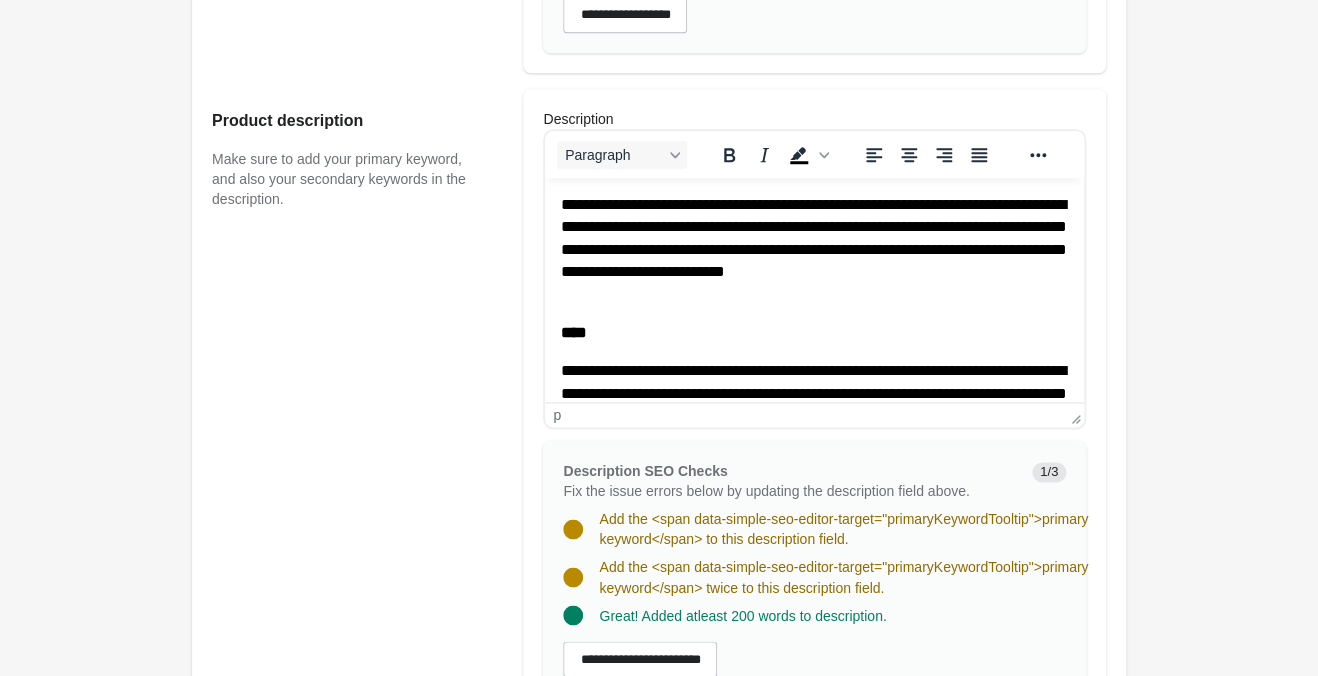 click on "**********" at bounding box center (814, 250) 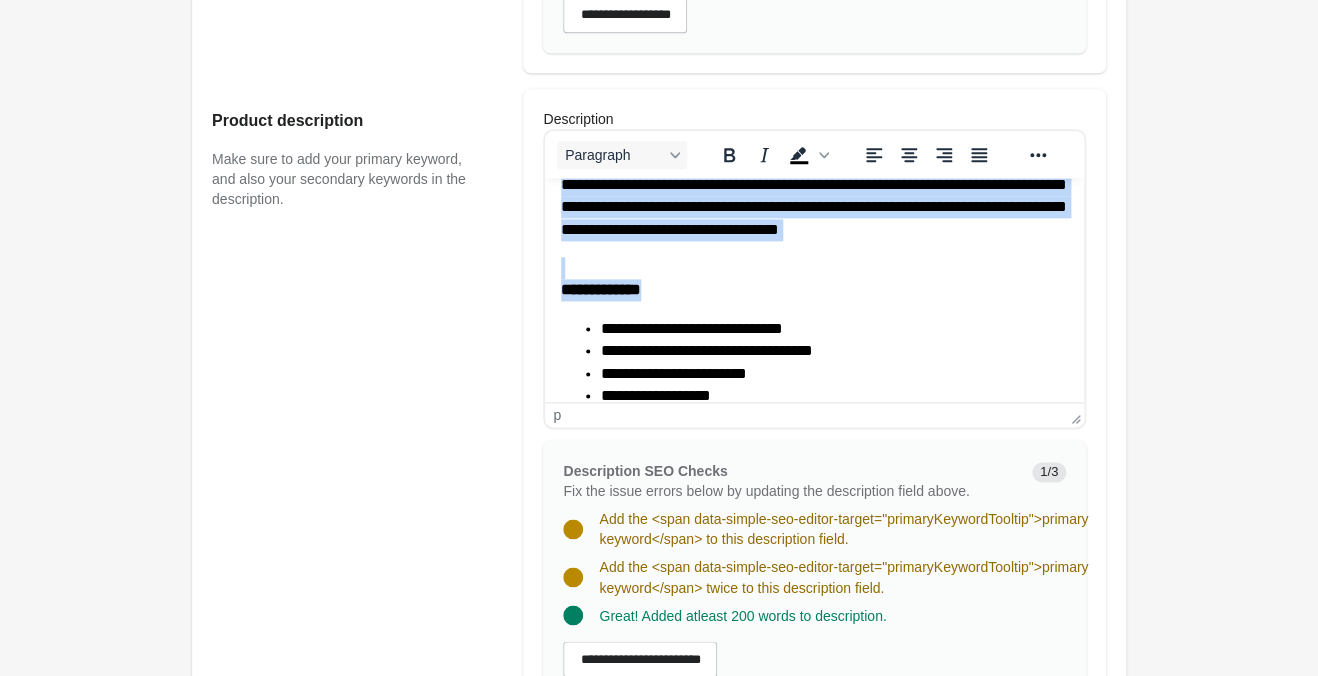 scroll, scrollTop: 1050, scrollLeft: 0, axis: vertical 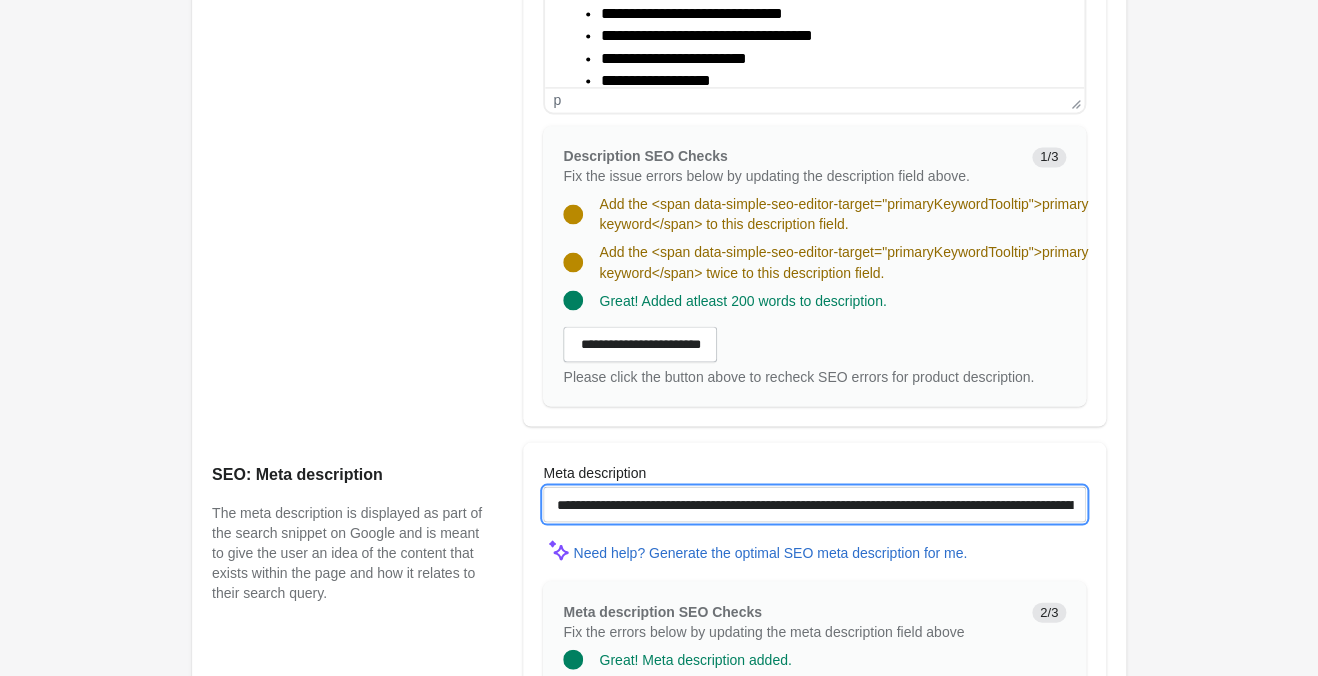 click on "**********" at bounding box center (814, 504) 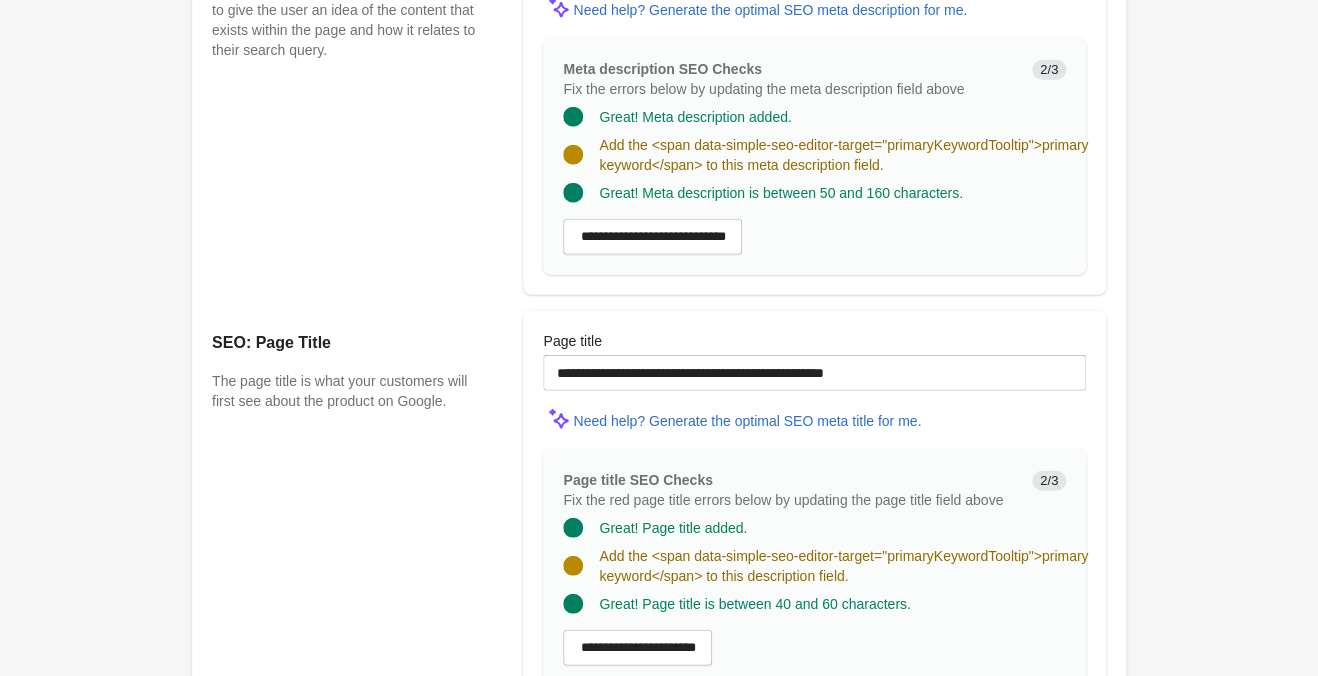scroll, scrollTop: 1680, scrollLeft: 0, axis: vertical 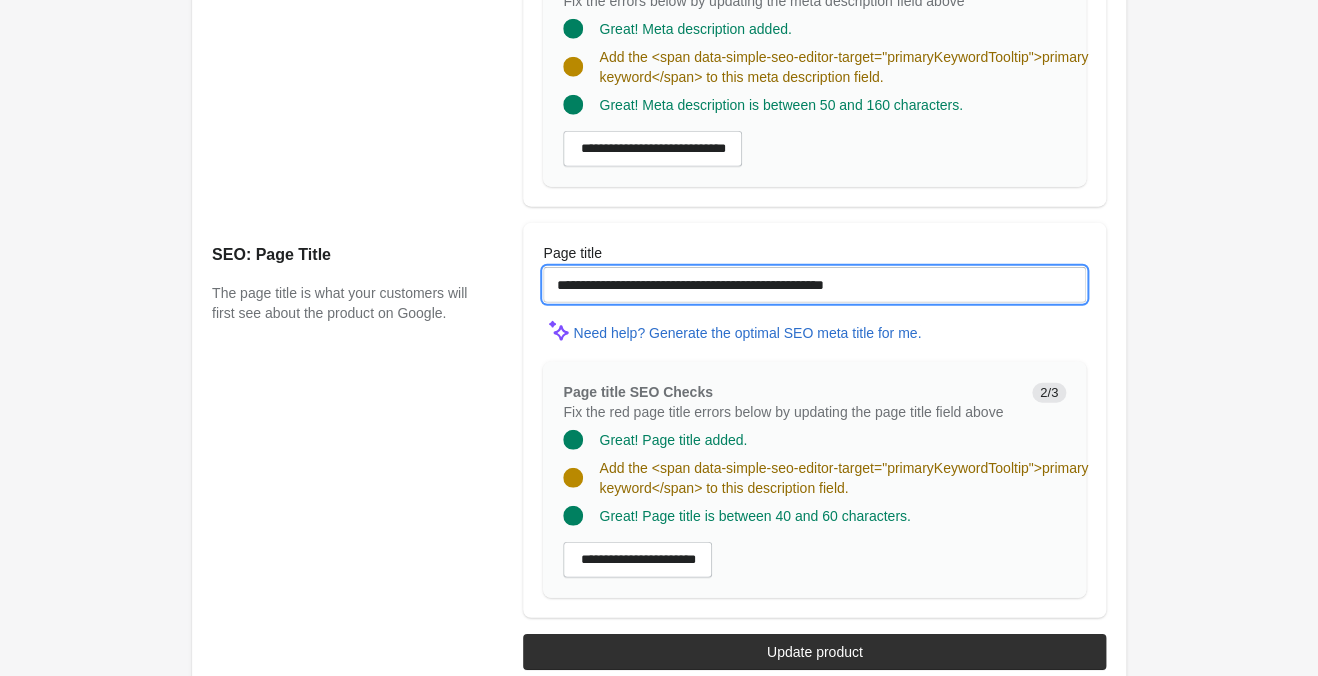 click on "**********" at bounding box center [814, 285] 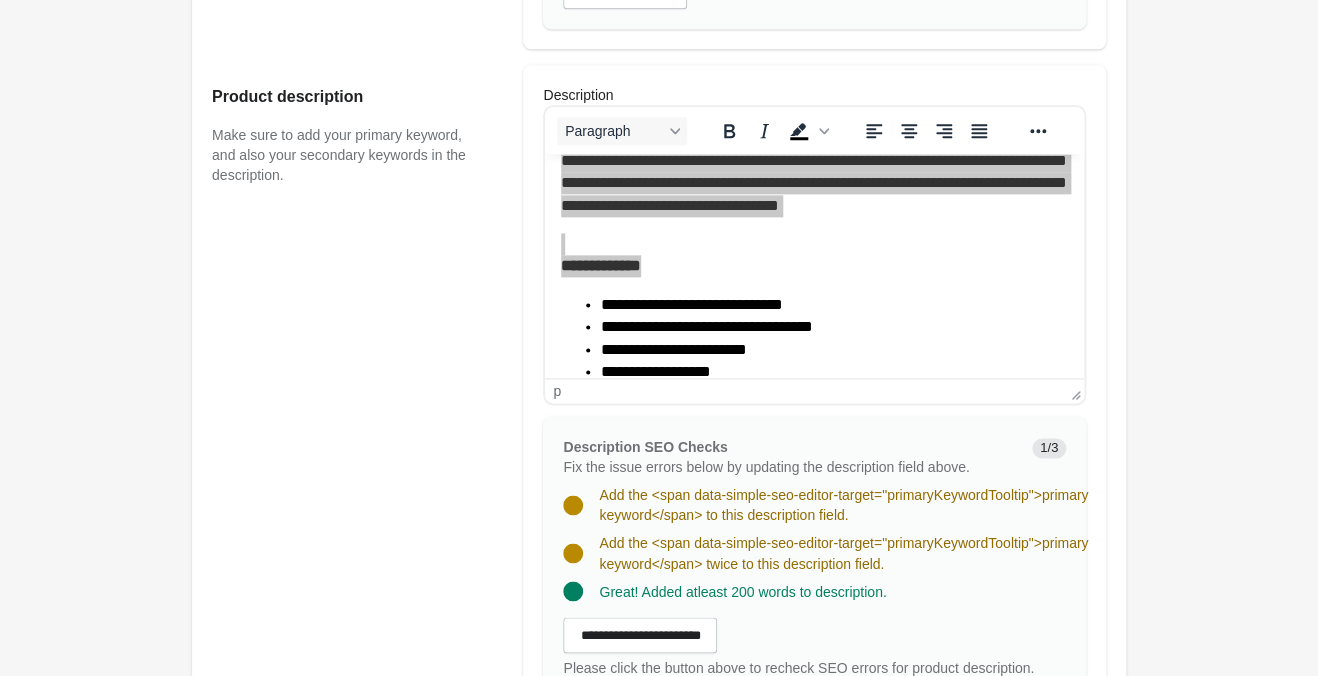 scroll, scrollTop: 339, scrollLeft: 0, axis: vertical 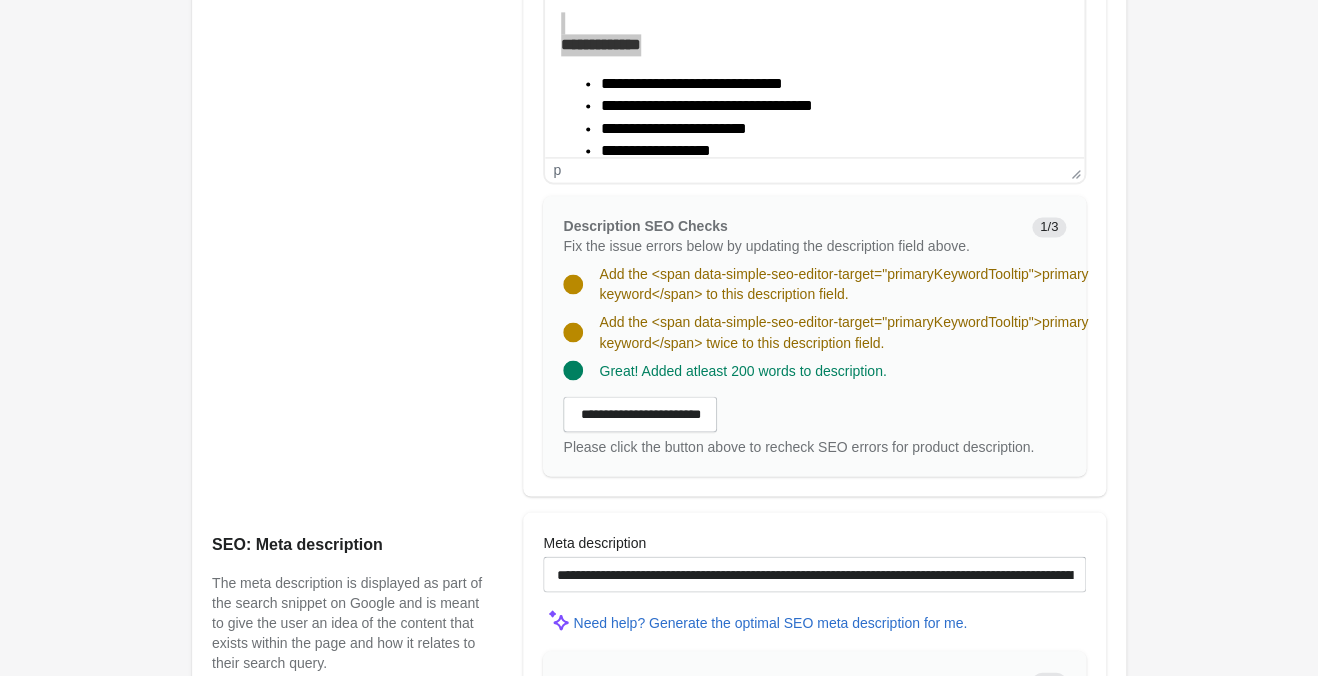 click on "**********" at bounding box center [814, 170] 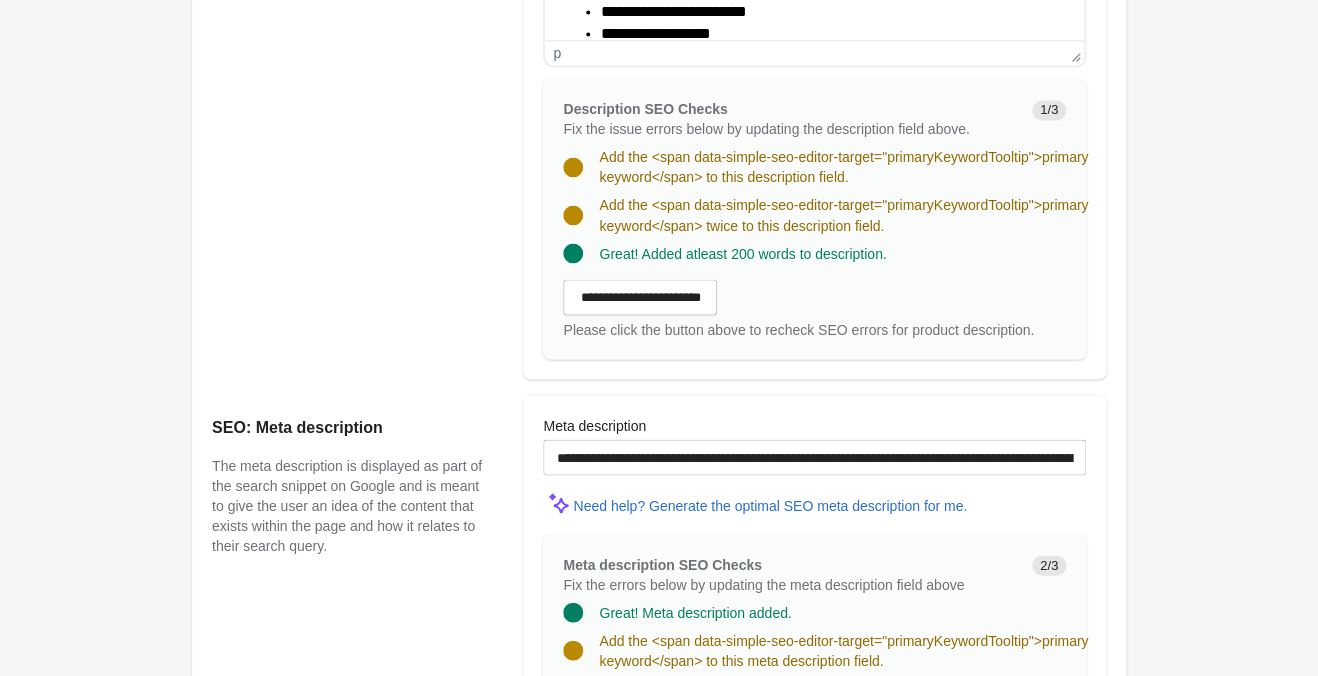 scroll, scrollTop: 1190, scrollLeft: 0, axis: vertical 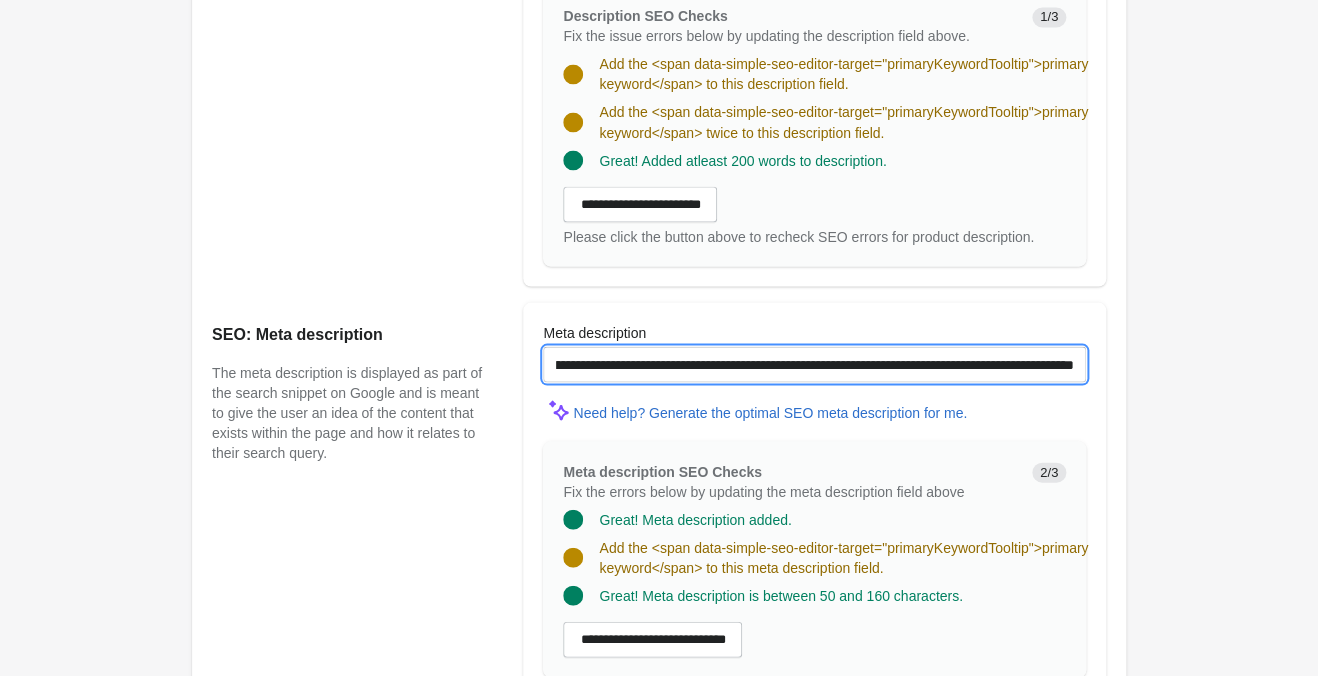 drag, startPoint x: 968, startPoint y: 354, endPoint x: 1204, endPoint y: 351, distance: 236.01907 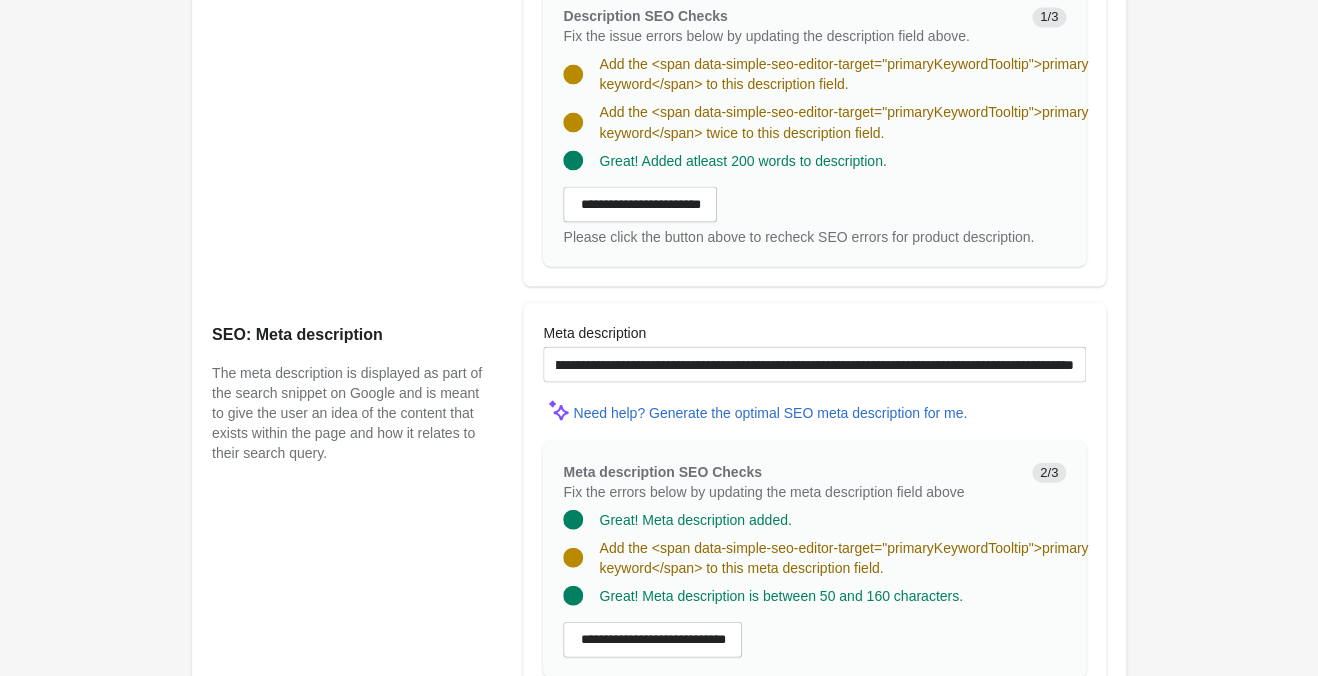 click on "Purple Awakening Mermaid Tank
Open on Shopify
Open on Shopify" at bounding box center (659, 1) 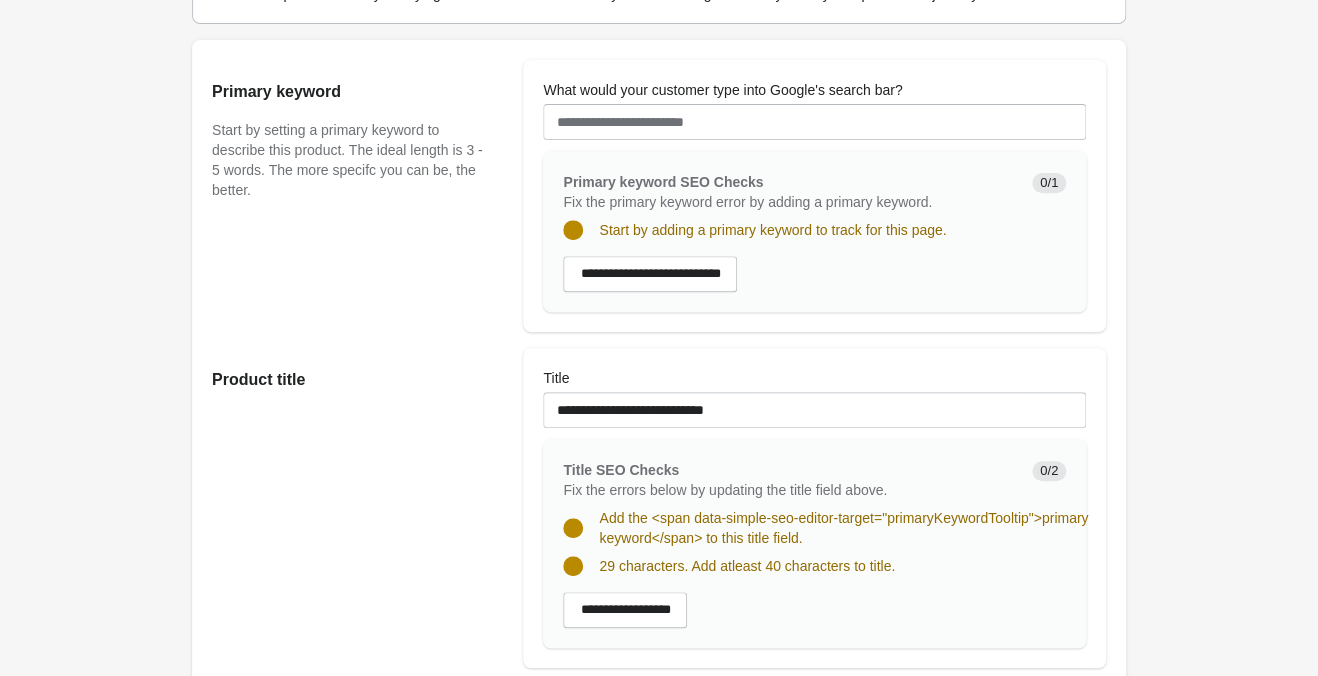 scroll, scrollTop: 0, scrollLeft: 0, axis: both 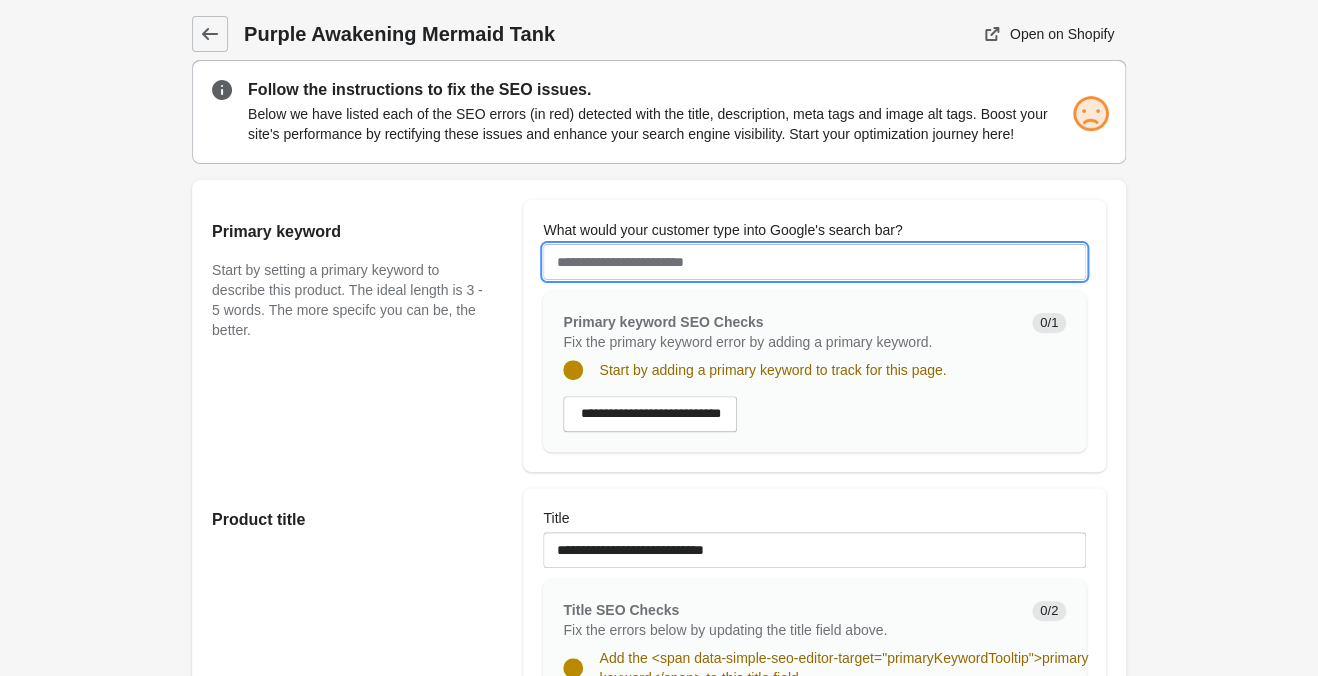 click on "What would your customer type into Google's search bar?" at bounding box center (814, 262) 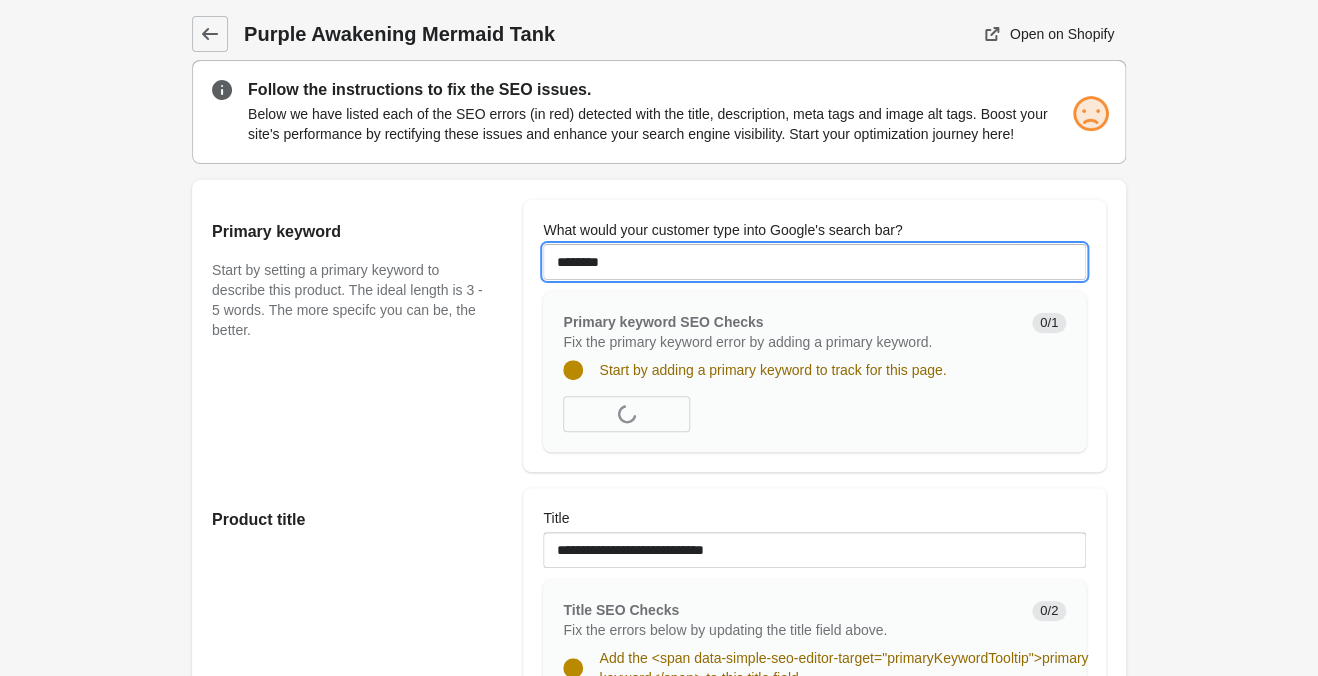 type on "********" 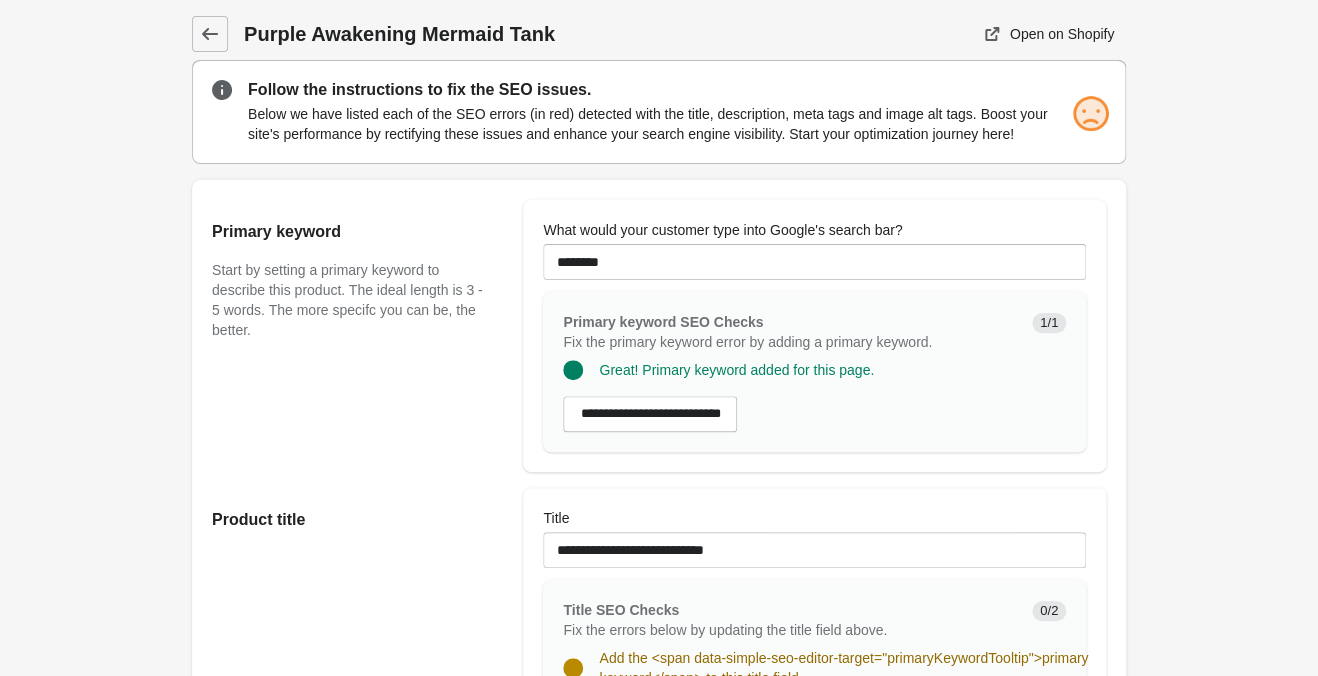 scroll, scrollTop: 0, scrollLeft: 372, axis: horizontal 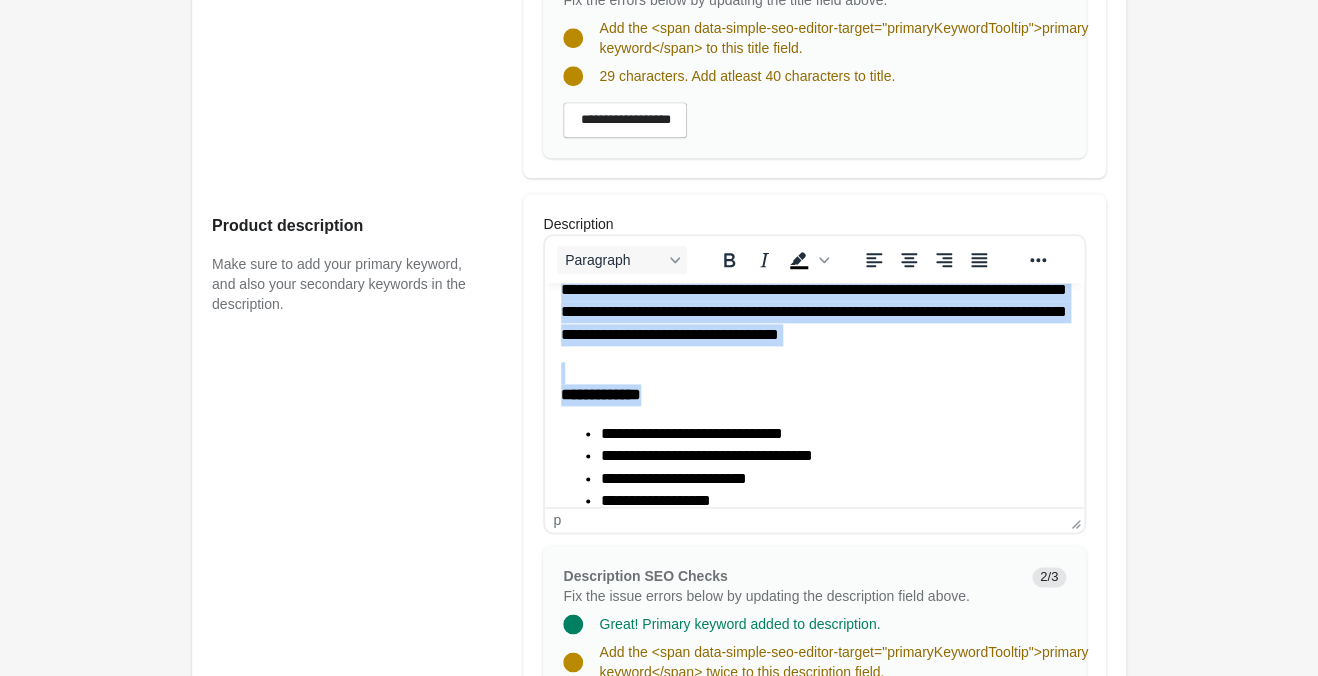 click on "**********" at bounding box center [814, 384] 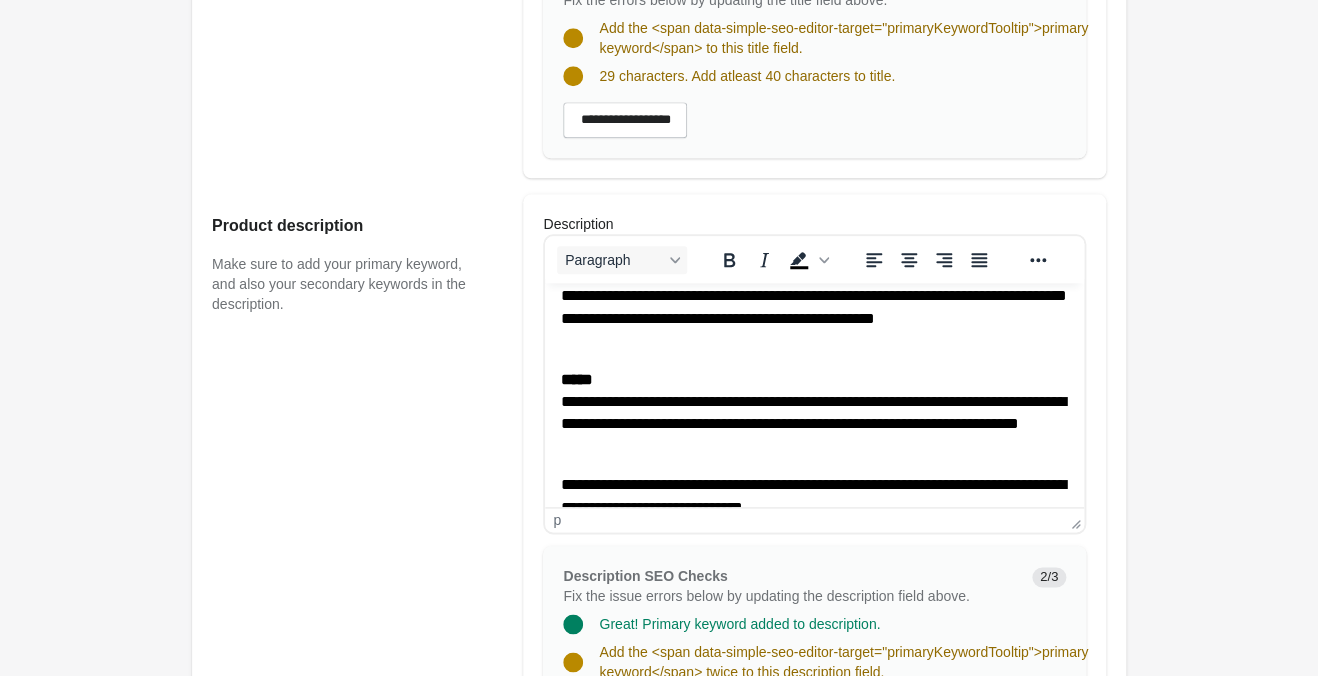 scroll, scrollTop: 469, scrollLeft: 0, axis: vertical 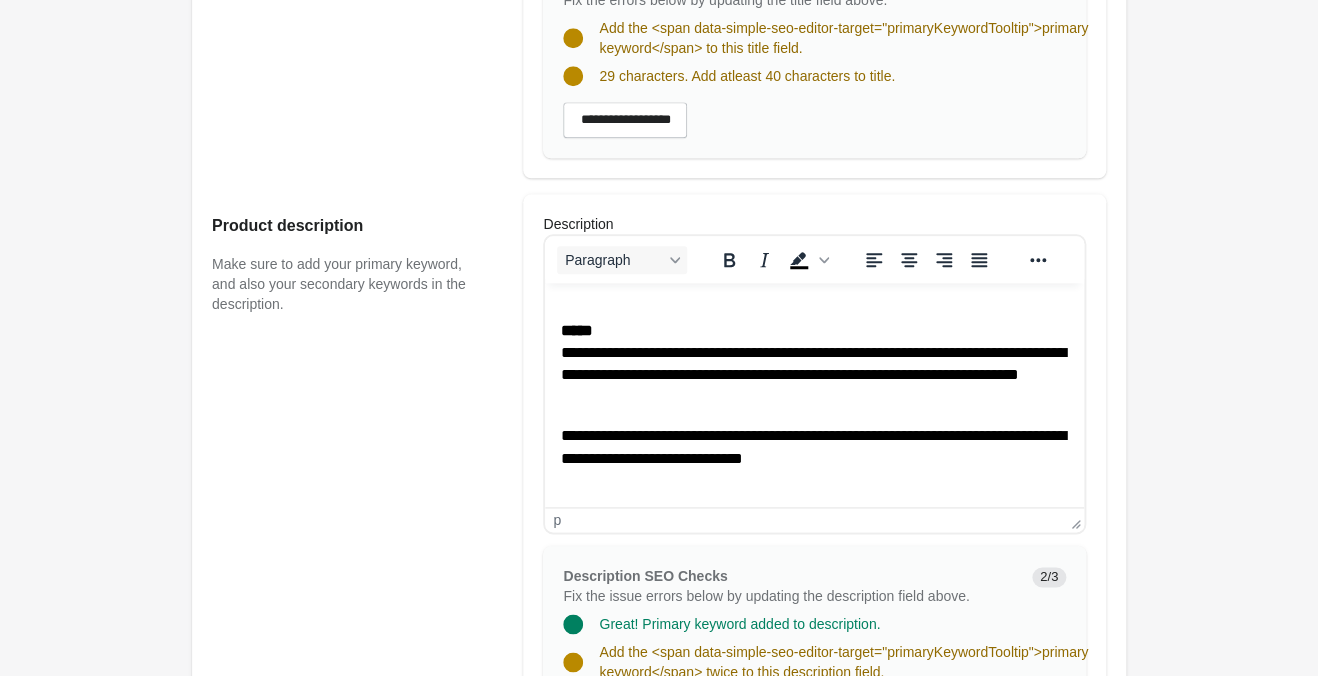 drag, startPoint x: 1183, startPoint y: 483, endPoint x: 1178, endPoint y: 468, distance: 15.811388 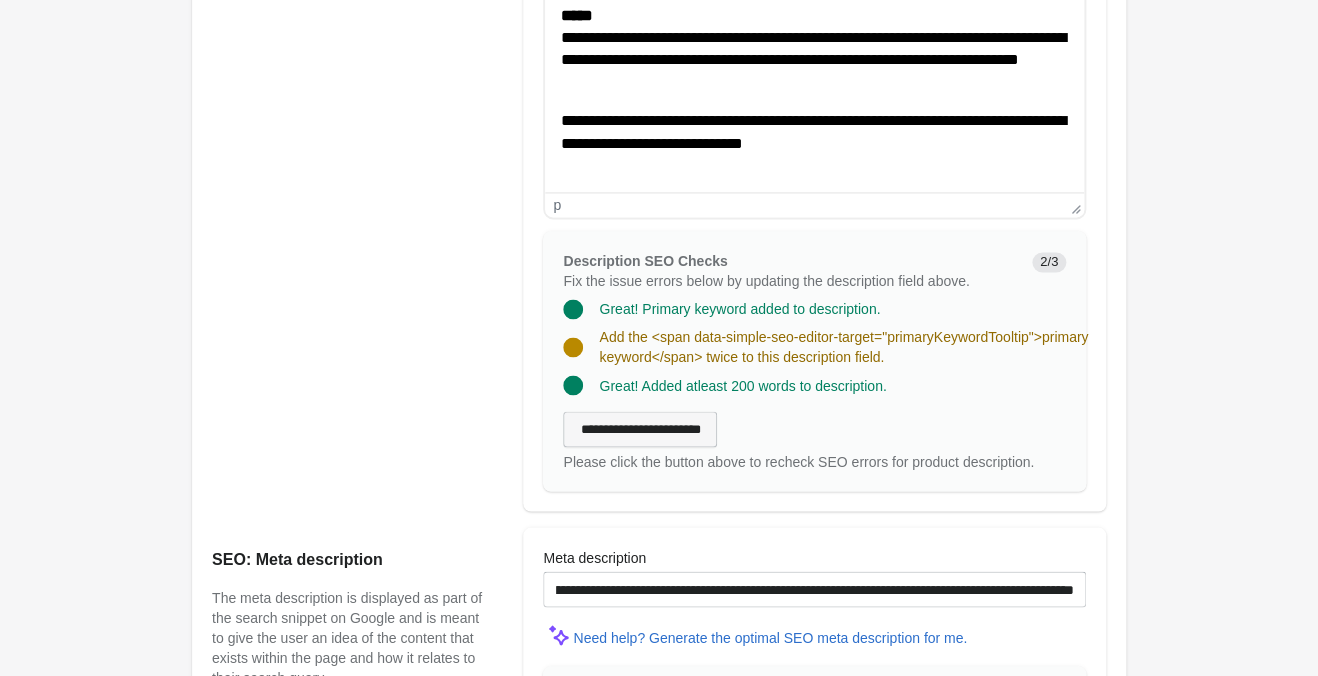click on "**********" at bounding box center [640, 429] 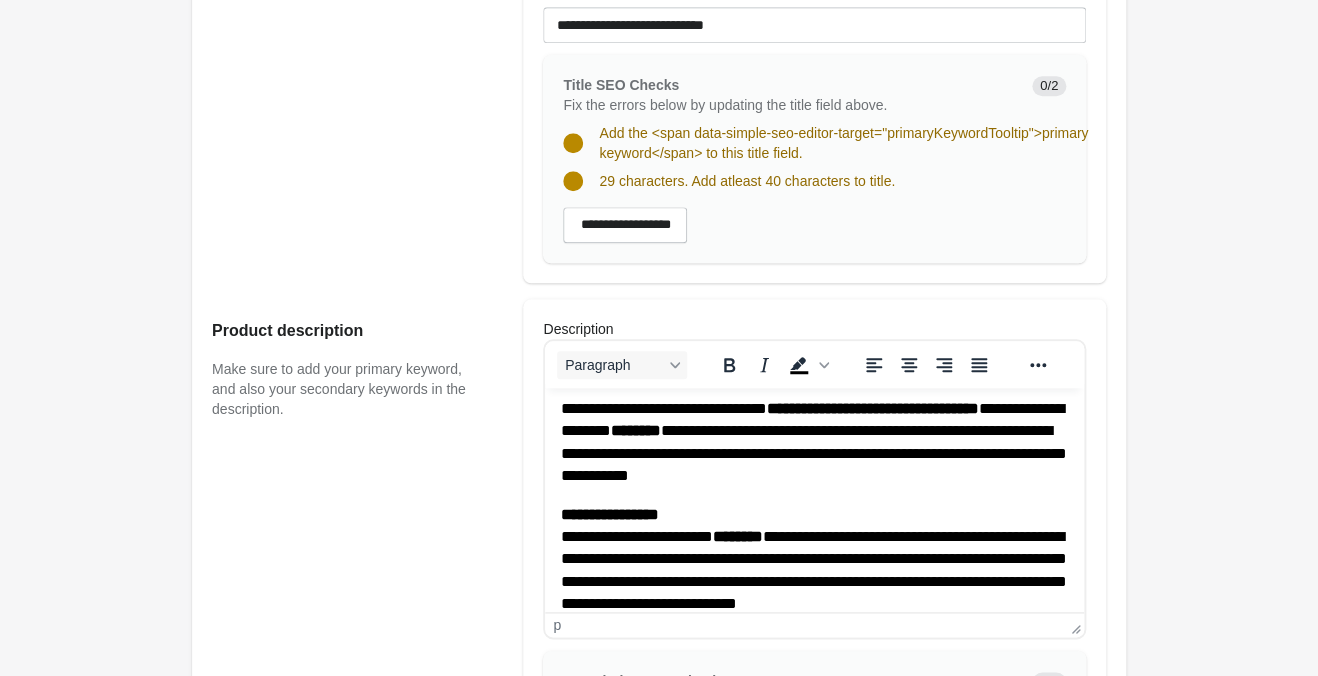 scroll, scrollTop: 0, scrollLeft: 0, axis: both 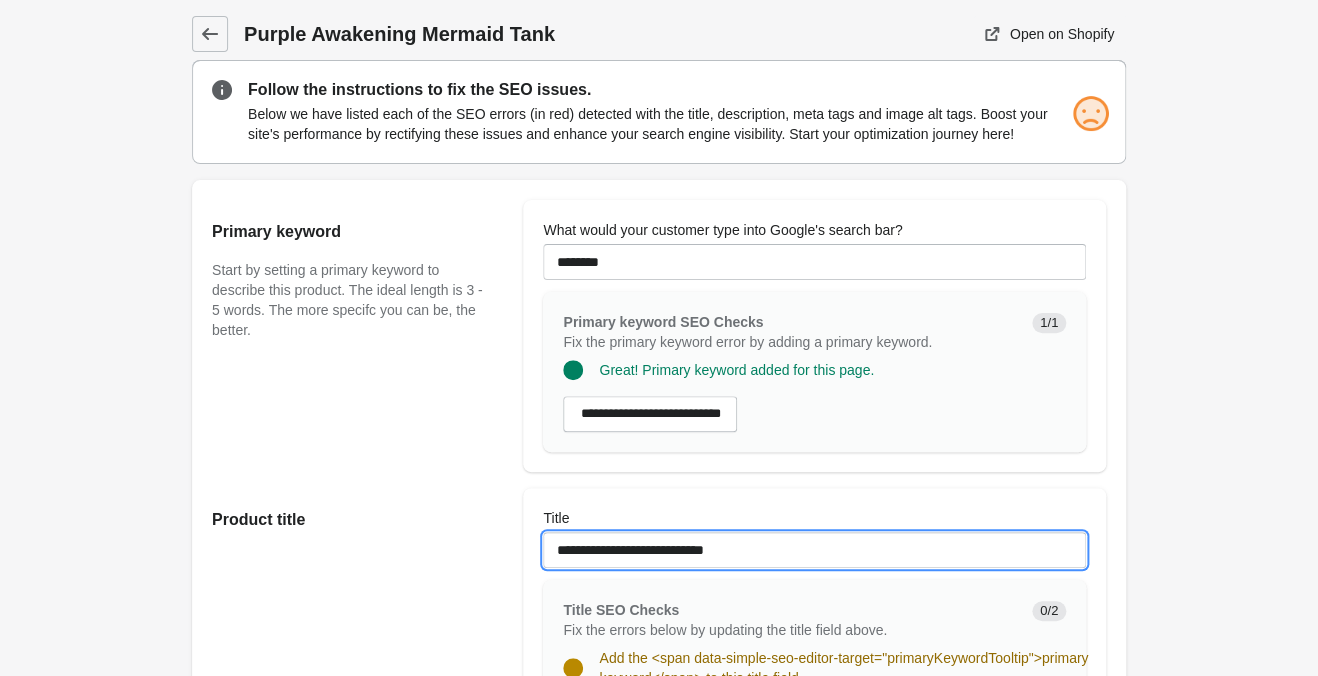 drag, startPoint x: 793, startPoint y: 552, endPoint x: 283, endPoint y: 510, distance: 511.7265 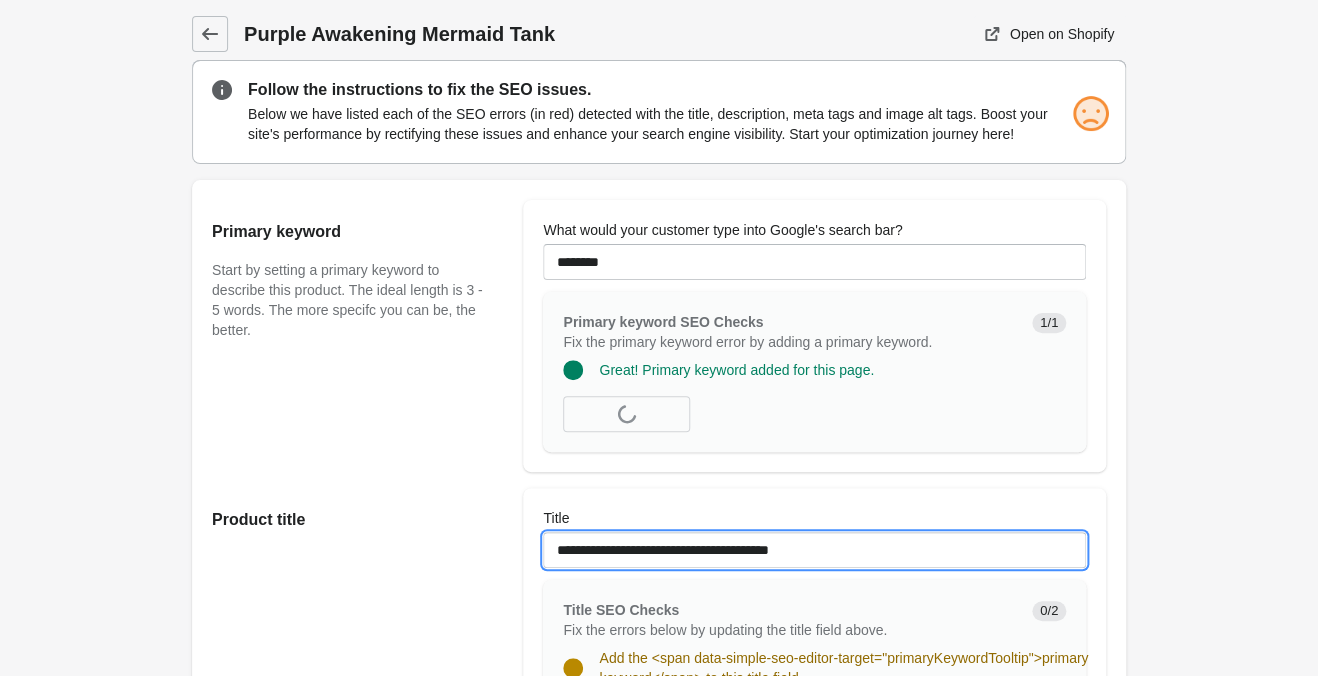type on "**********" 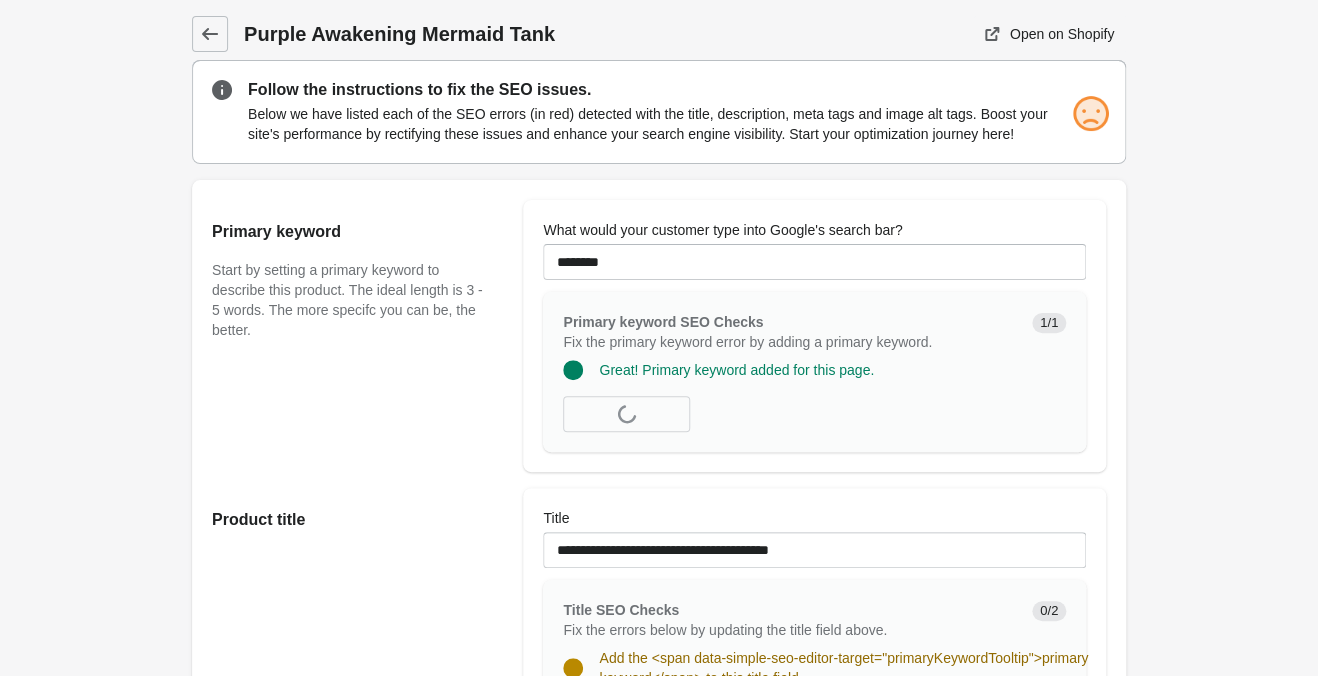 drag, startPoint x: 1276, startPoint y: 456, endPoint x: 1272, endPoint y: 438, distance: 18.439089 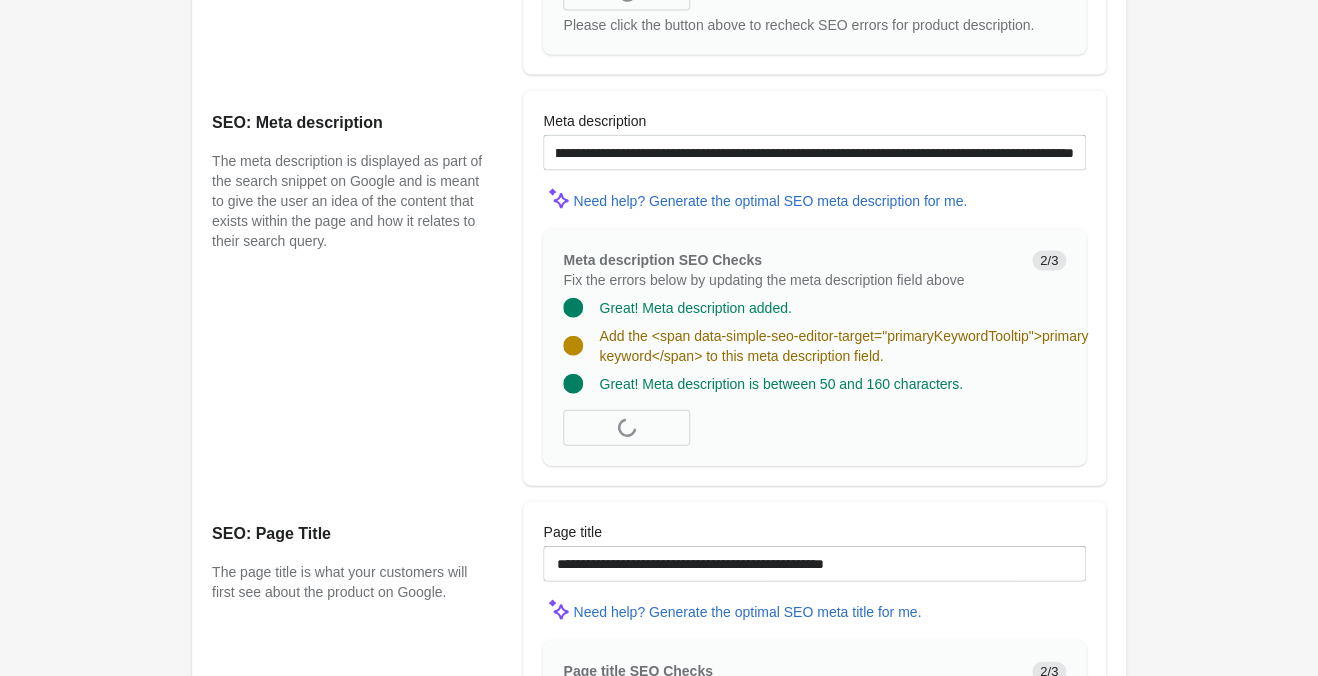 scroll, scrollTop: 1365, scrollLeft: 0, axis: vertical 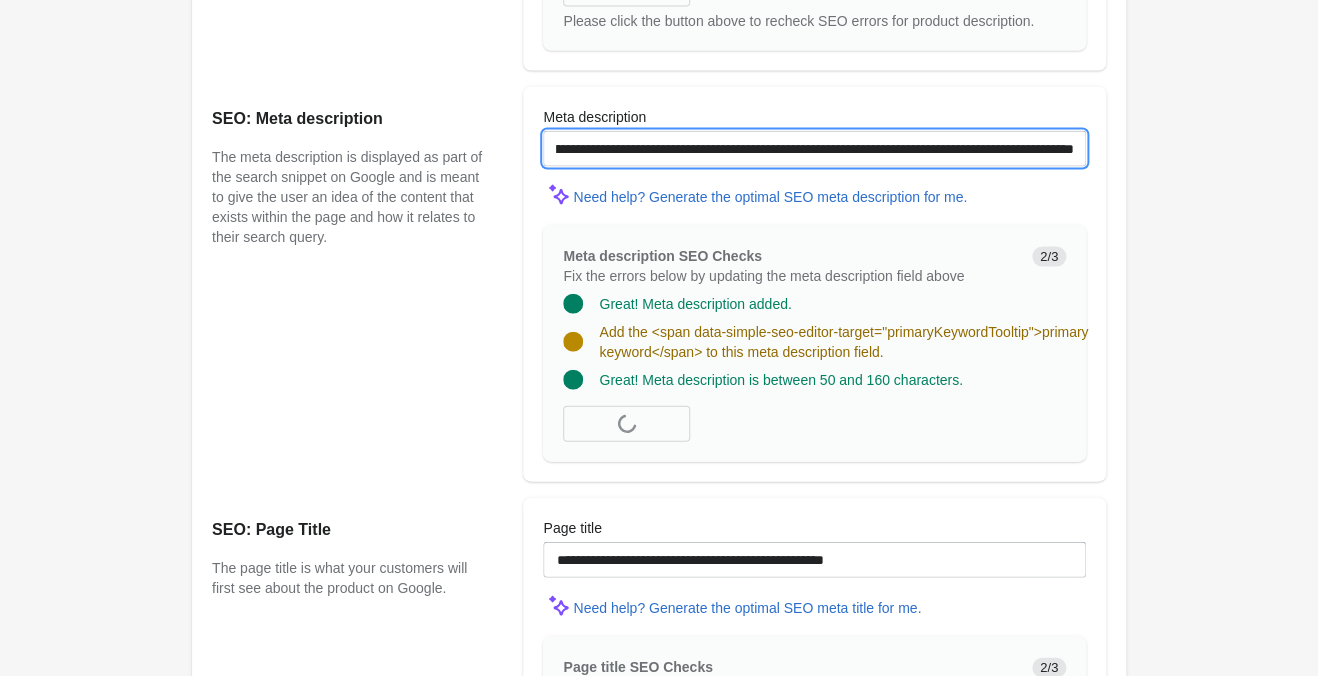 click on "**********" at bounding box center [814, 149] 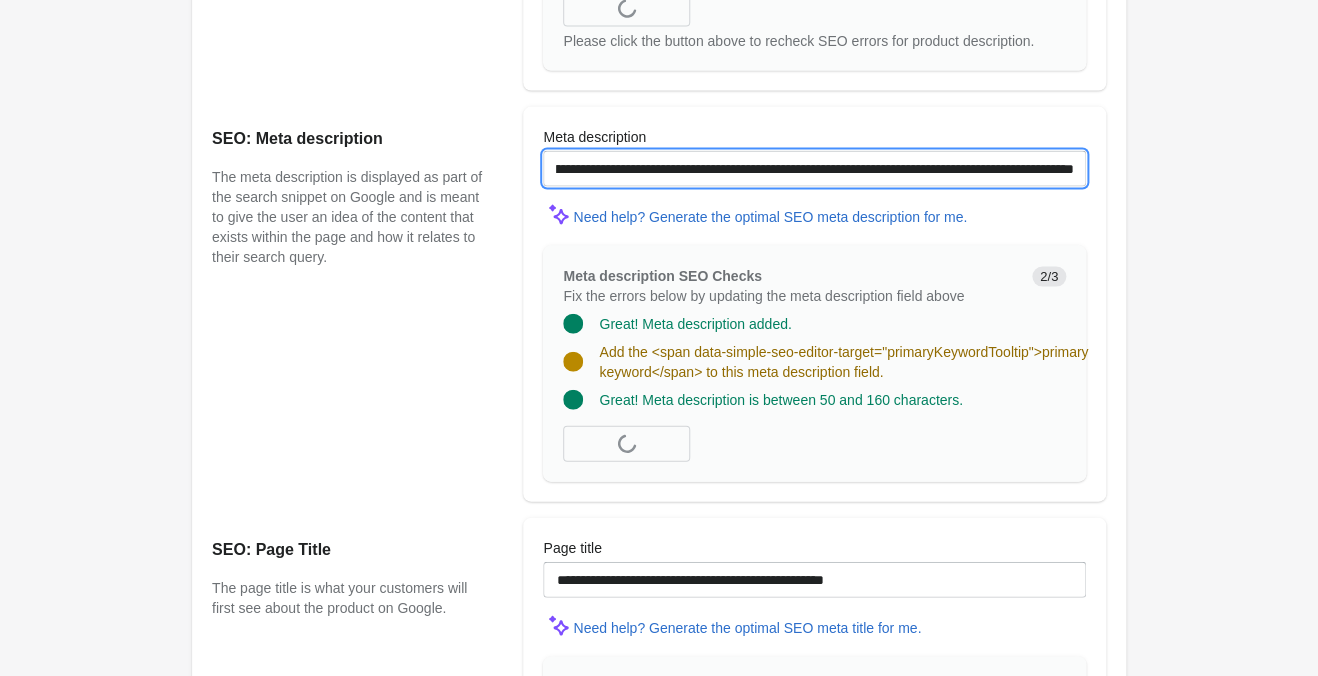 scroll, scrollTop: 0, scrollLeft: 0, axis: both 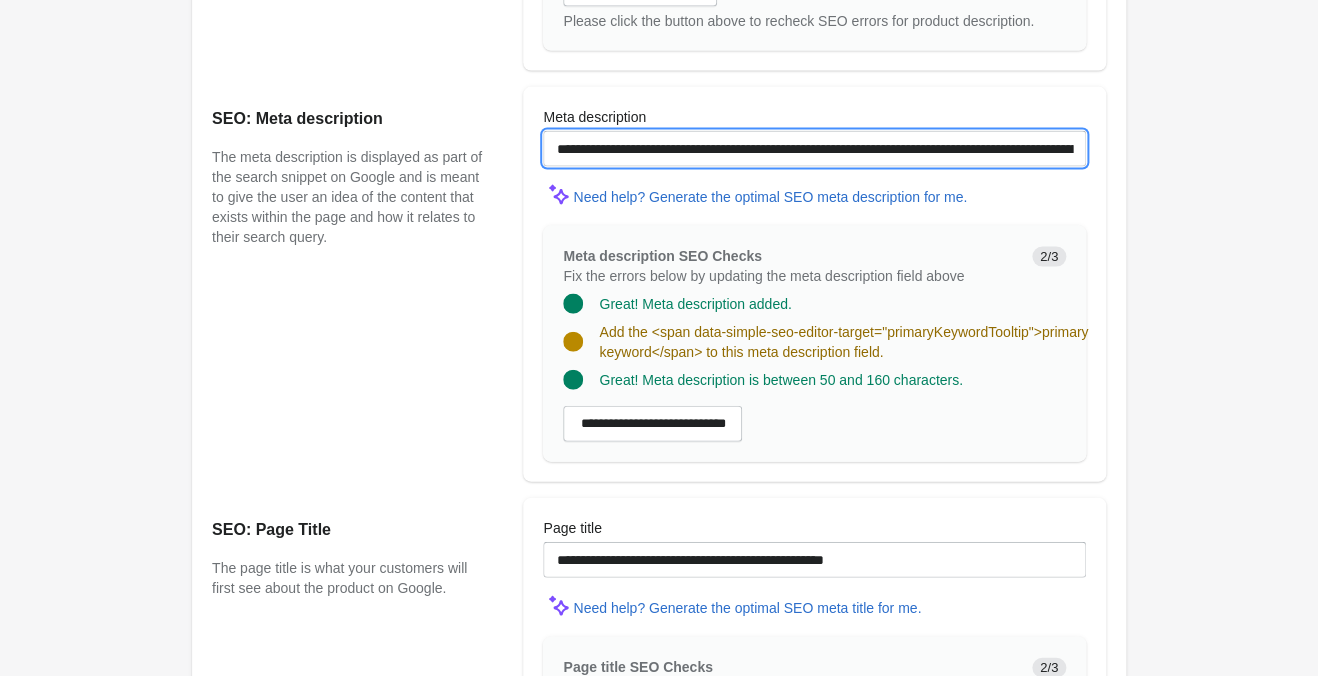 drag, startPoint x: 617, startPoint y: 145, endPoint x: 331, endPoint y: 107, distance: 288.51343 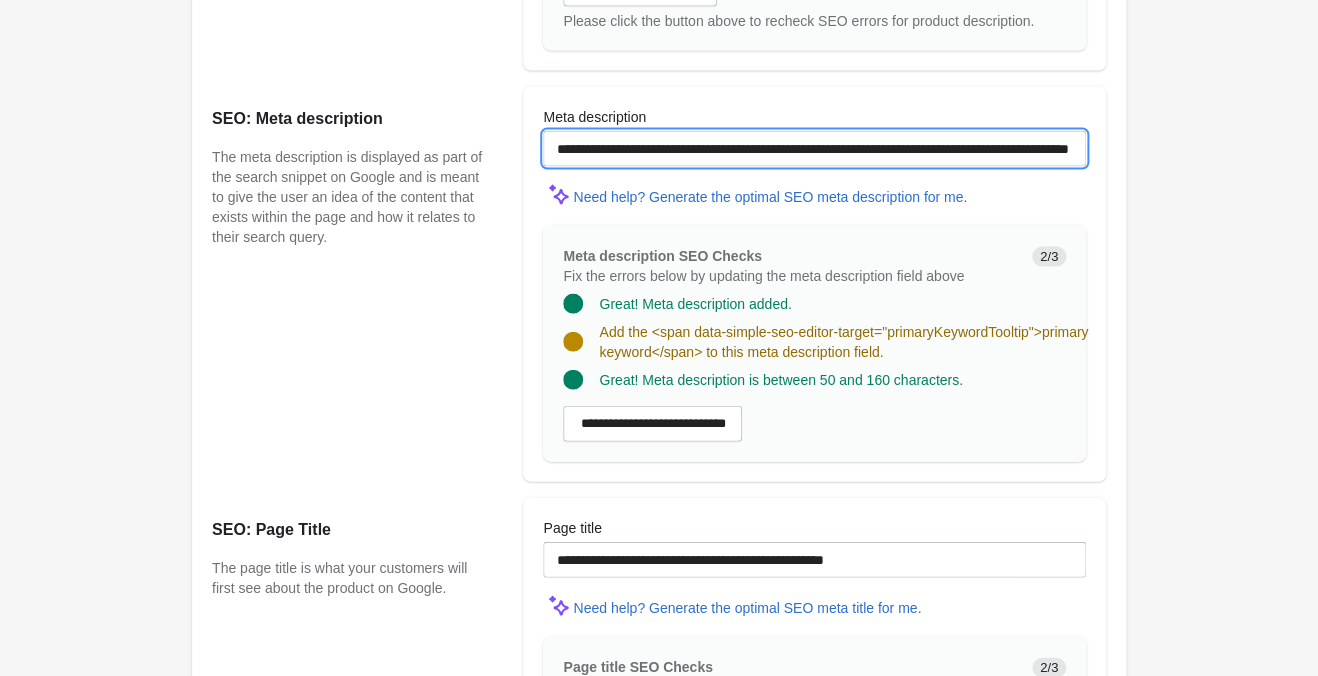 paste on "**********" 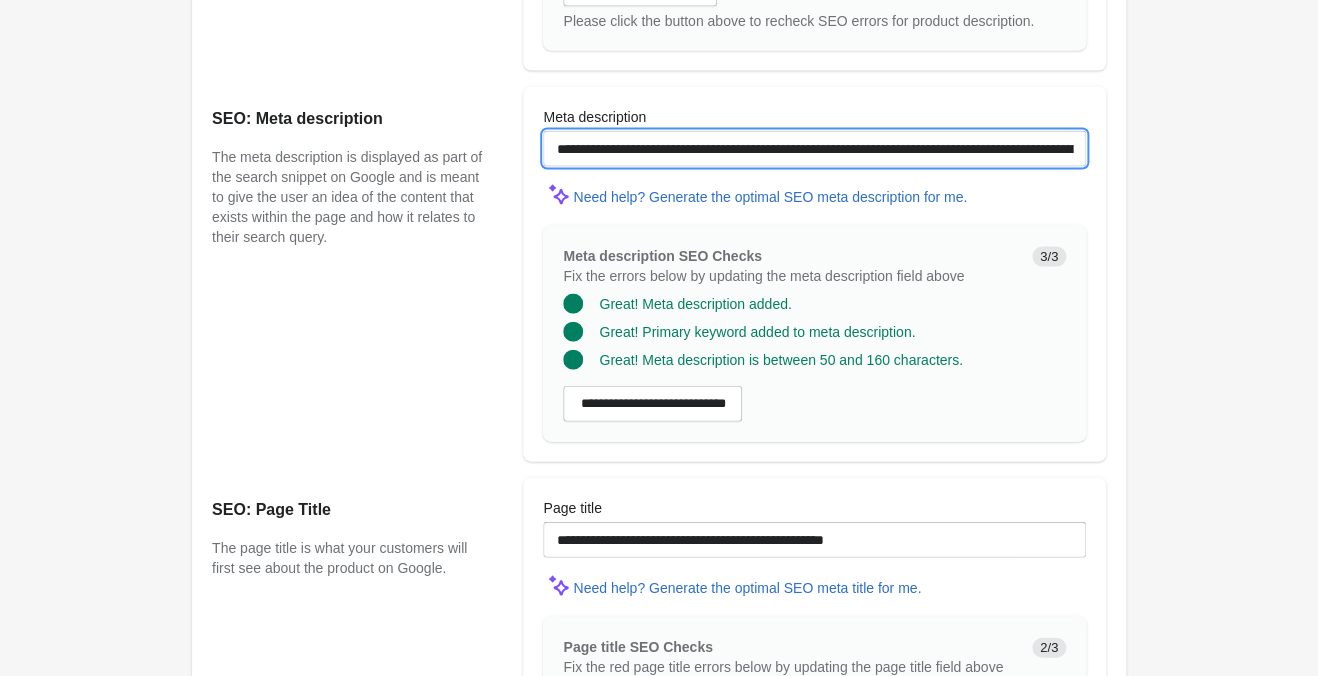 type on "**********" 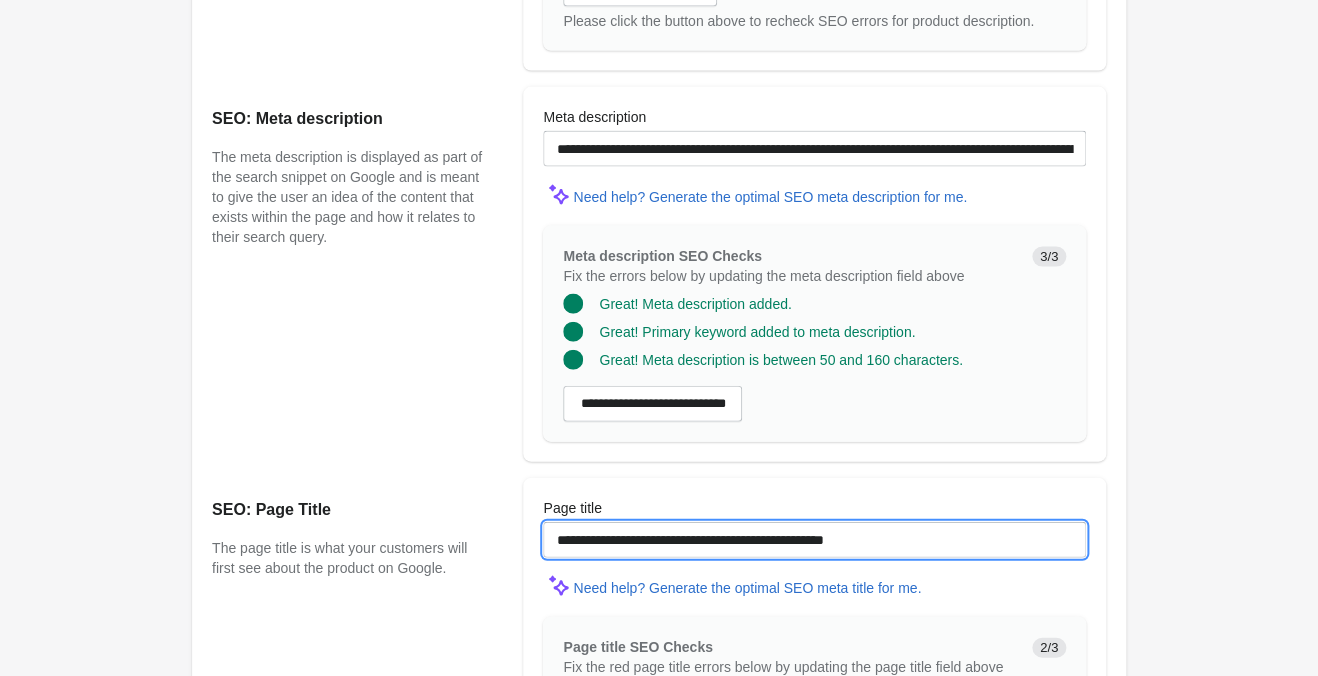 click on "**********" at bounding box center (814, 540) 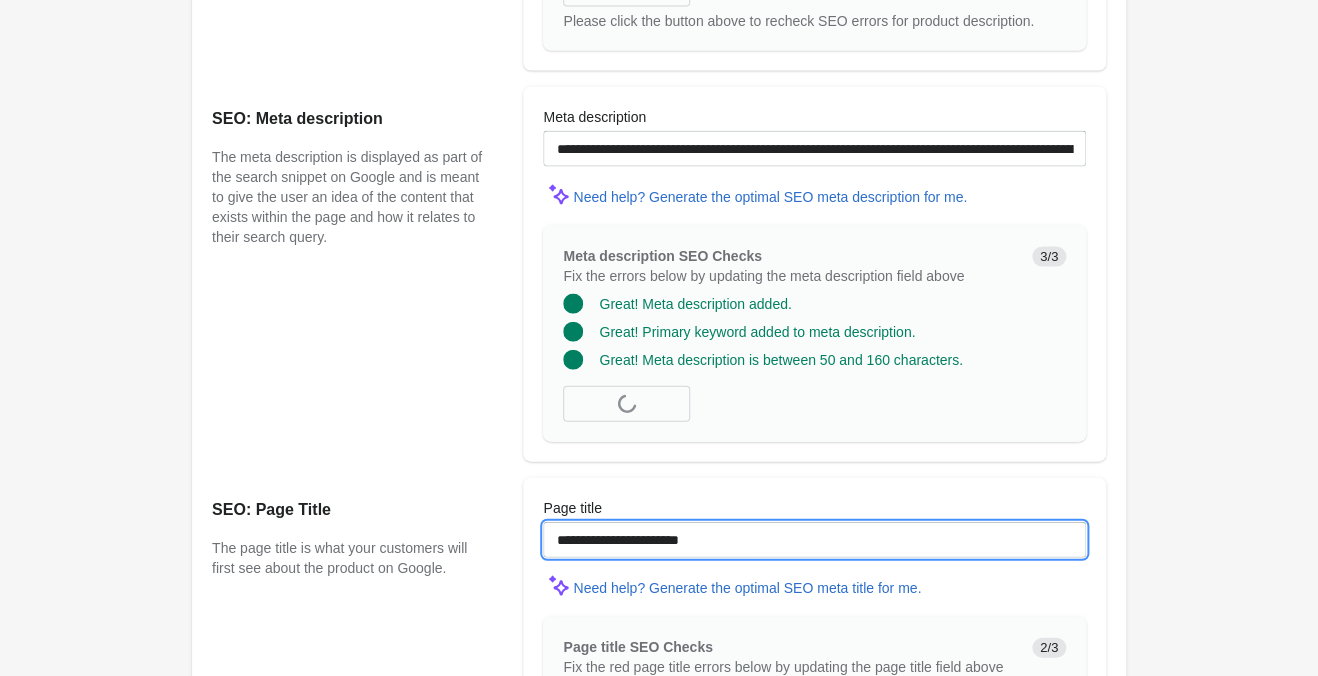 paste on "**********" 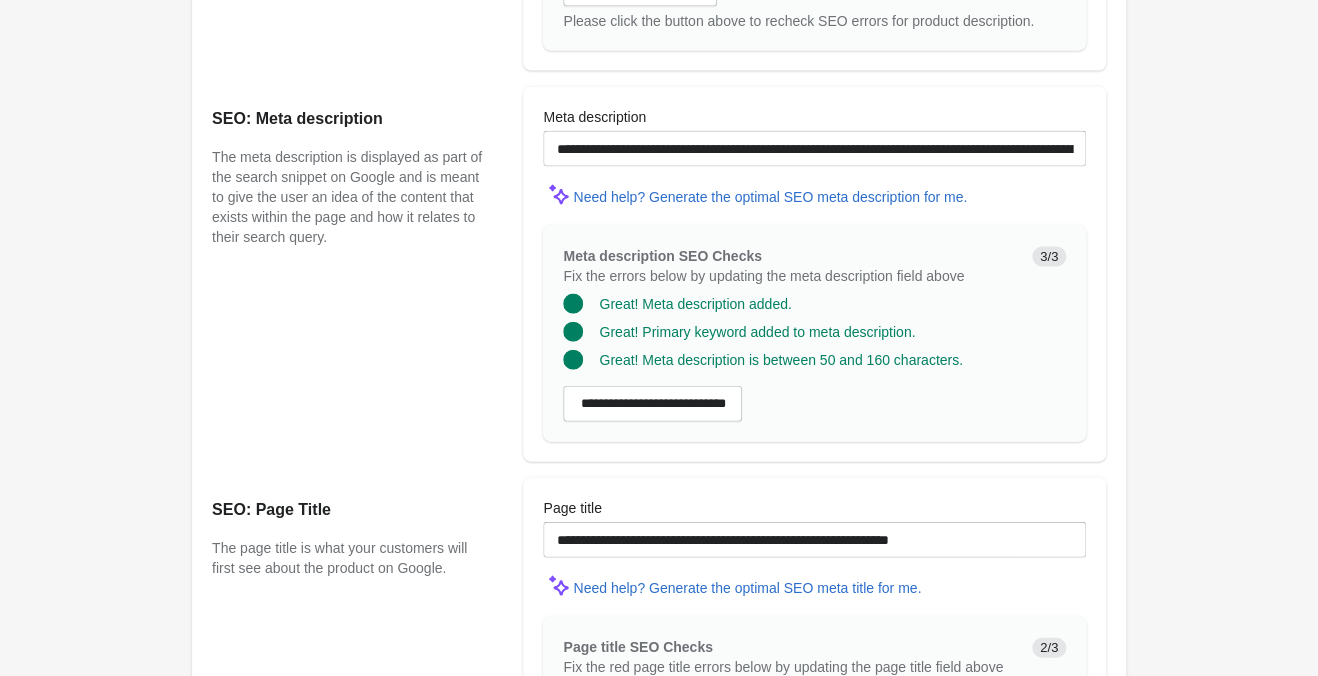 click on "Purple Awakening Mermaid Tank
Open on Shopify
Open on Shopify" at bounding box center [659, -204] 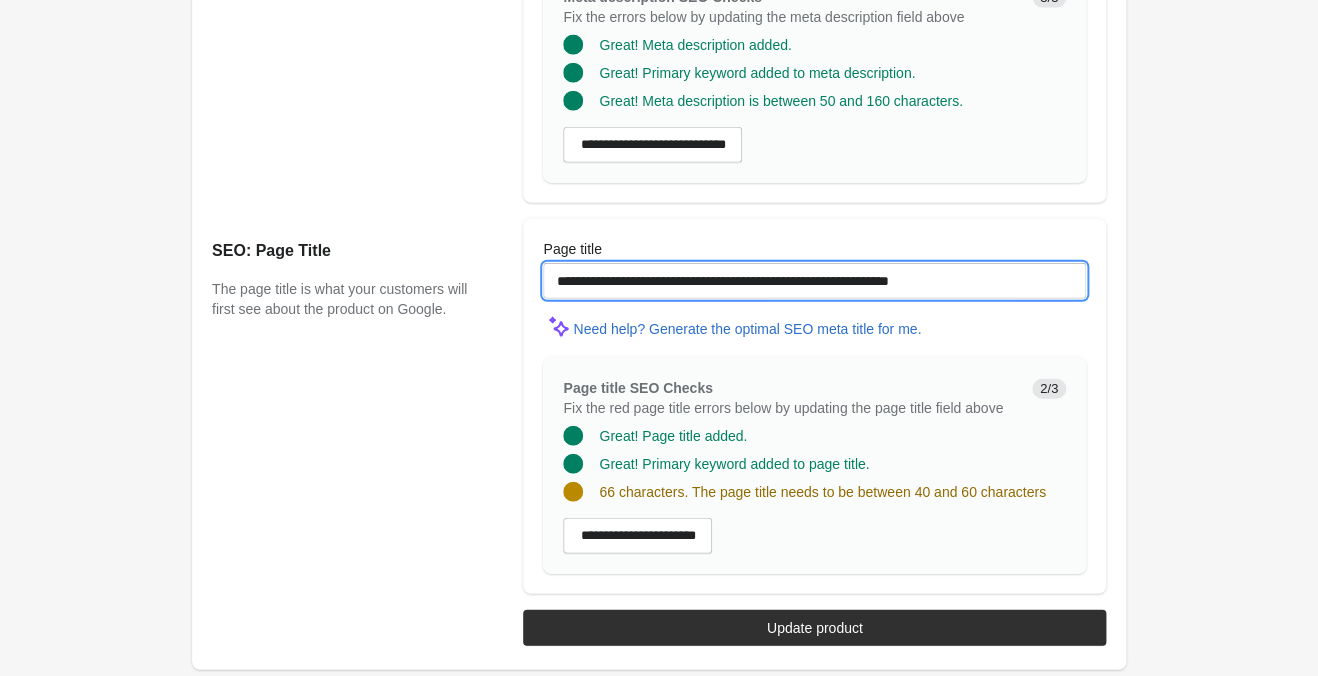 click on "**********" at bounding box center (814, 281) 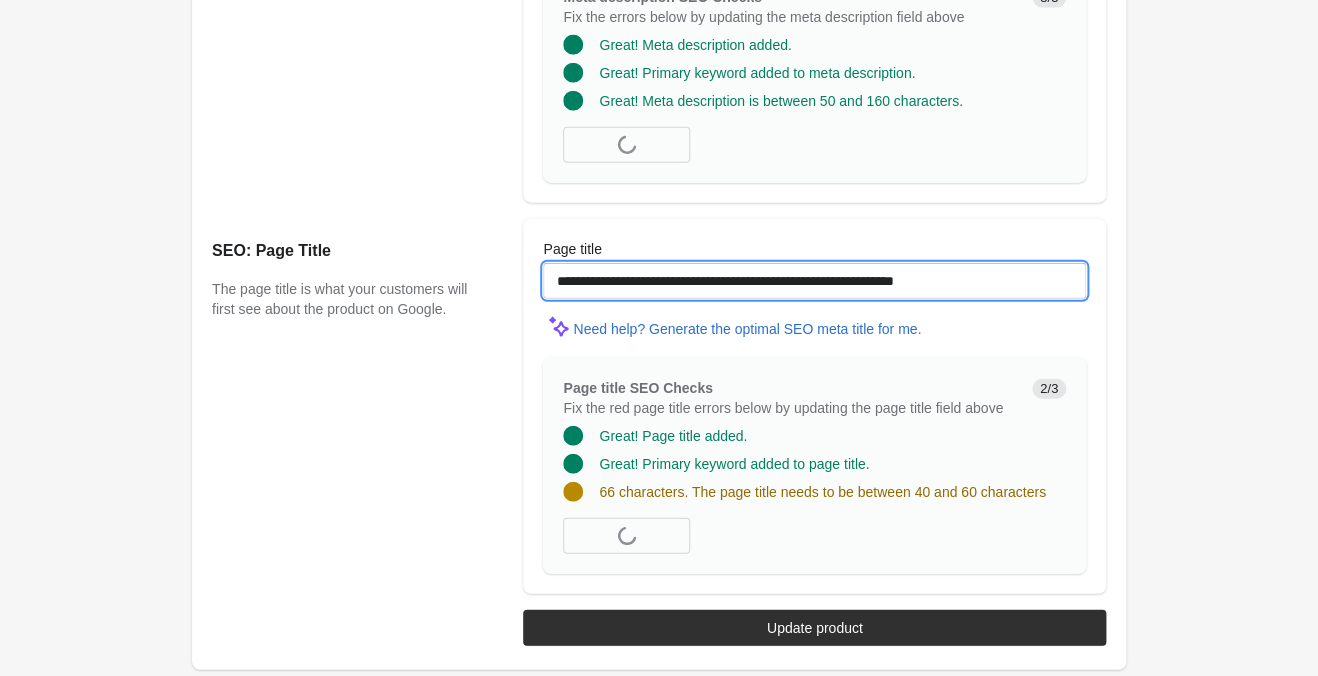 paste on "********" 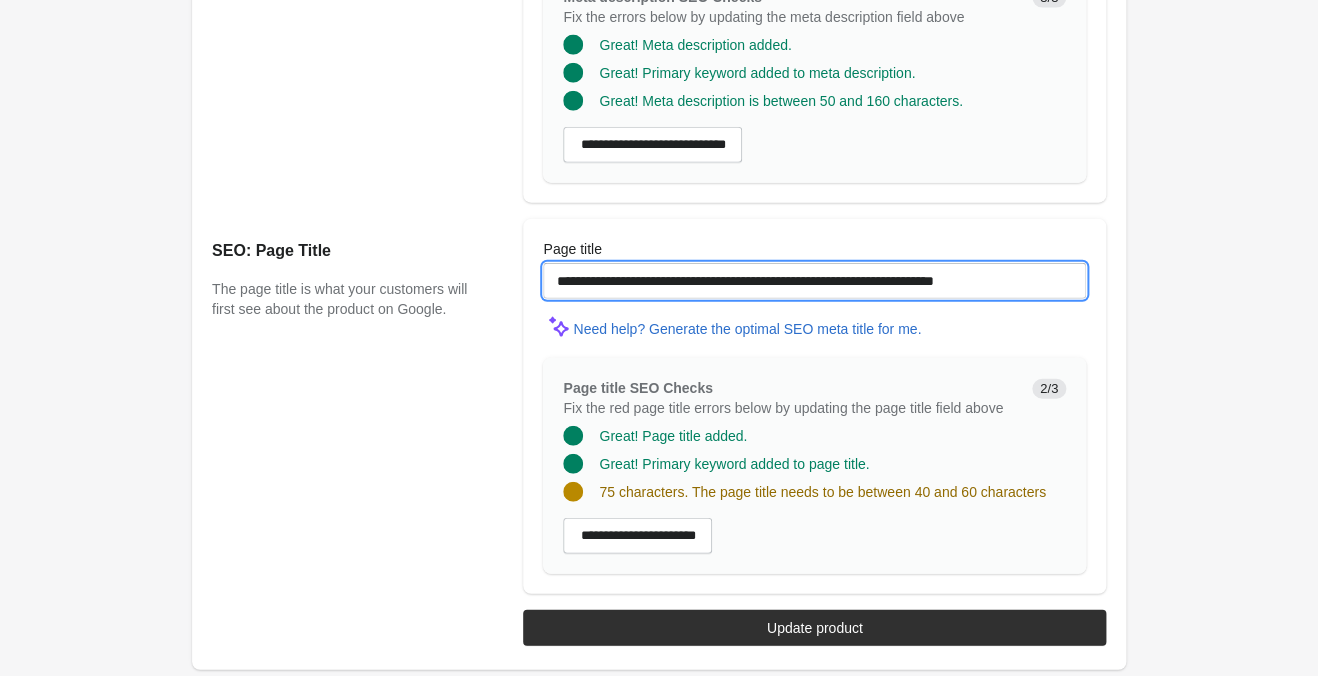 click on "**********" at bounding box center (814, 281) 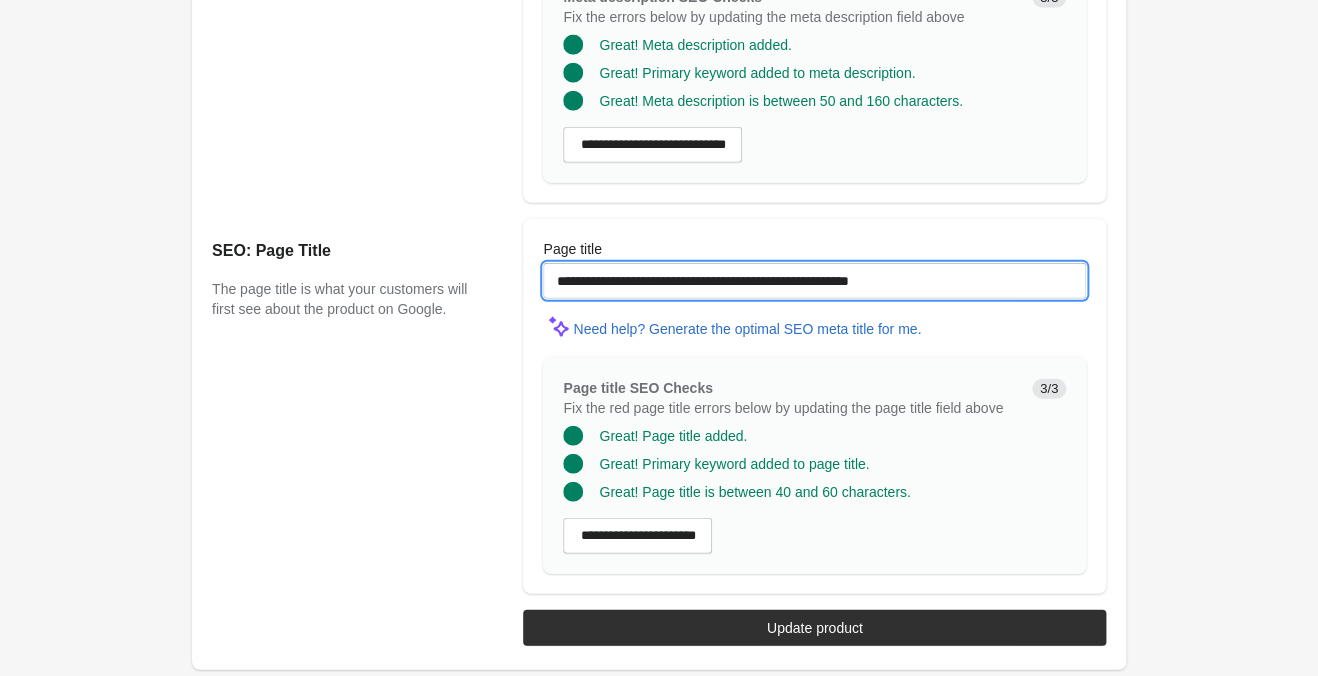 type on "**********" 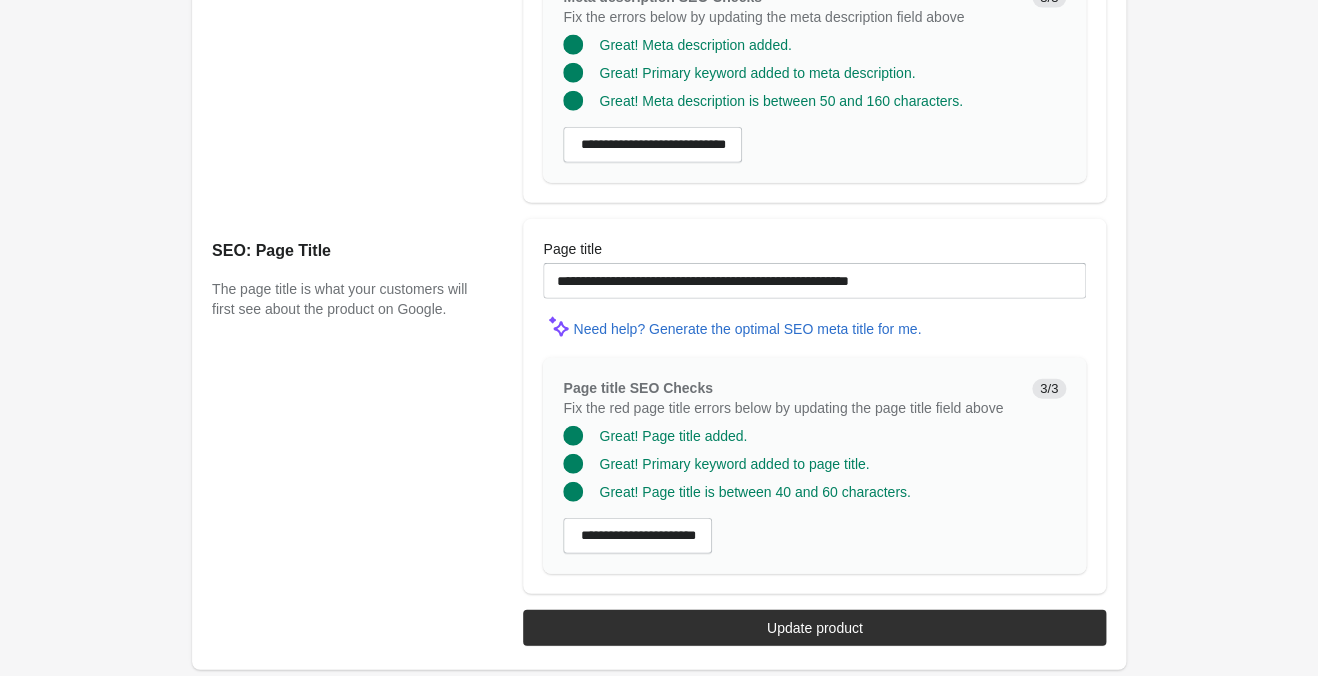 click on "Purple Awakening Mermaid Tank
Open on Shopify
Open on Shopify" at bounding box center [659, -463] 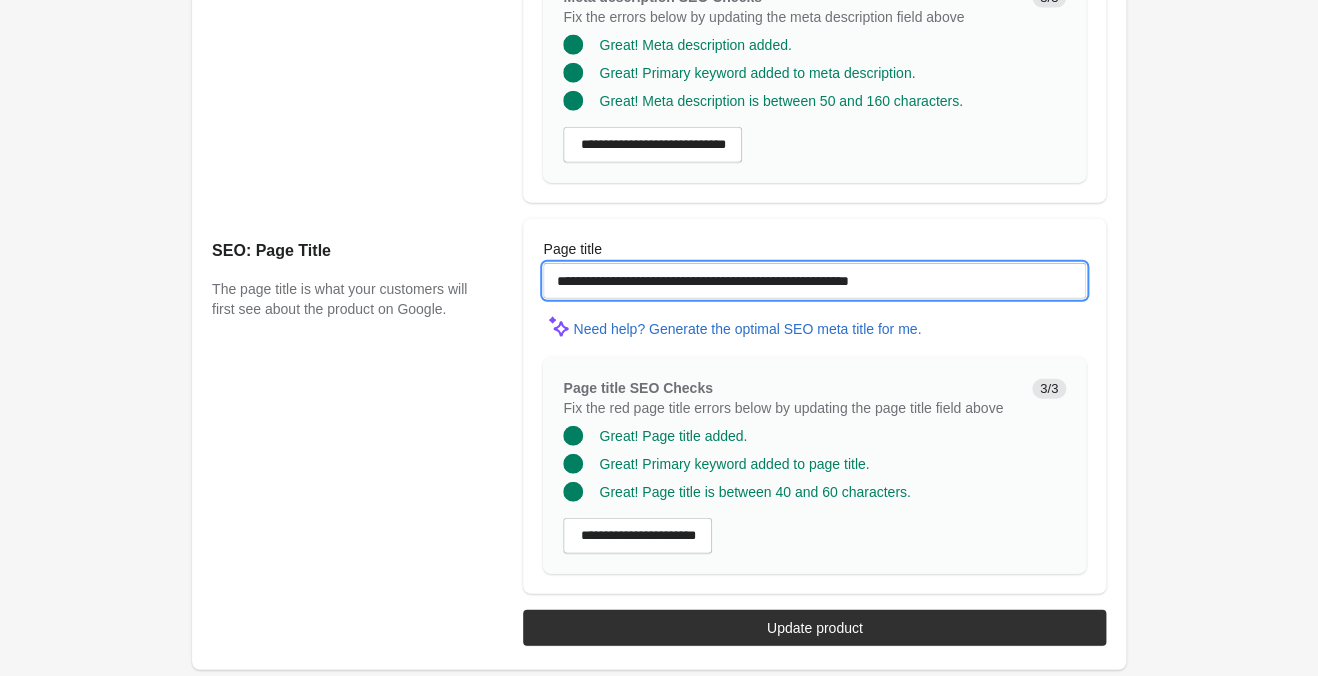 click on "**********" at bounding box center [814, 281] 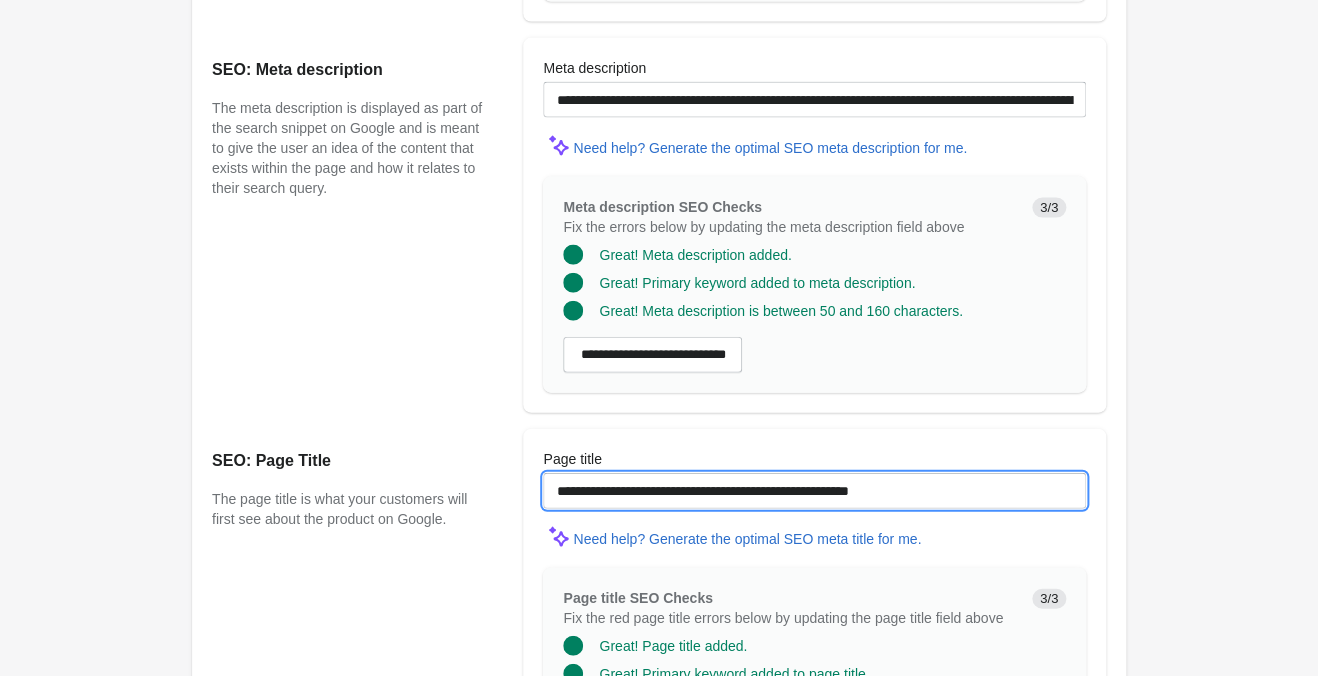 scroll, scrollTop: 1604, scrollLeft: 0, axis: vertical 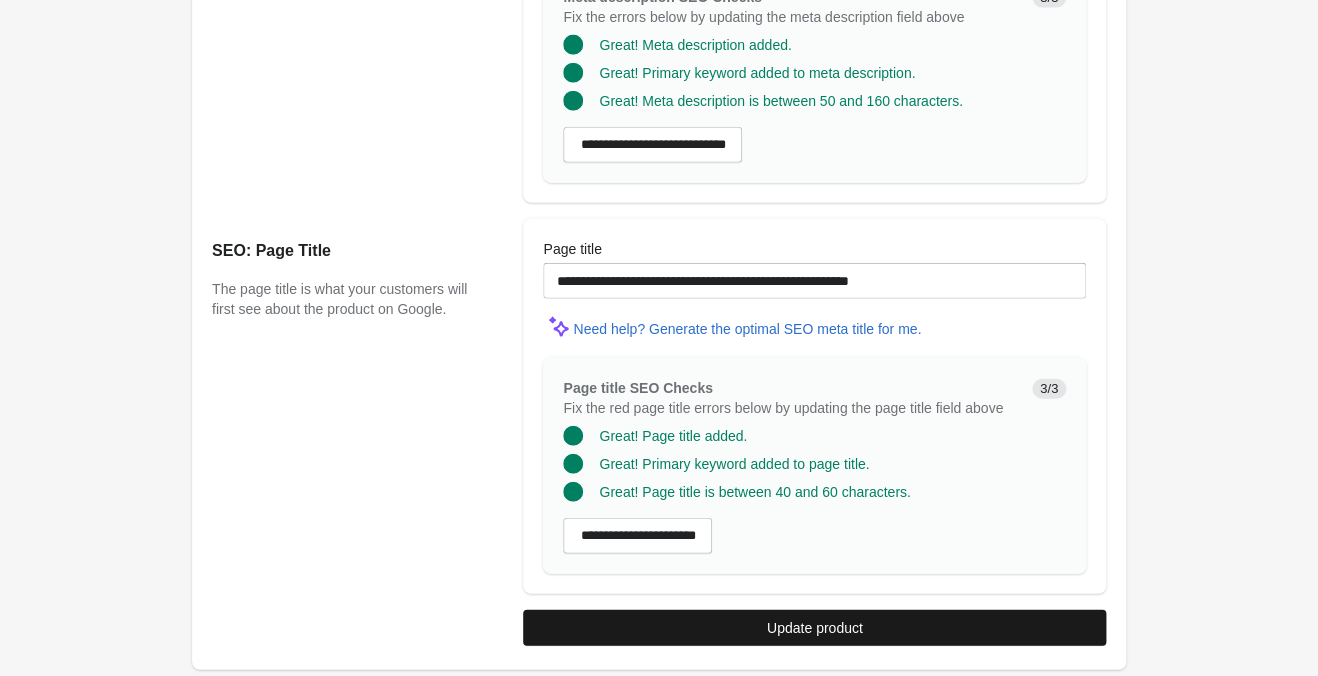 click on "Update product" at bounding box center [815, 628] 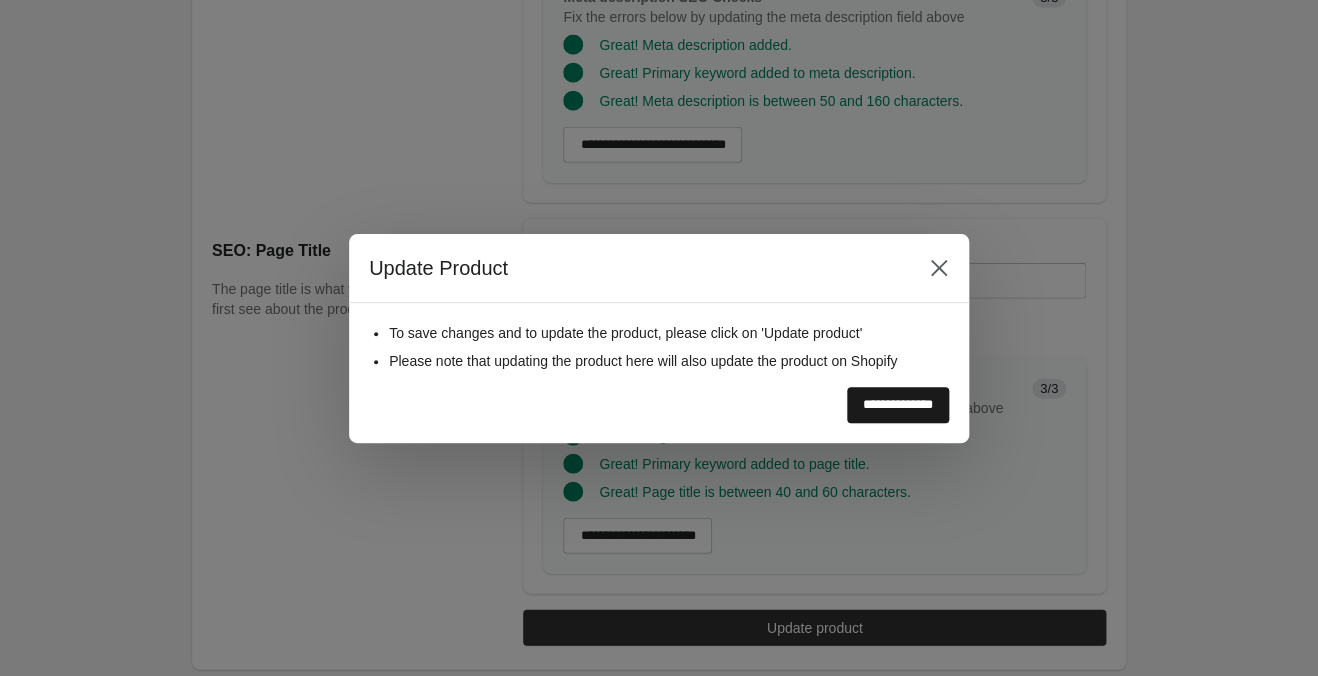 click on "**********" at bounding box center (898, 405) 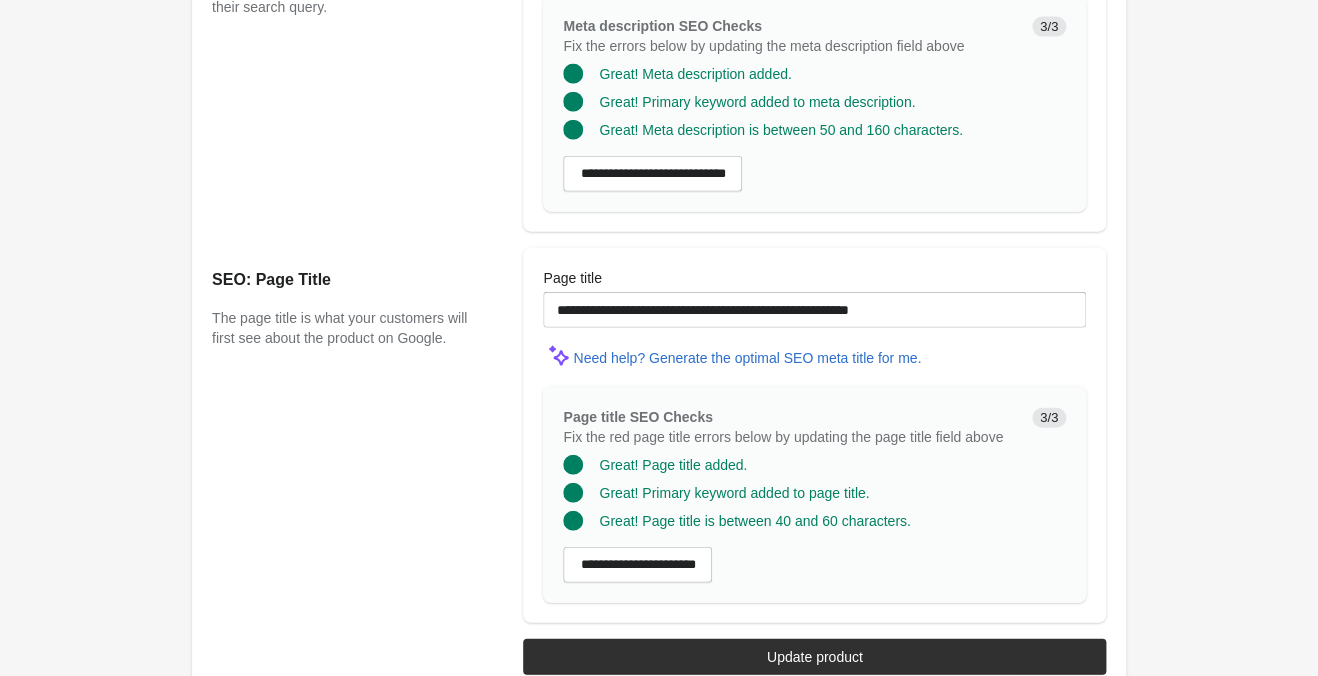 scroll, scrollTop: 1604, scrollLeft: 0, axis: vertical 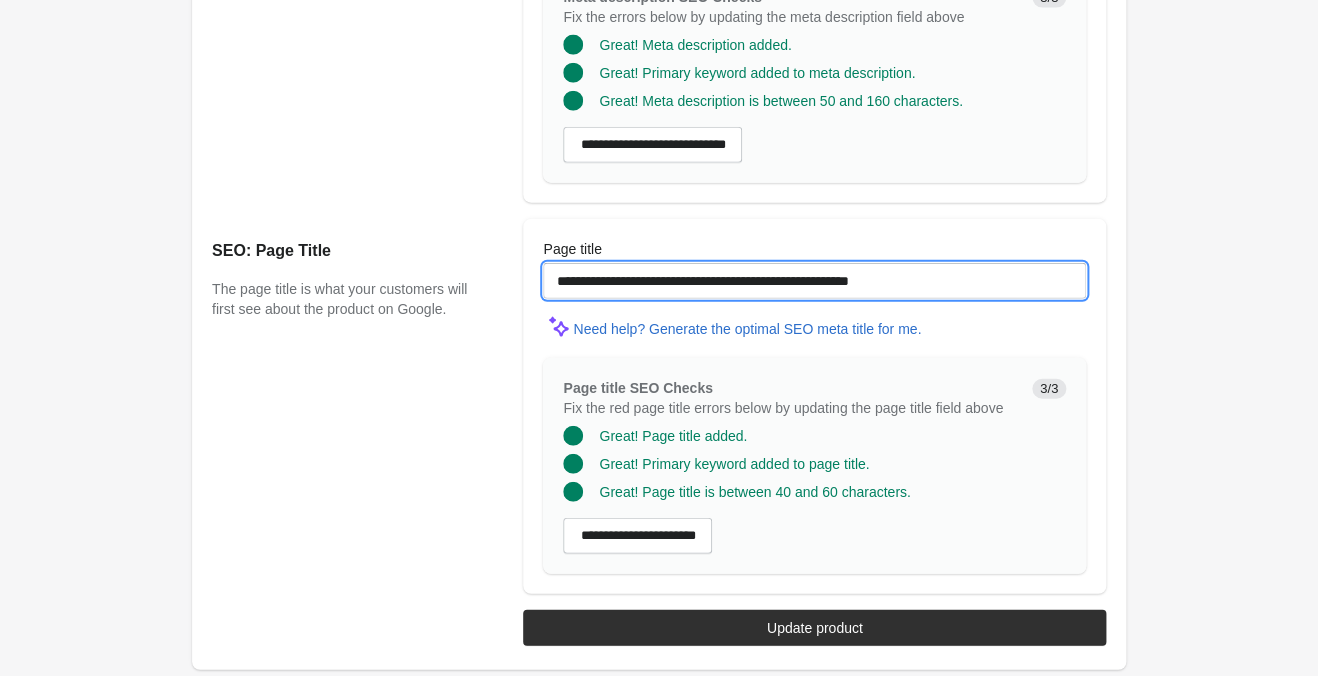 click on "**********" at bounding box center (814, 281) 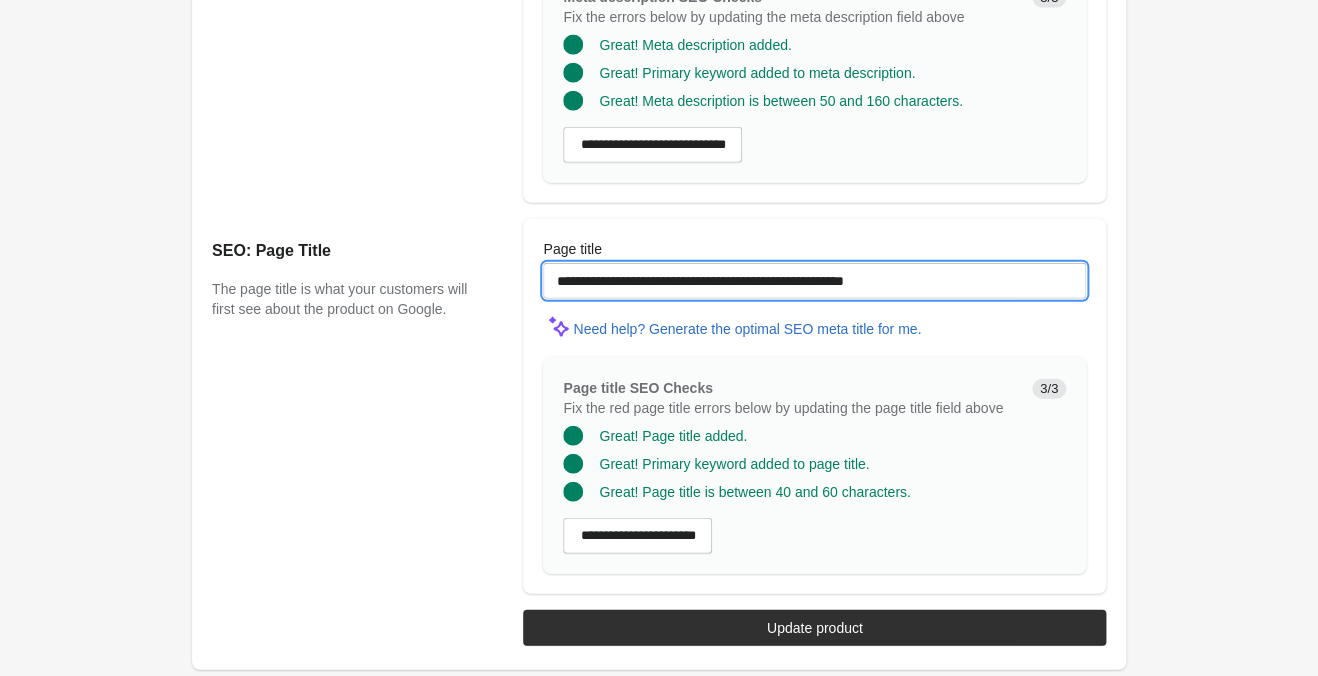 drag, startPoint x: 591, startPoint y: 283, endPoint x: 819, endPoint y: 273, distance: 228.2192 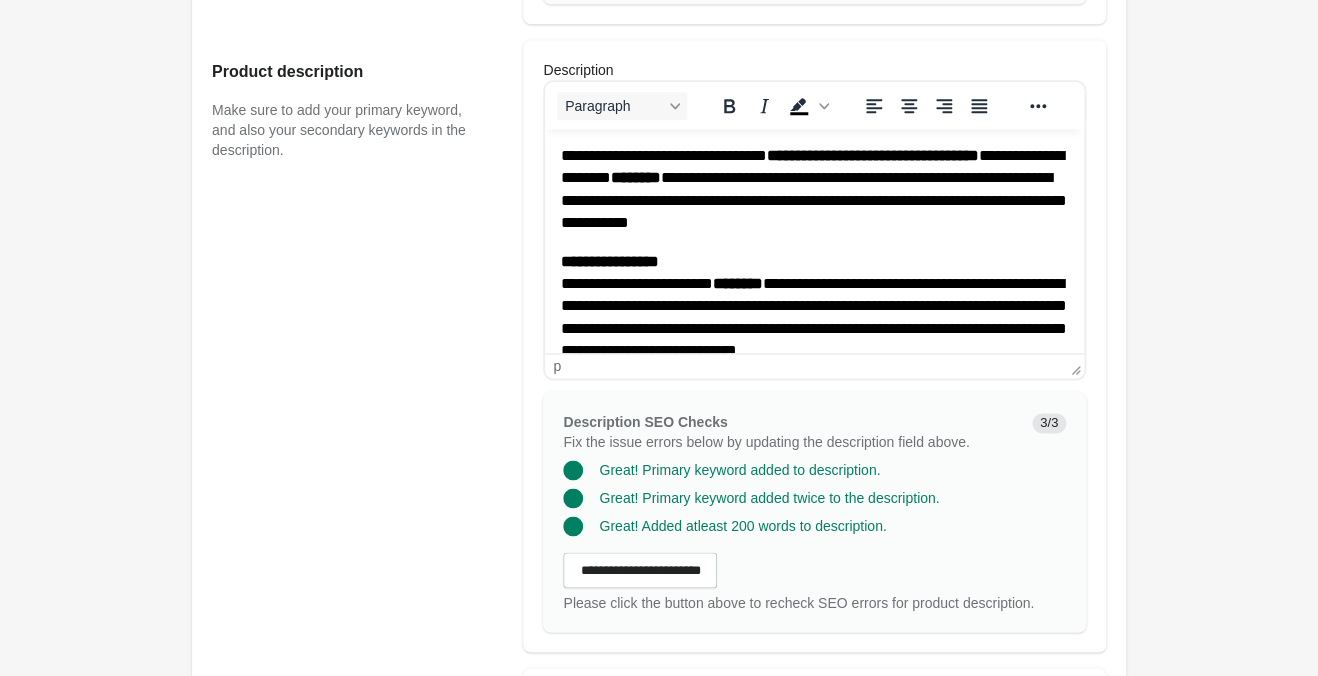 scroll, scrollTop: 344, scrollLeft: 0, axis: vertical 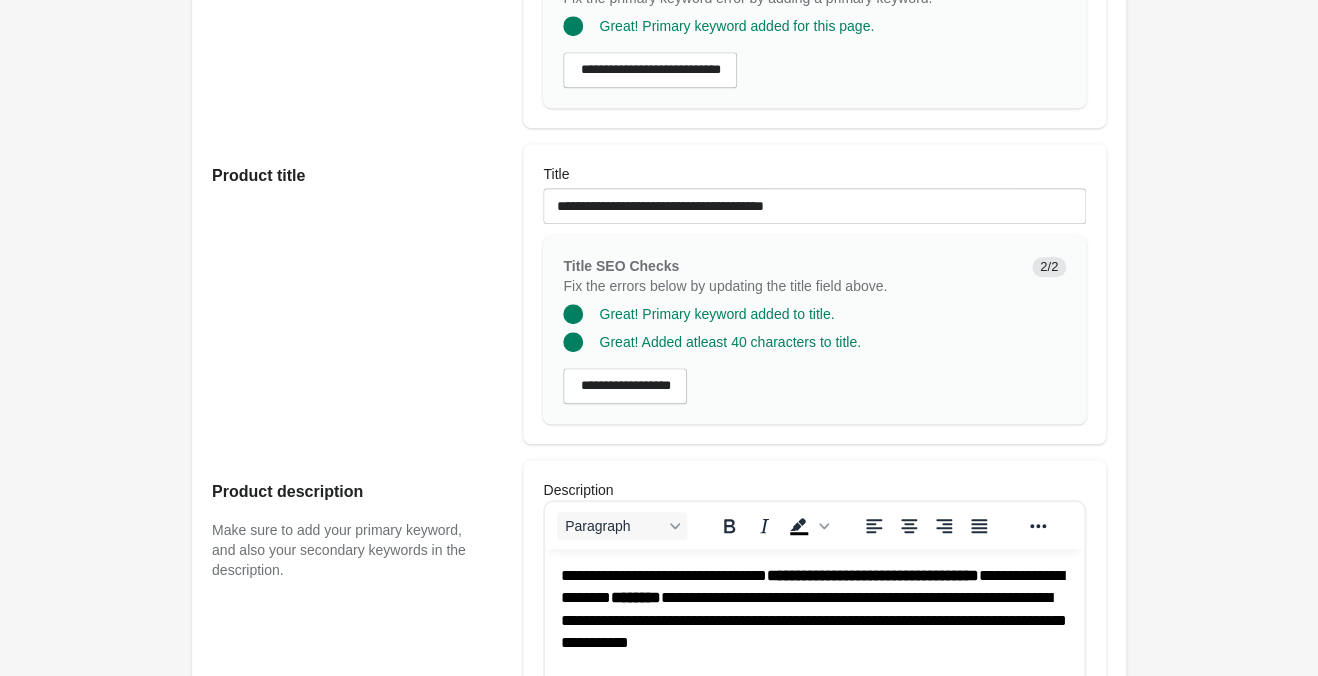 type on "**********" 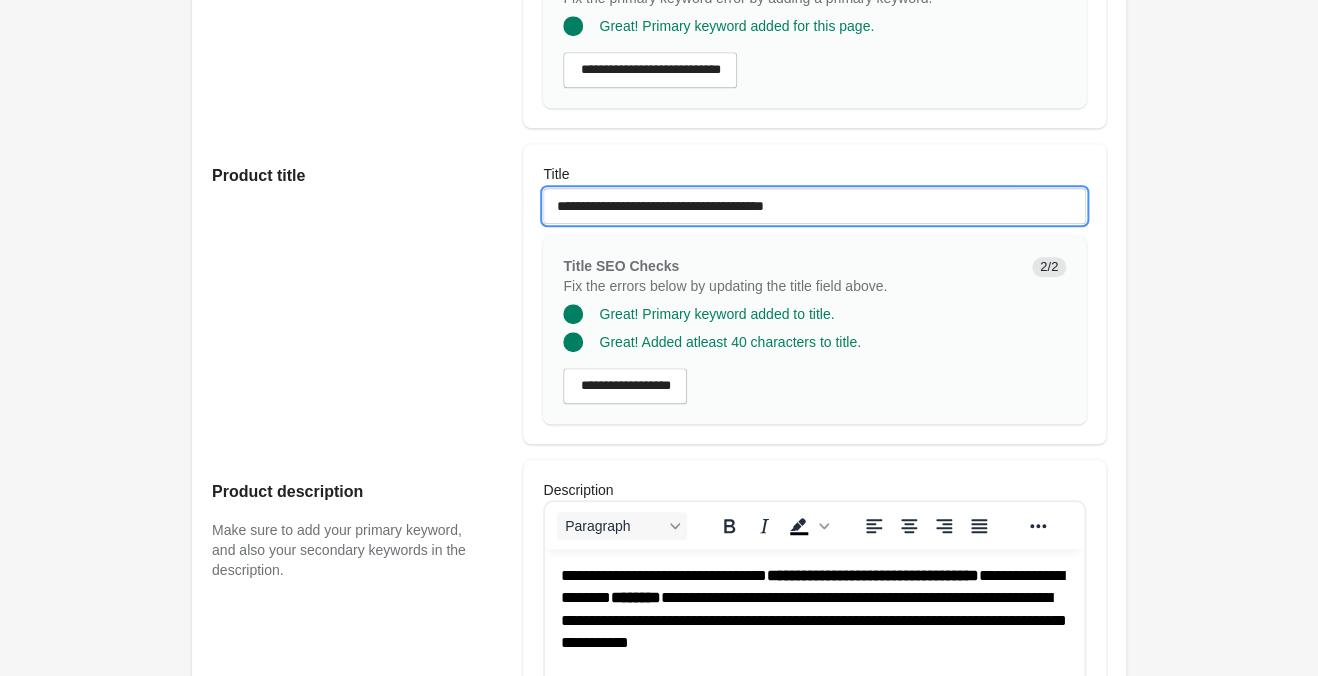 click on "**********" at bounding box center (814, 206) 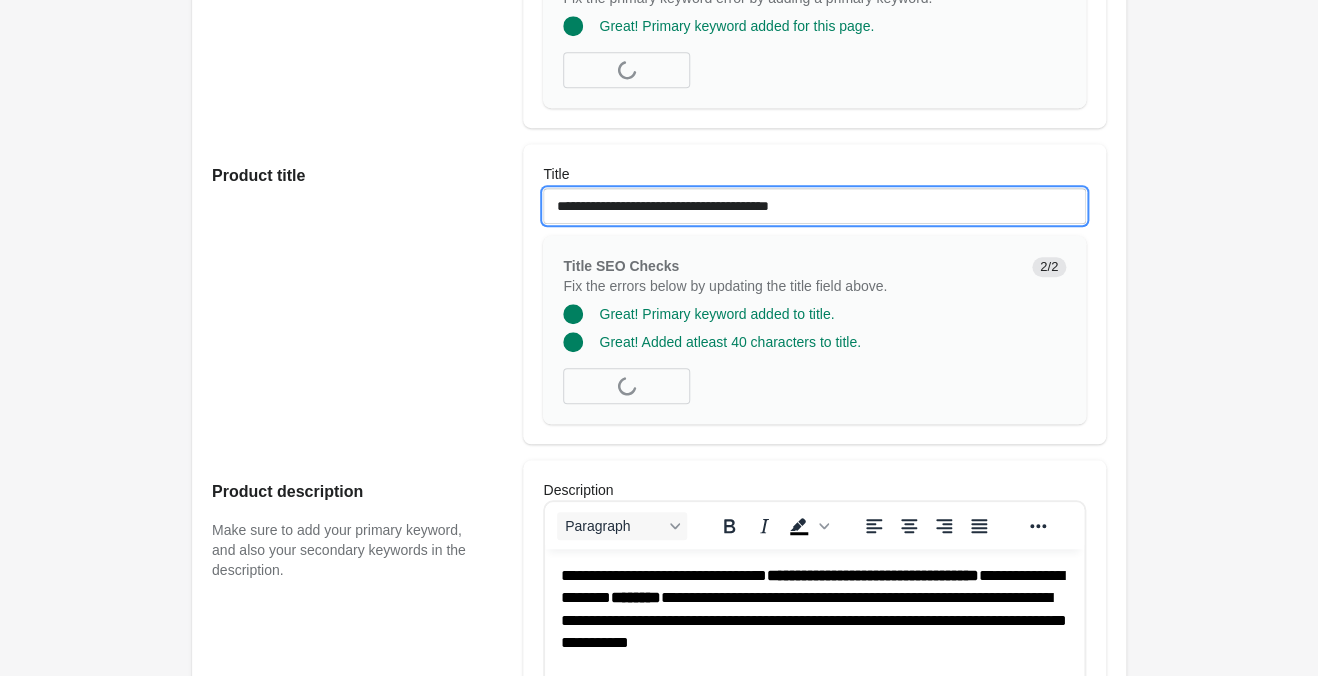 paste on "**********" 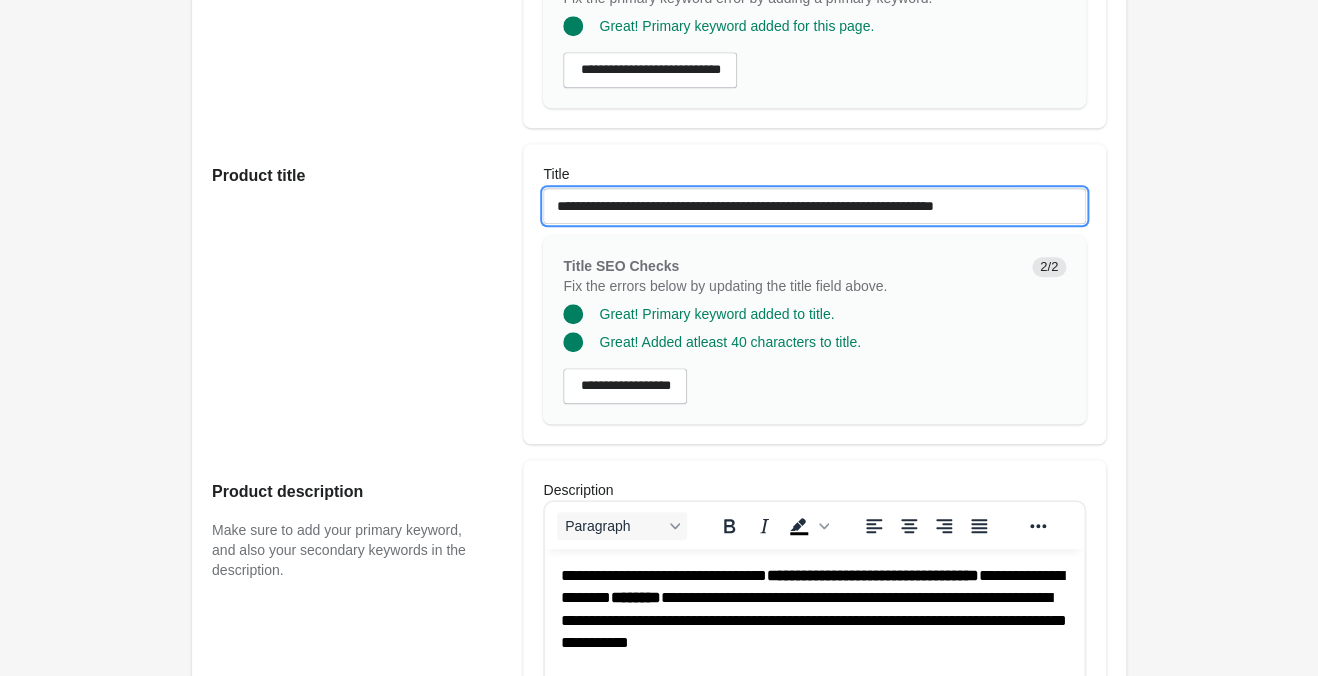 click on "**********" at bounding box center [814, 206] 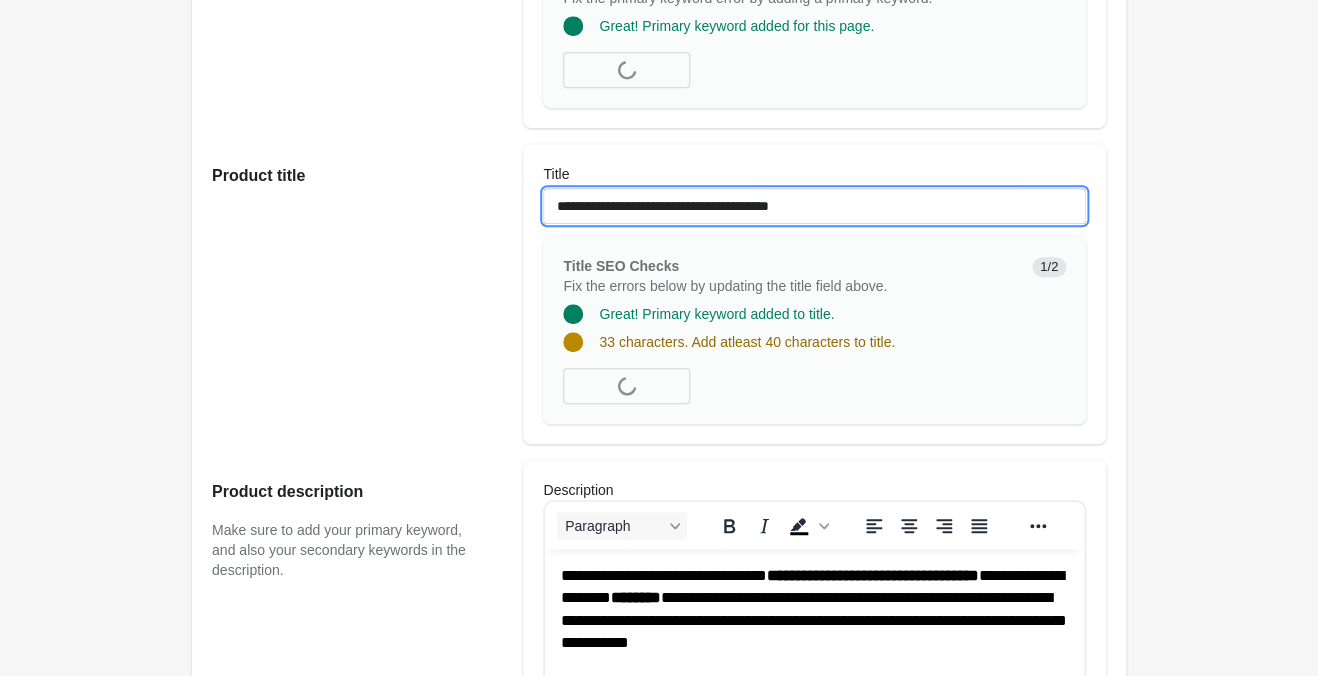 type on "**********" 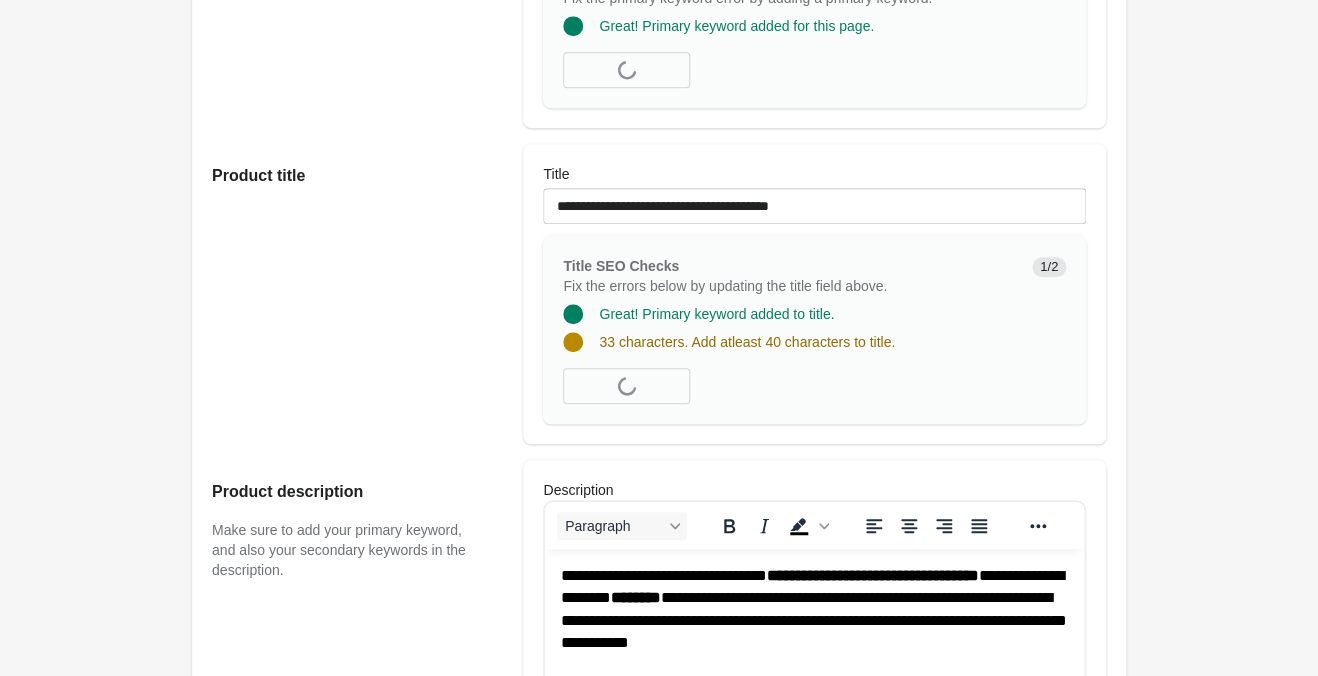 click on "Purple Awakening Crop Top – Mermaid Style
Open on Shopify" at bounding box center [659, 797] 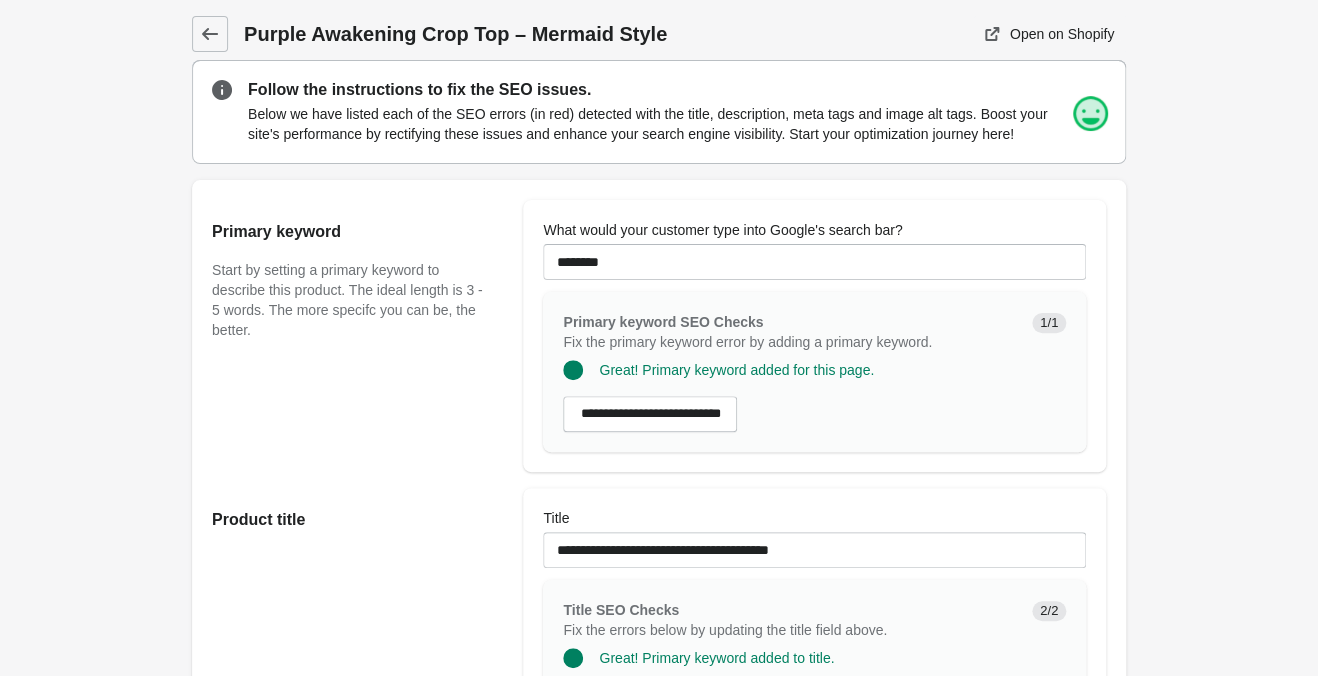 scroll, scrollTop: 0, scrollLeft: 0, axis: both 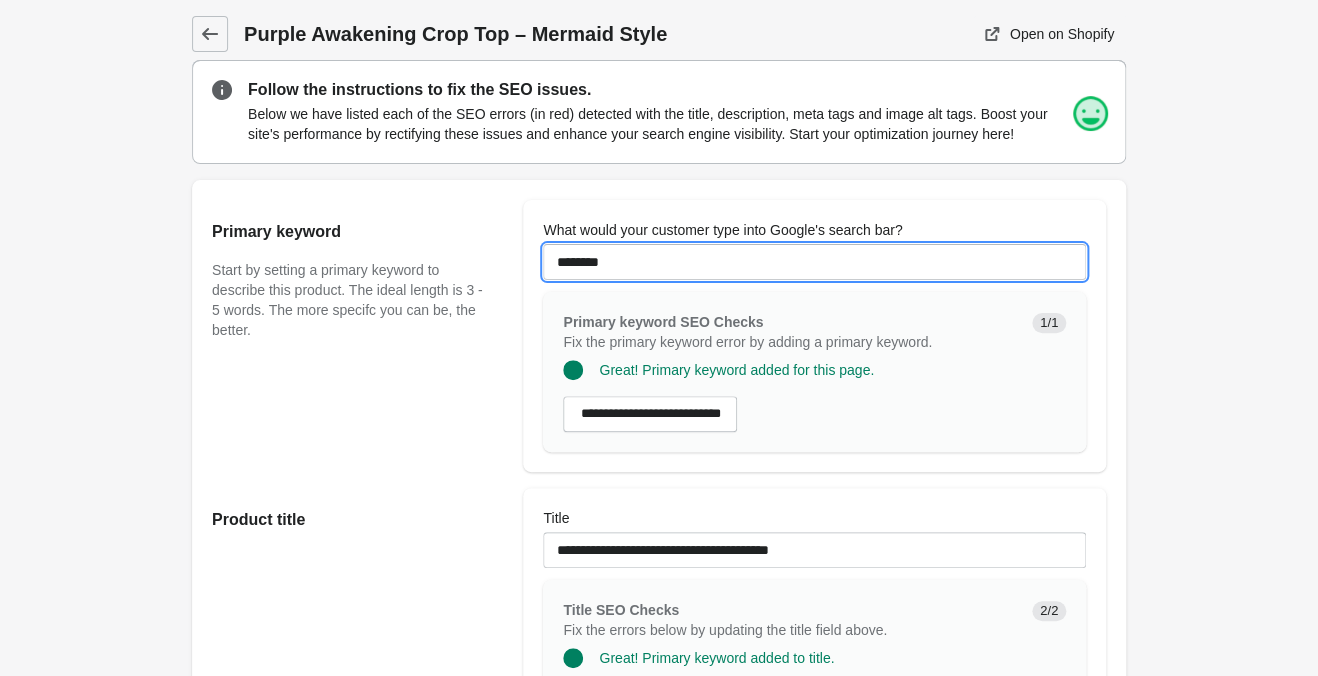 click on "********" at bounding box center (814, 262) 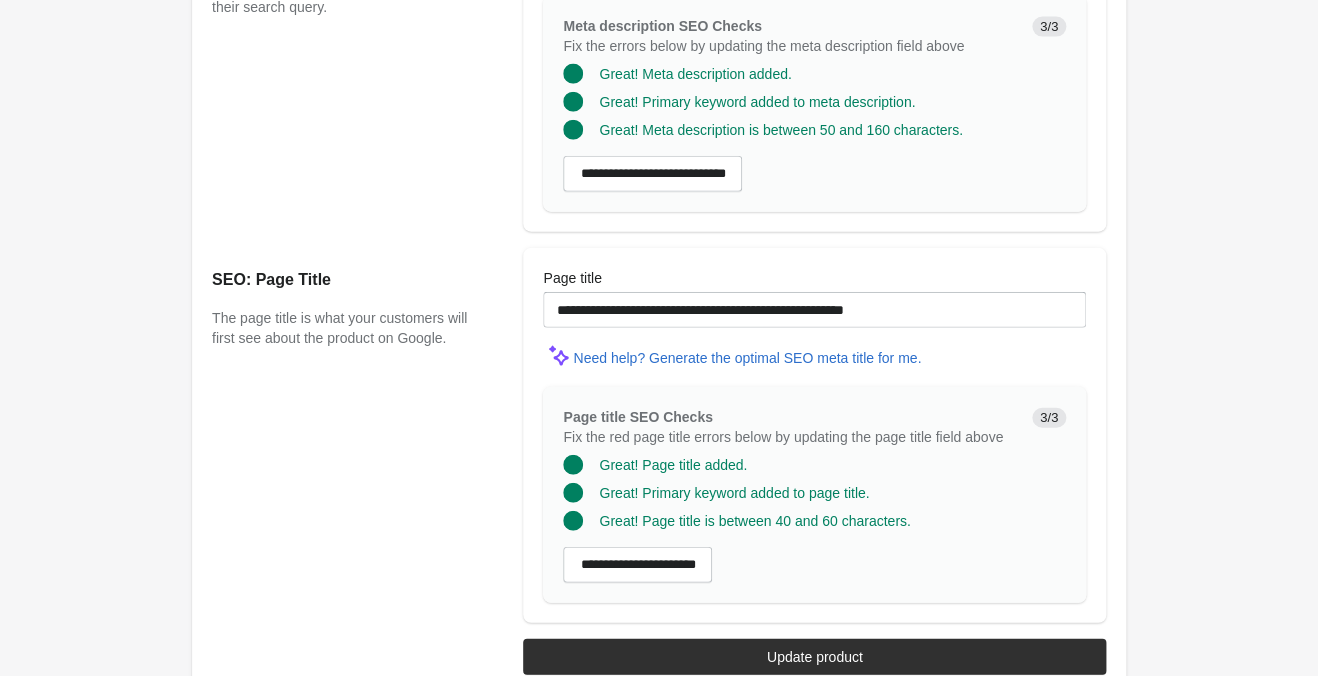 scroll, scrollTop: 1604, scrollLeft: 0, axis: vertical 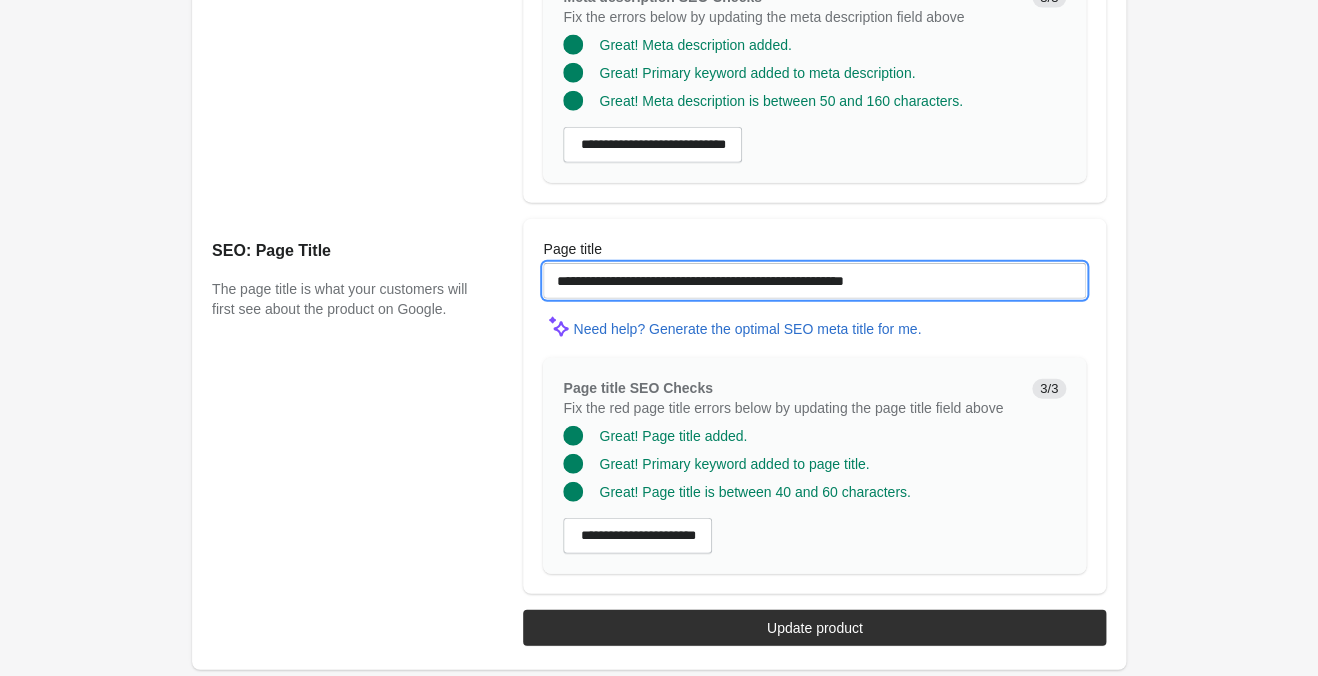click on "**********" at bounding box center (814, 281) 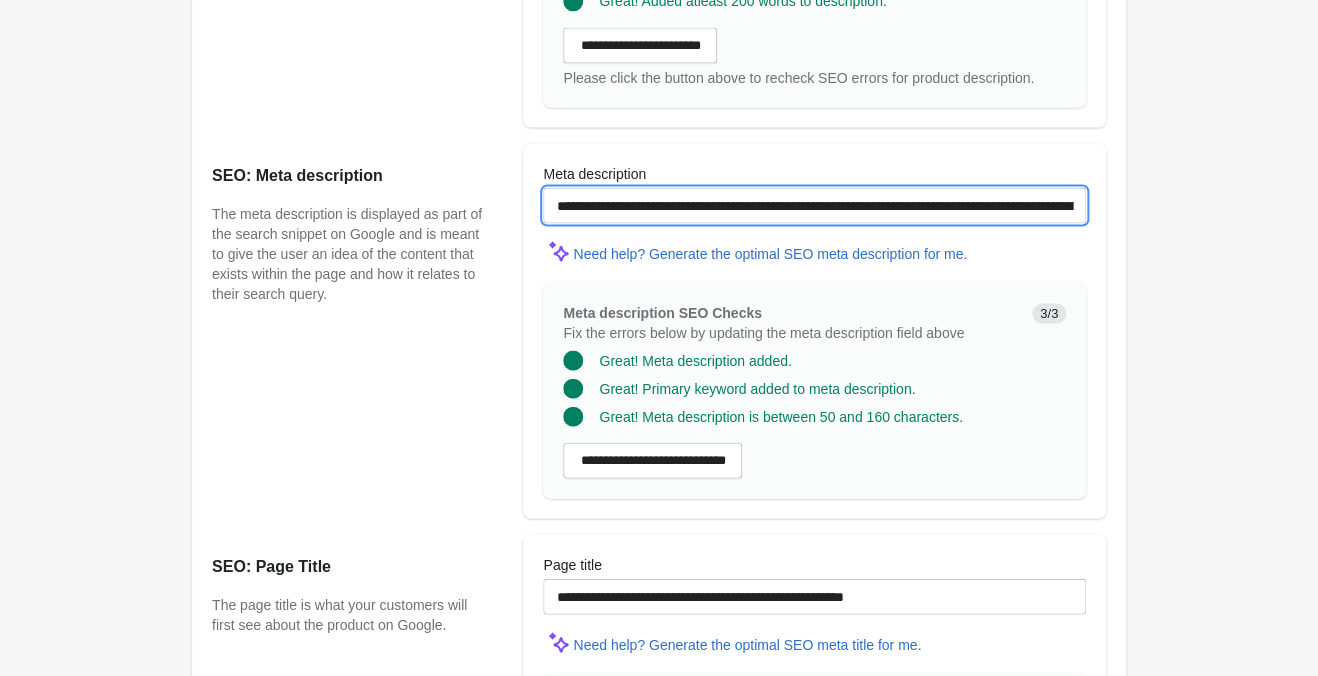 click on "**********" at bounding box center (814, 205) 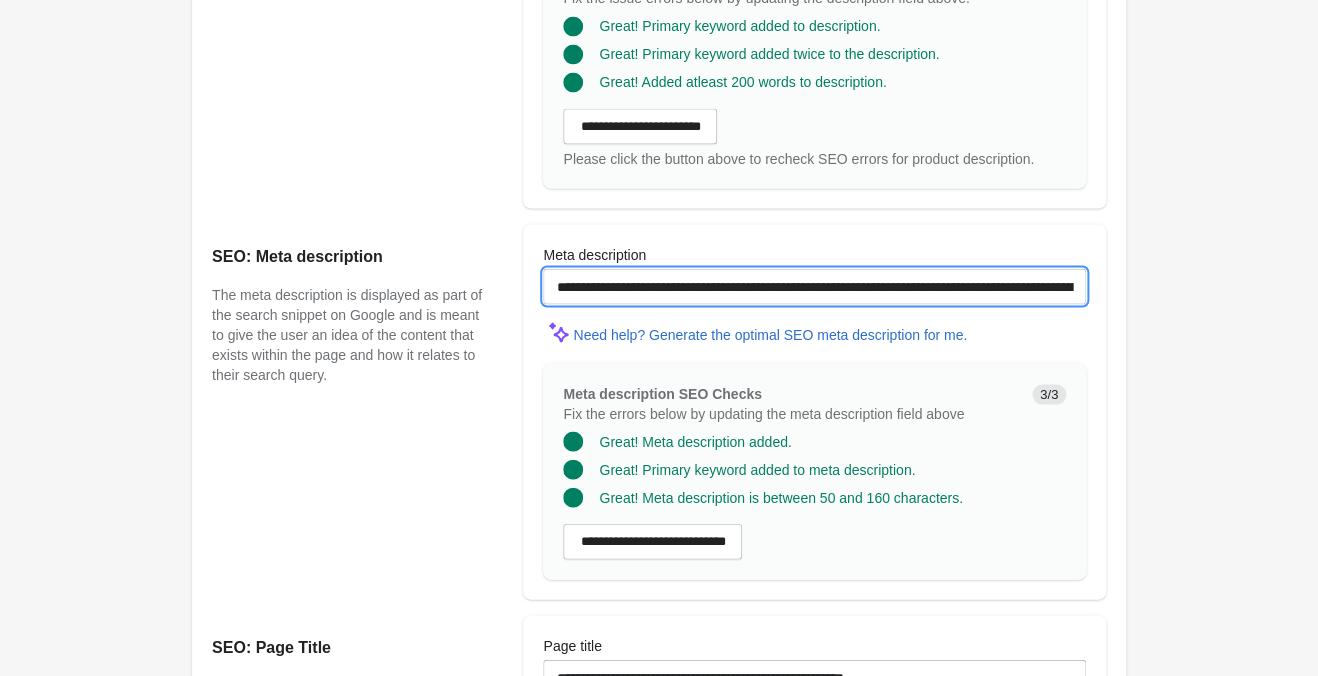 scroll, scrollTop: 869, scrollLeft: 0, axis: vertical 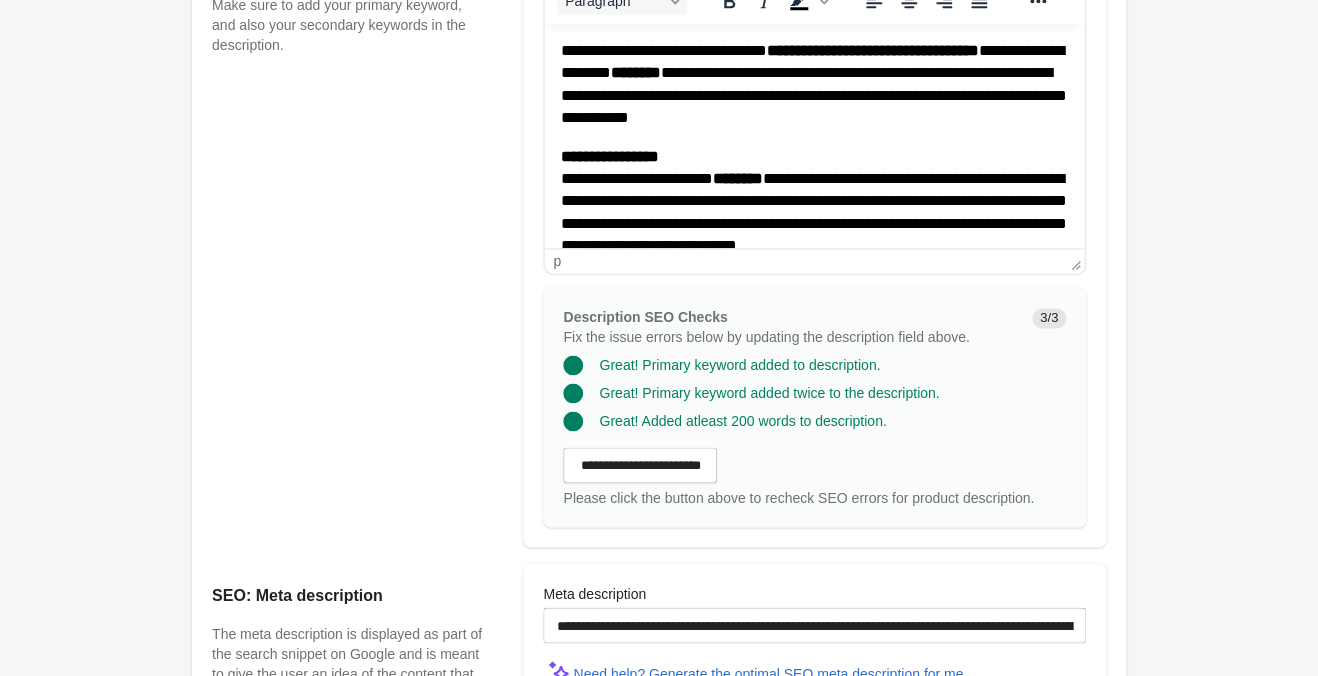 click on "**********" at bounding box center [814, 202] 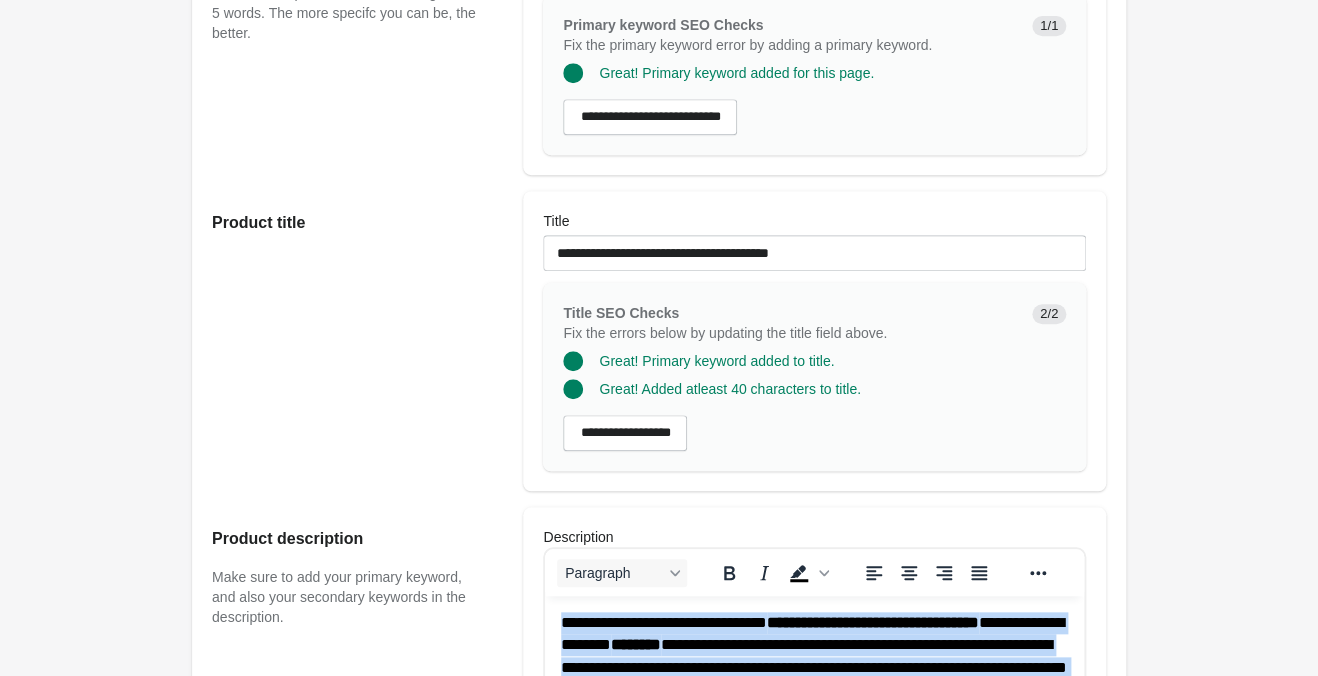 scroll, scrollTop: 239, scrollLeft: 0, axis: vertical 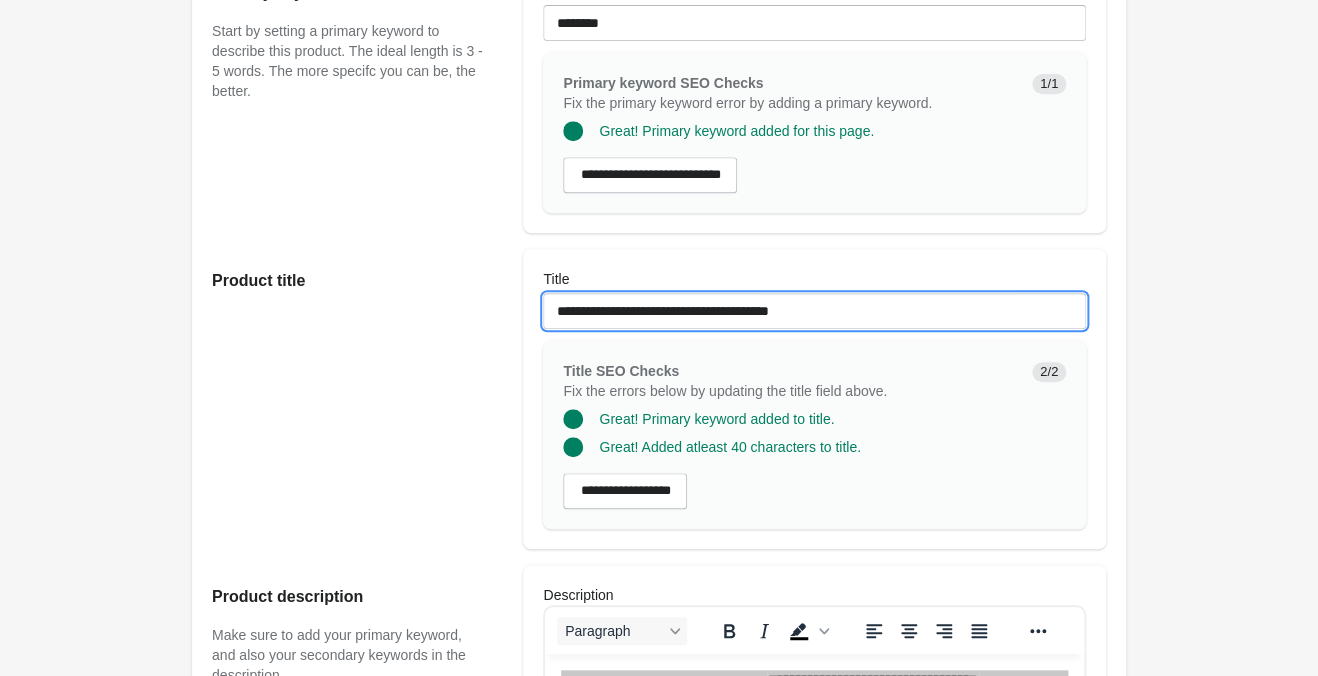 click on "**********" at bounding box center [814, 311] 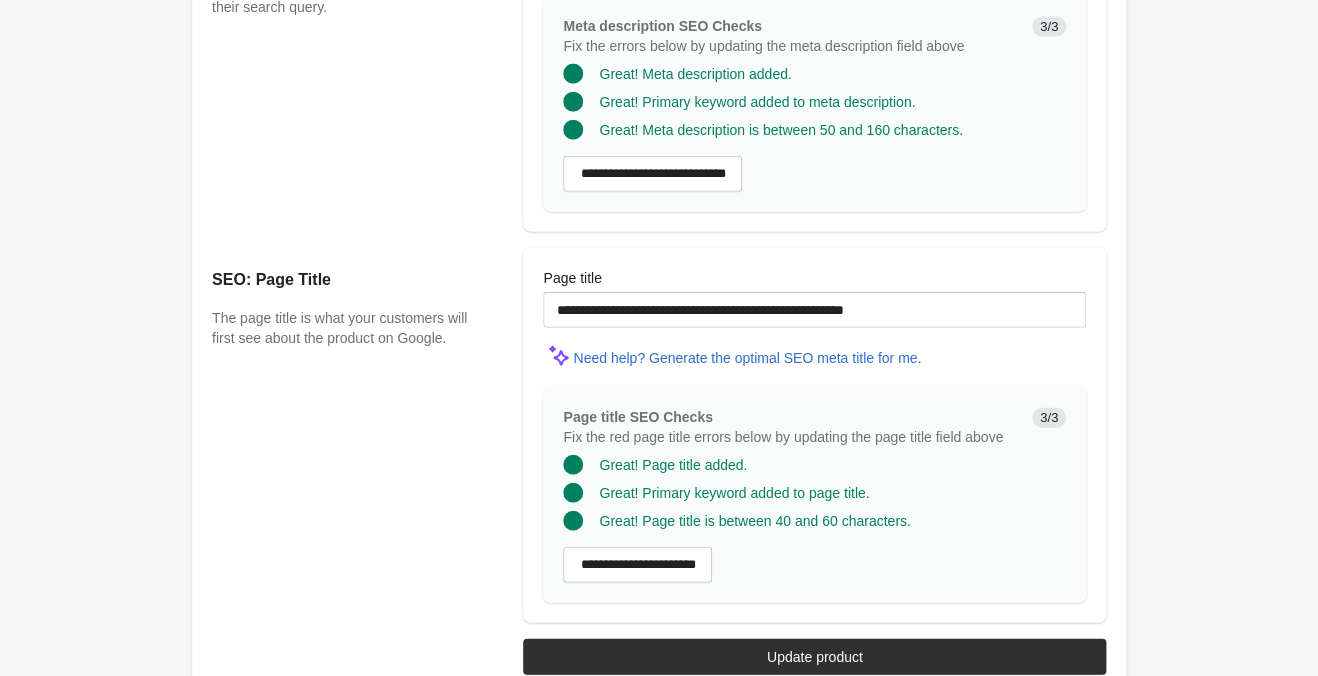 scroll, scrollTop: 1604, scrollLeft: 0, axis: vertical 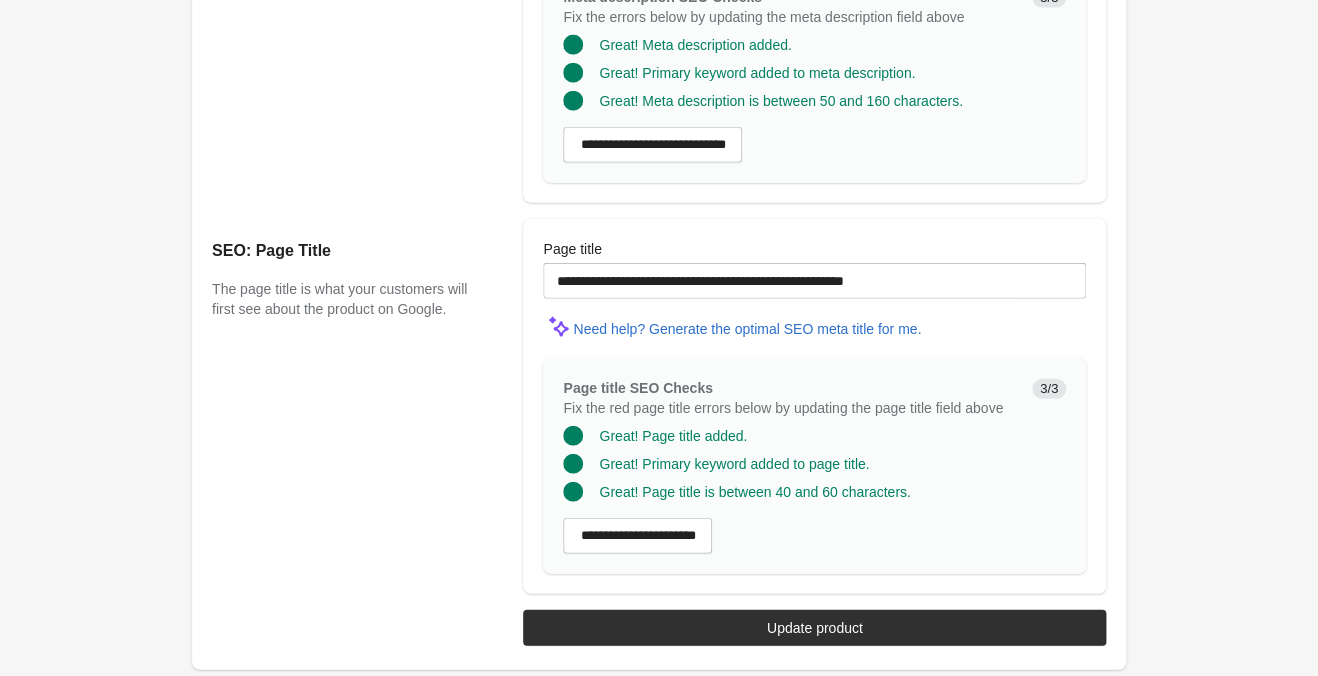 click on "**********" at bounding box center (649, 622) 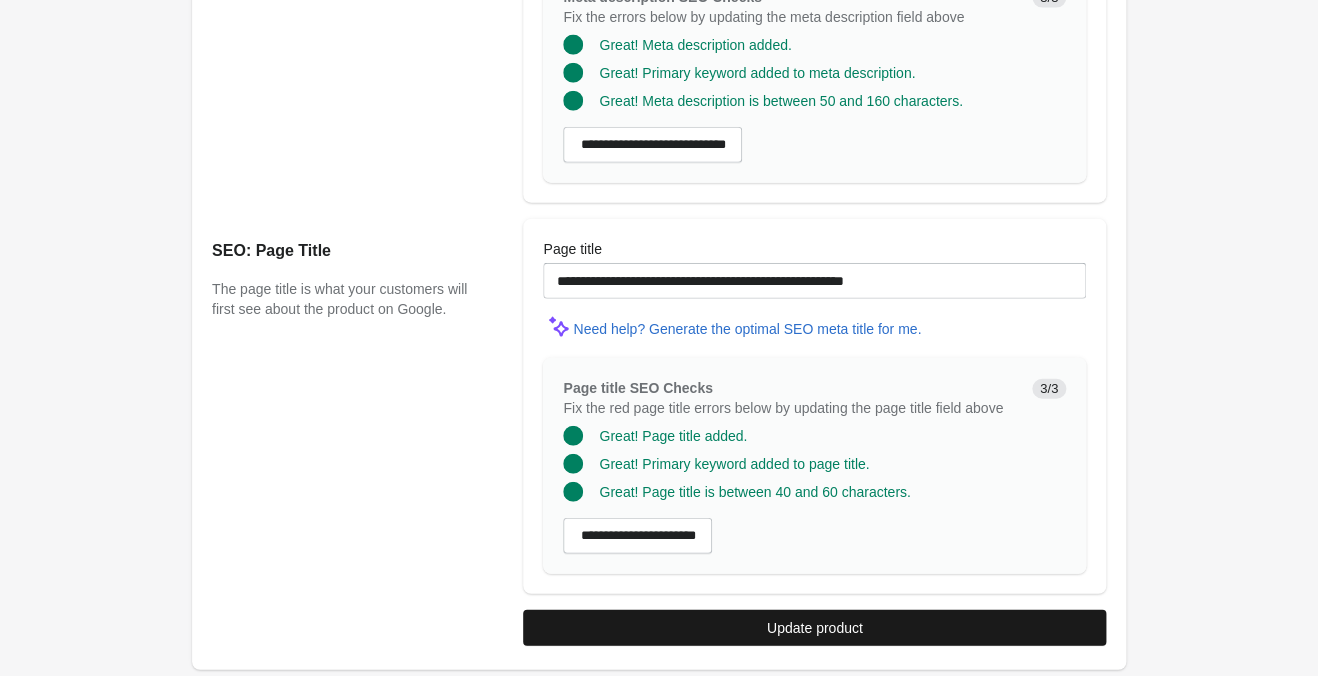 click on "Update product" at bounding box center [815, 628] 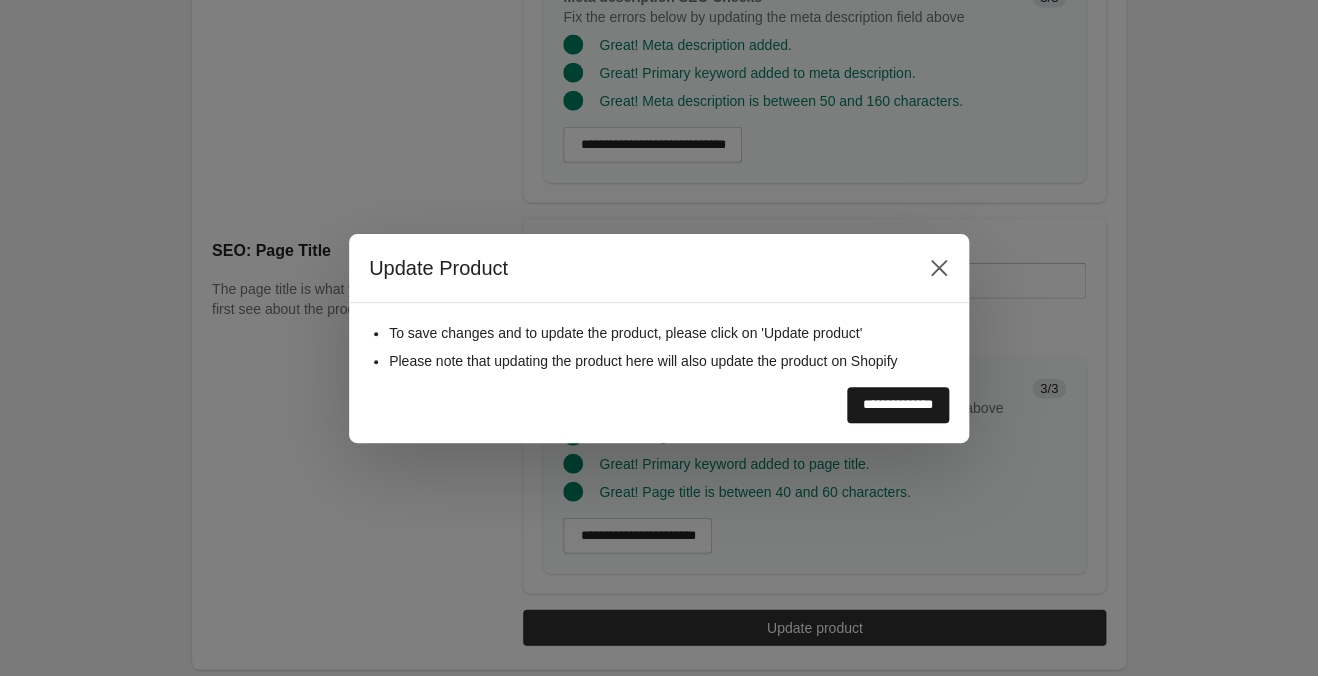click on "**********" at bounding box center [898, 405] 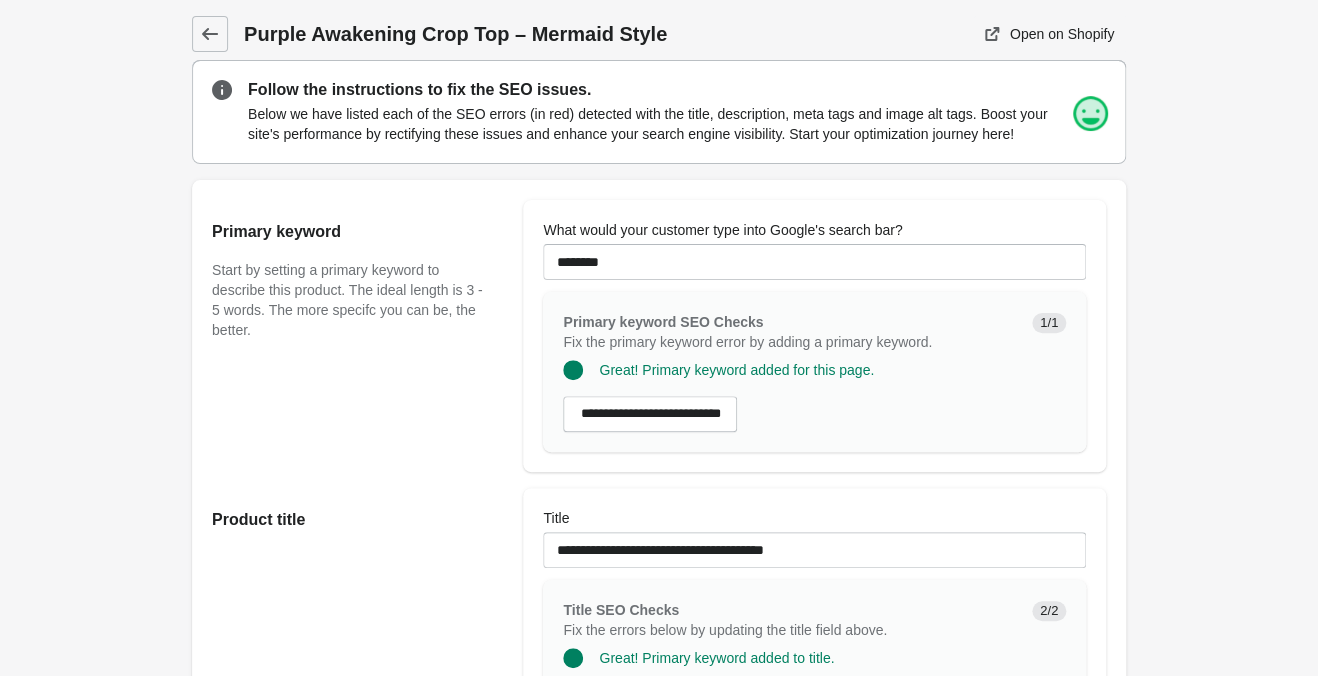 scroll, scrollTop: 0, scrollLeft: 0, axis: both 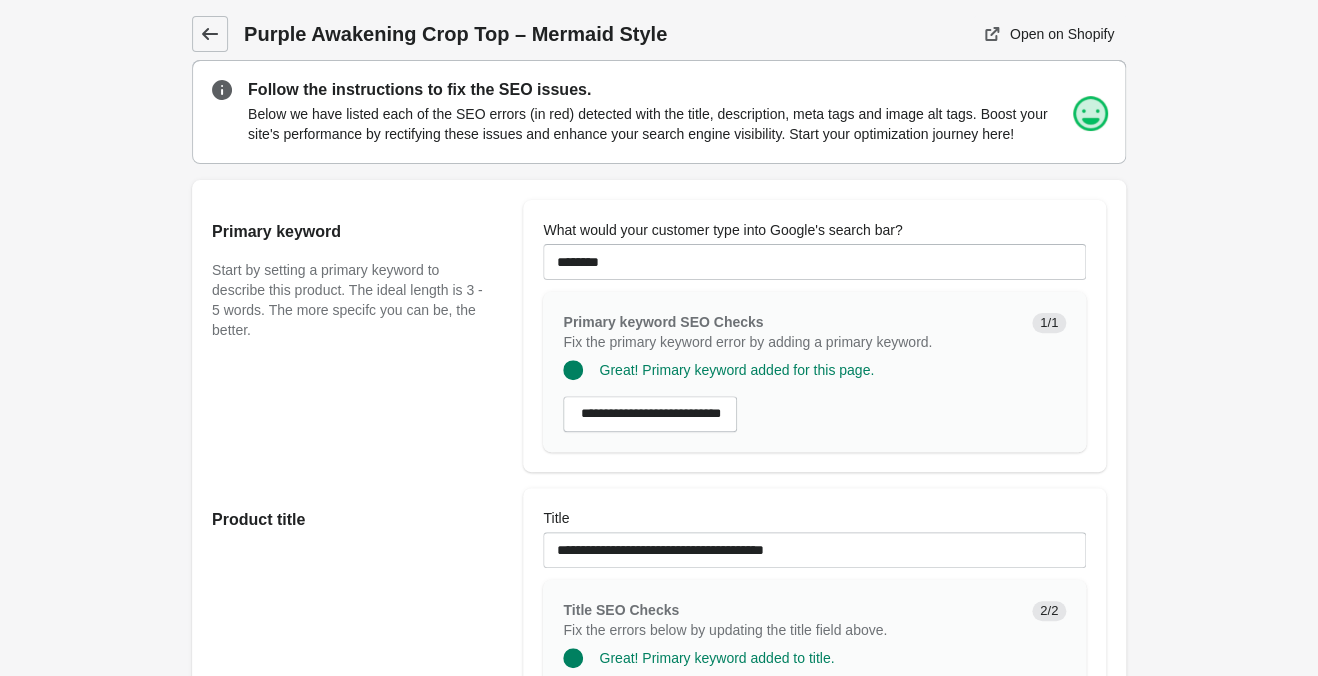 click 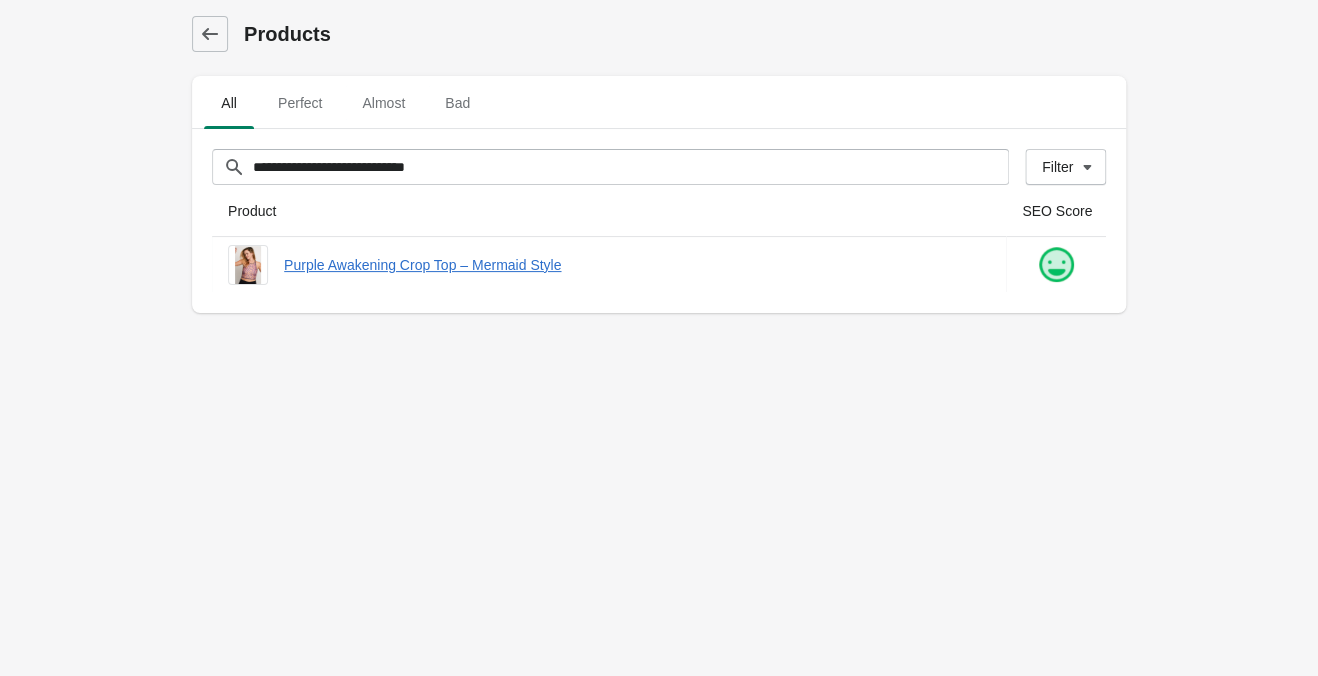 drag, startPoint x: 820, startPoint y: 460, endPoint x: 826, endPoint y: 481, distance: 21.84033 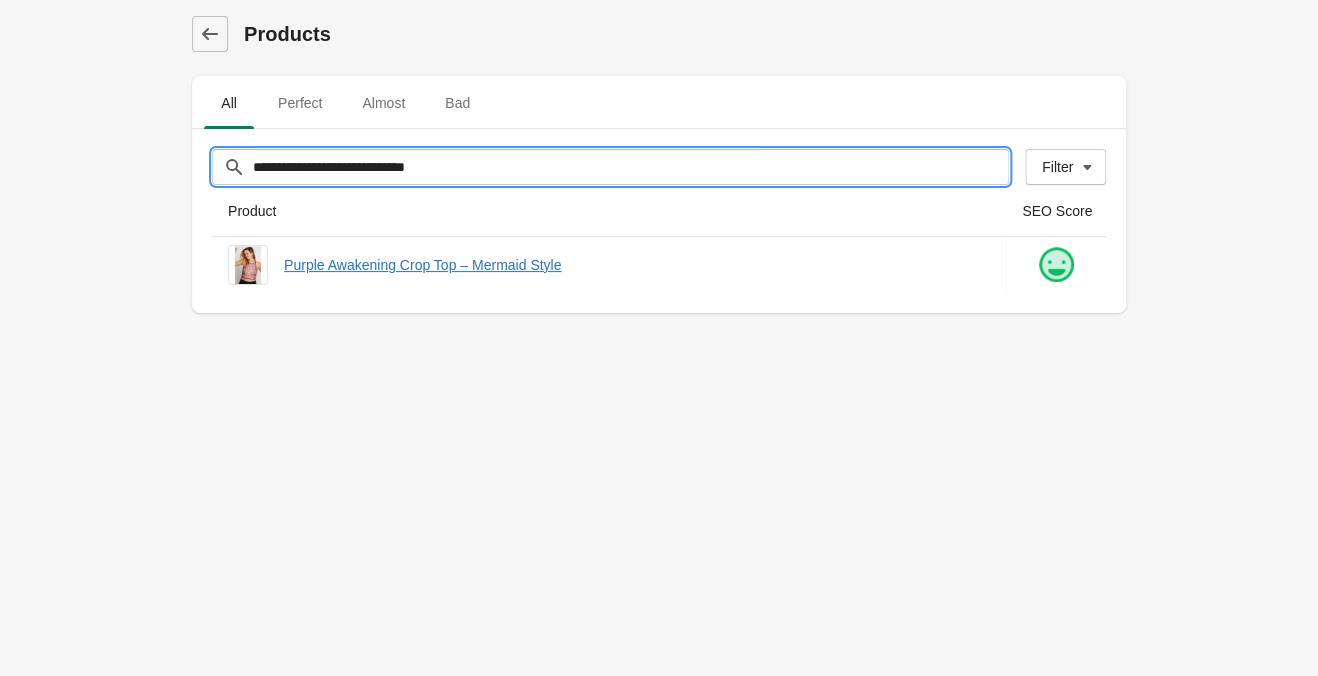 drag, startPoint x: 502, startPoint y: 173, endPoint x: 170, endPoint y: 144, distance: 333.26416 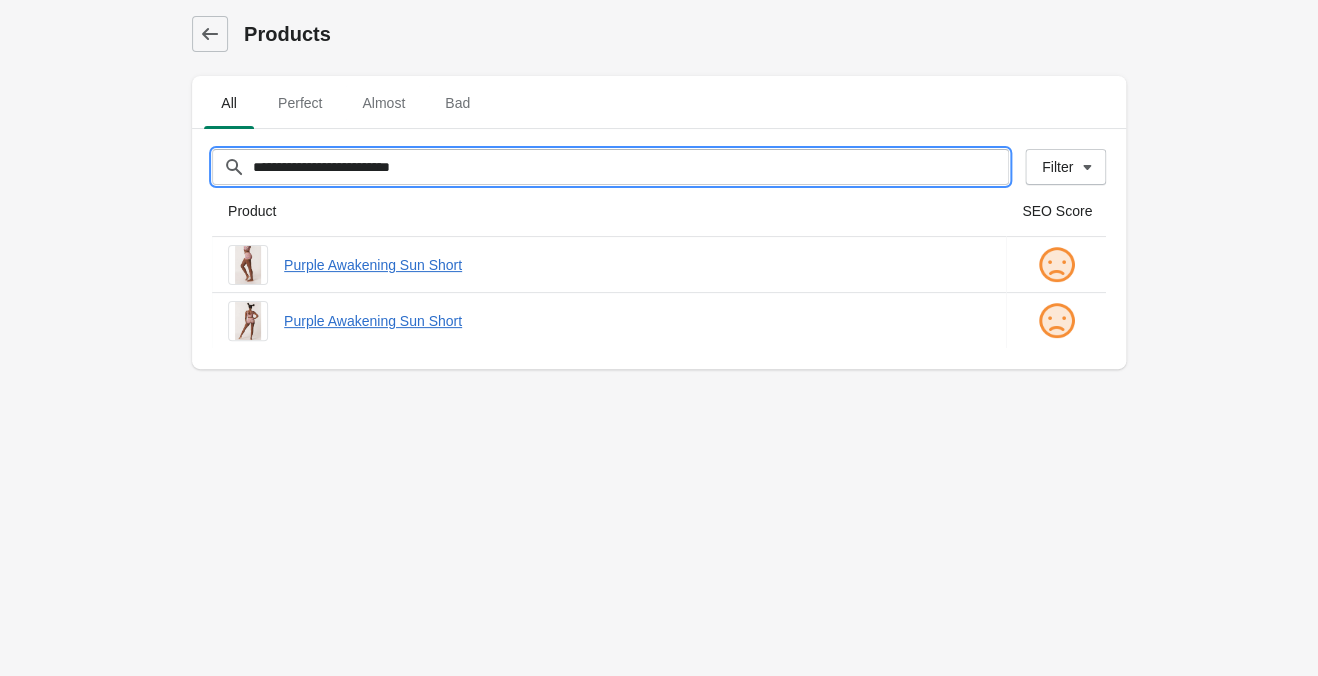 type on "**********" 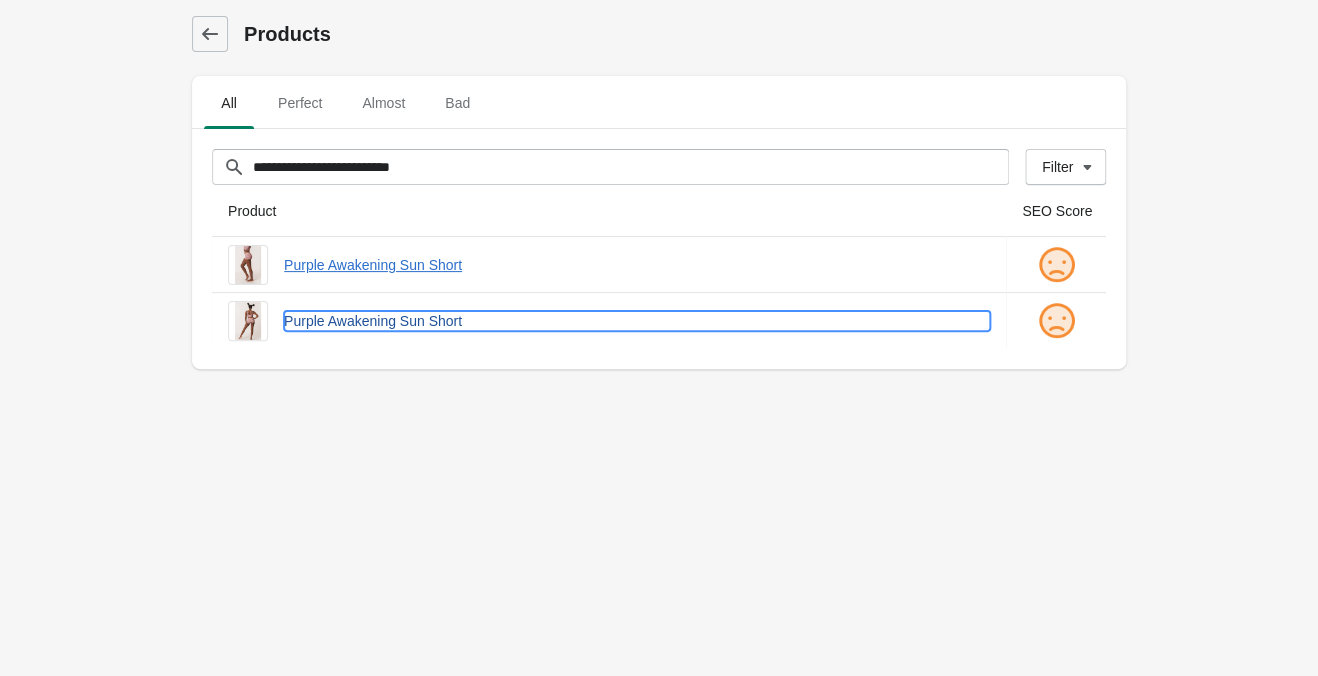 click on "Purple Awakening Sun Short" at bounding box center (637, 321) 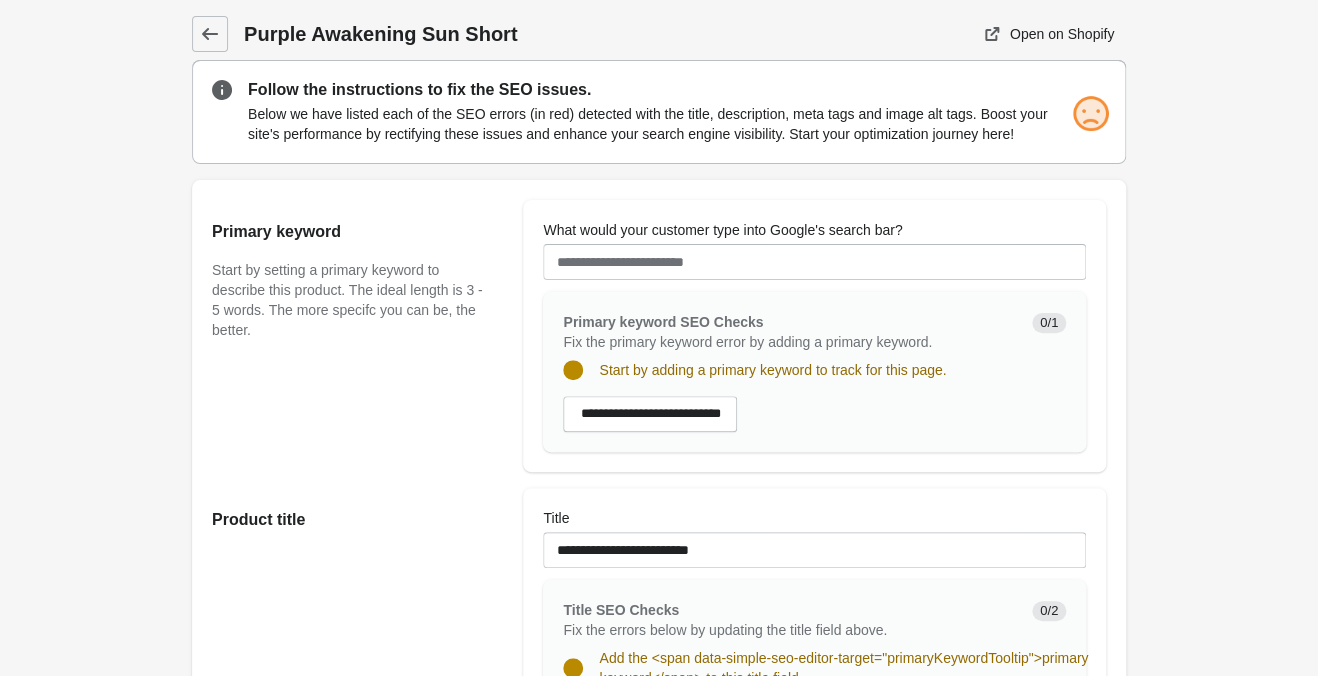 scroll, scrollTop: 0, scrollLeft: 0, axis: both 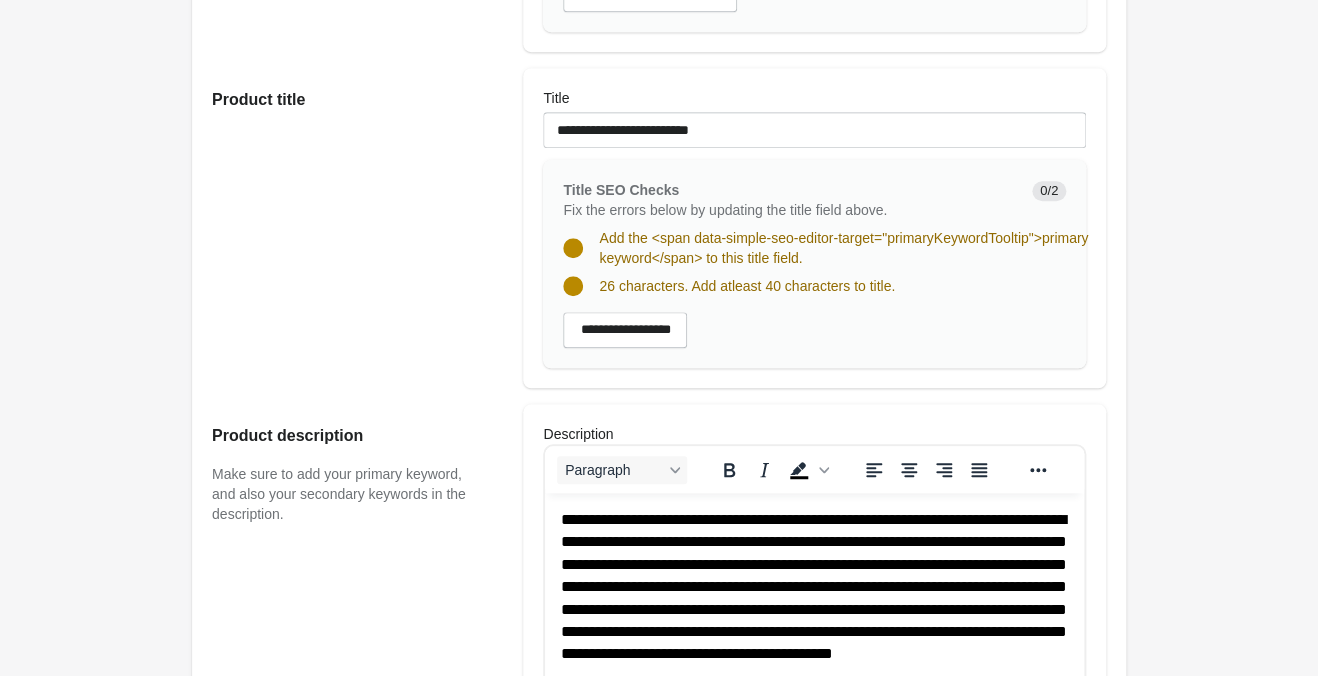 click on "**********" at bounding box center [814, 586] 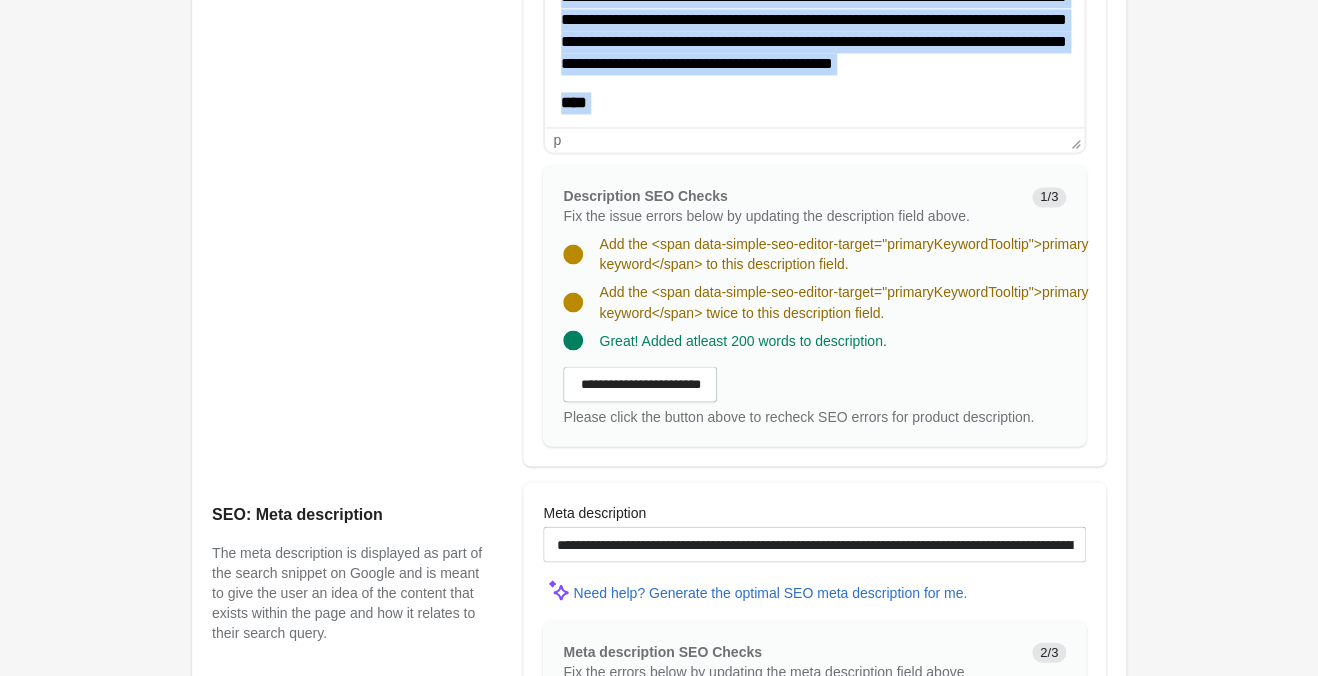scroll, scrollTop: 1050, scrollLeft: 0, axis: vertical 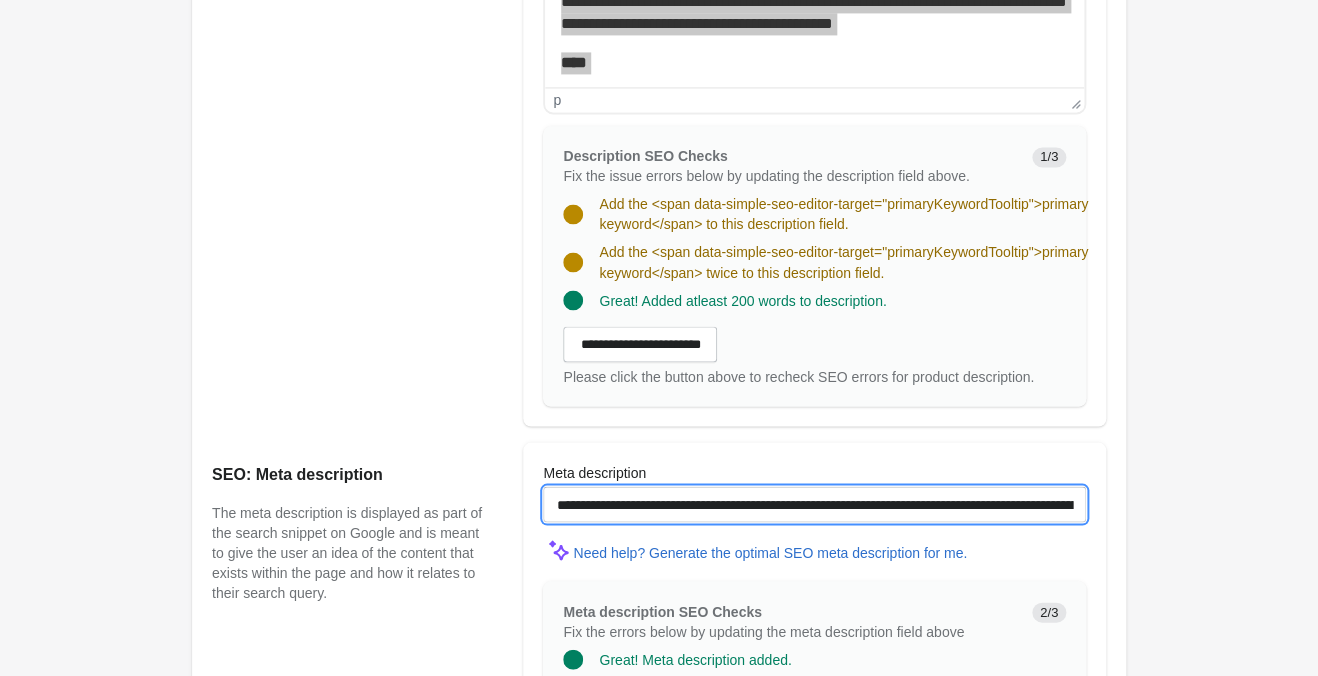 click on "**********" at bounding box center [814, 504] 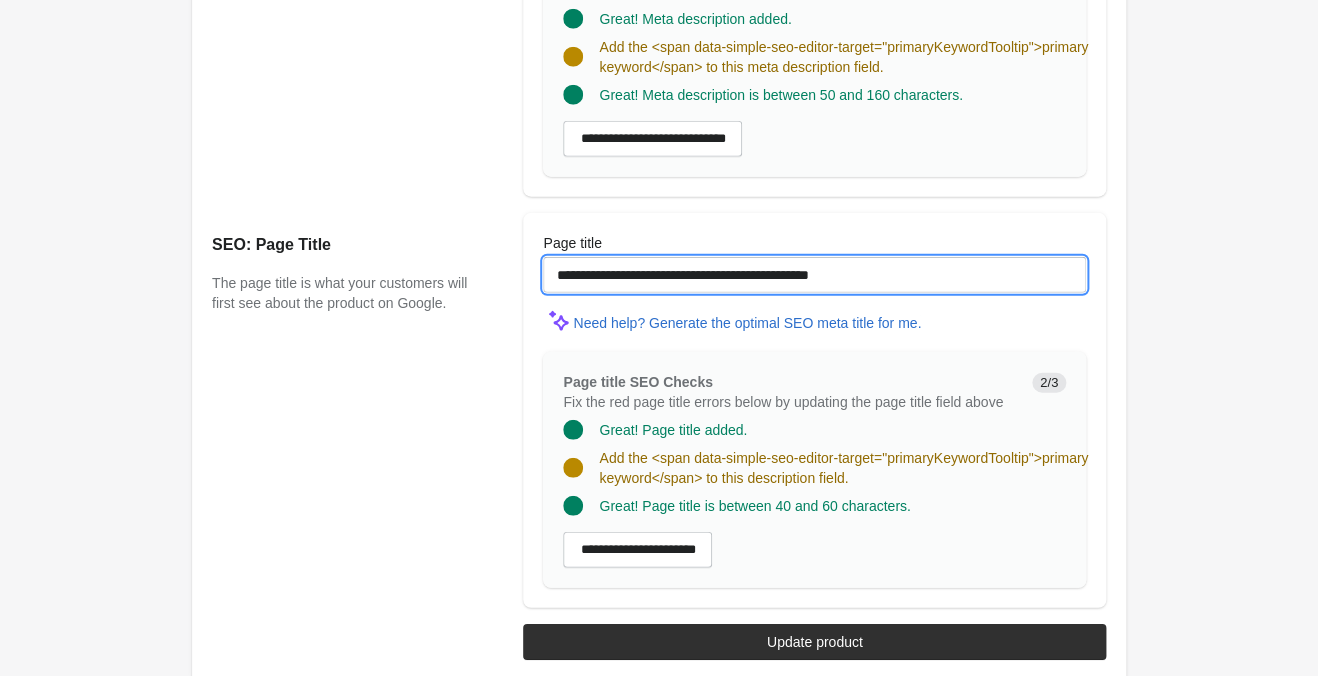click on "**********" at bounding box center [814, 275] 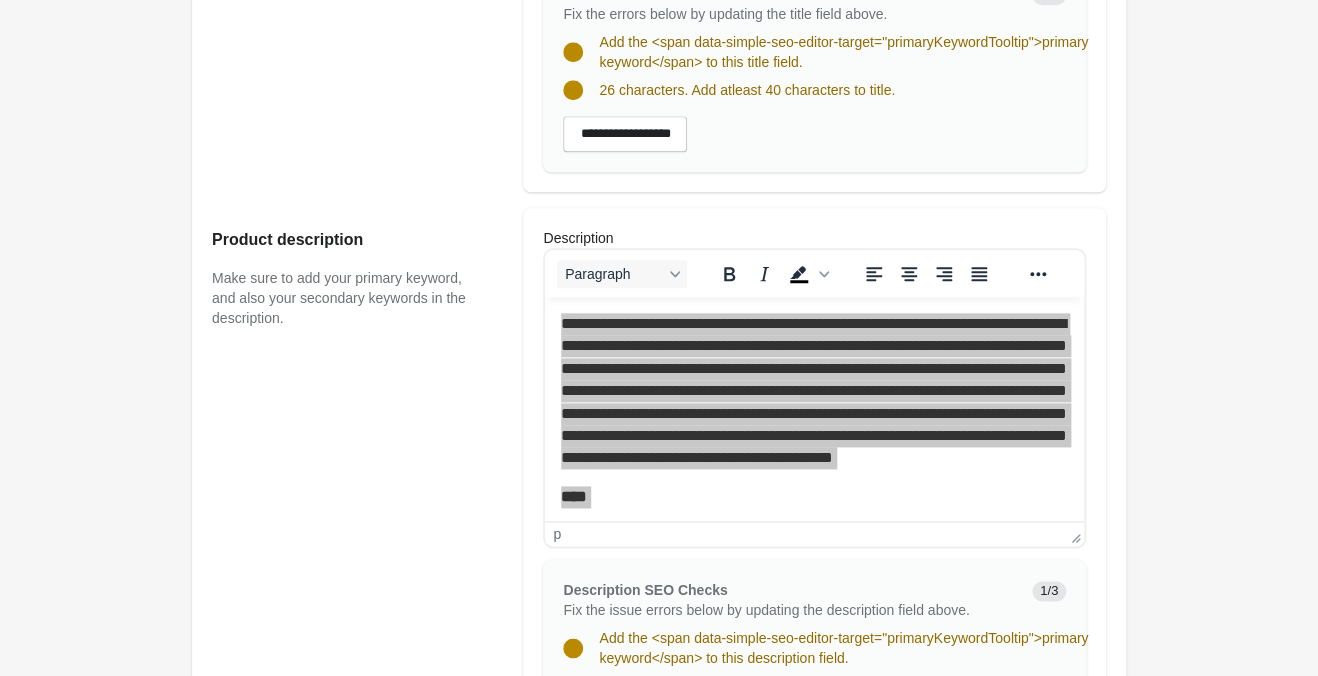 scroll, scrollTop: 630, scrollLeft: 0, axis: vertical 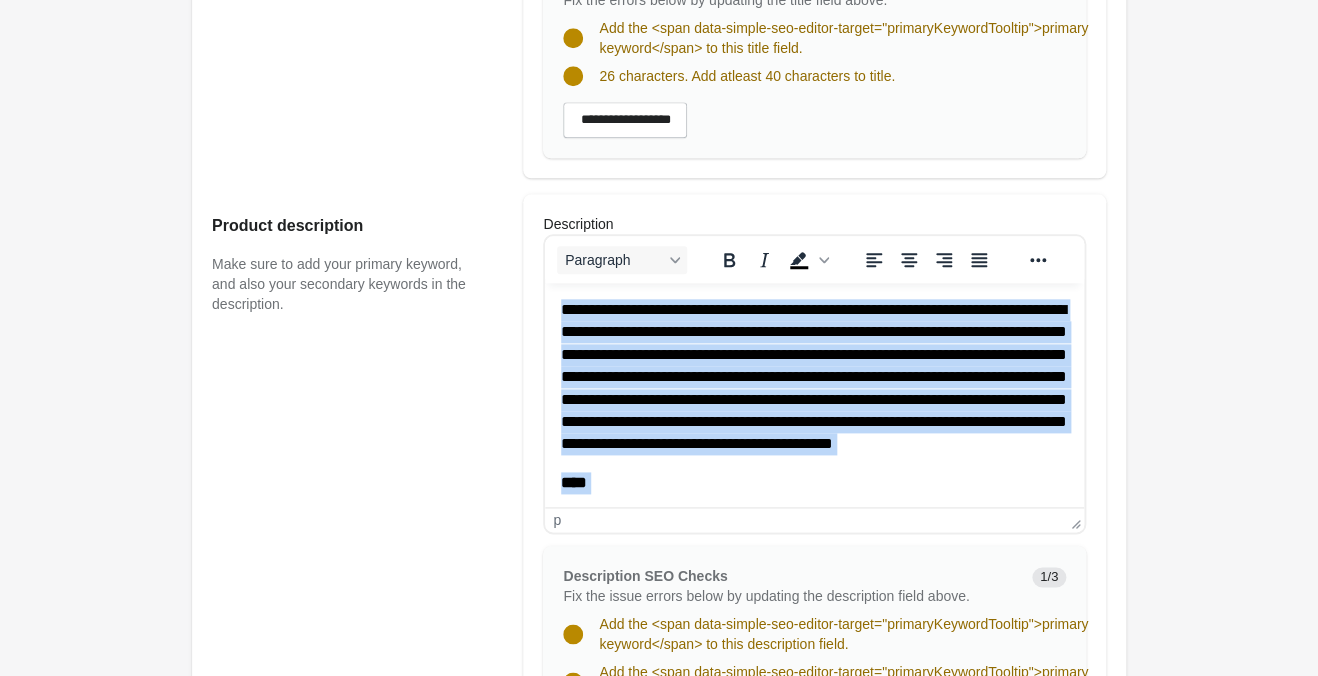 click on "**********" at bounding box center (814, 376) 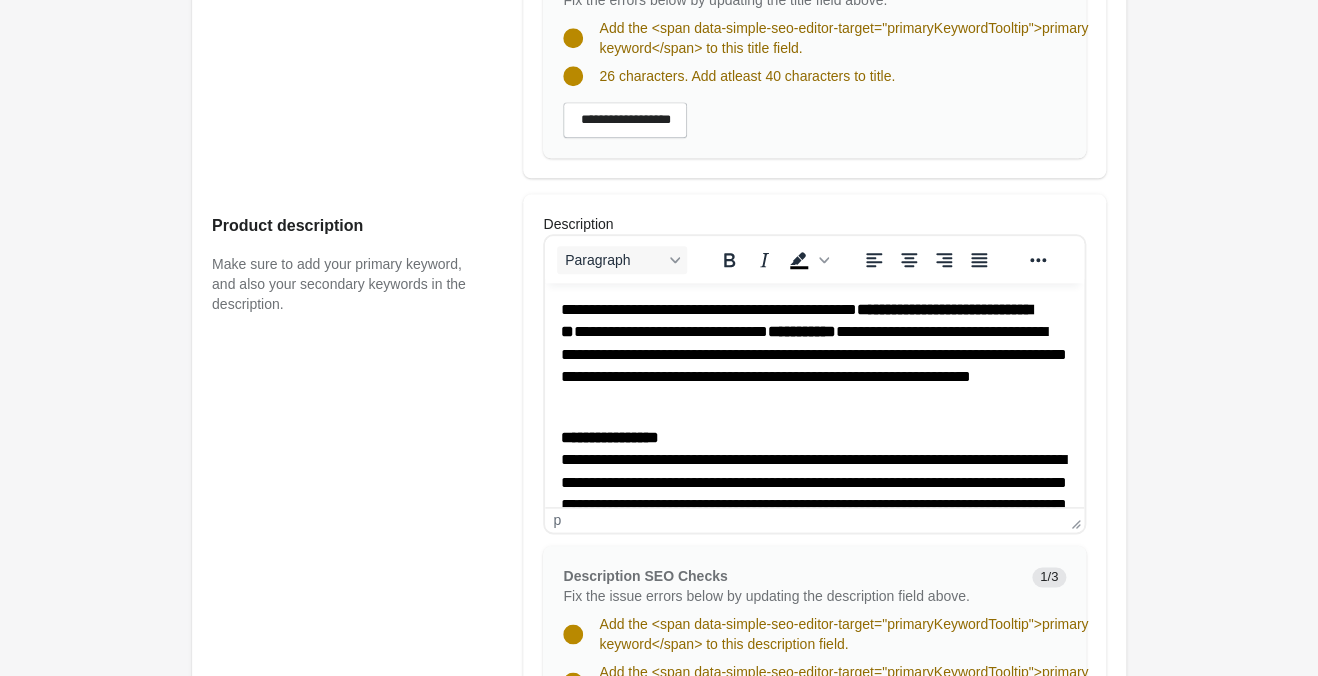 scroll, scrollTop: 536, scrollLeft: 0, axis: vertical 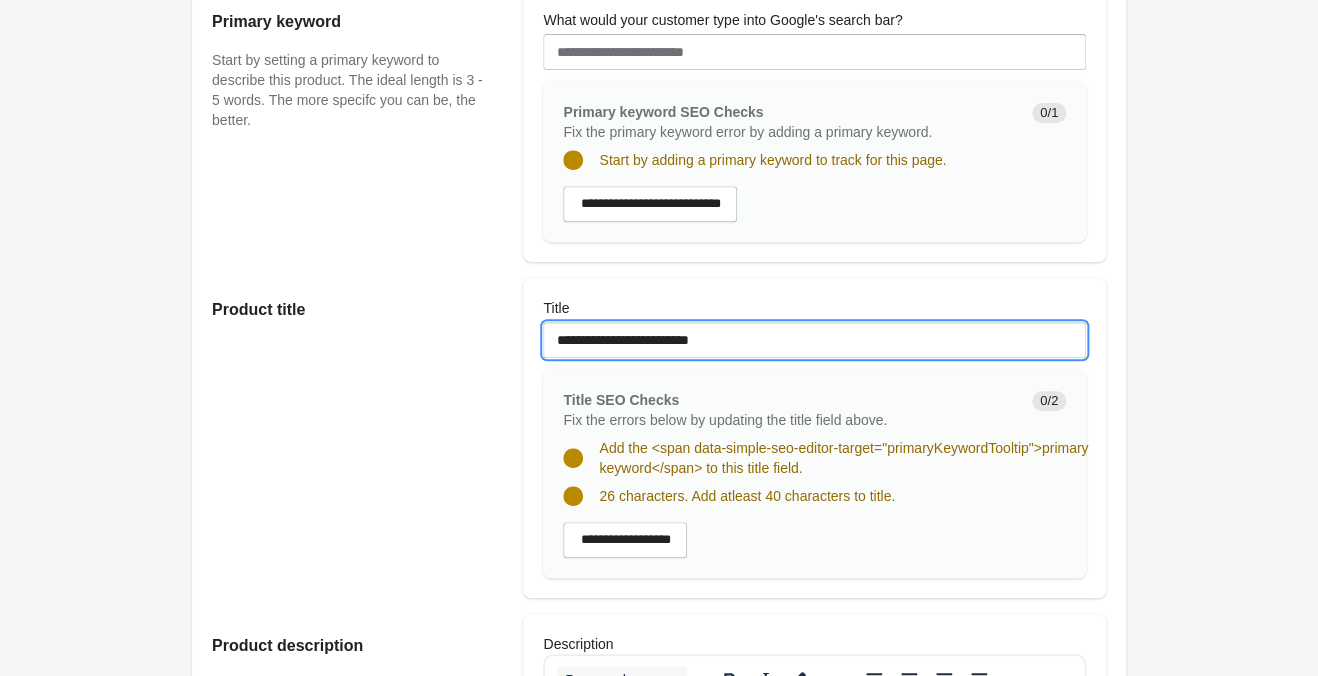 drag, startPoint x: 787, startPoint y: 350, endPoint x: 371, endPoint y: 339, distance: 416.14542 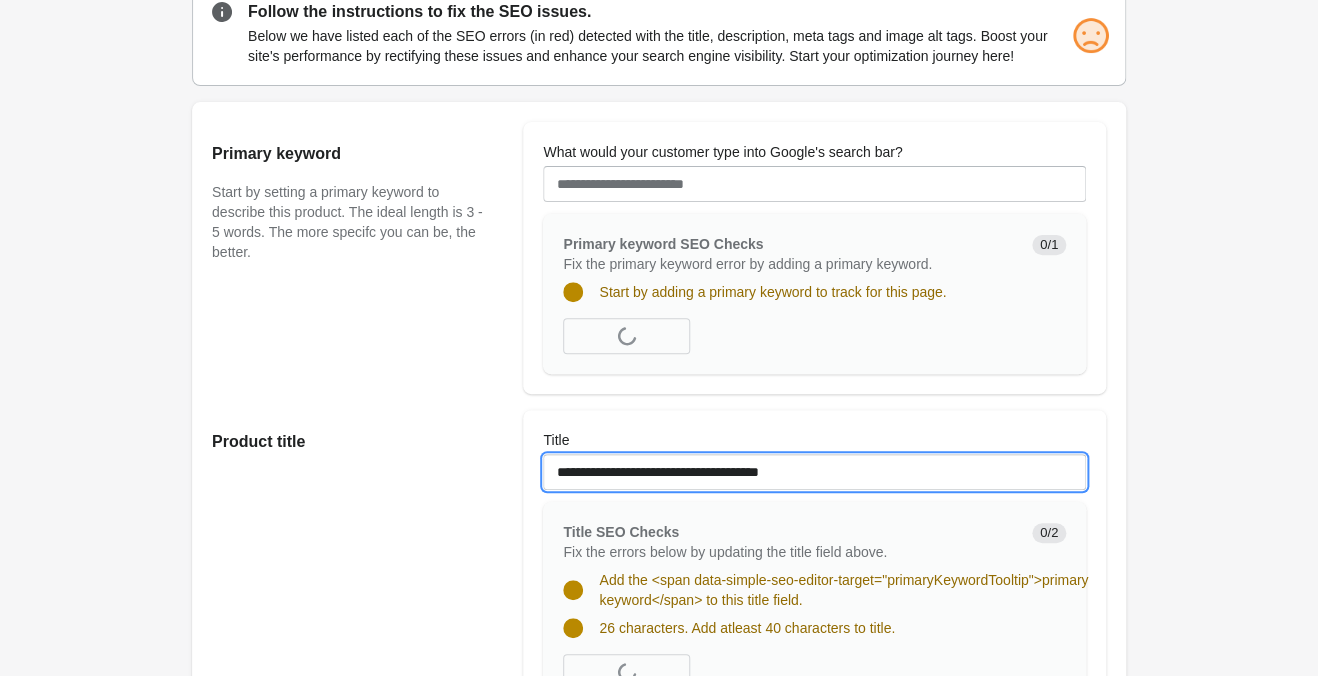 scroll, scrollTop: 0, scrollLeft: 0, axis: both 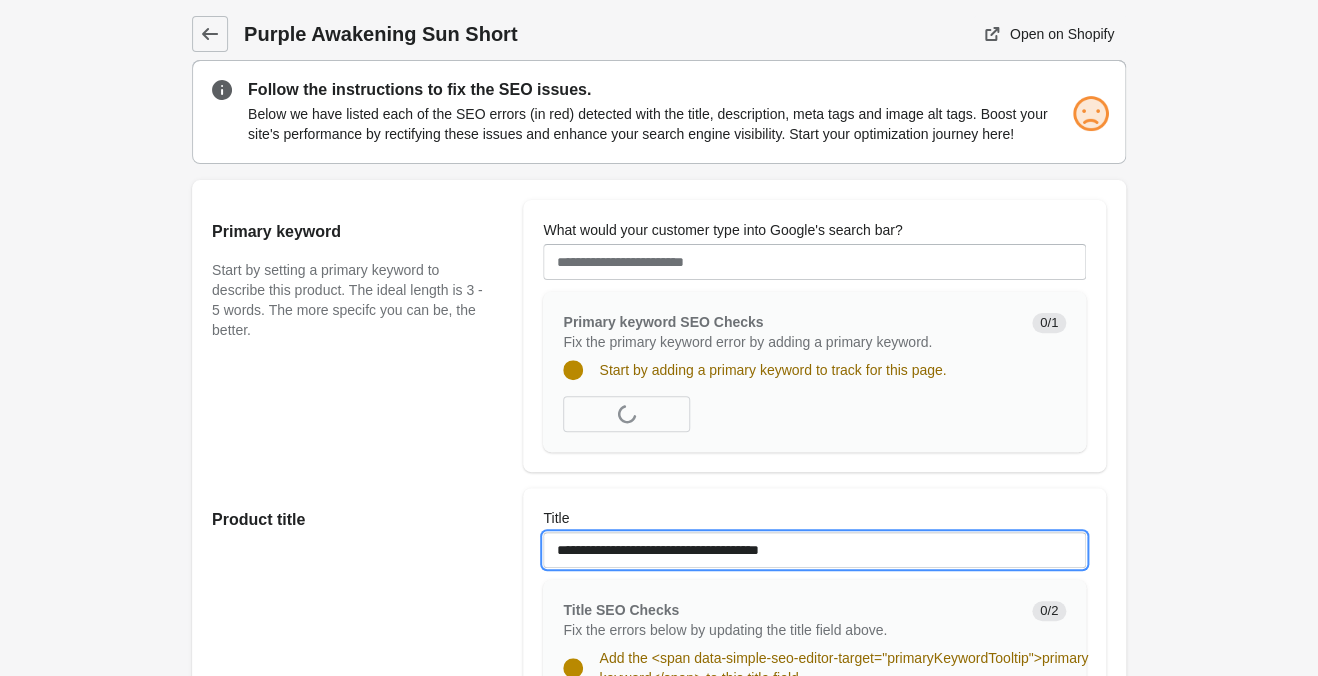 type on "**********" 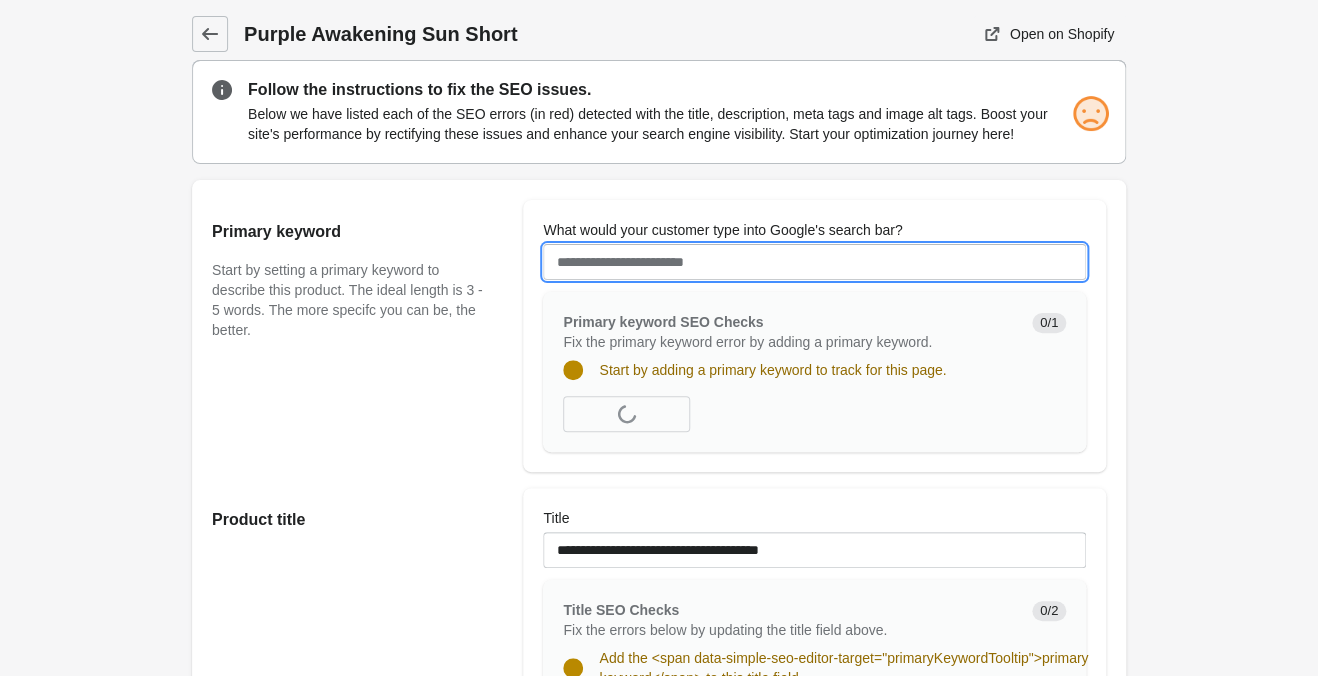 click on "What would your customer type into Google's search bar?" at bounding box center [814, 262] 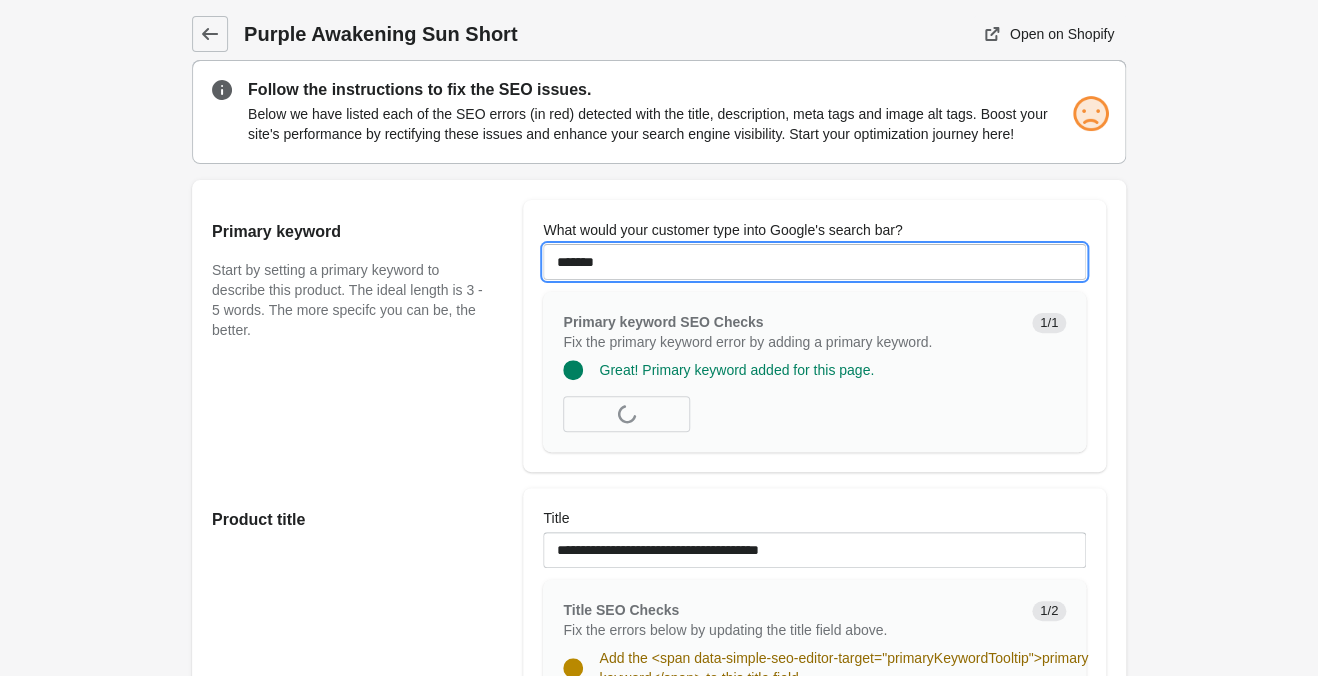 type on "********" 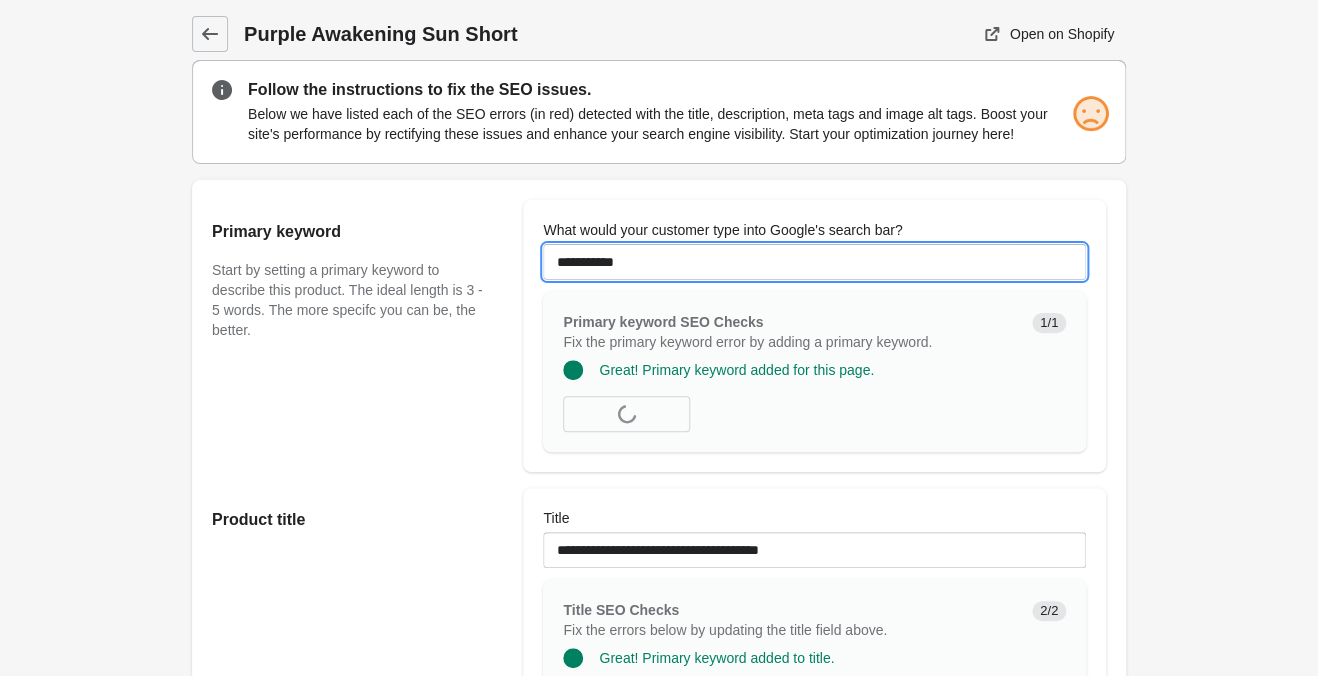 type on "**********" 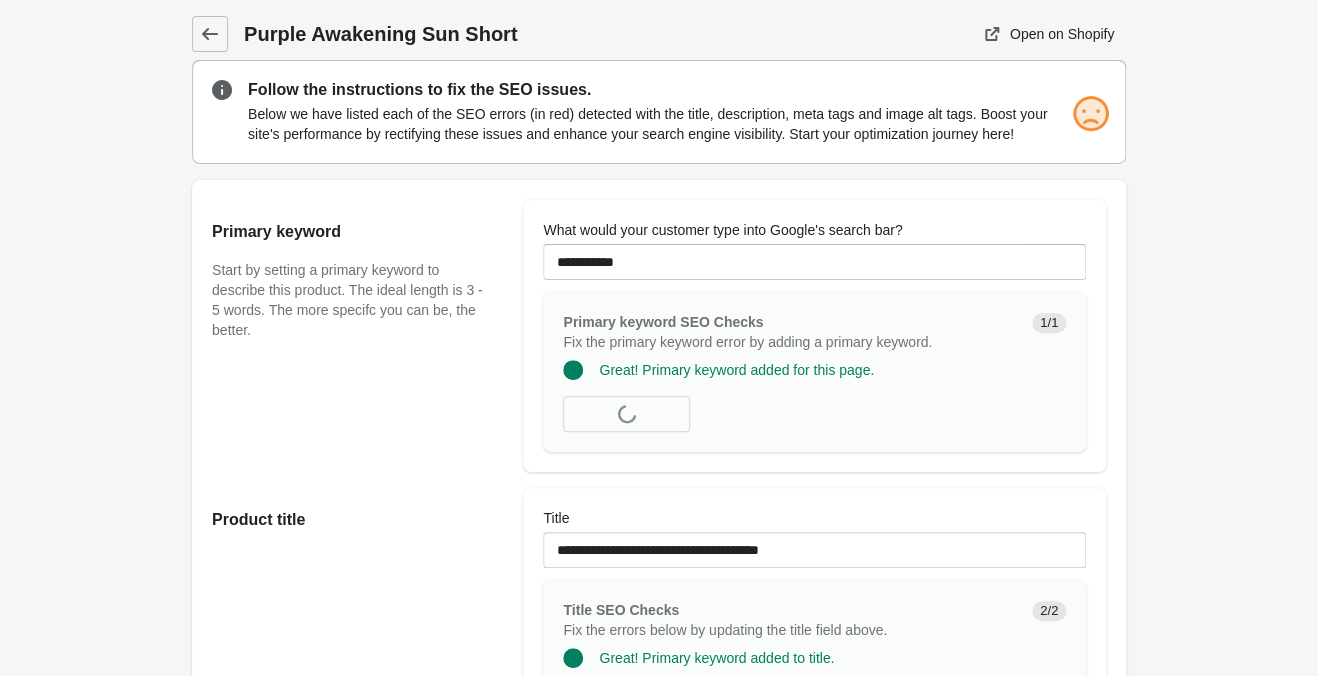 click on "**********" at bounding box center [659, 1247] 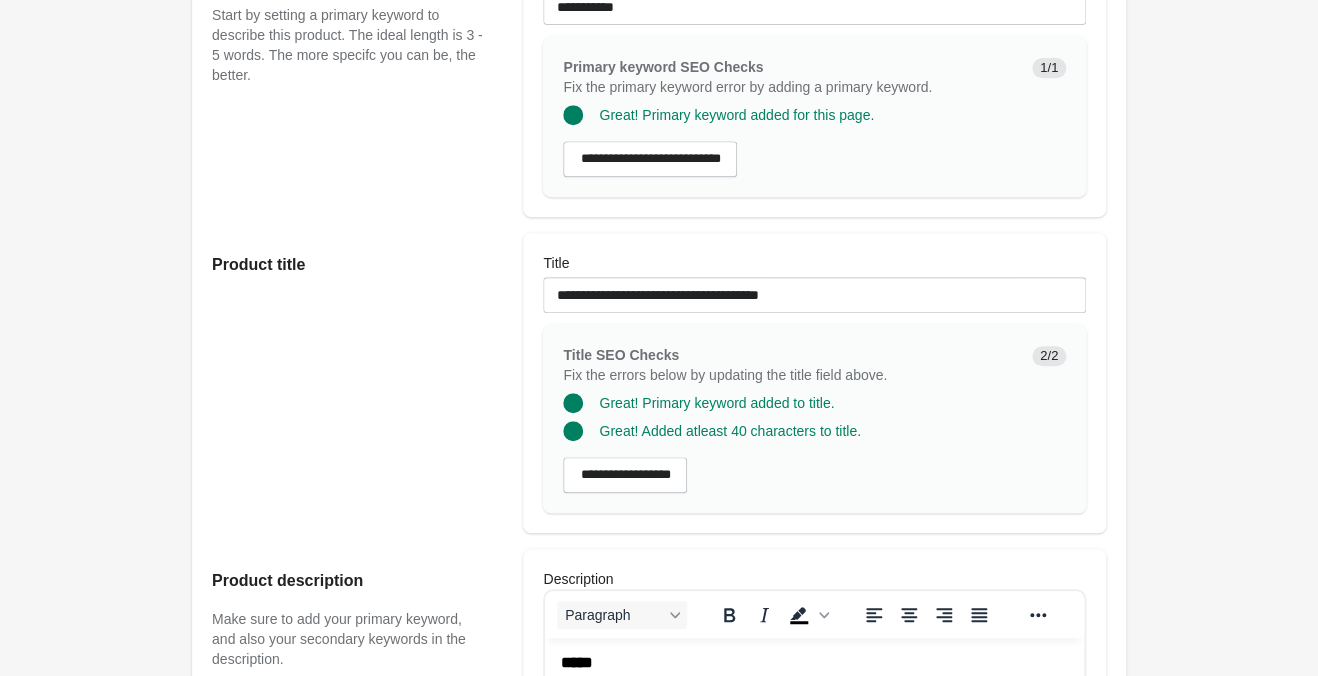 scroll, scrollTop: 210, scrollLeft: 0, axis: vertical 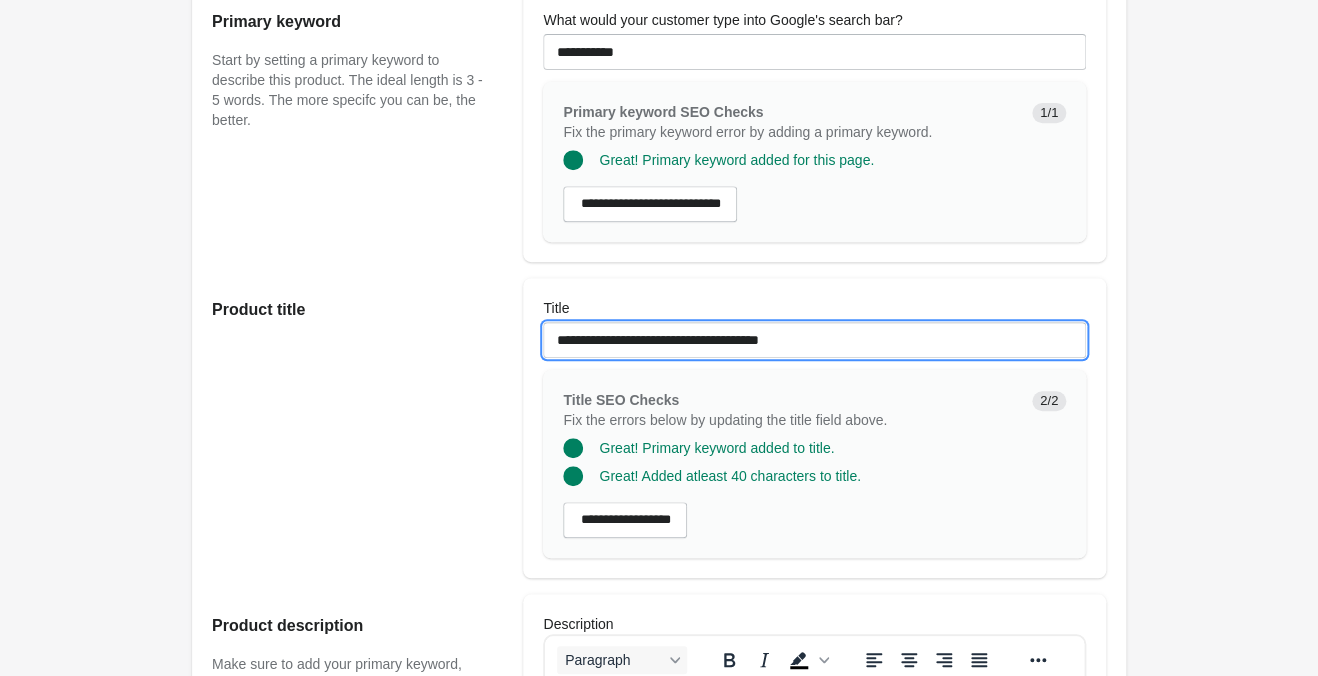 drag, startPoint x: 868, startPoint y: 340, endPoint x: 278, endPoint y: 338, distance: 590.0034 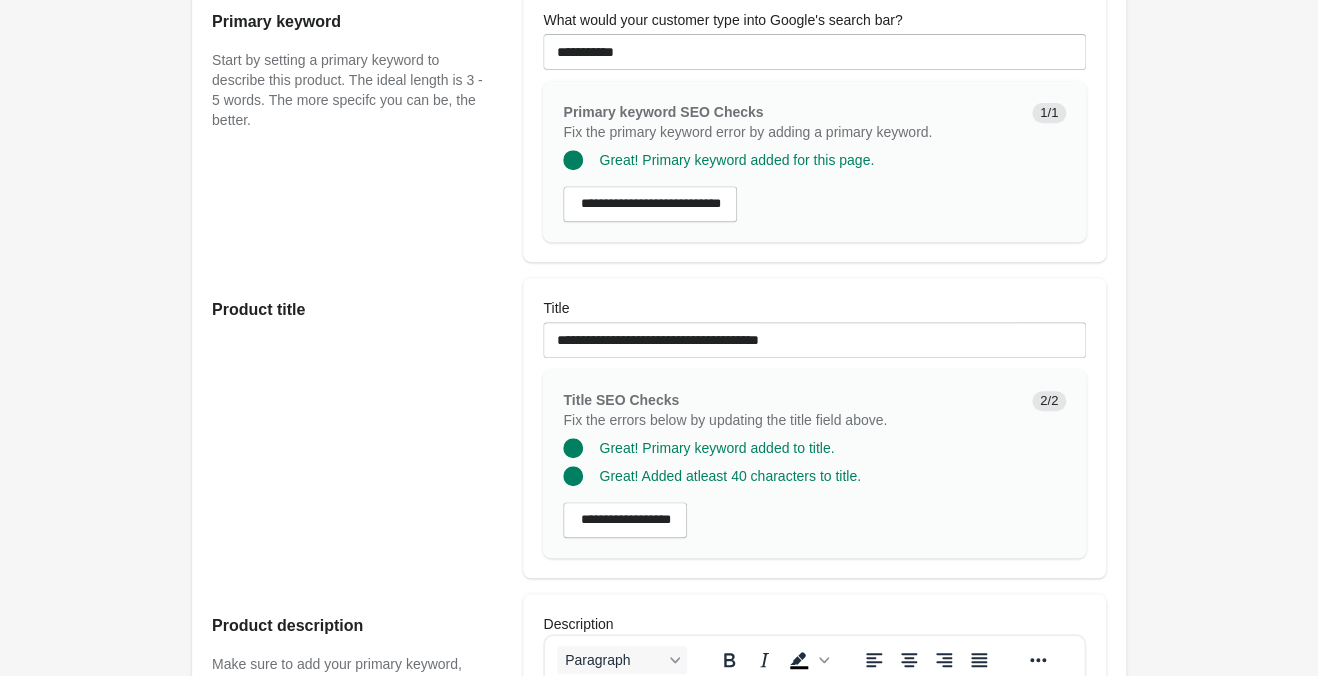 click on "Product title" at bounding box center (357, 428) 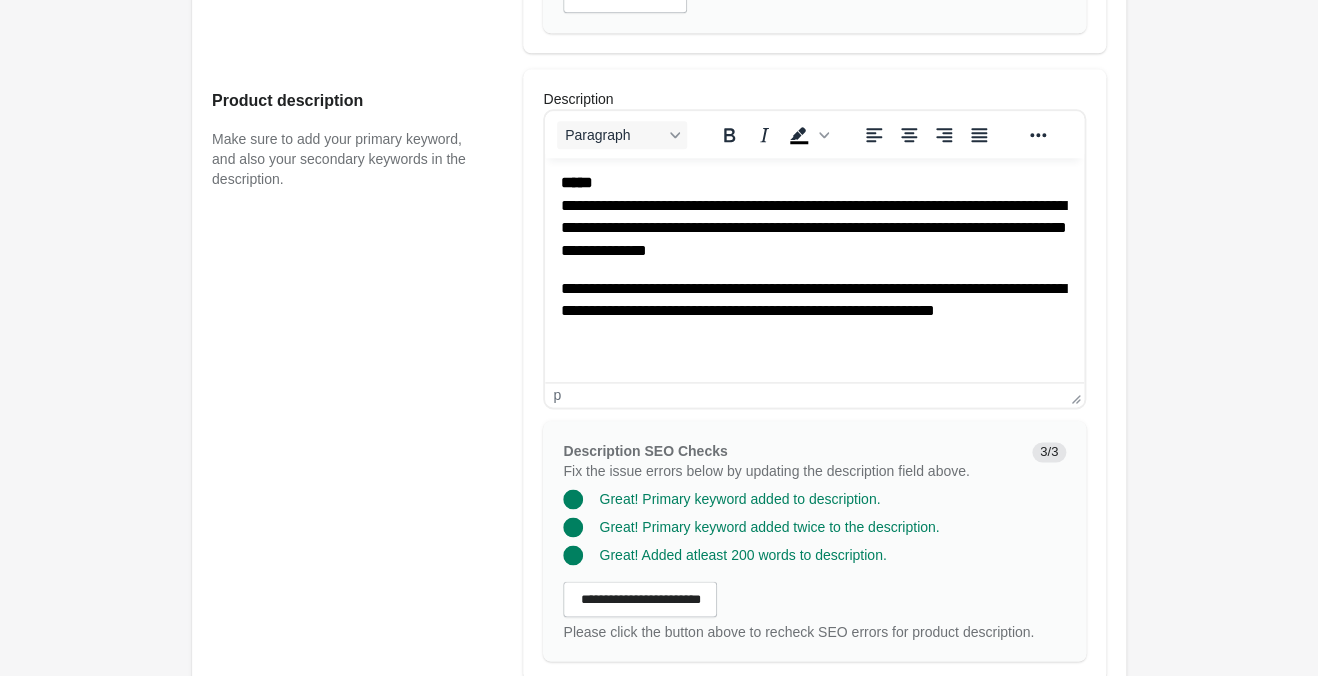 scroll, scrollTop: 1050, scrollLeft: 0, axis: vertical 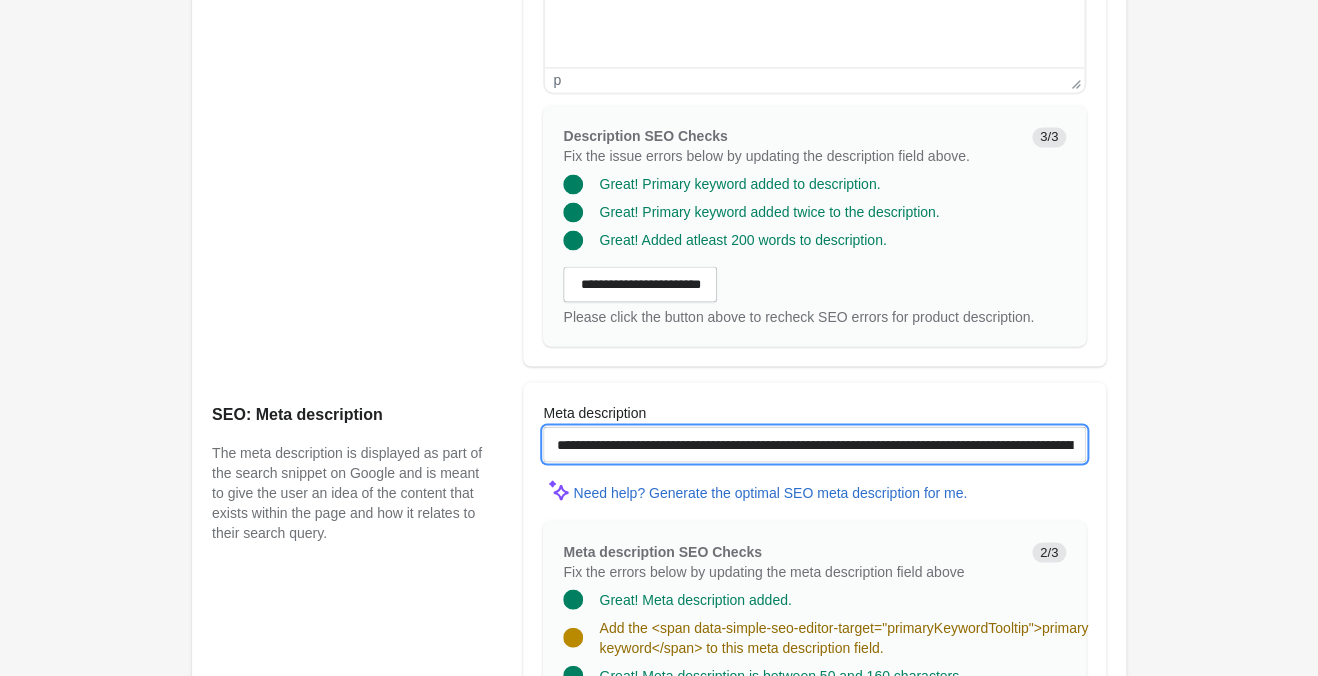 click on "**********" at bounding box center (814, 444) 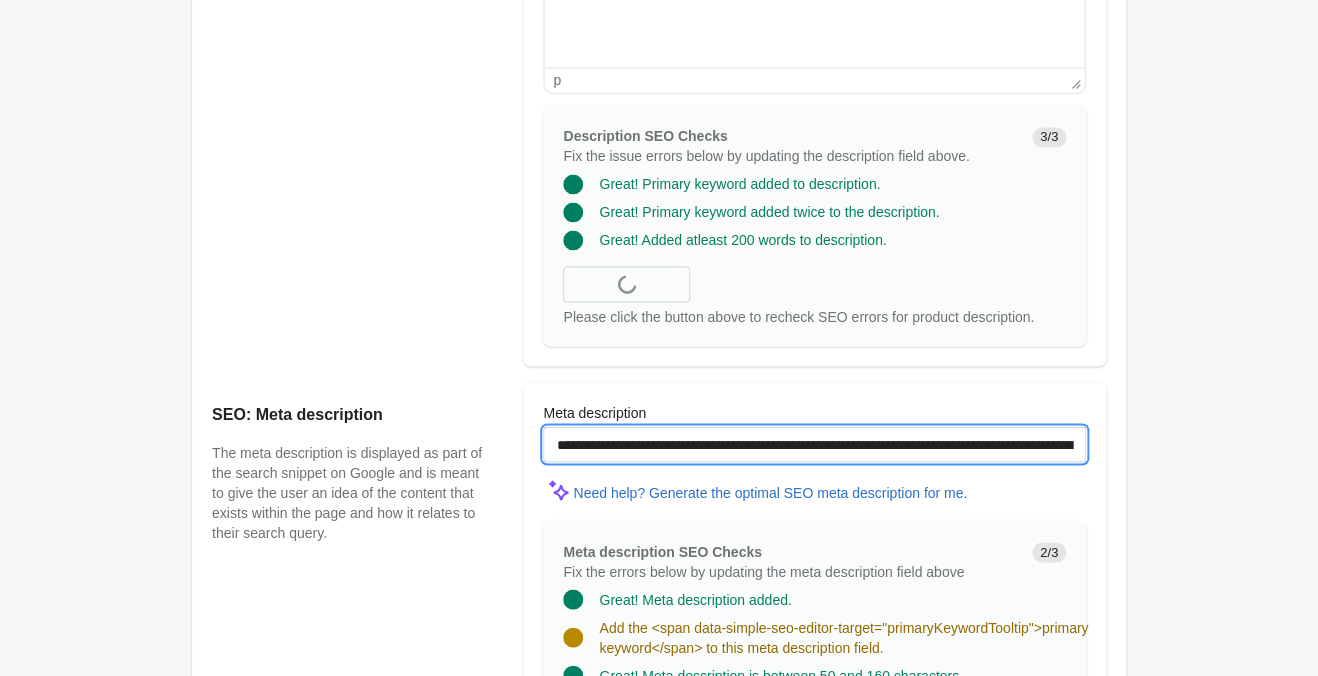 paste on "**********" 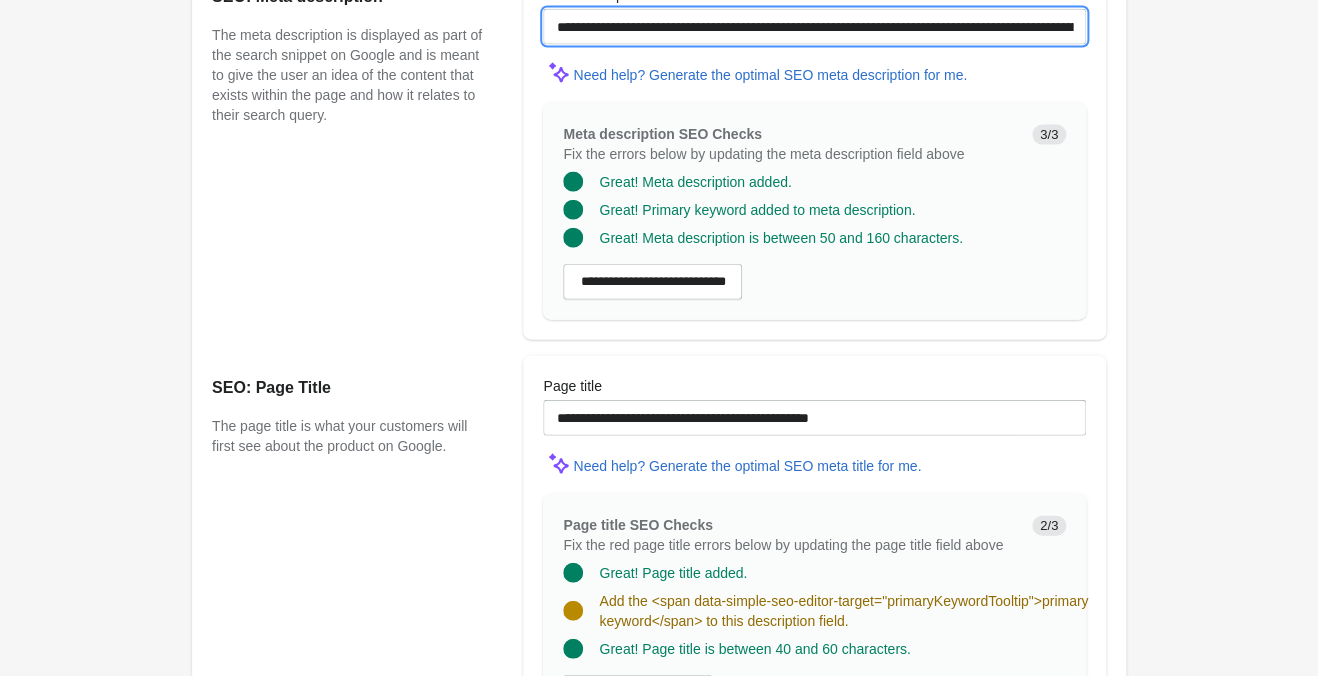scroll, scrollTop: 1470, scrollLeft: 0, axis: vertical 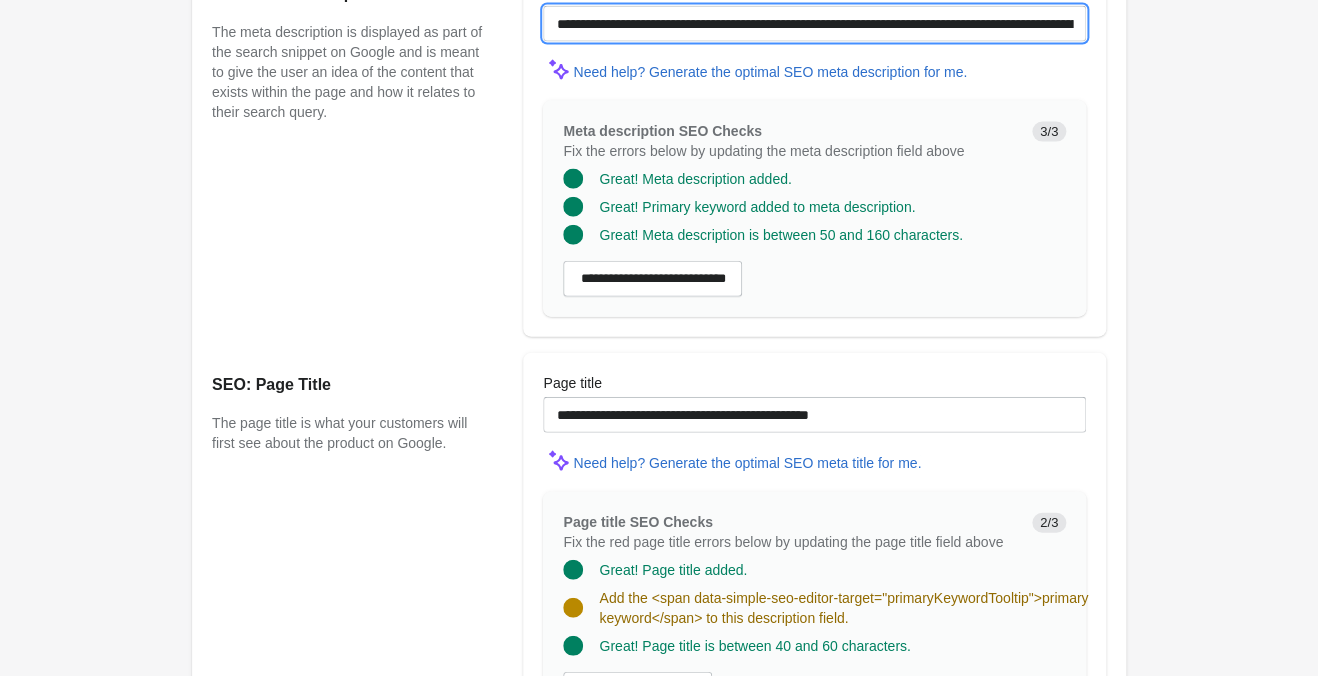 type on "**********" 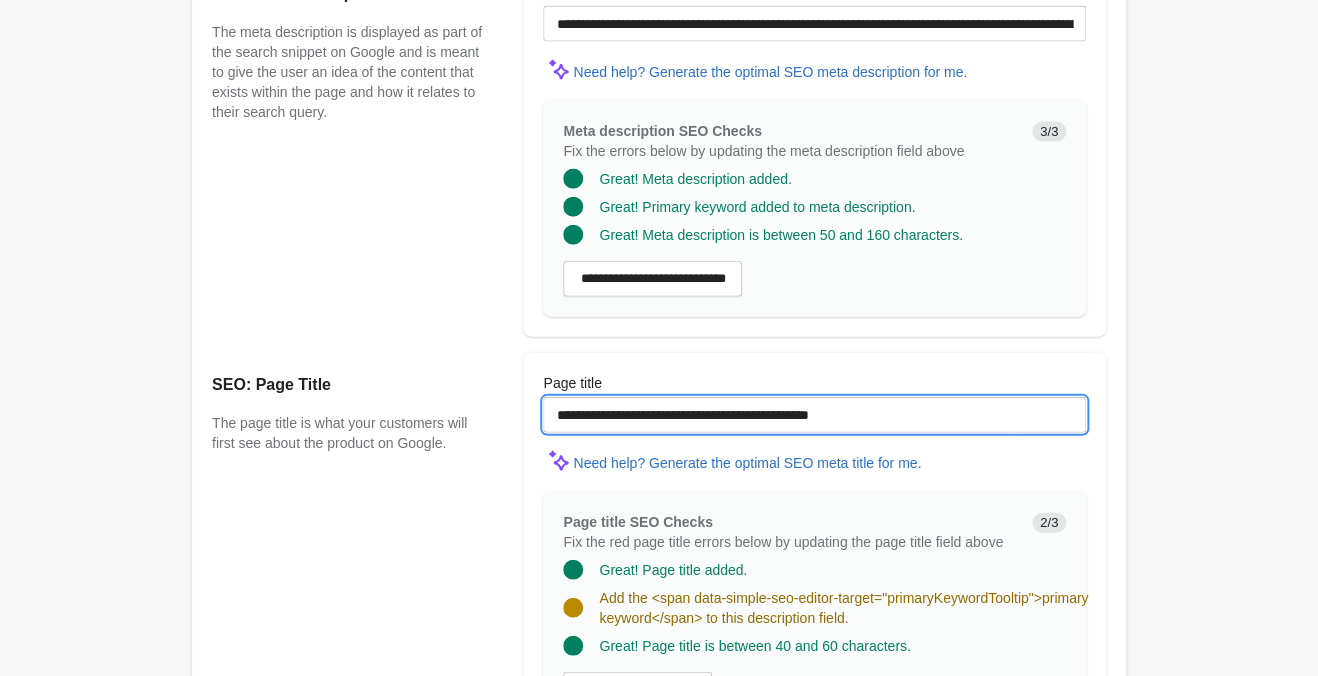 click on "**********" at bounding box center [814, 415] 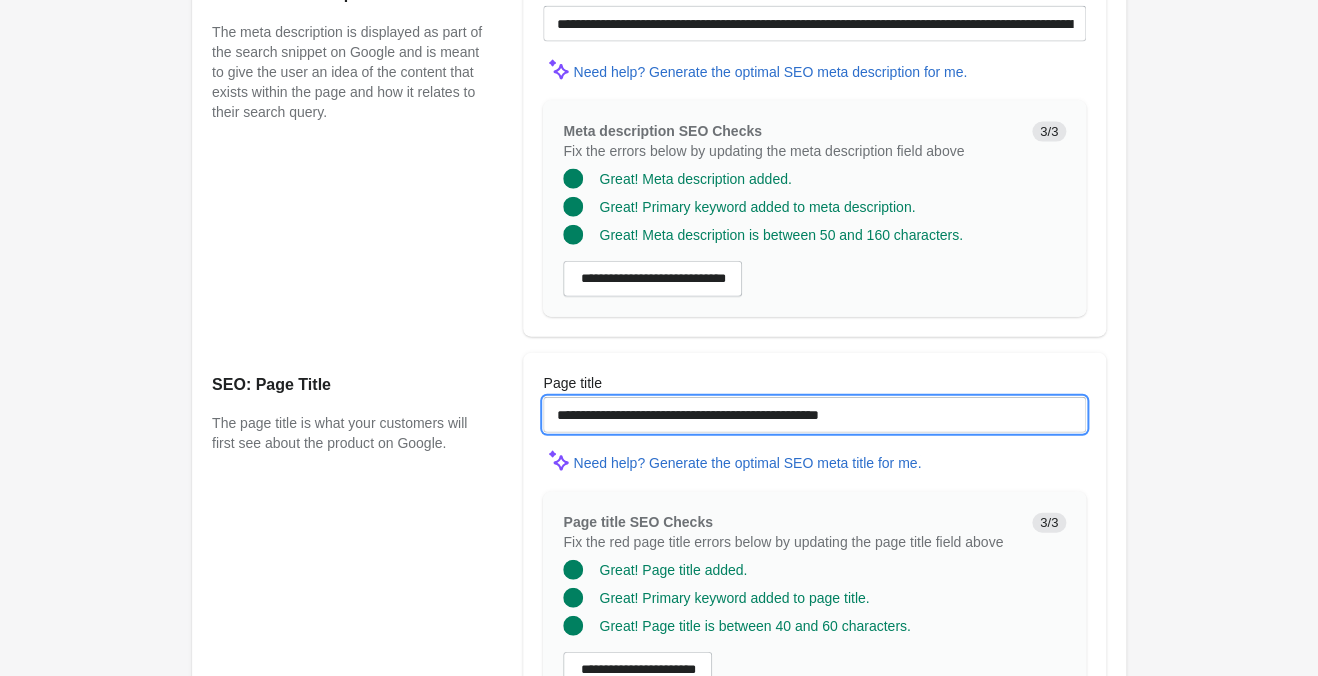 type on "**********" 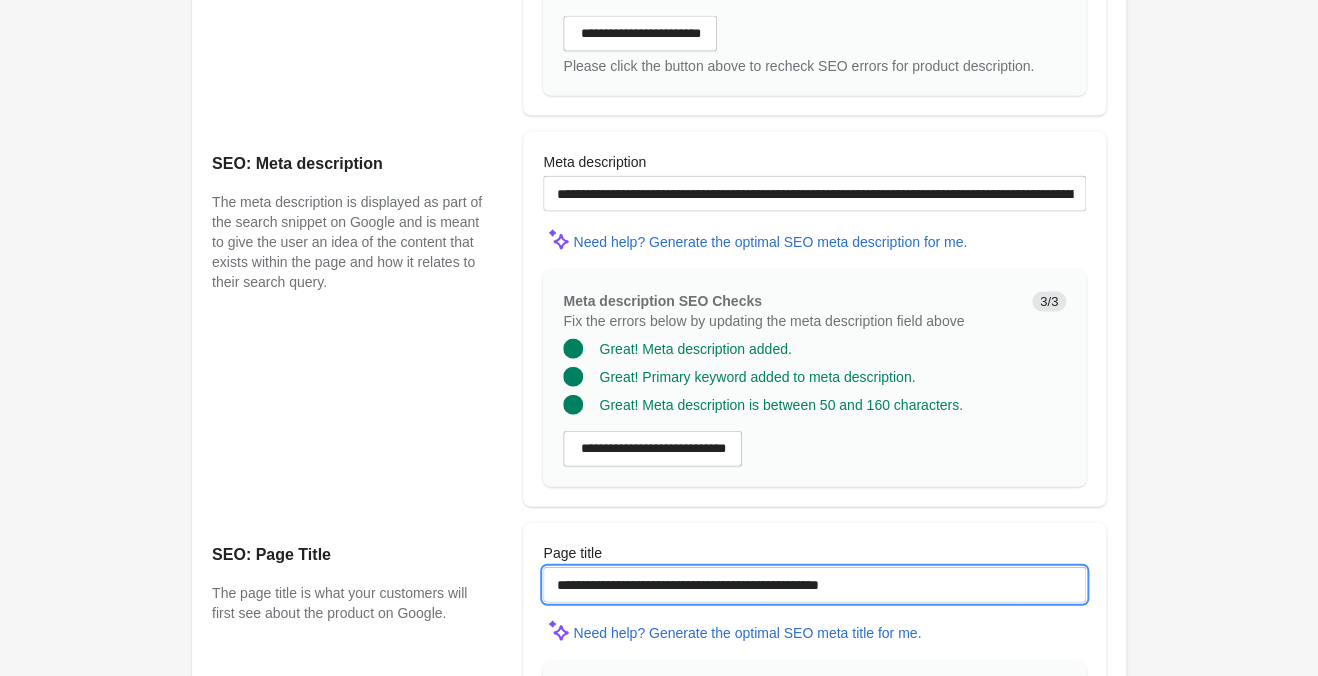 scroll, scrollTop: 1155, scrollLeft: 0, axis: vertical 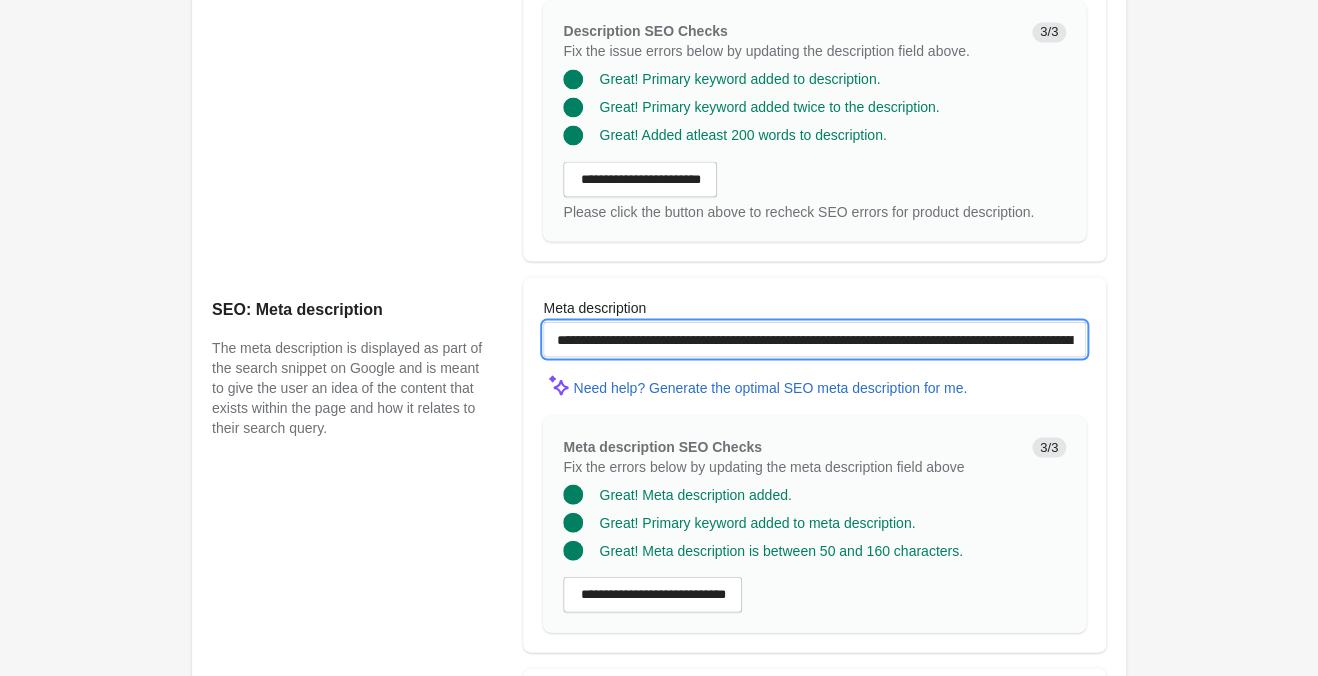 click on "**********" at bounding box center [814, 339] 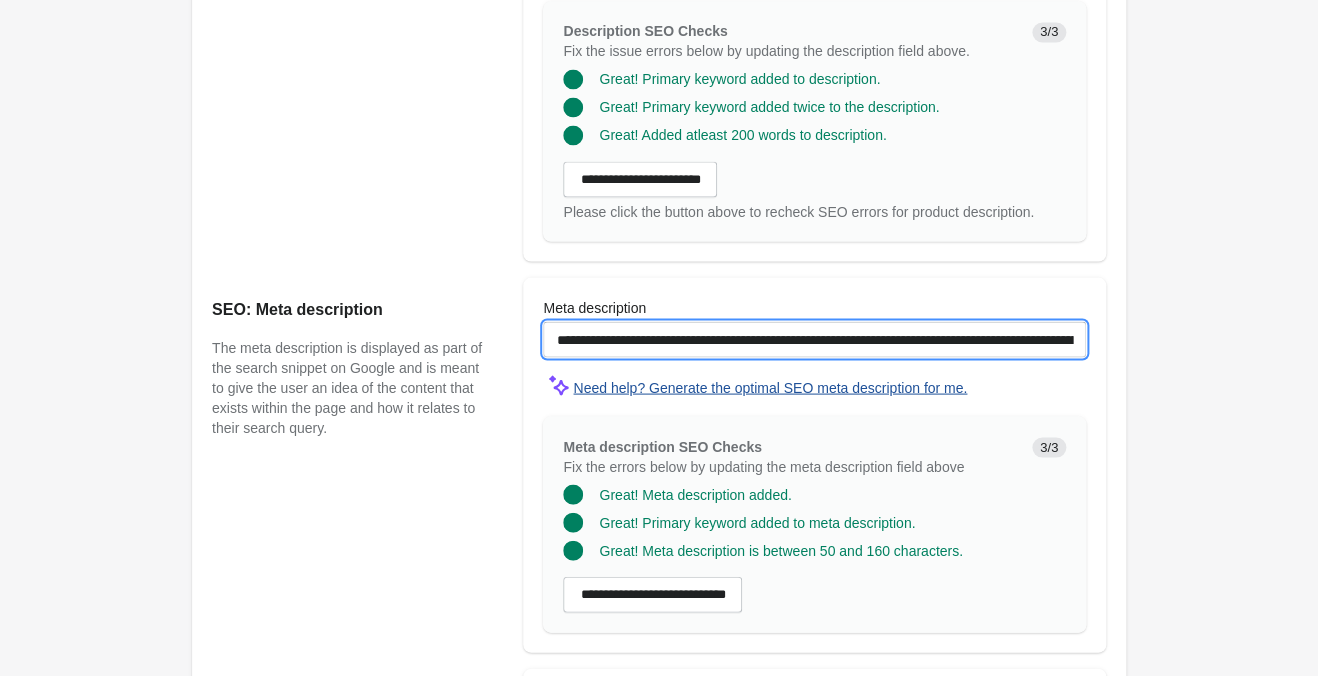 scroll, scrollTop: 840, scrollLeft: 0, axis: vertical 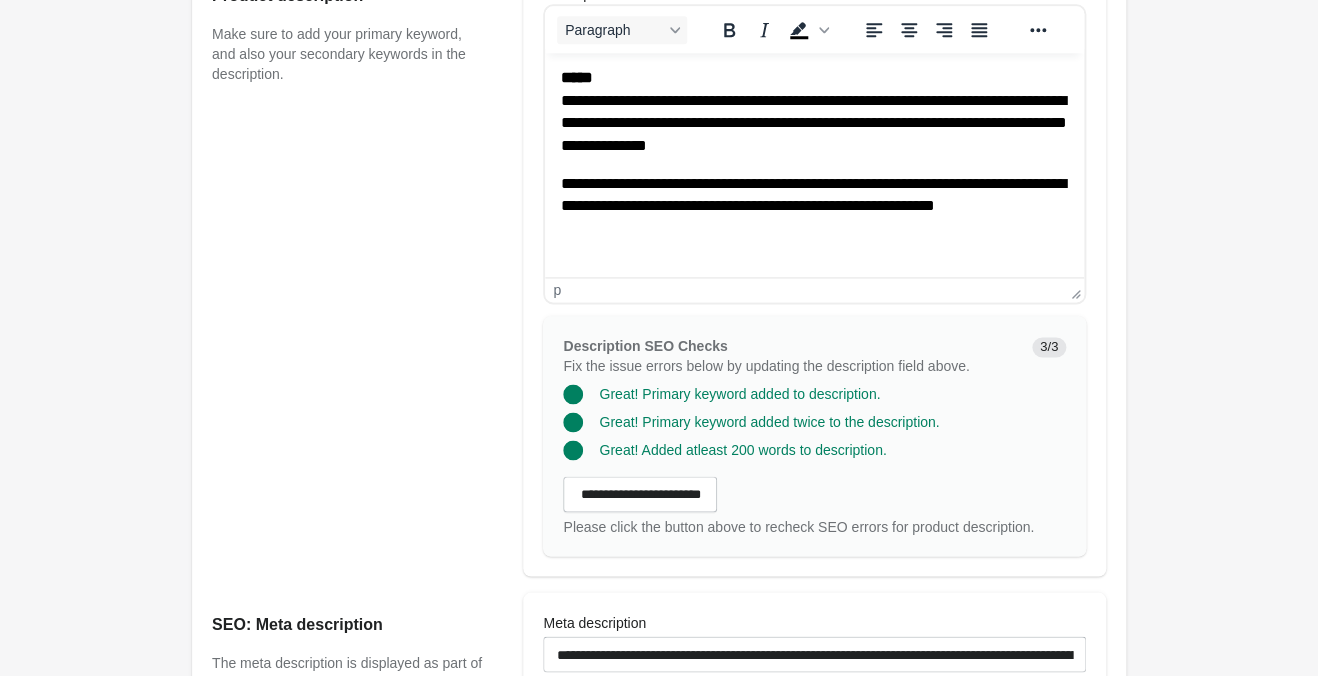 click on "**********" at bounding box center [814, -94] 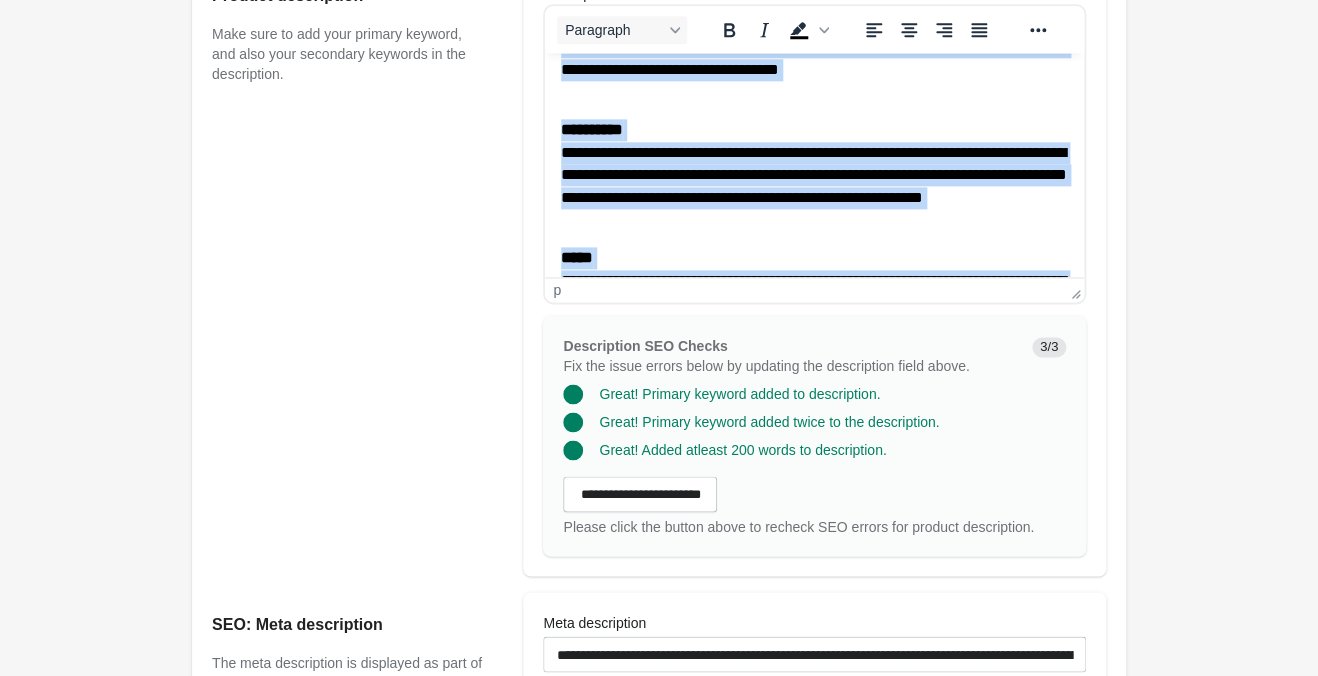 scroll, scrollTop: 221, scrollLeft: 0, axis: vertical 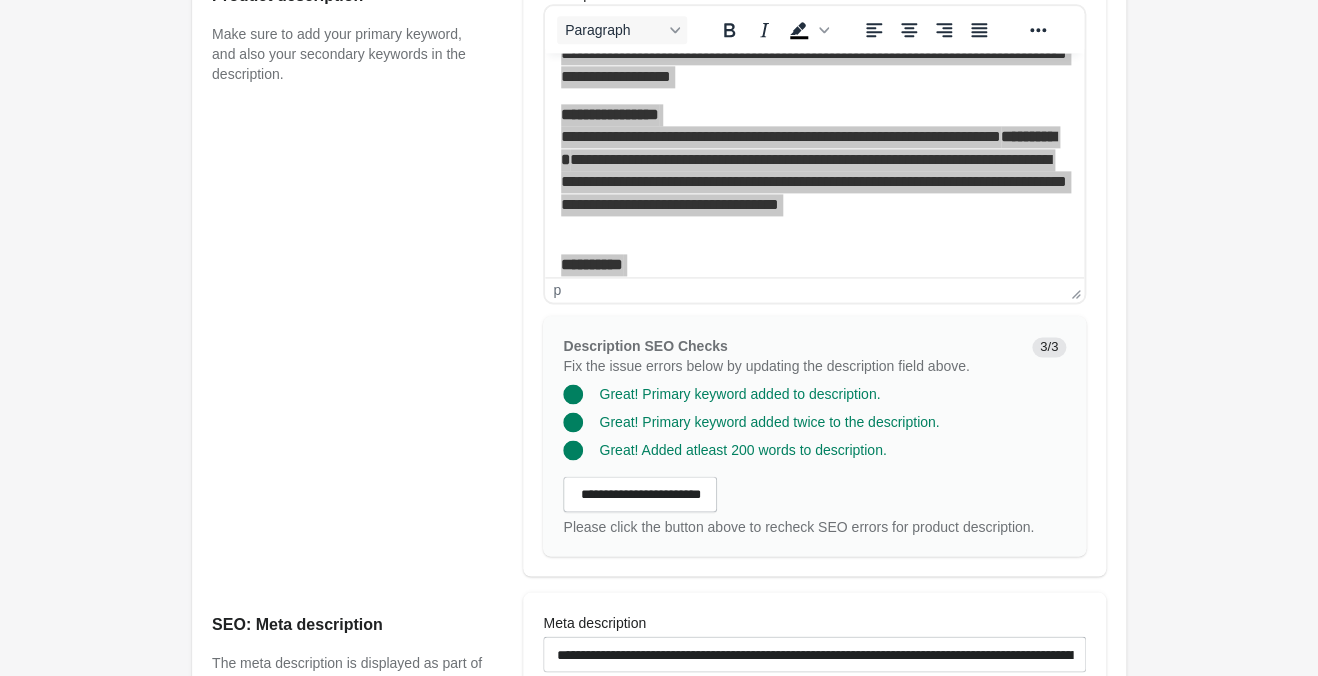 click on "Purple Awakening Sun Short
Open on Shopify
Open on Shopify" at bounding box center (659, 301) 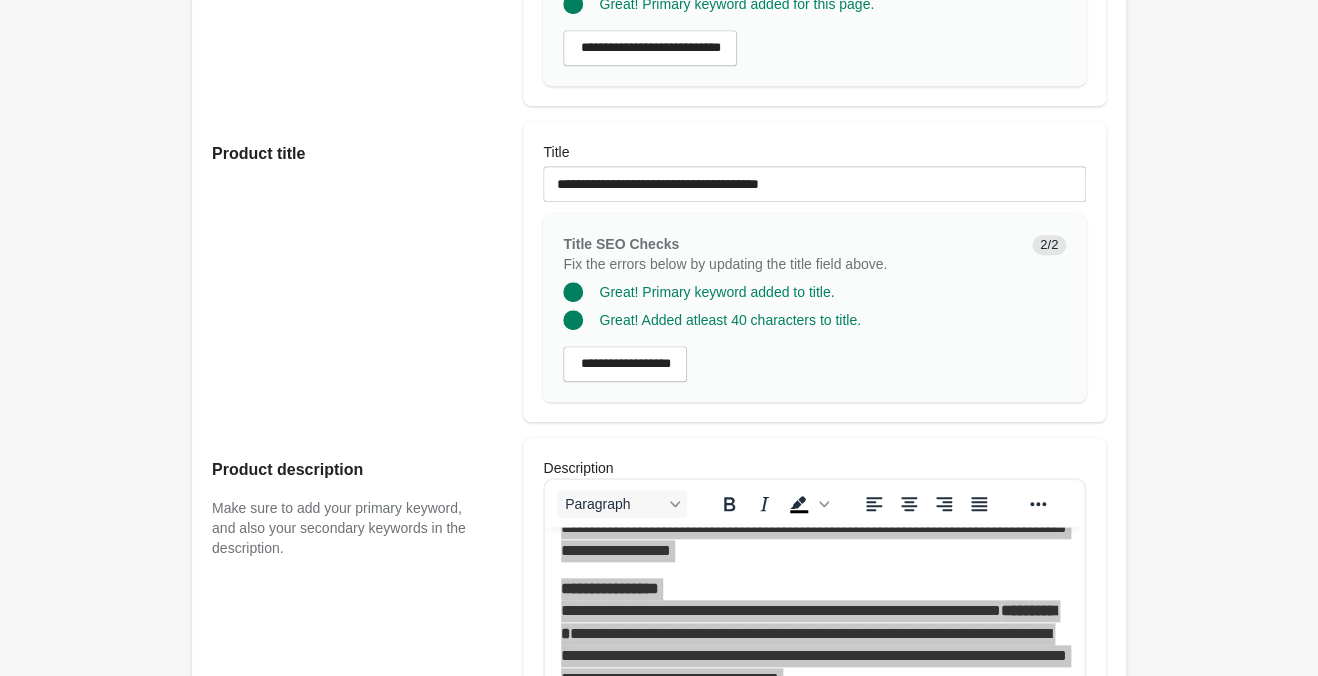 scroll, scrollTop: 315, scrollLeft: 0, axis: vertical 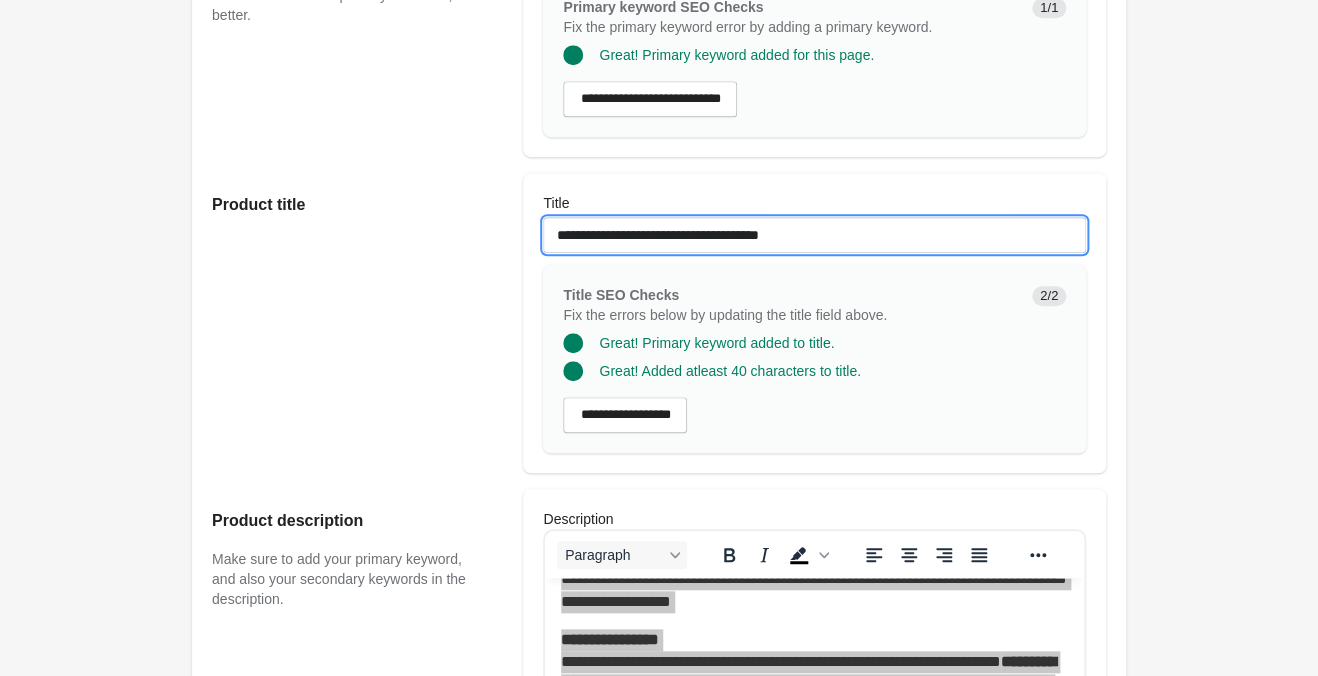 click on "**********" at bounding box center [814, 235] 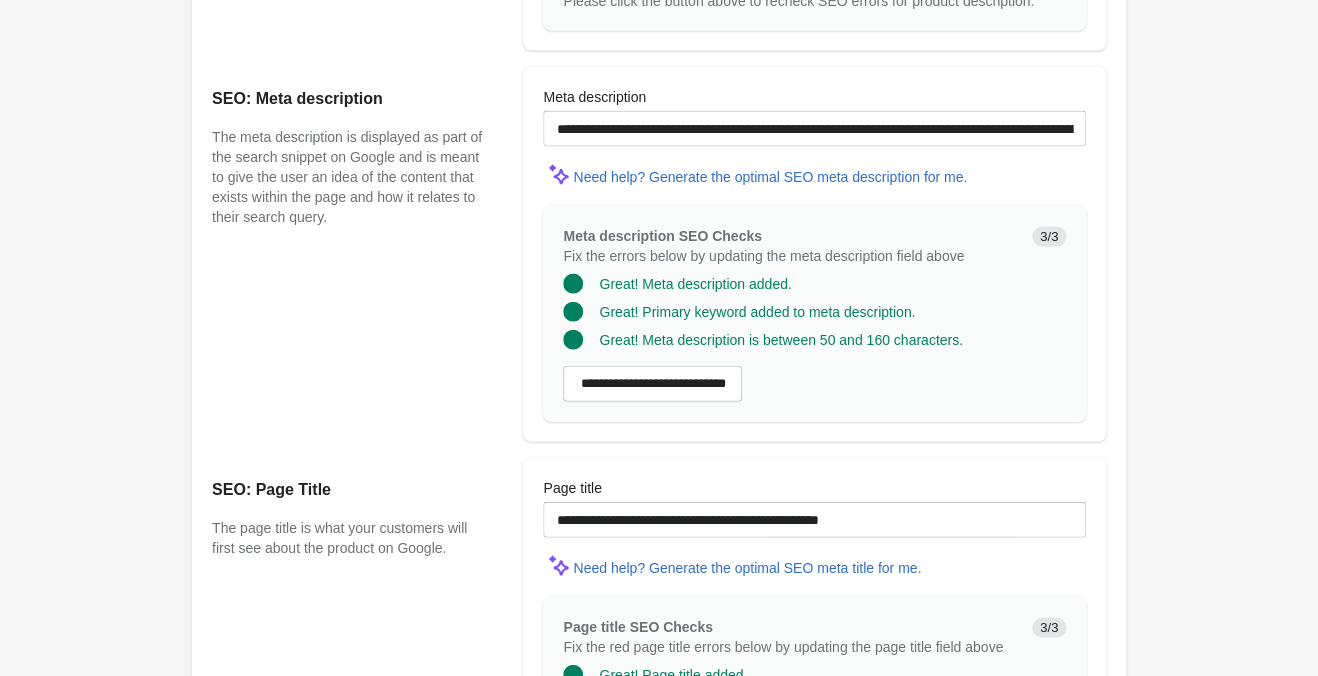 scroll, scrollTop: 1604, scrollLeft: 0, axis: vertical 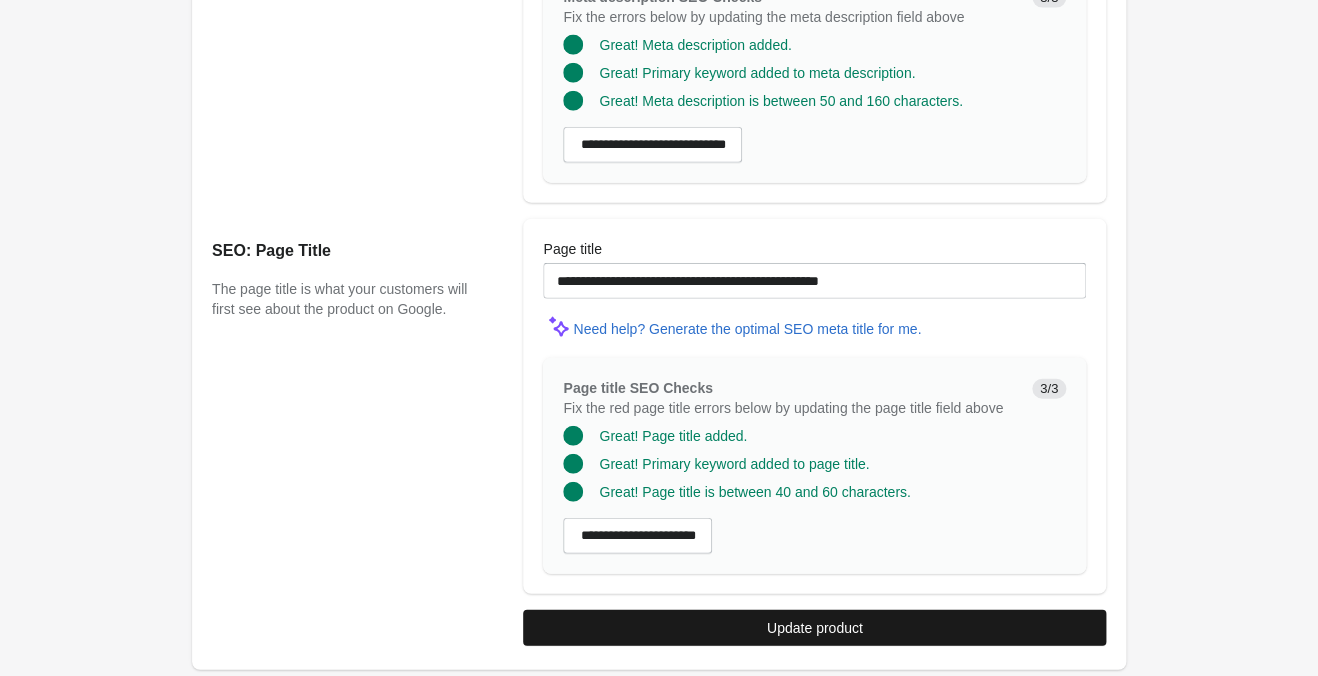 click on "Update product" at bounding box center [814, 628] 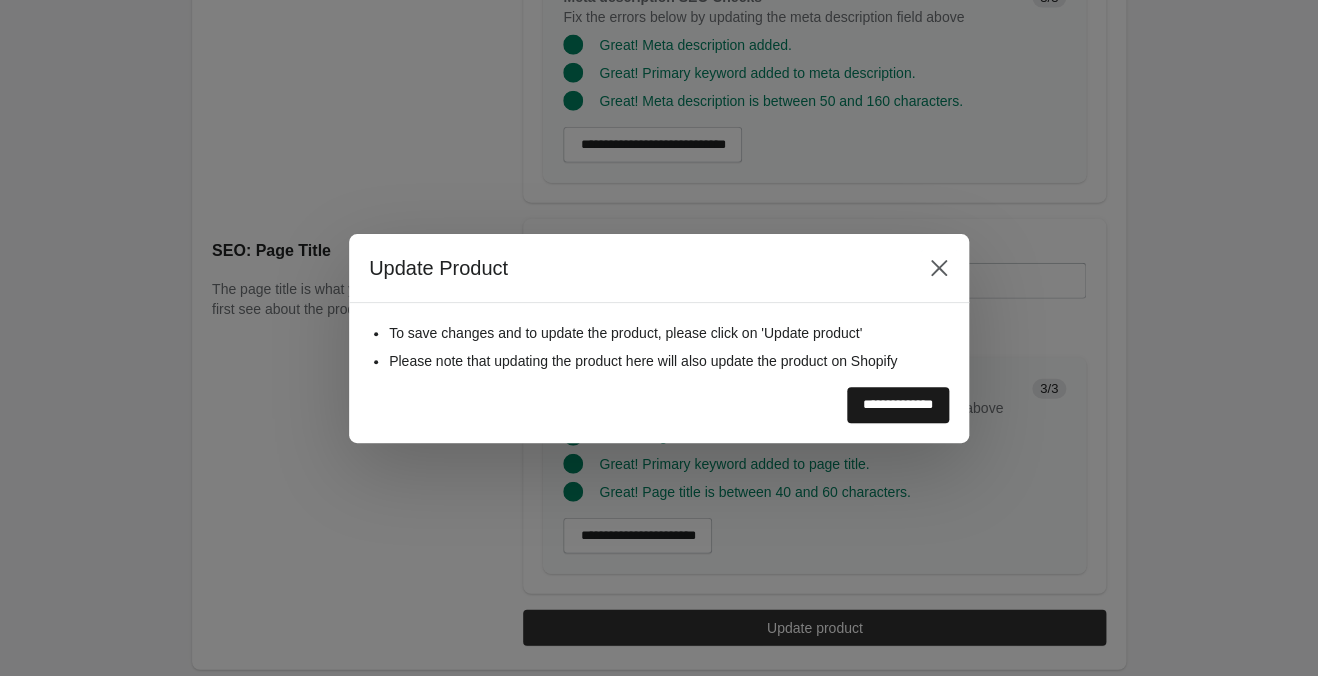 click on "**********" at bounding box center (898, 405) 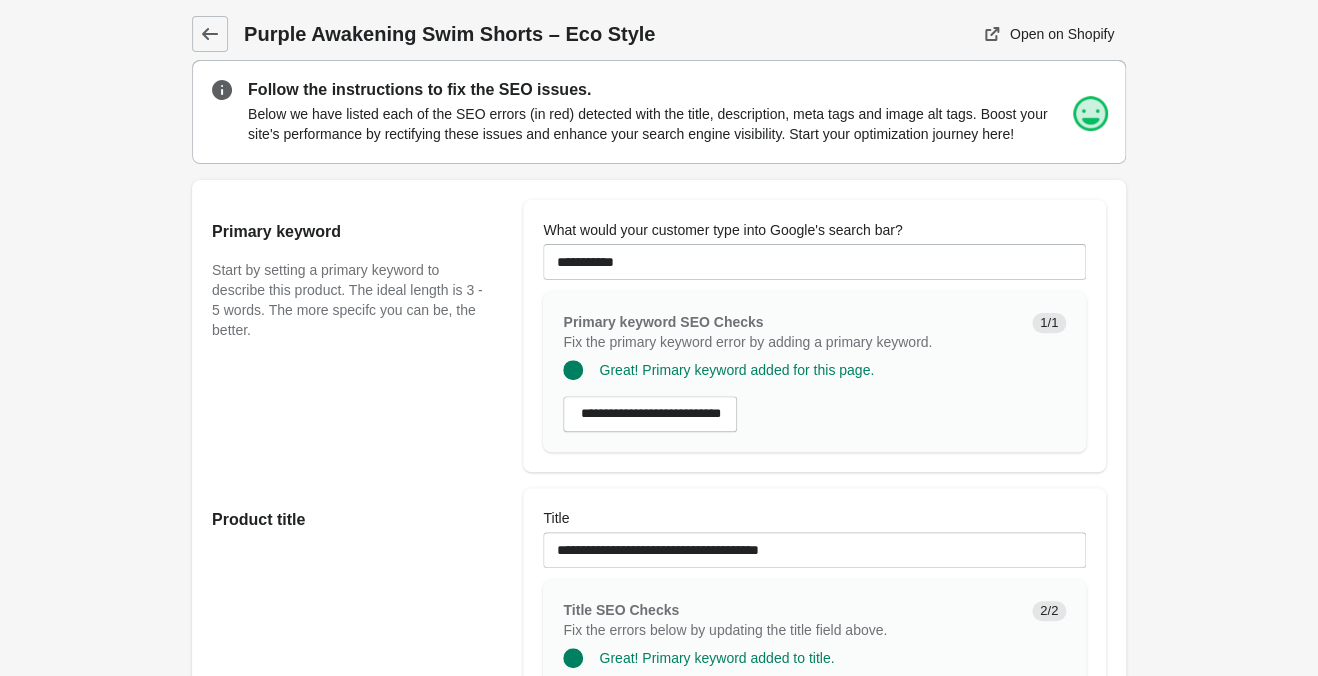 scroll, scrollTop: 0, scrollLeft: 0, axis: both 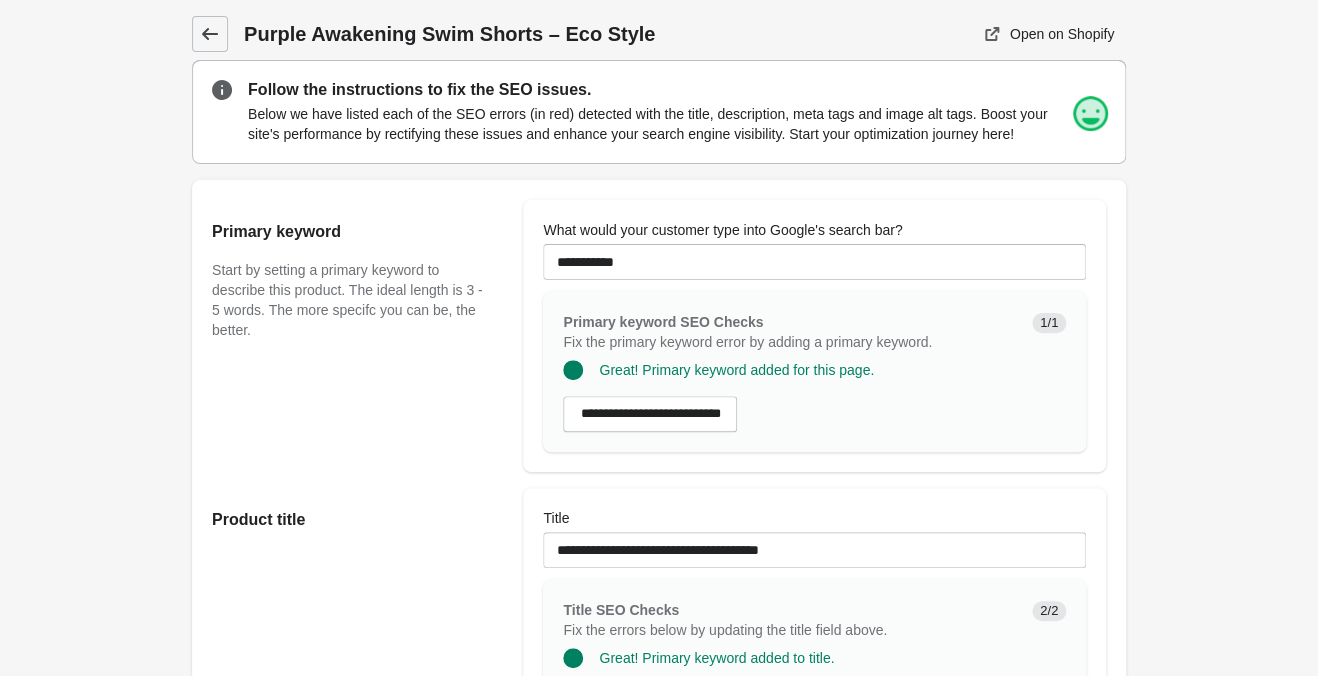 click at bounding box center [210, 34] 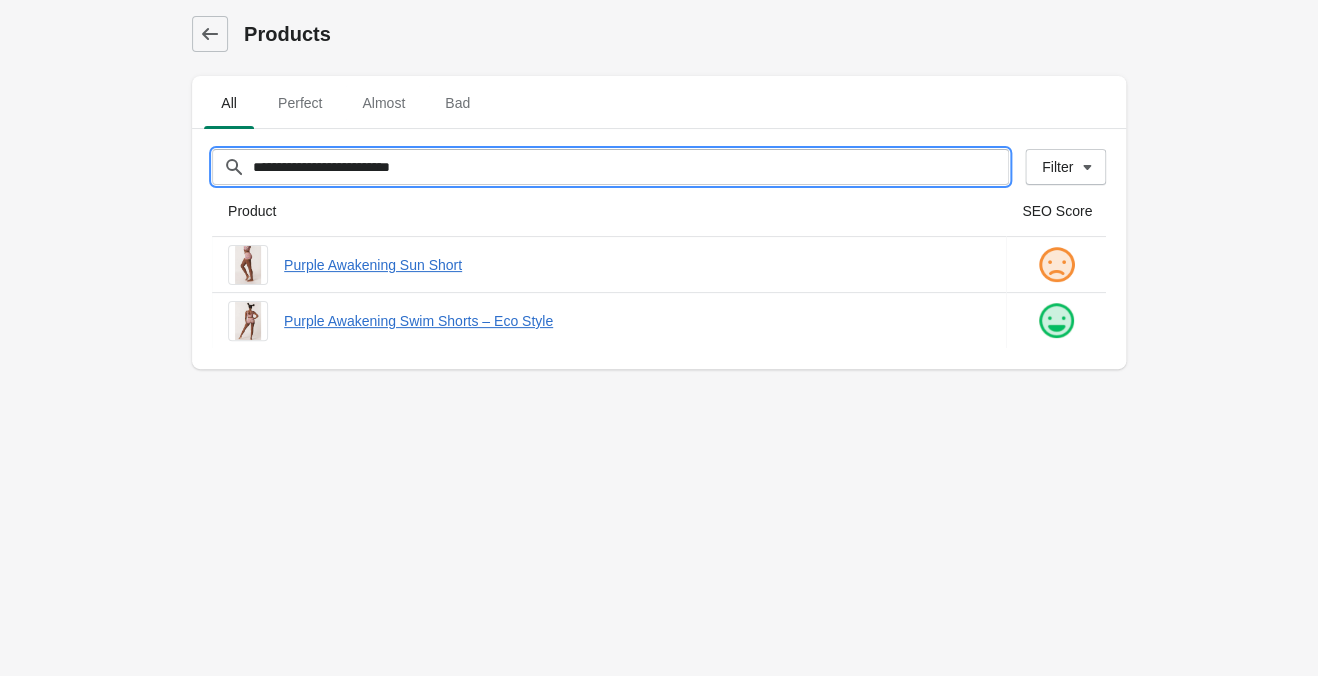 drag, startPoint x: 668, startPoint y: 156, endPoint x: -33, endPoint y: 113, distance: 702.31757 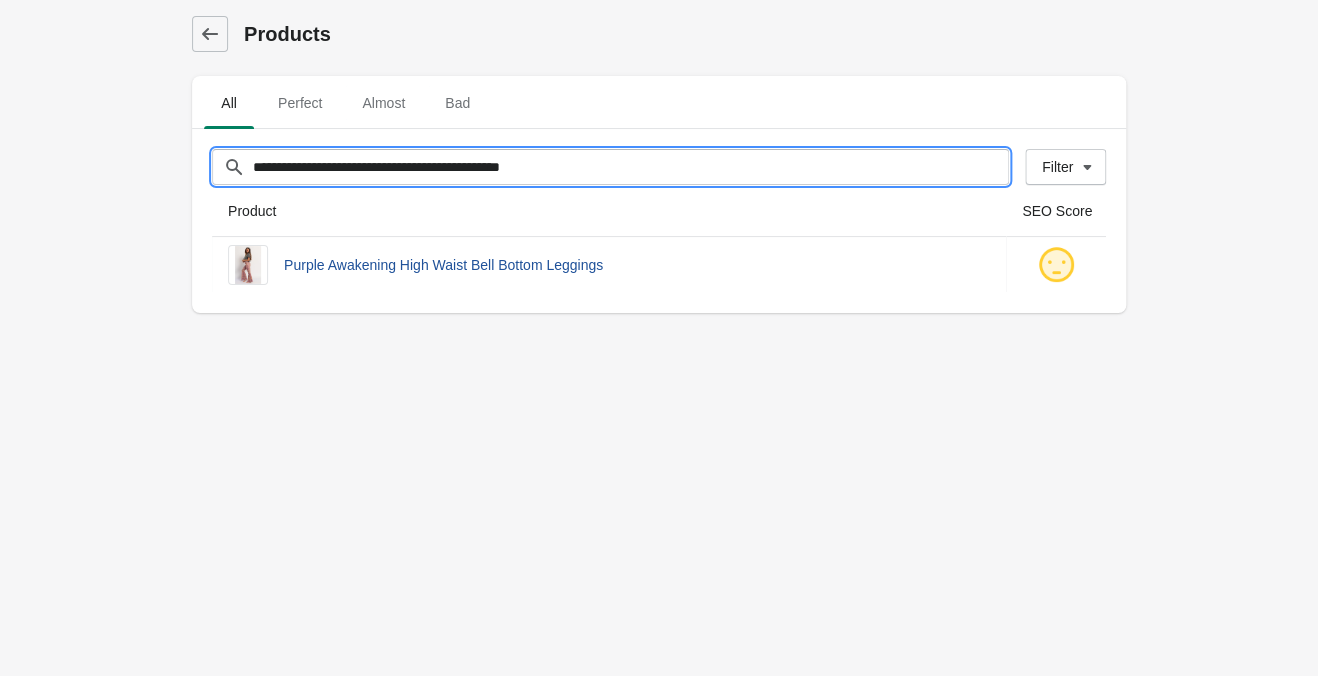 type on "**********" 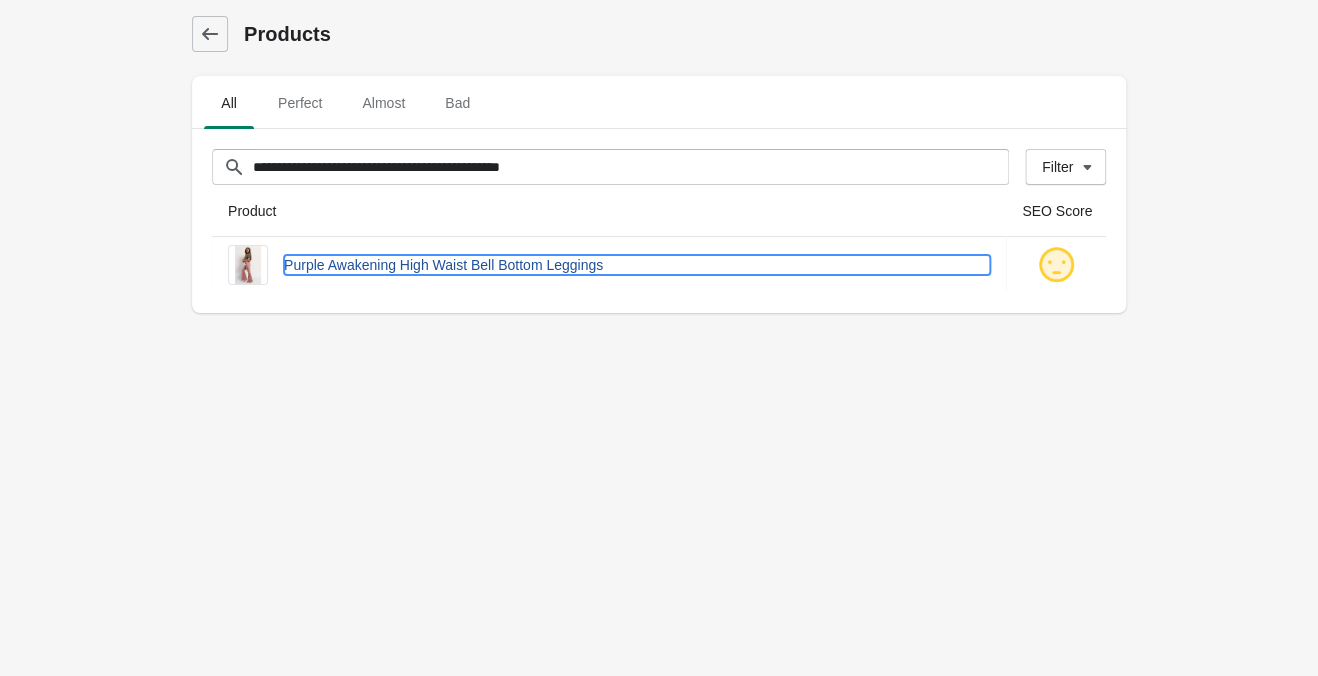 click on "Purple Awakening High Waist Bell Bottom Leggings" at bounding box center (637, 265) 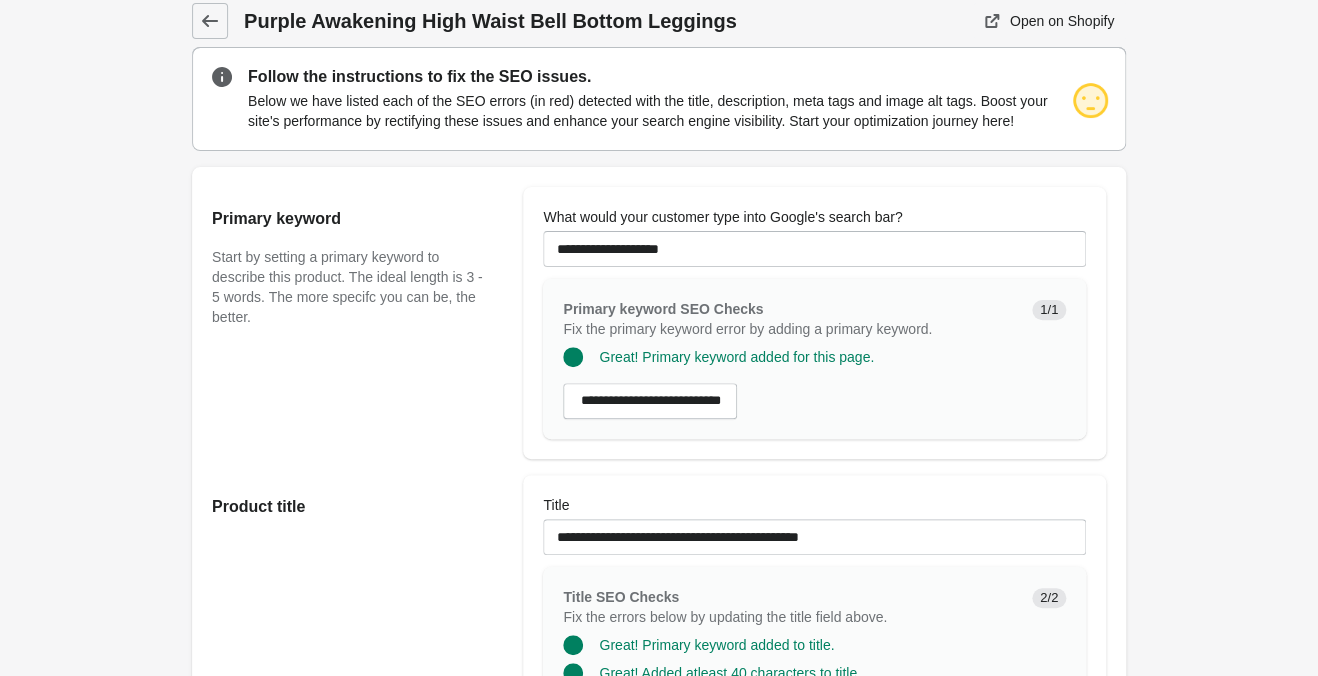 scroll, scrollTop: 0, scrollLeft: 0, axis: both 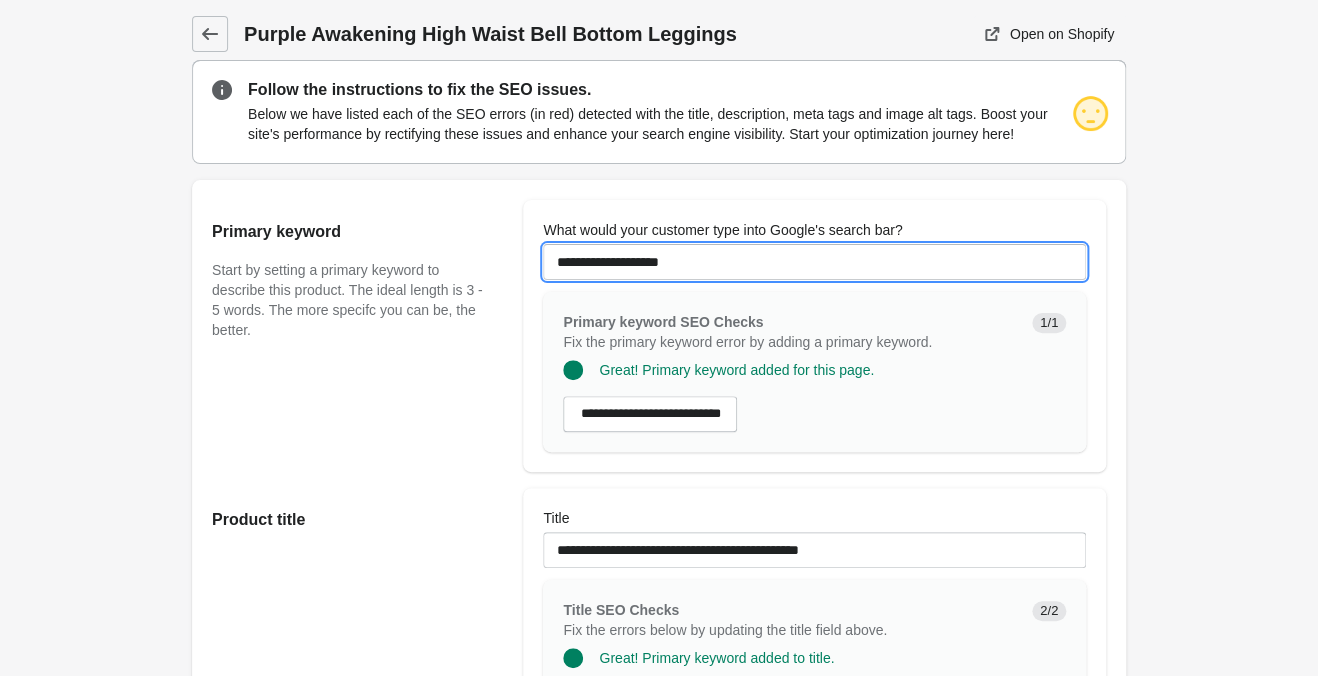 drag, startPoint x: 711, startPoint y: 257, endPoint x: 375, endPoint y: 223, distance: 337.71585 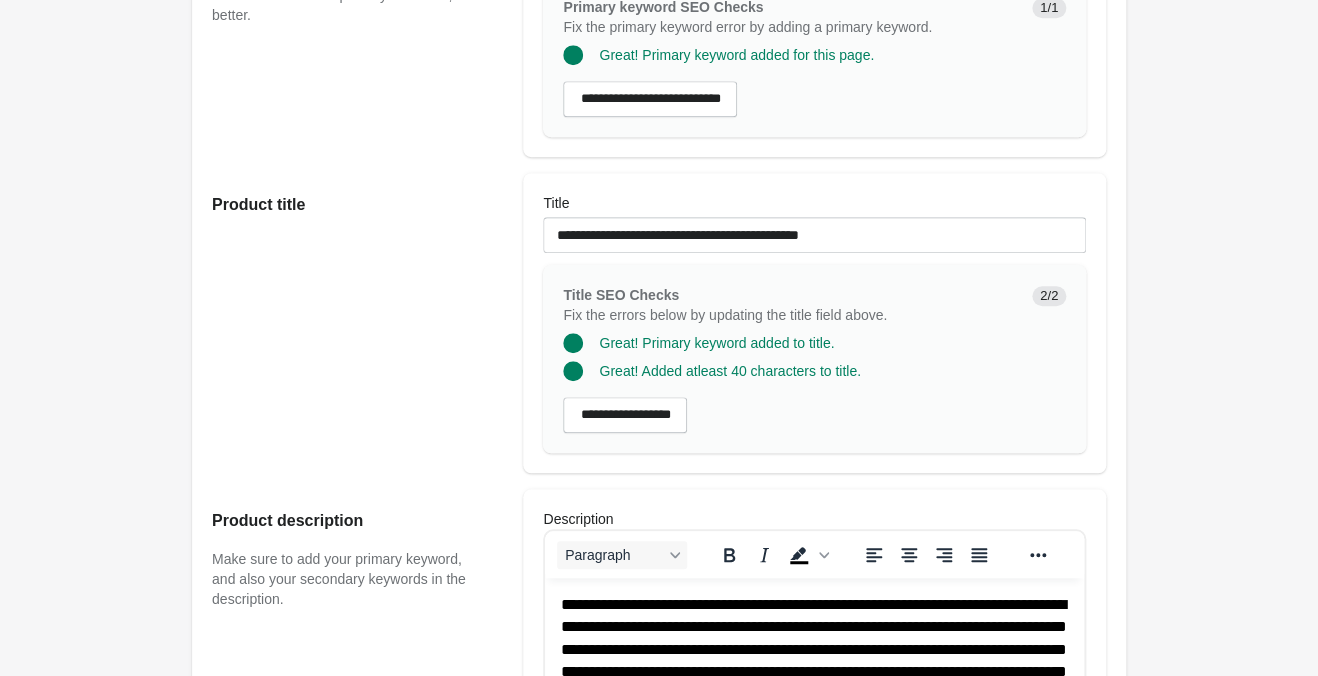 click at bounding box center [814, 259] 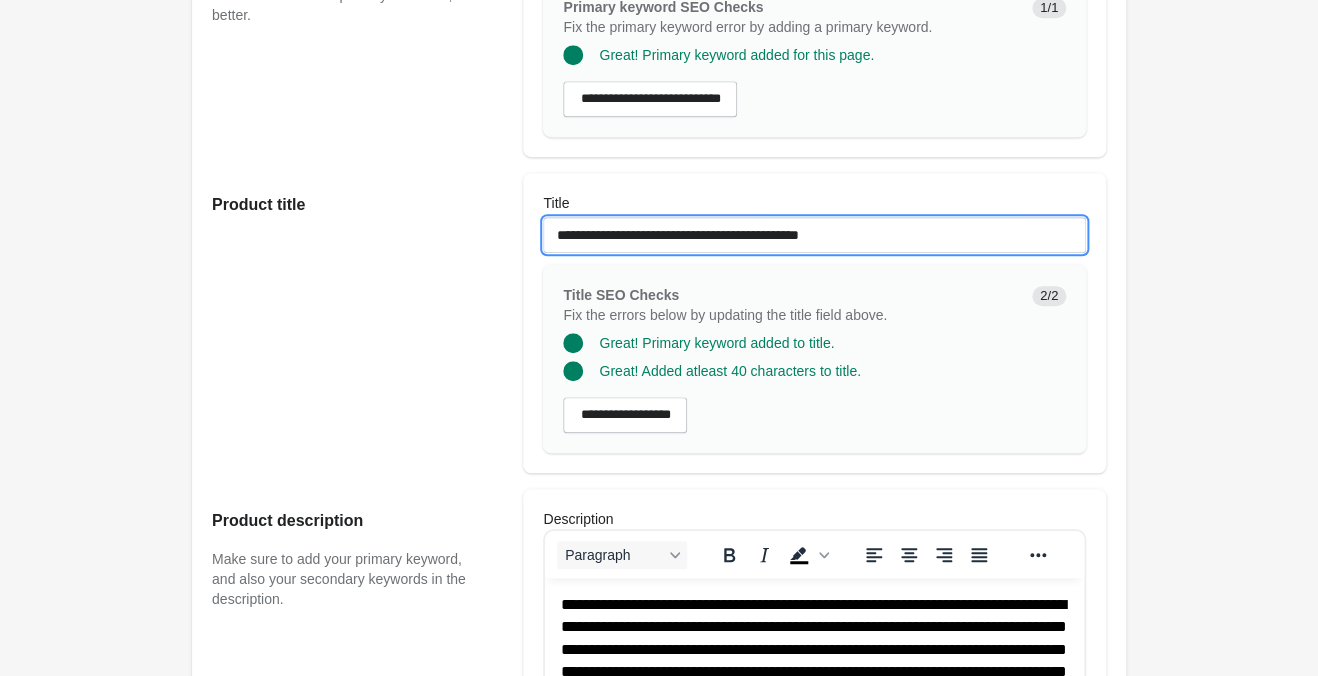 click on "**********" at bounding box center (814, 235) 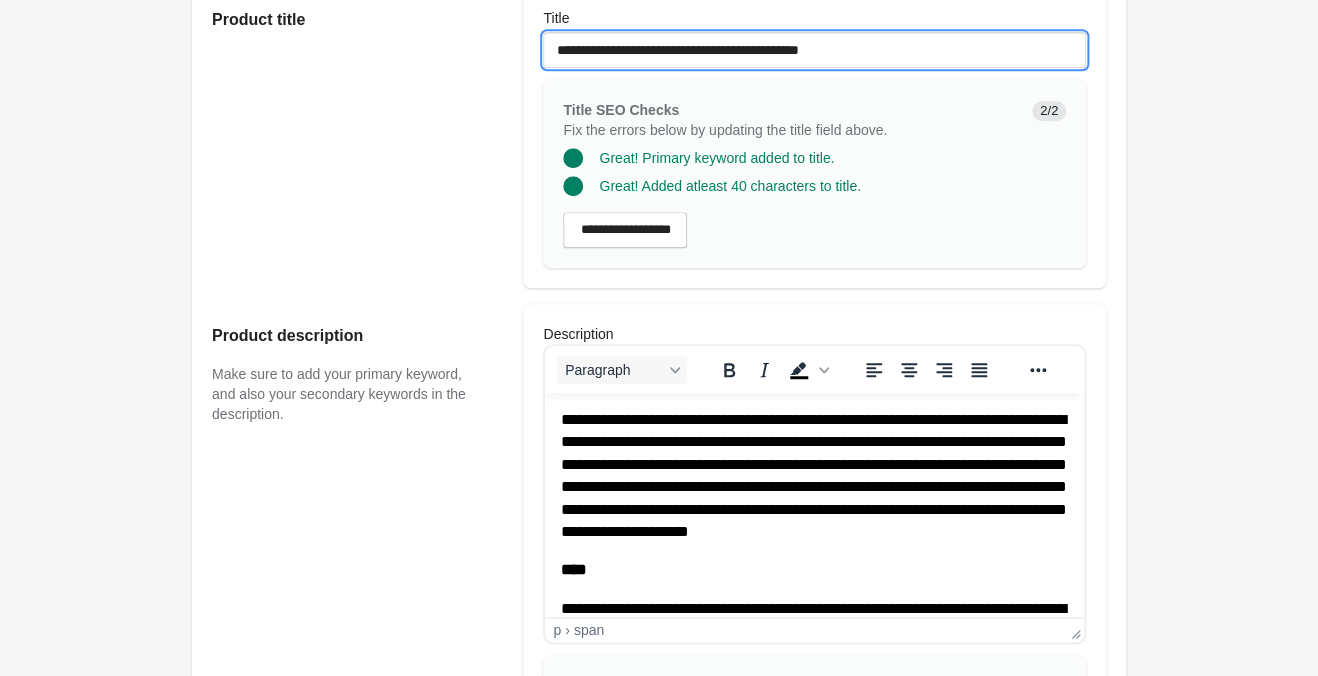 scroll, scrollTop: 630, scrollLeft: 0, axis: vertical 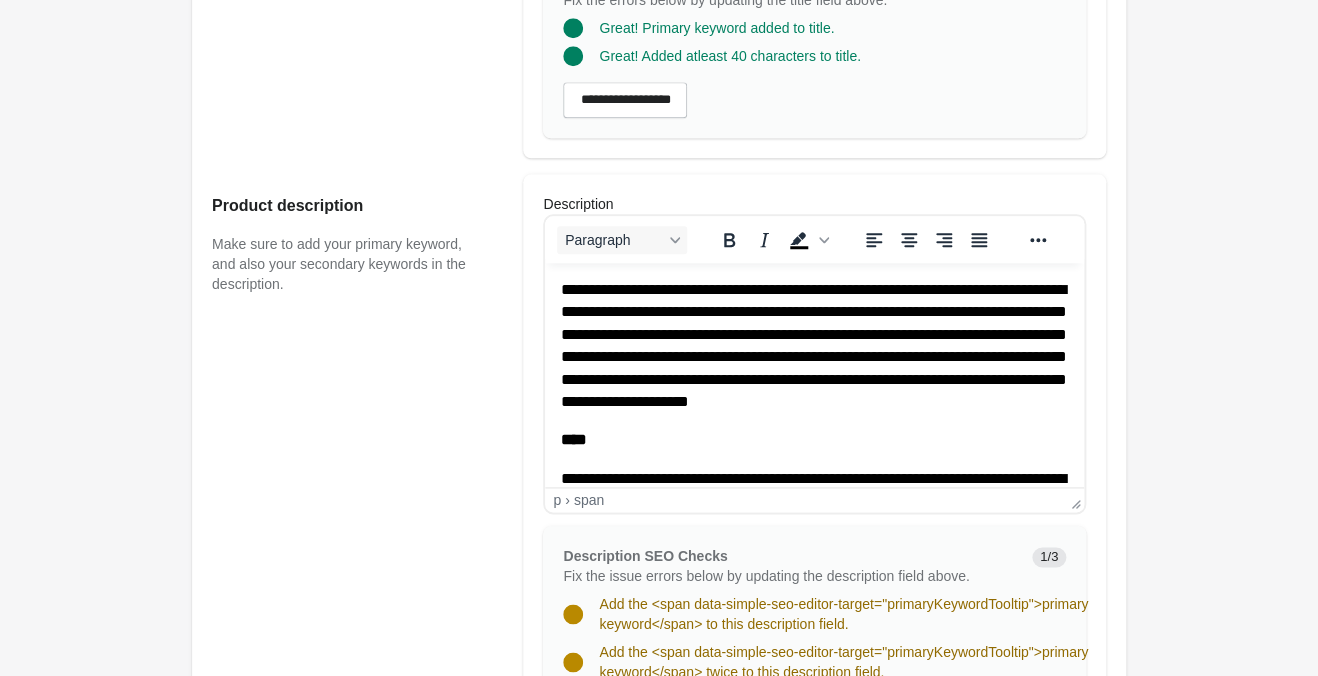 click on "**********" at bounding box center (814, 345) 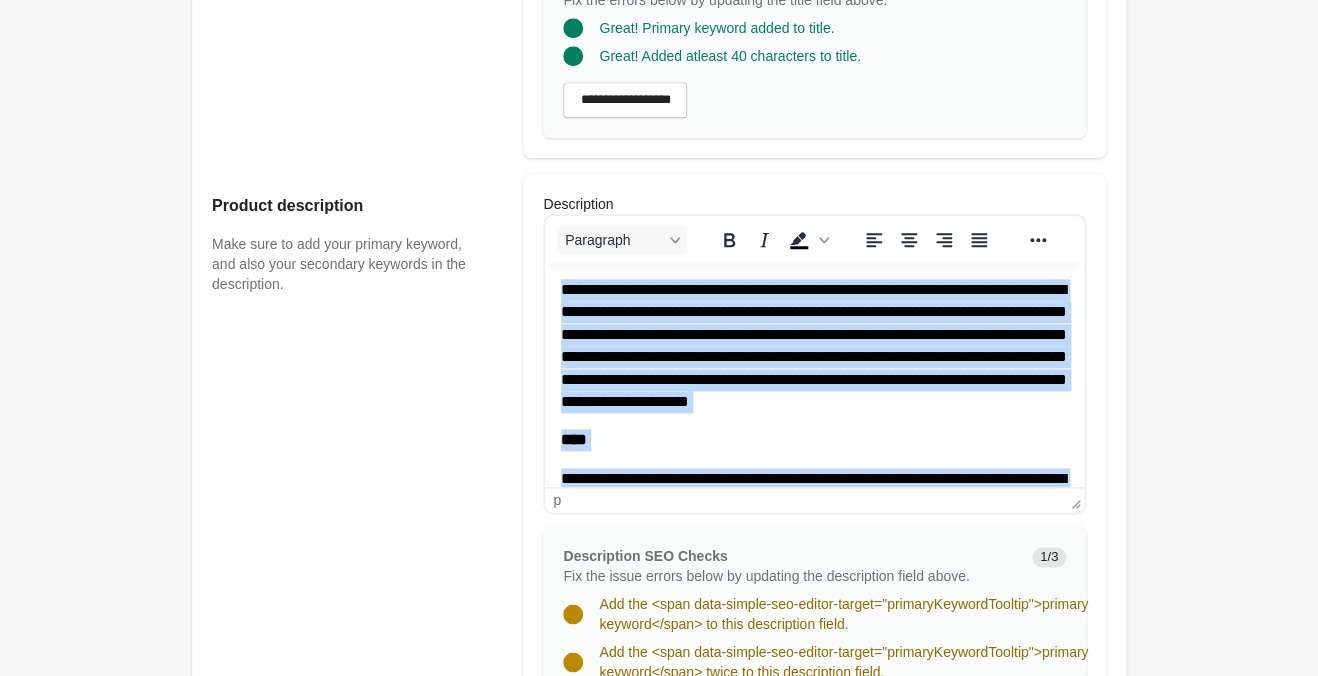 scroll, scrollTop: 945, scrollLeft: 0, axis: vertical 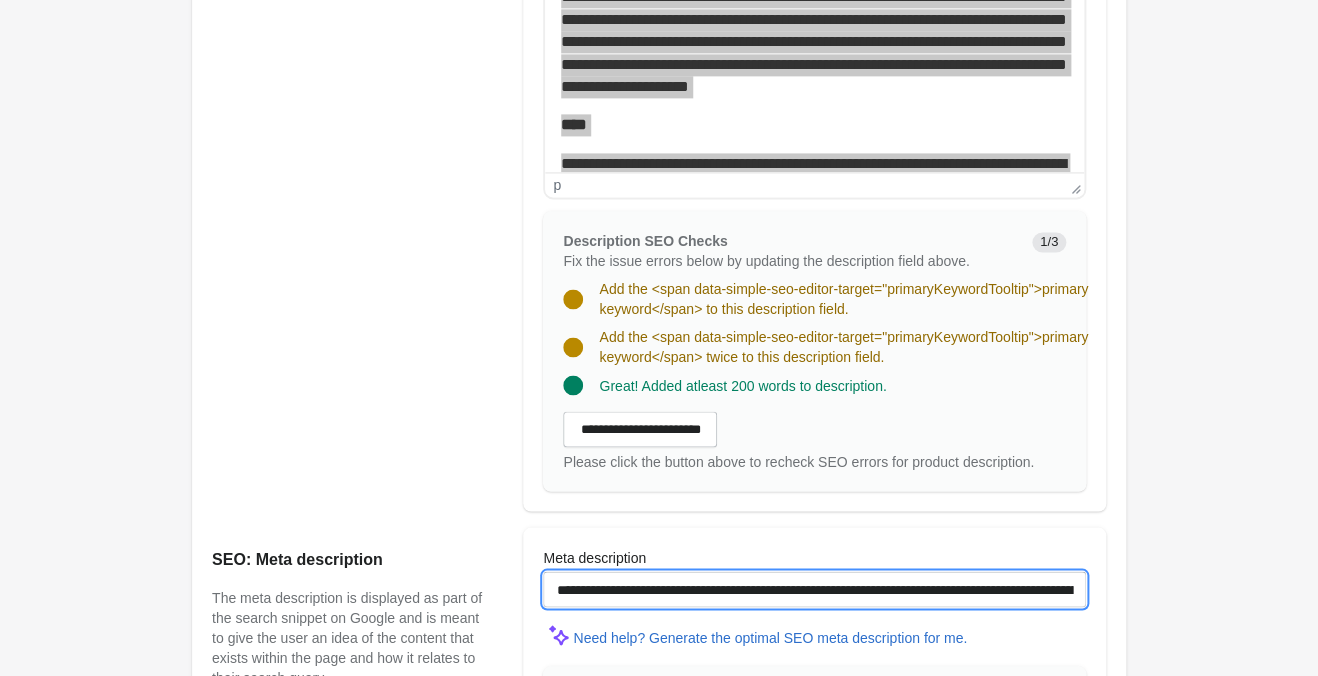 click on "**********" at bounding box center [814, 589] 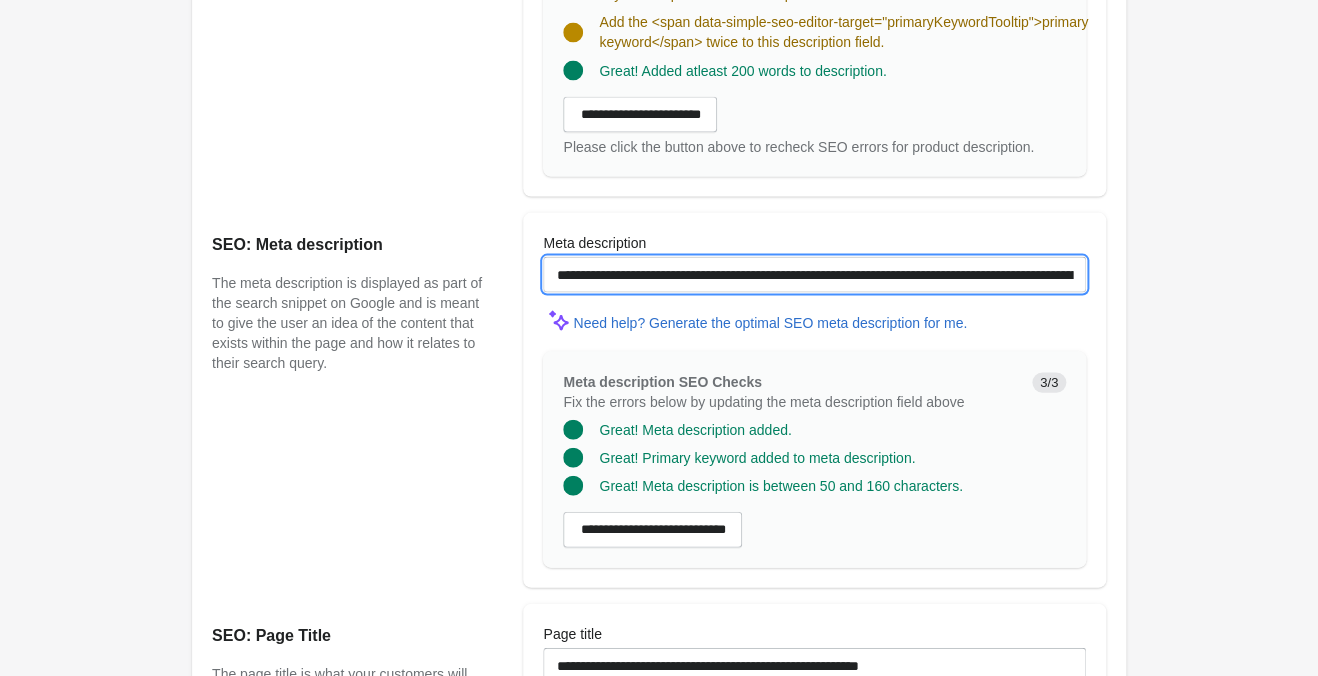 scroll, scrollTop: 1470, scrollLeft: 0, axis: vertical 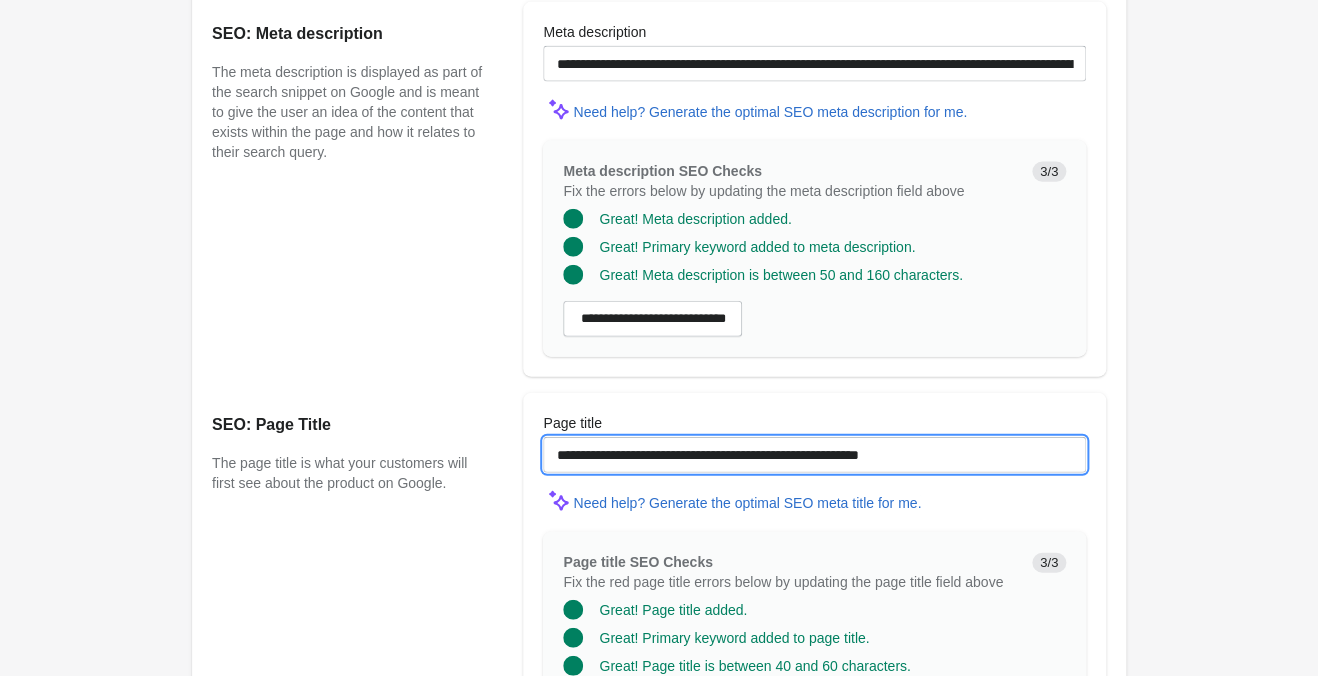 click on "**********" at bounding box center (814, 455) 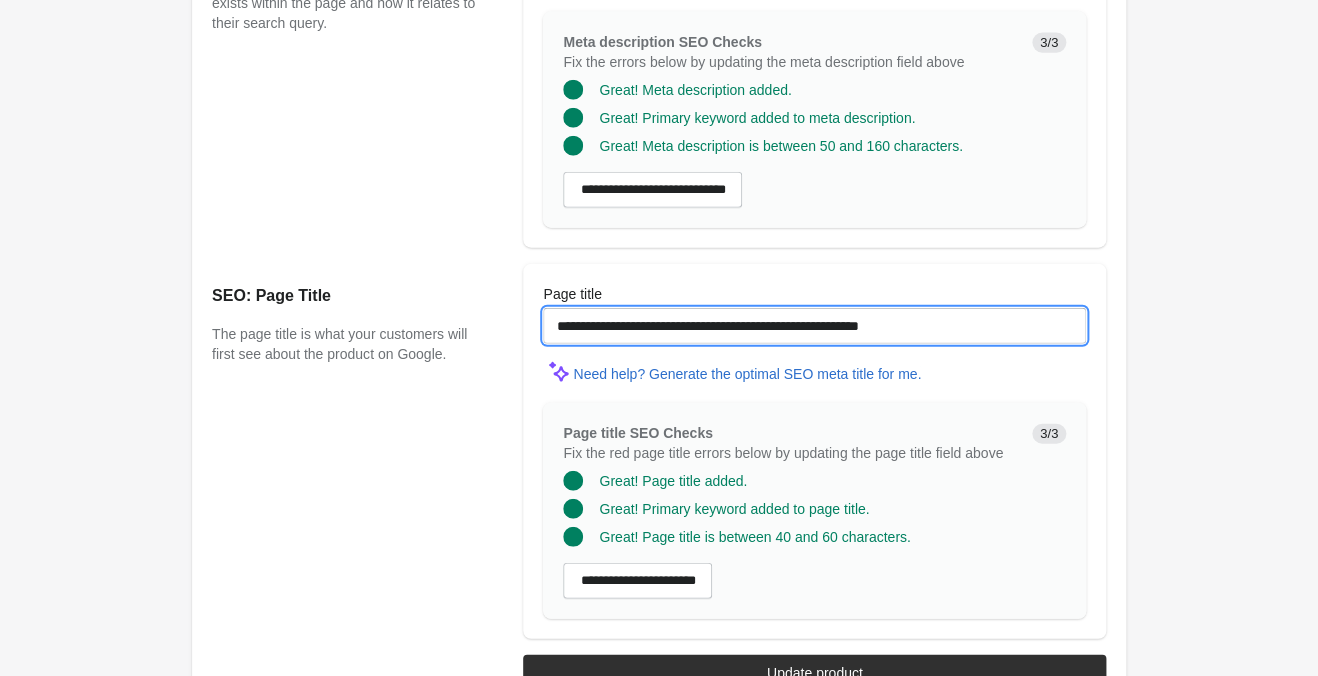 scroll, scrollTop: 1644, scrollLeft: 0, axis: vertical 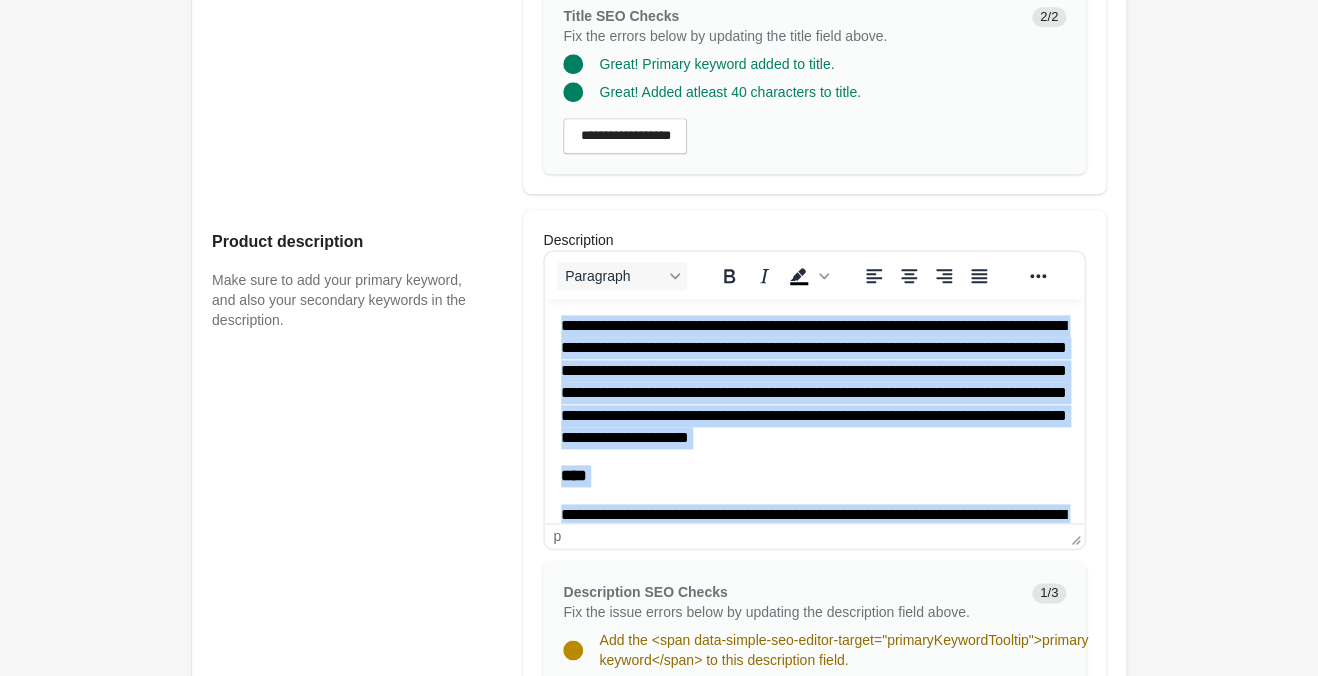 click on "**********" at bounding box center (814, 381) 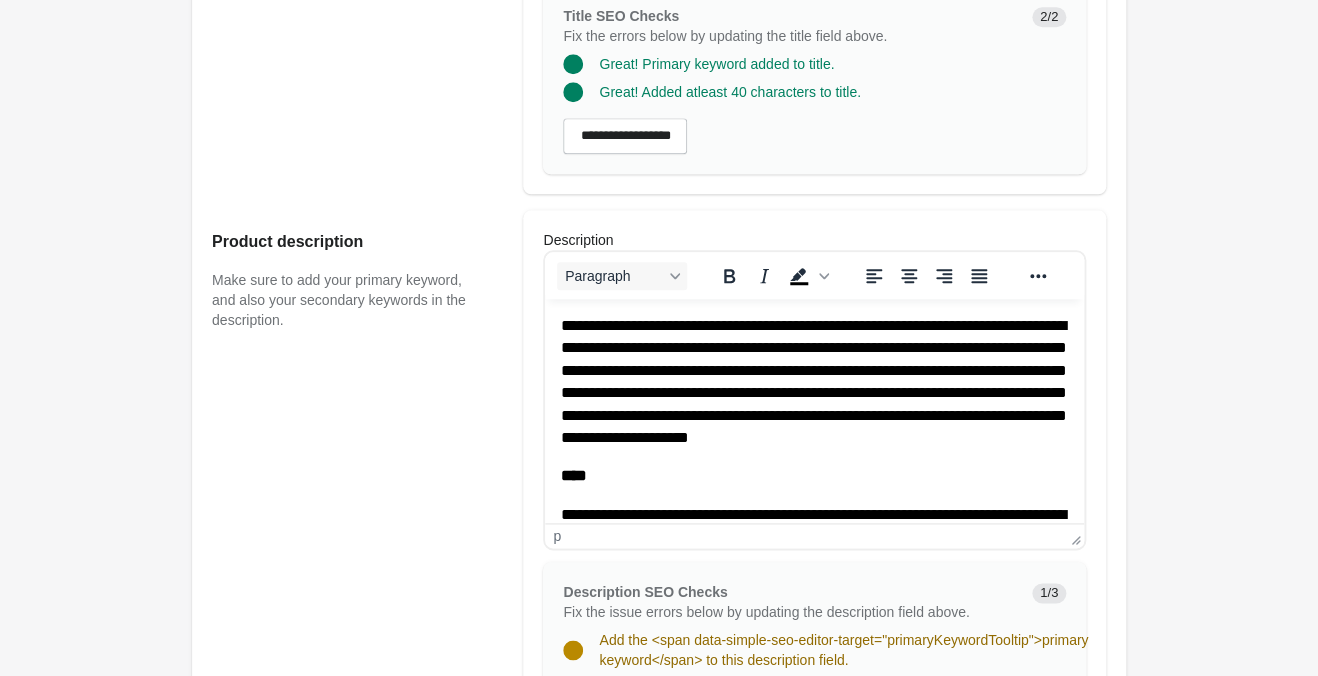 scroll, scrollTop: 514, scrollLeft: 0, axis: vertical 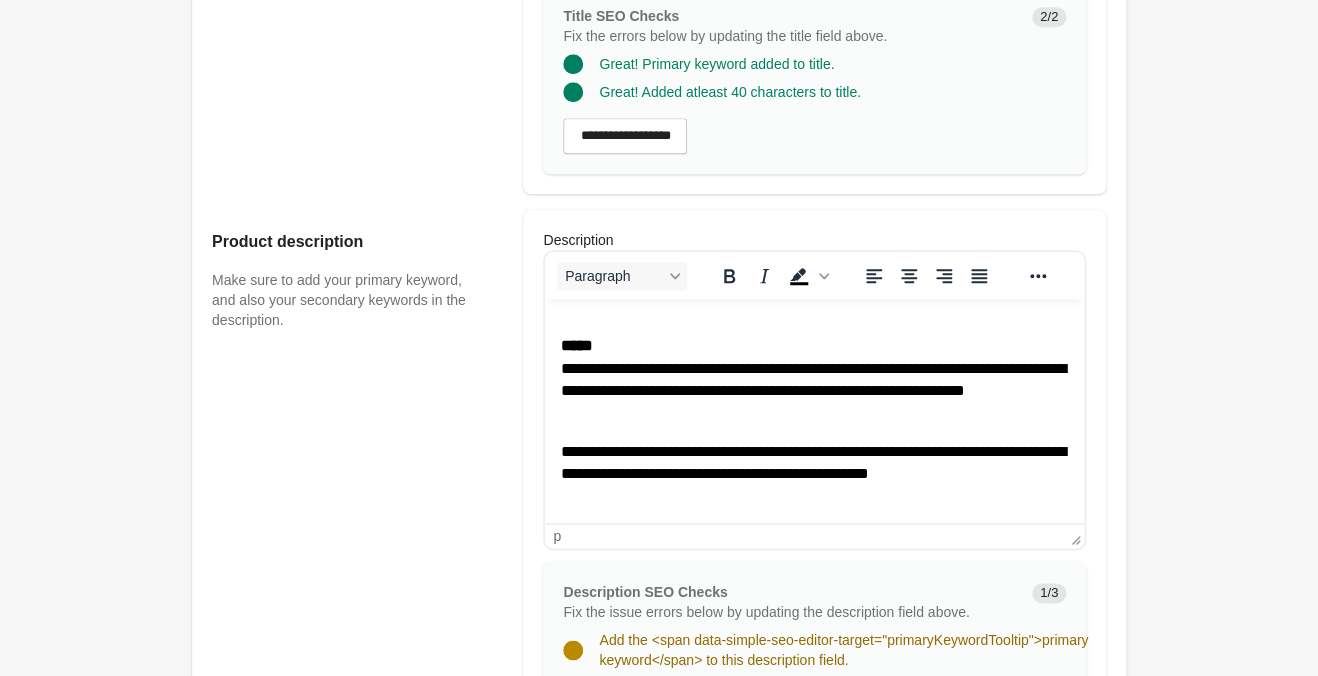 click on "Purple Awakening High Waist Bell Bottom Leggings
Open on Shopify" at bounding box center (659, 567) 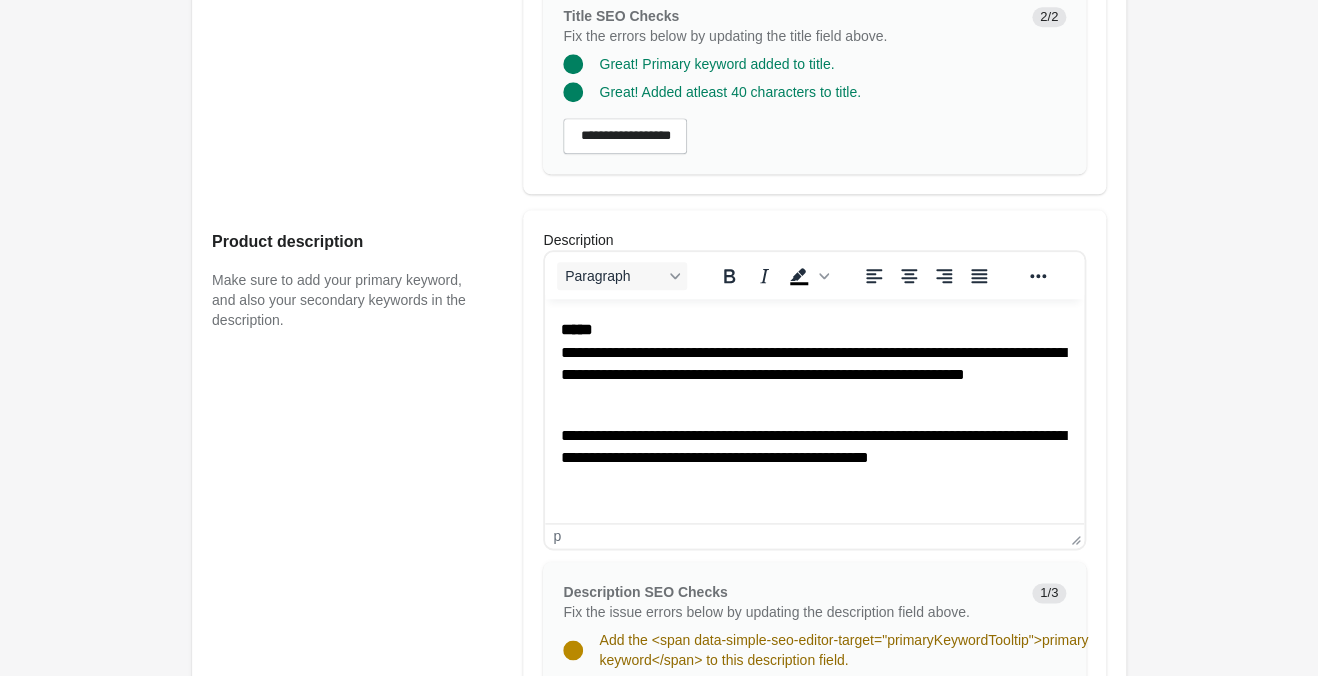 click on "Purple Awakening High Waist Bell Bottom Leggings
Open on Shopify" at bounding box center [659, 567] 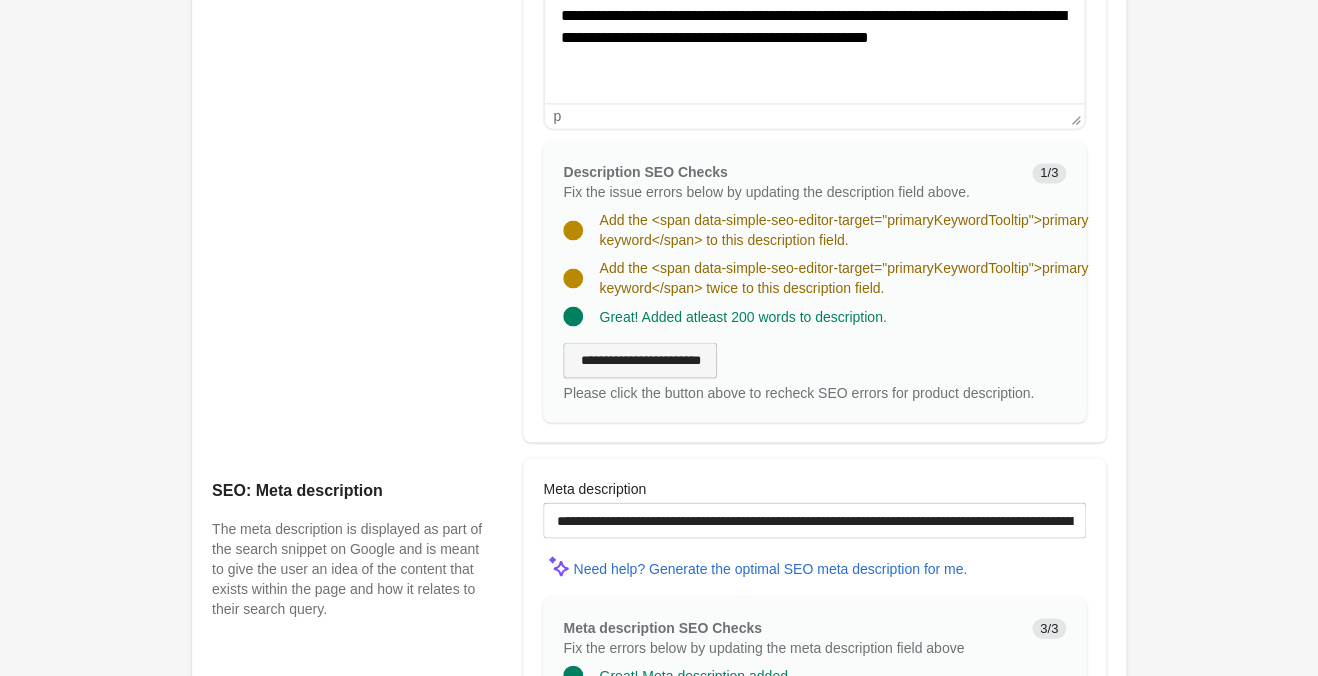 click on "**********" at bounding box center (640, 360) 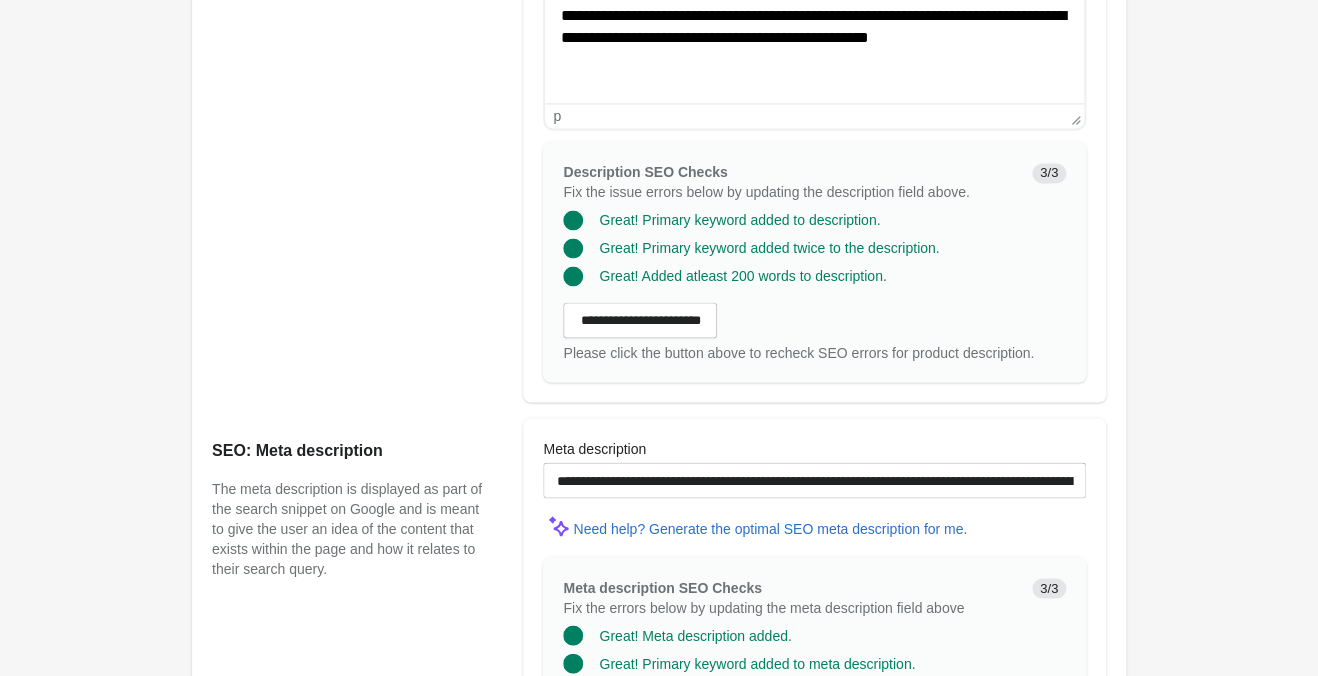 click on "Purple Awakening High Waist Bell Bottom Leggings
Open on Shopify" at bounding box center (659, 127) 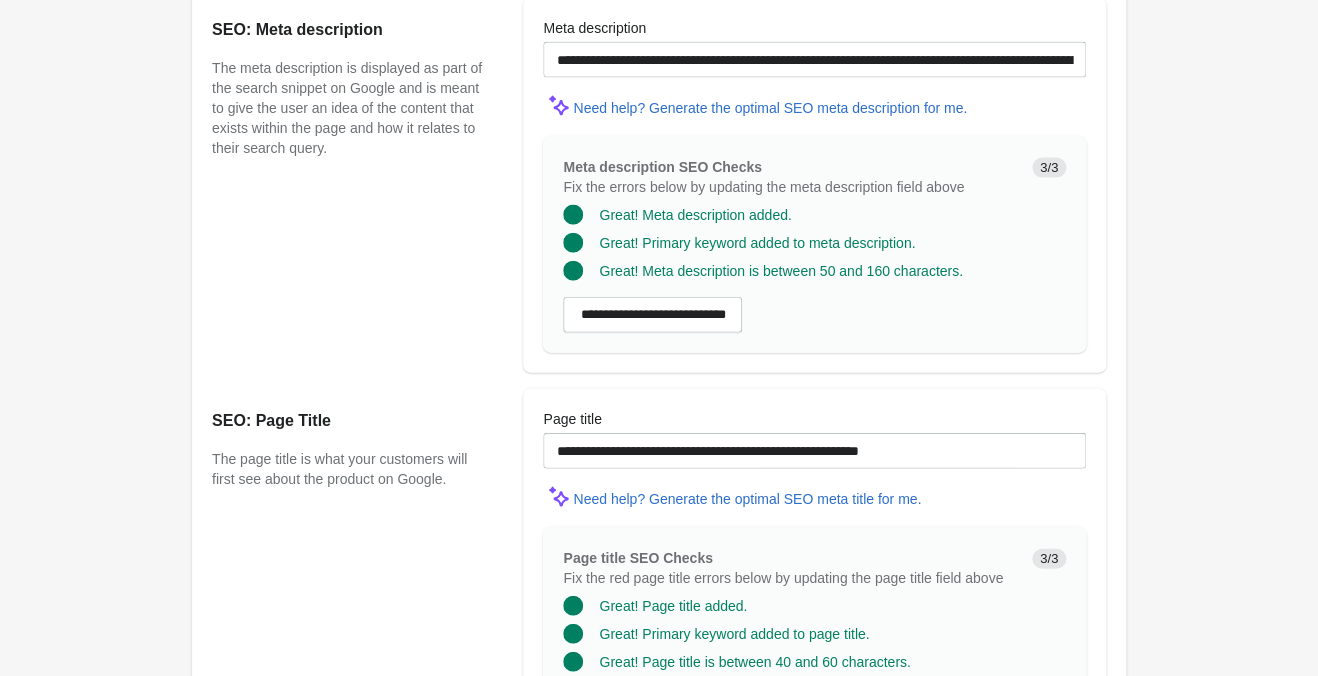 scroll, scrollTop: 1604, scrollLeft: 0, axis: vertical 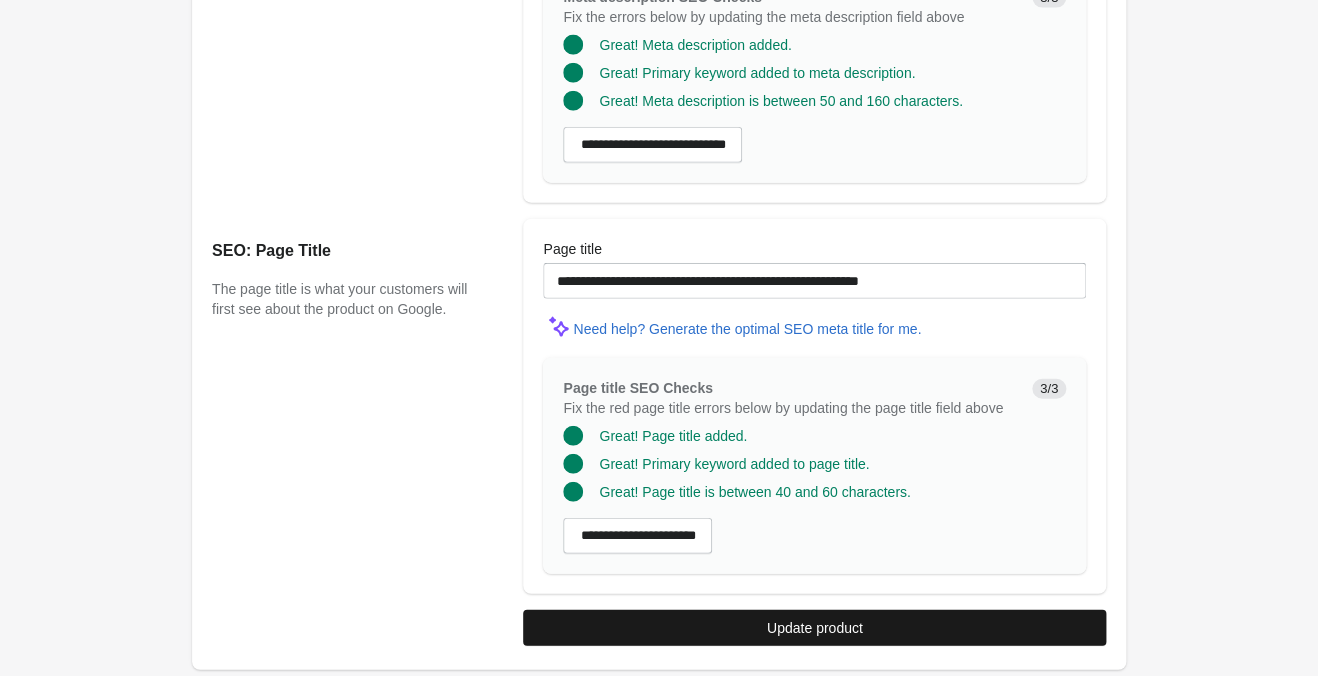 click on "Update product" at bounding box center [814, 628] 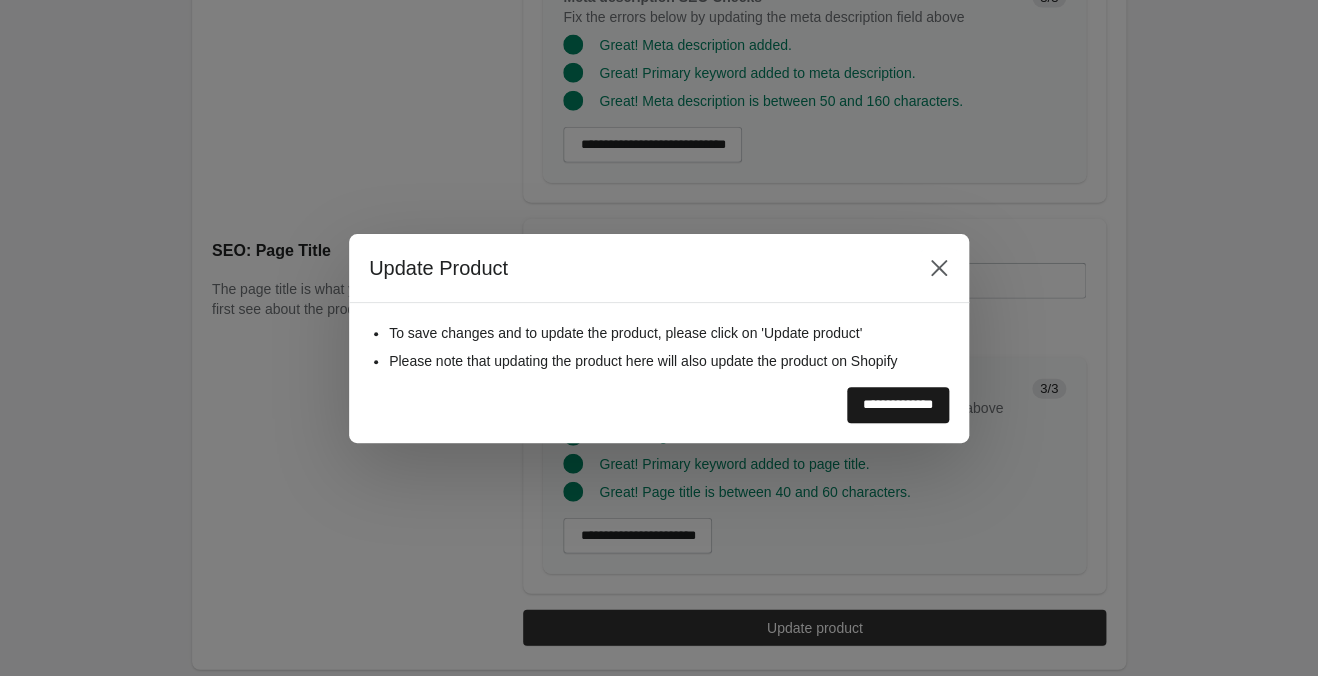 click on "**********" at bounding box center (898, 405) 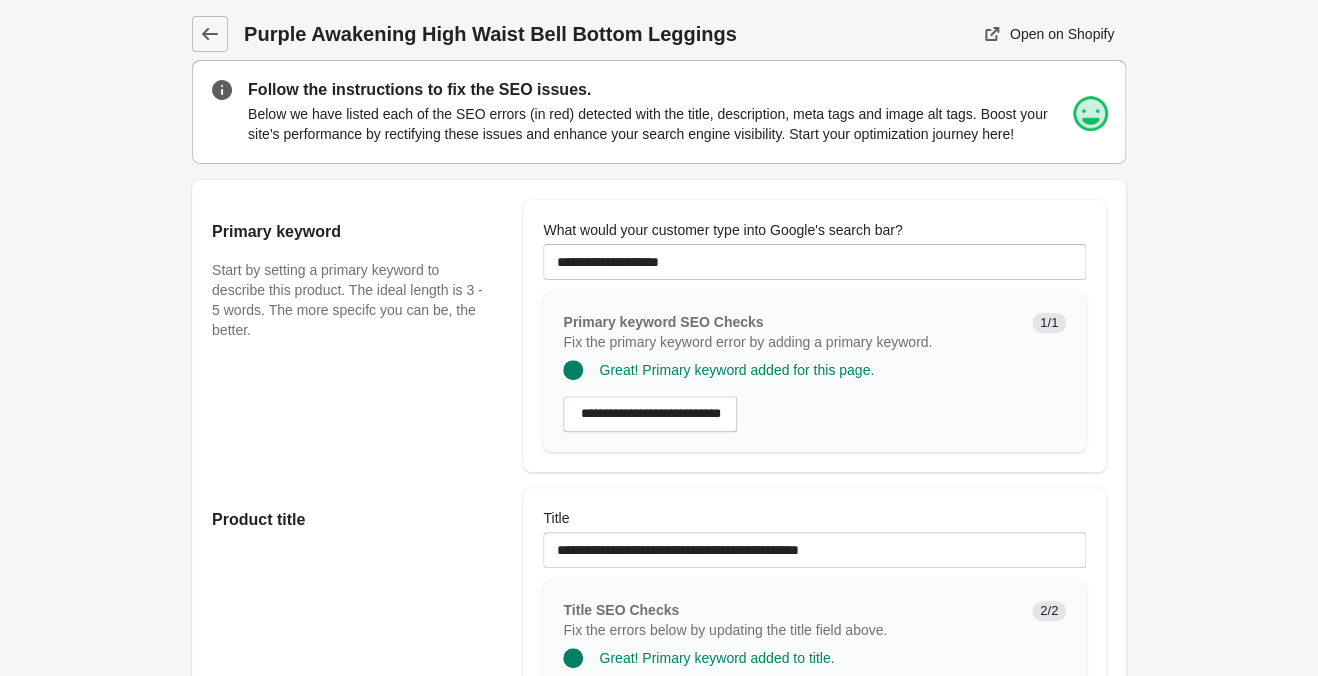 scroll, scrollTop: 0, scrollLeft: 0, axis: both 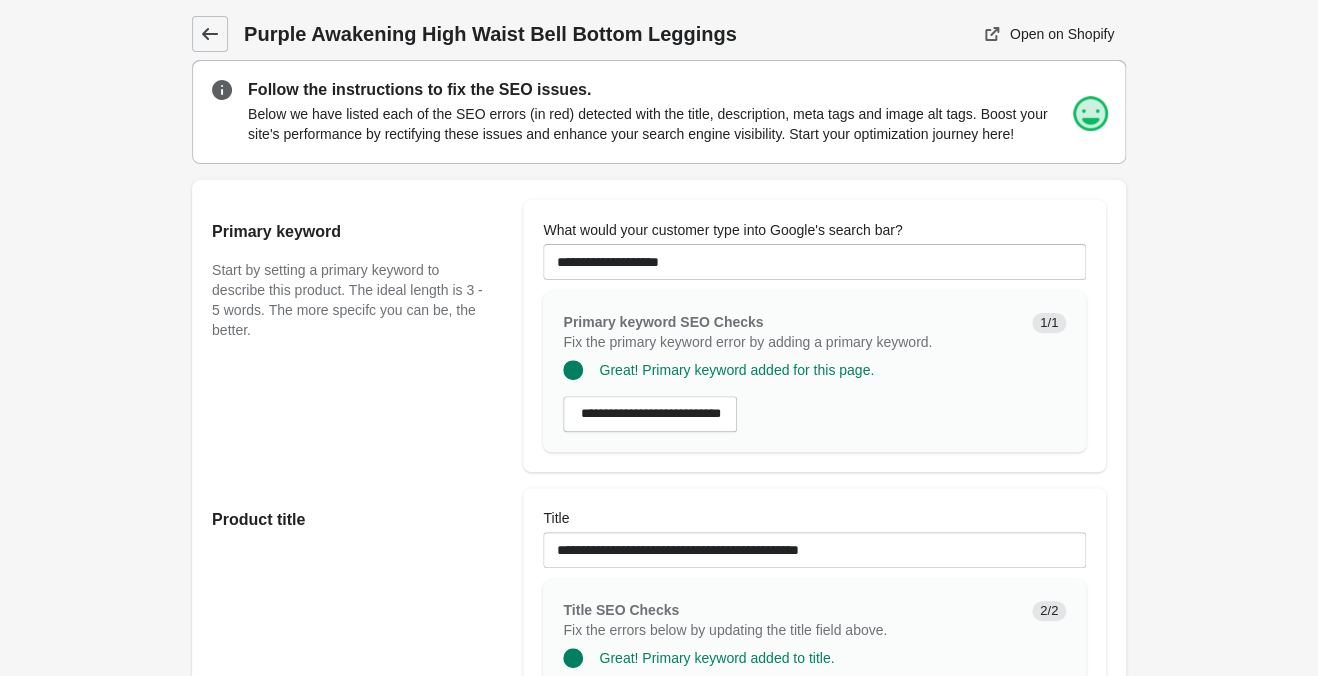 click at bounding box center [210, 34] 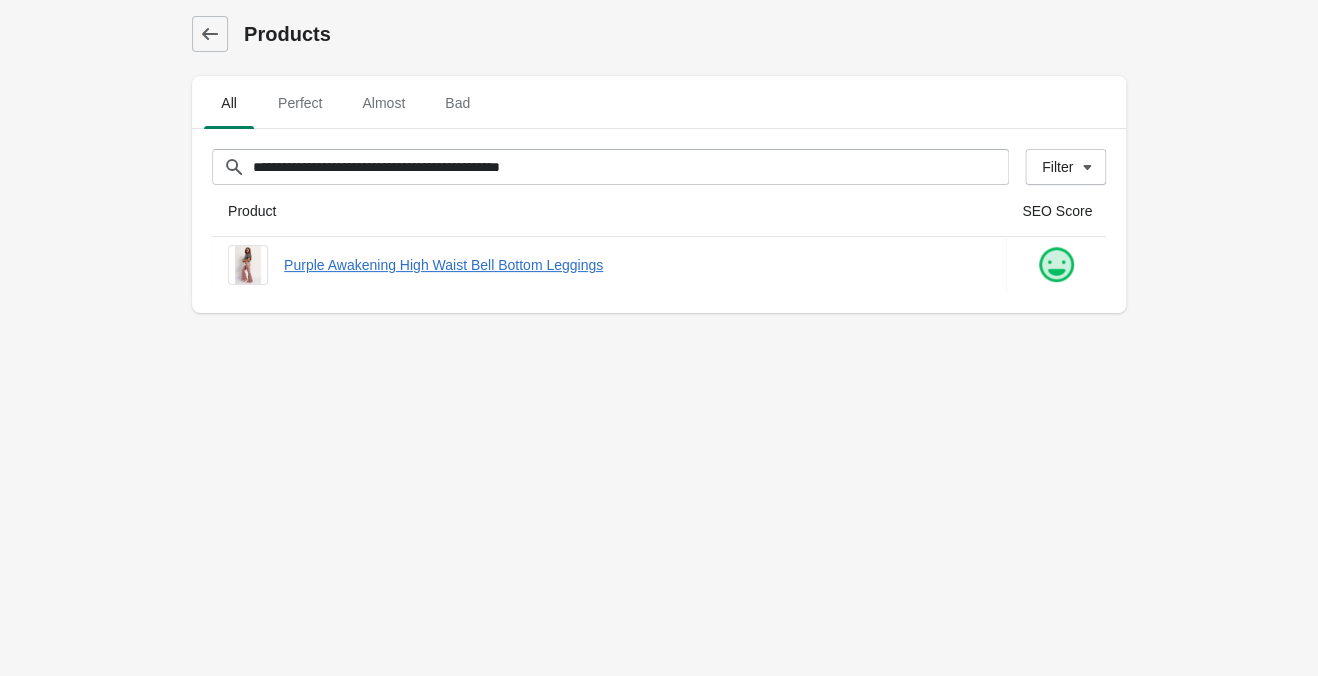 click on "**********" at bounding box center (659, 338) 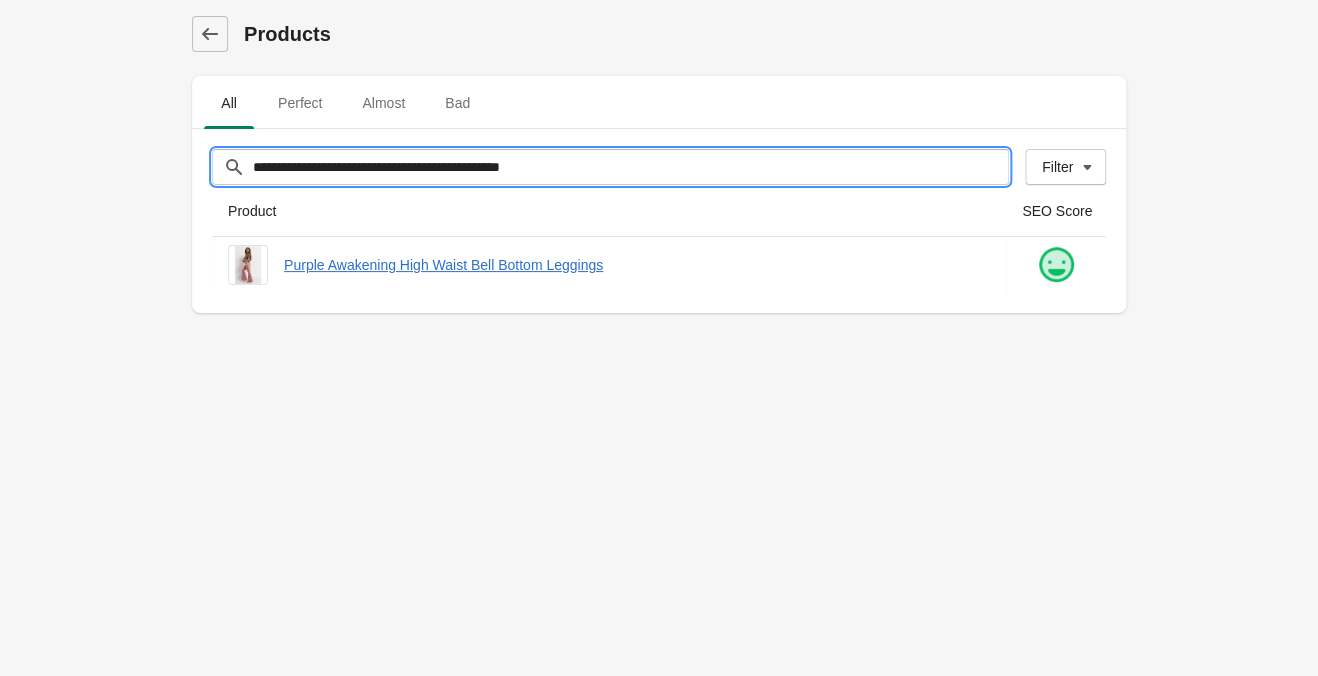 drag, startPoint x: 613, startPoint y: 163, endPoint x: -89, endPoint y: 87, distance: 706.102 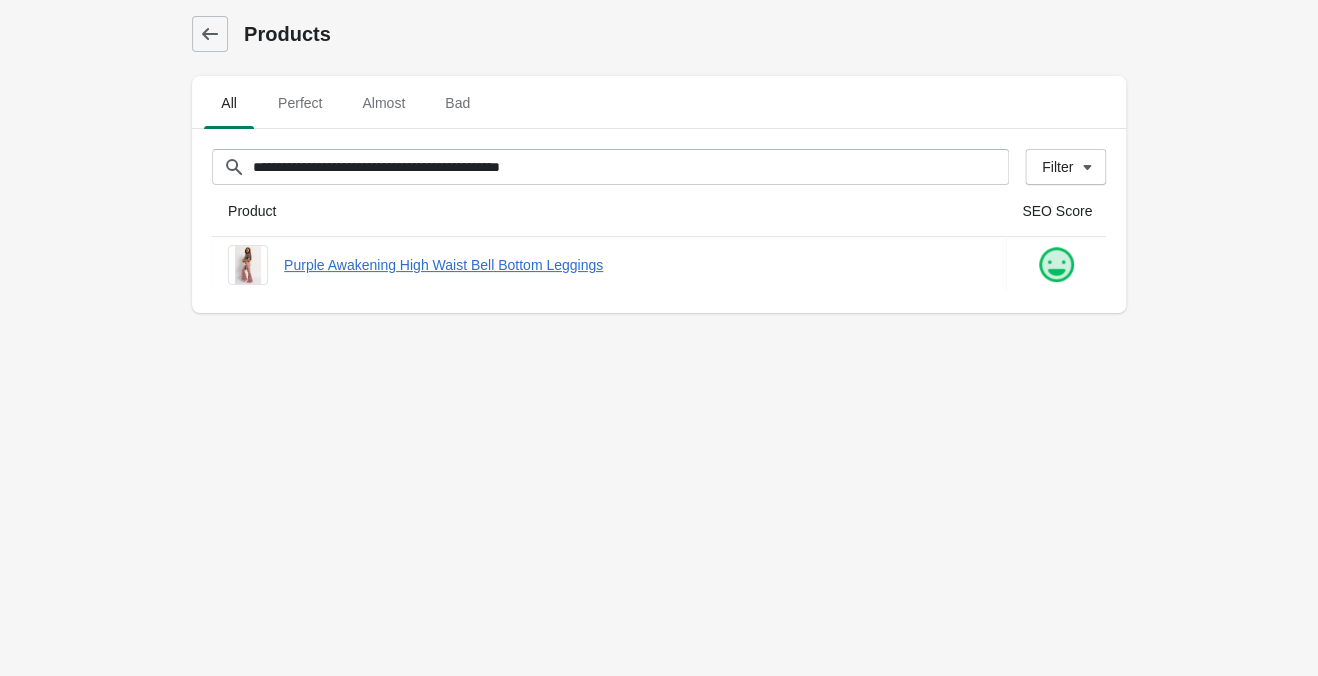 click on "**********" at bounding box center (659, 338) 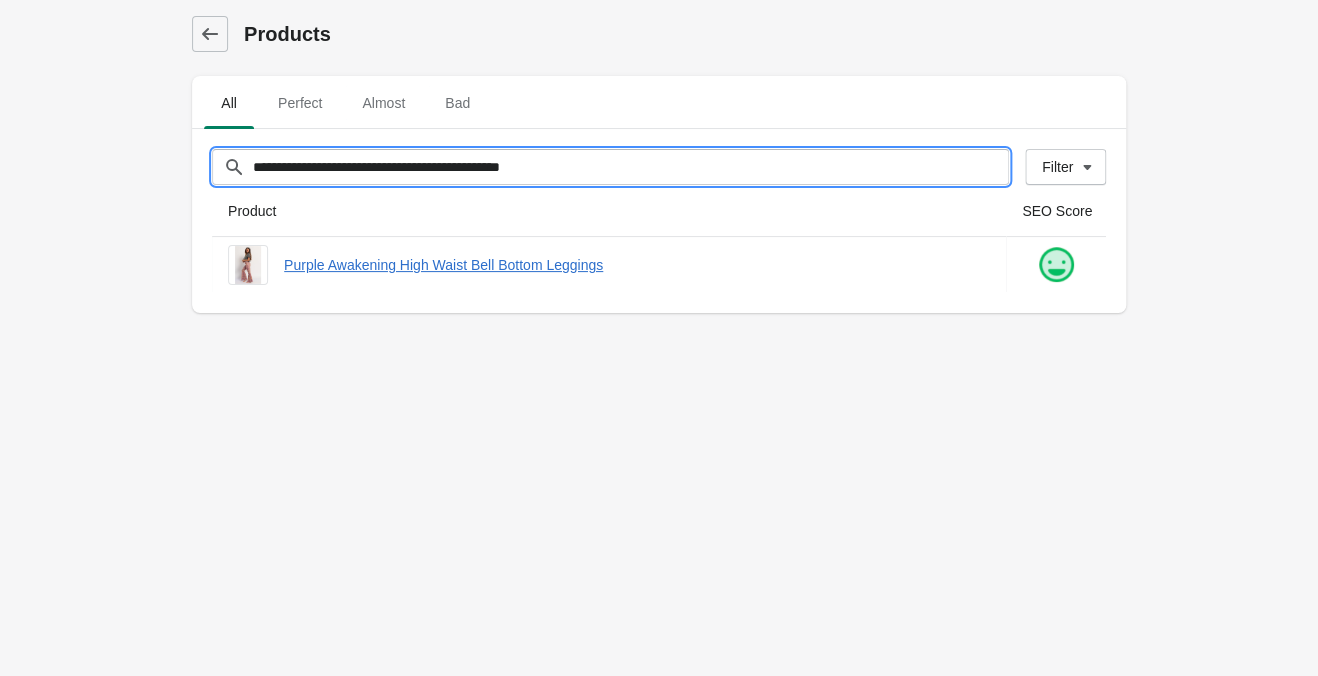 drag, startPoint x: 635, startPoint y: 172, endPoint x: 58, endPoint y: 110, distance: 580.3215 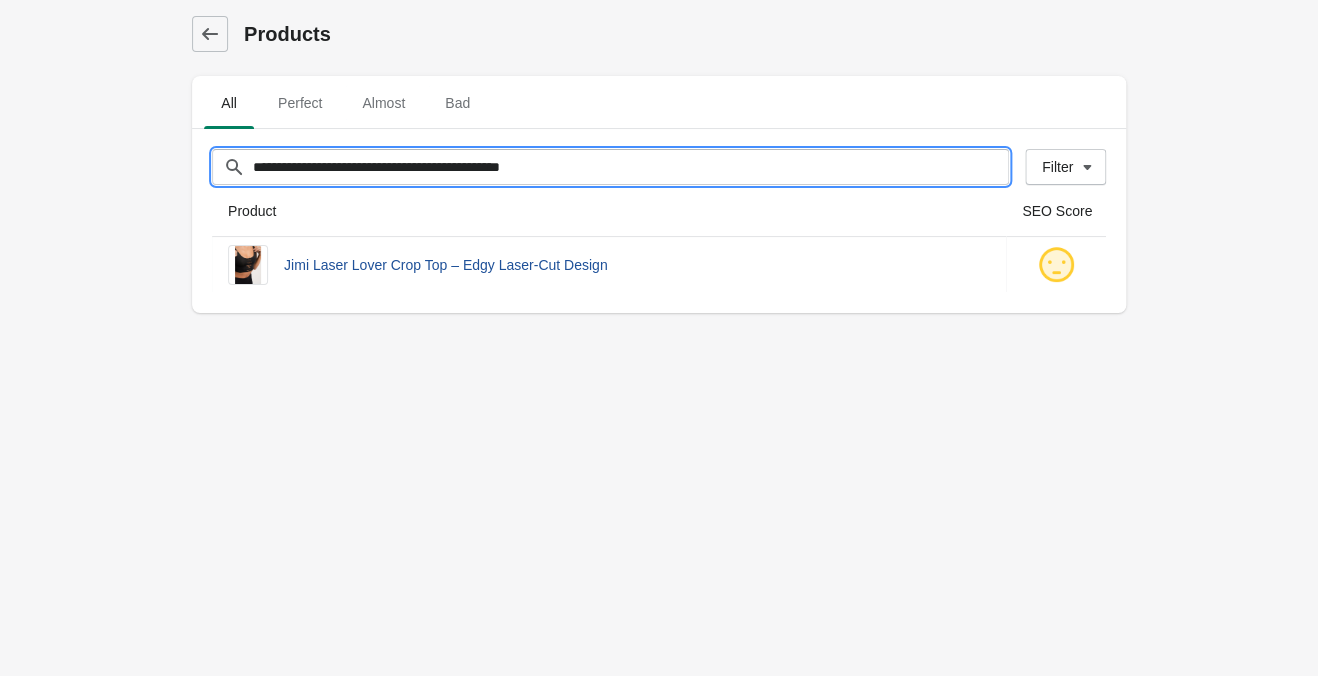 type on "**********" 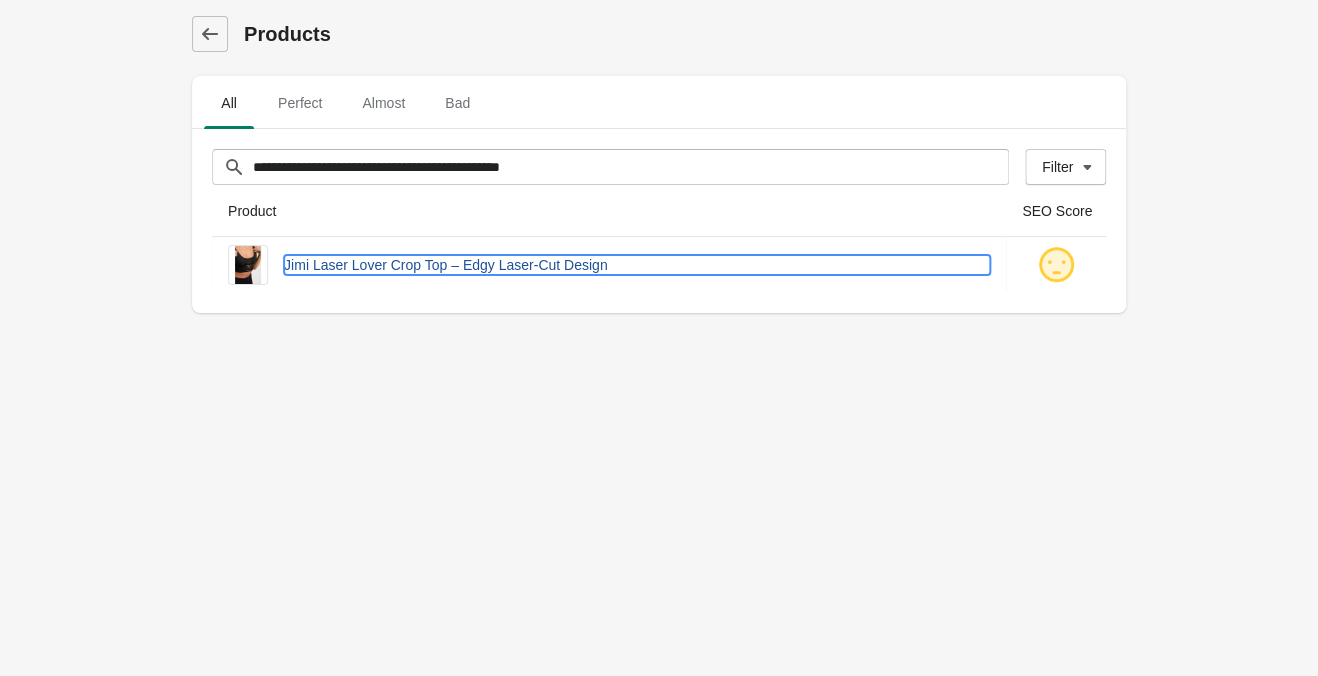 click on "Jimi Laser Lover Crop Top – Edgy Laser-Cut Design" at bounding box center [637, 265] 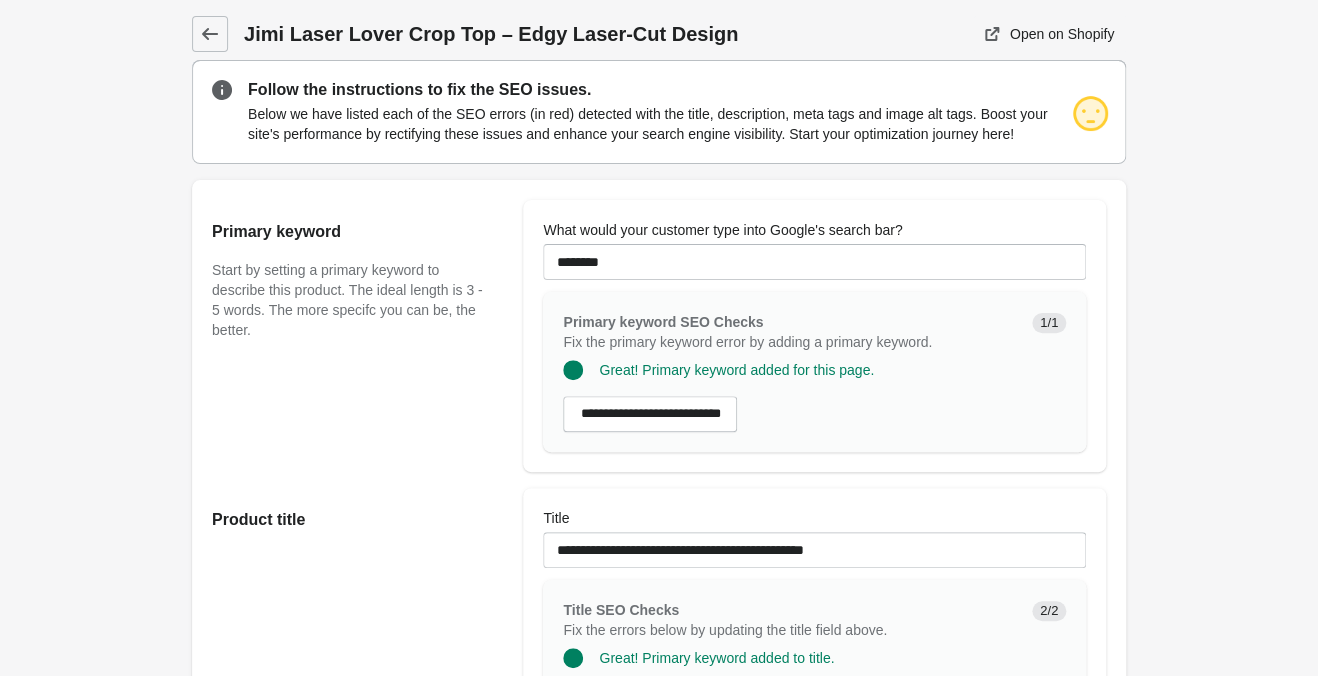 scroll, scrollTop: 0, scrollLeft: 0, axis: both 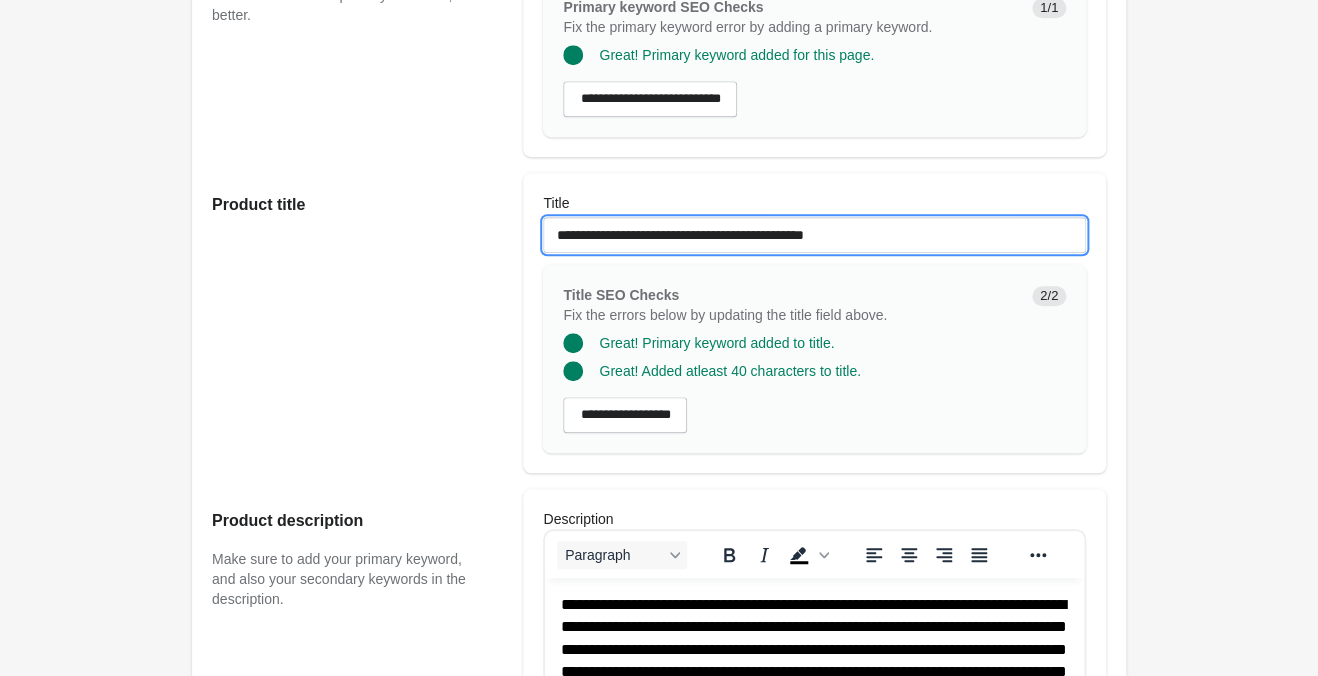 click on "**********" at bounding box center [814, 235] 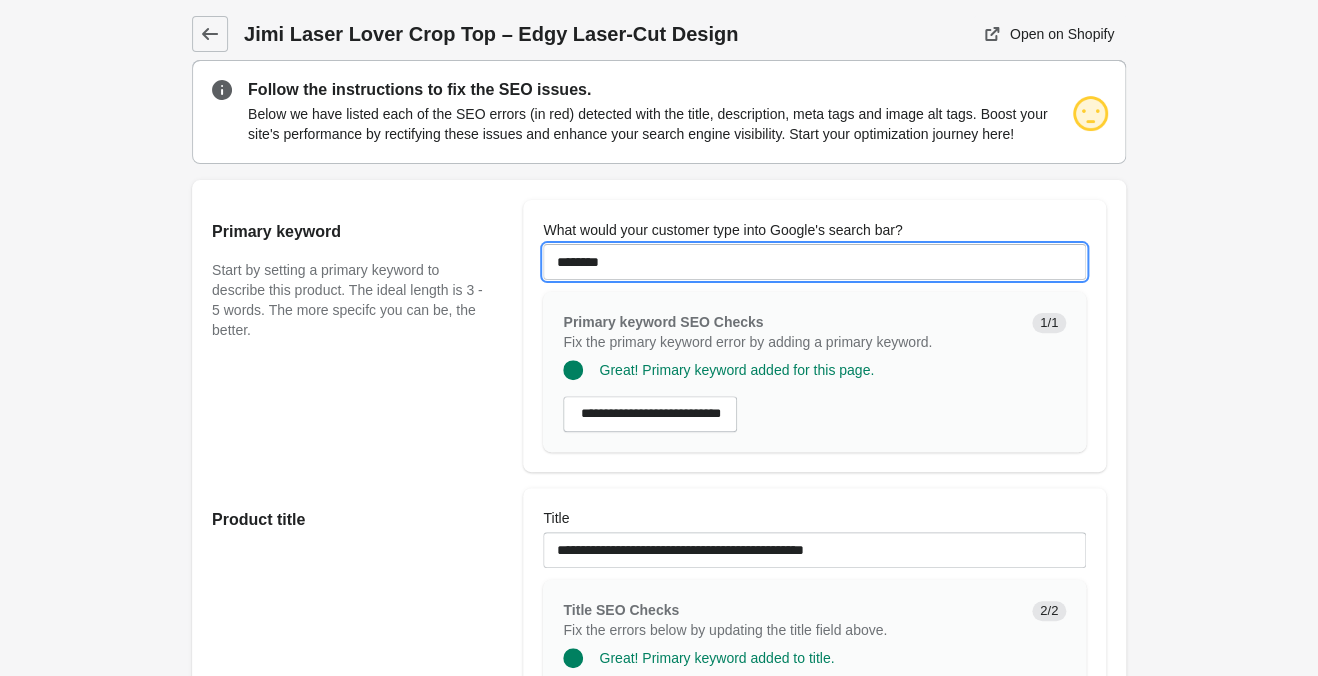 drag, startPoint x: 639, startPoint y: 269, endPoint x: 298, endPoint y: 228, distance: 343.45596 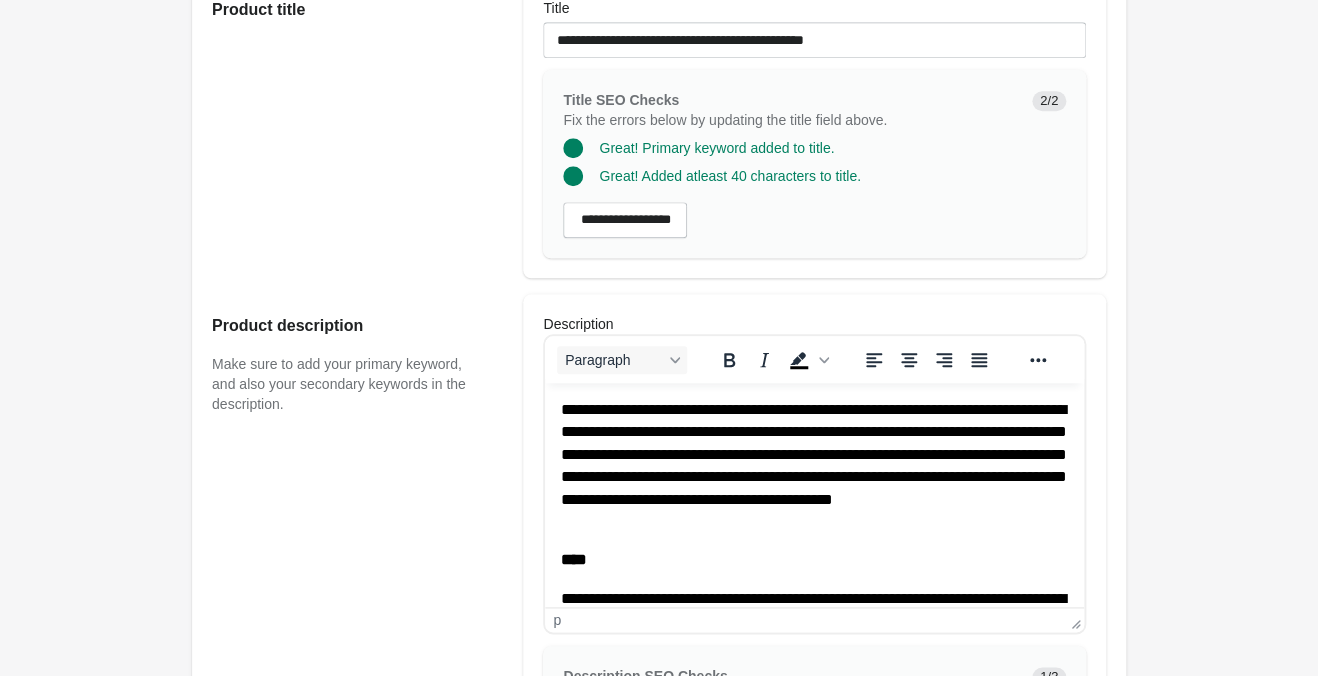 scroll, scrollTop: 630, scrollLeft: 0, axis: vertical 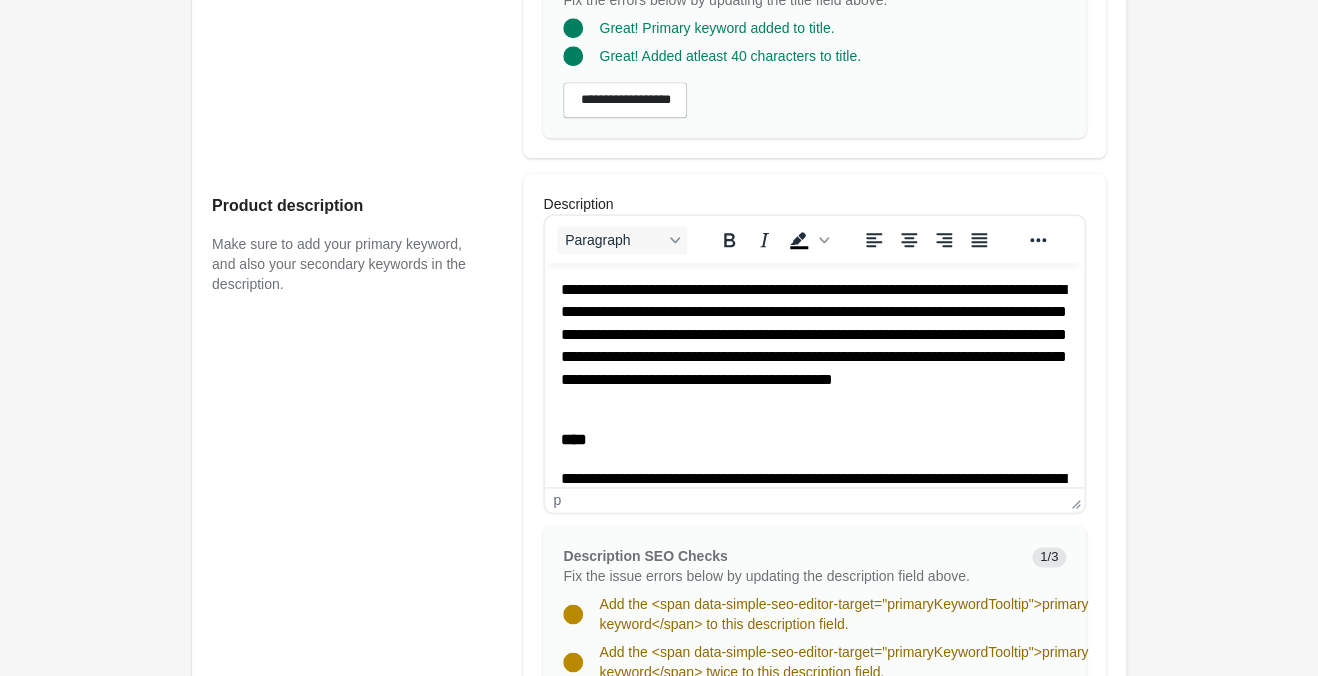 click on "**********" at bounding box center (814, 346) 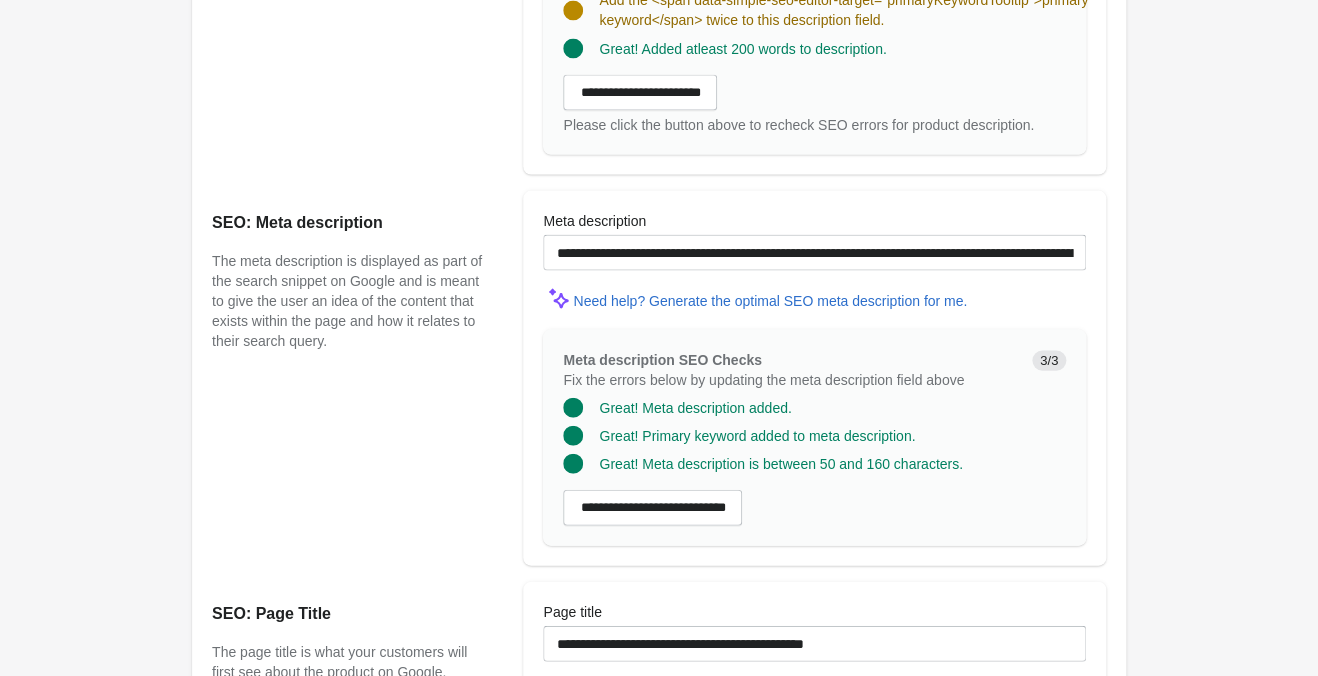 scroll, scrollTop: 1365, scrollLeft: 0, axis: vertical 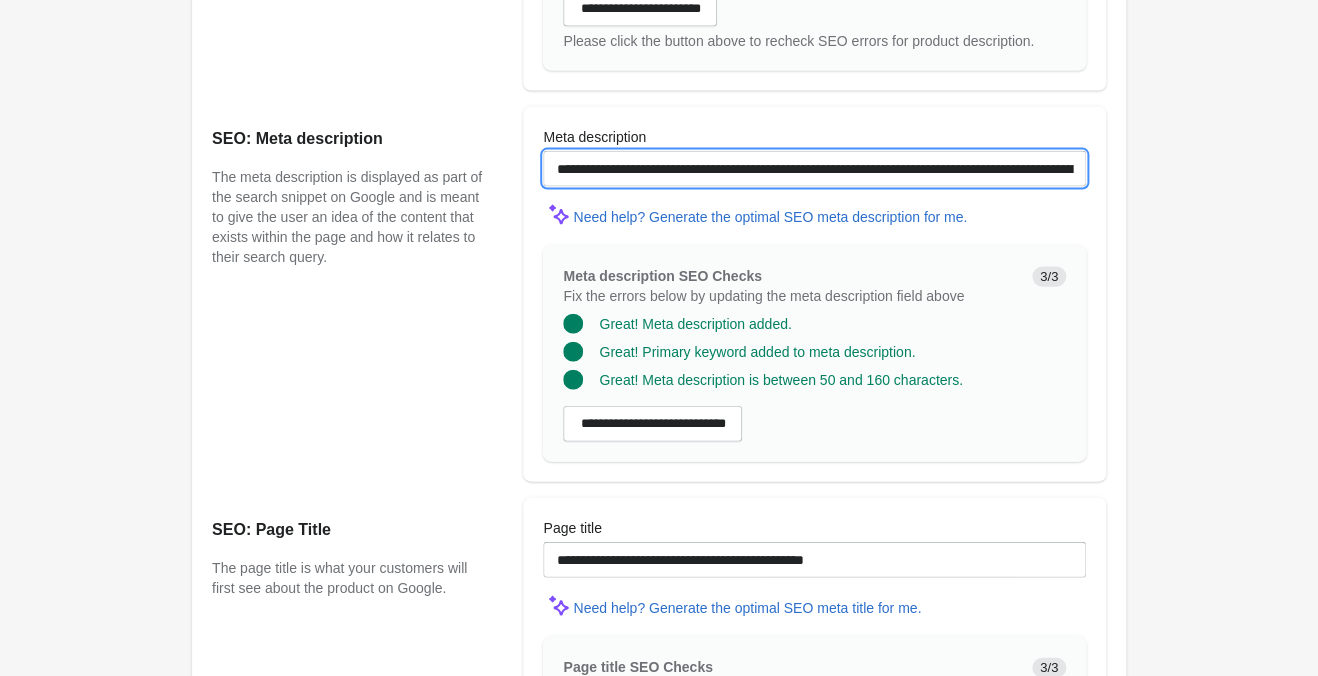 click on "**********" at bounding box center [814, 169] 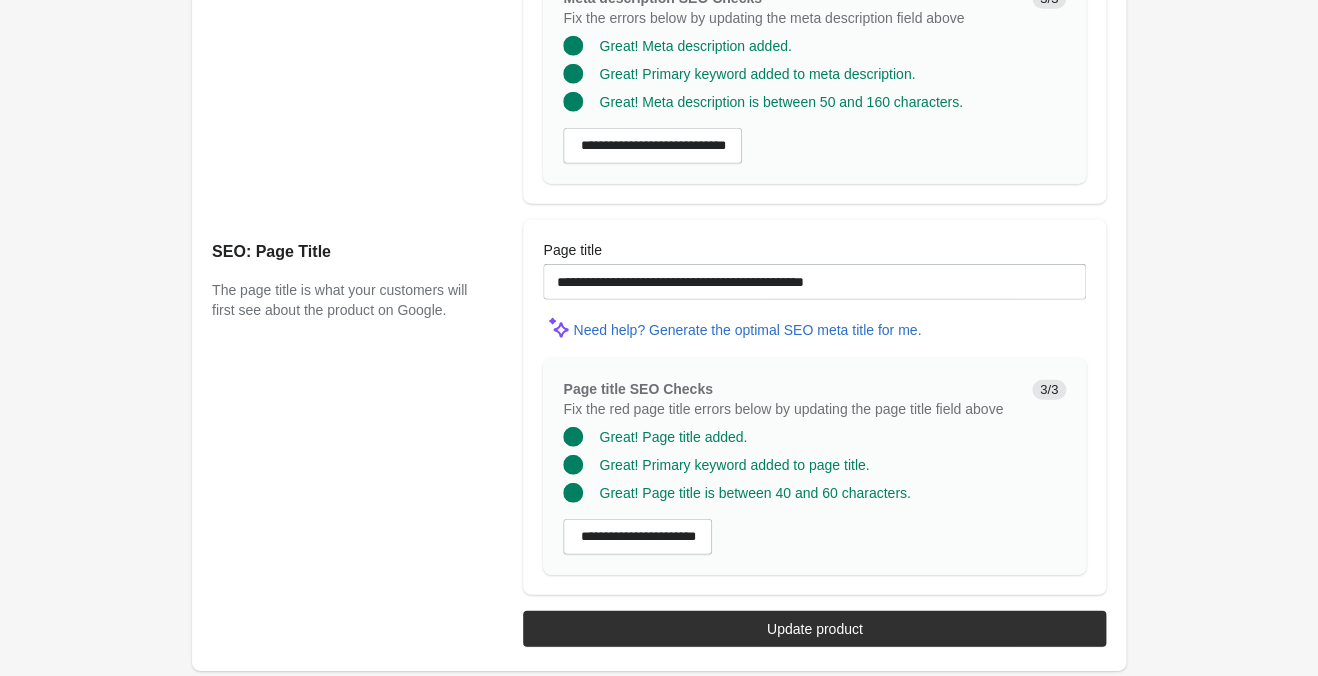 scroll, scrollTop: 1644, scrollLeft: 0, axis: vertical 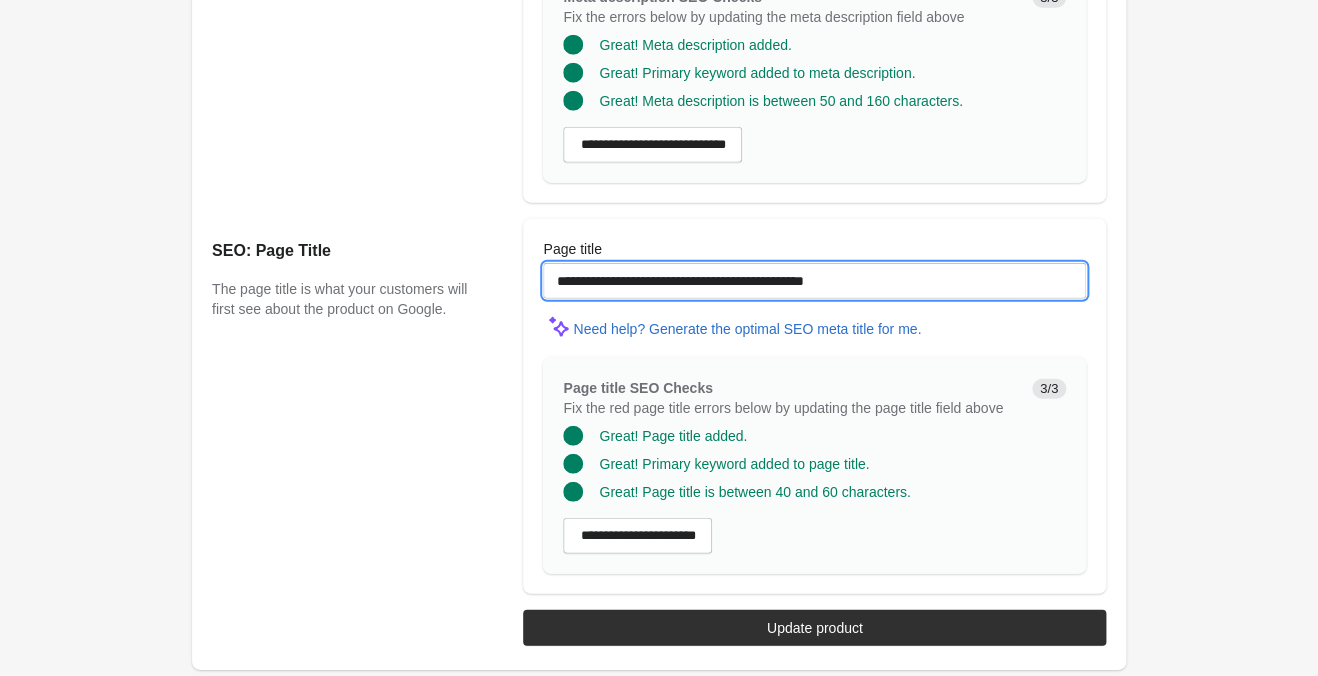 click on "**********" at bounding box center (814, 281) 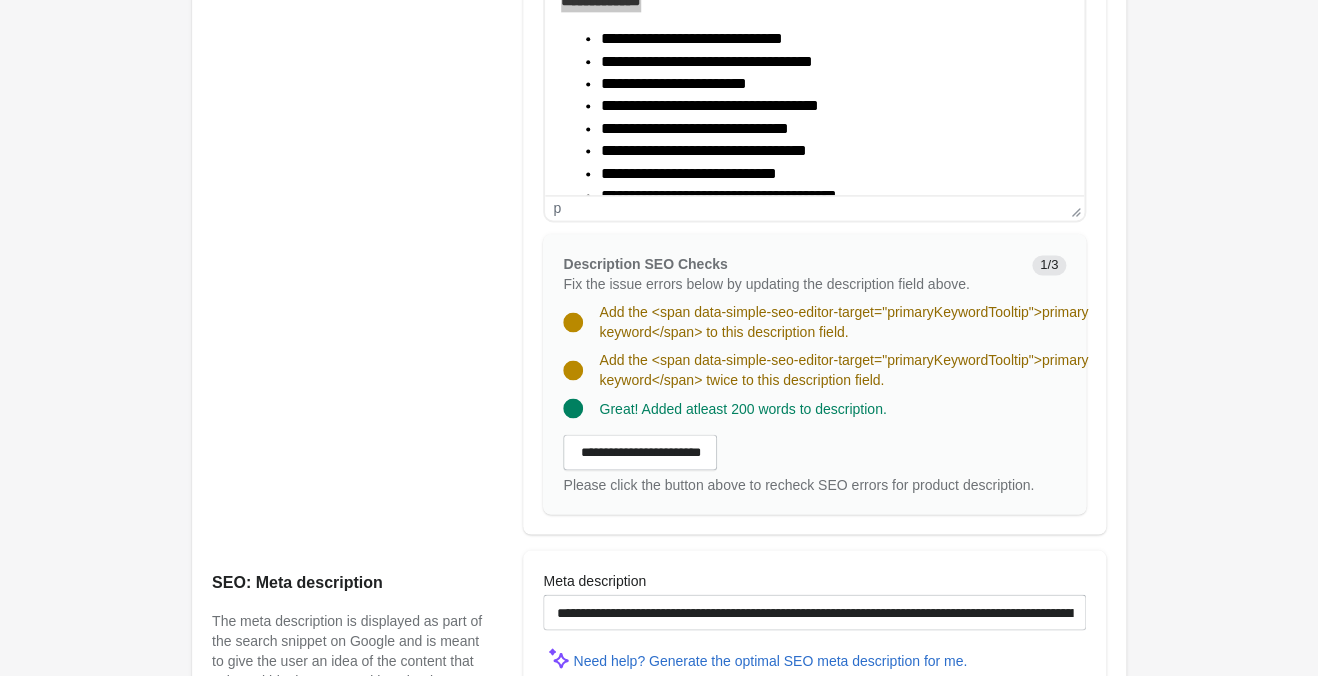 scroll, scrollTop: 699, scrollLeft: 0, axis: vertical 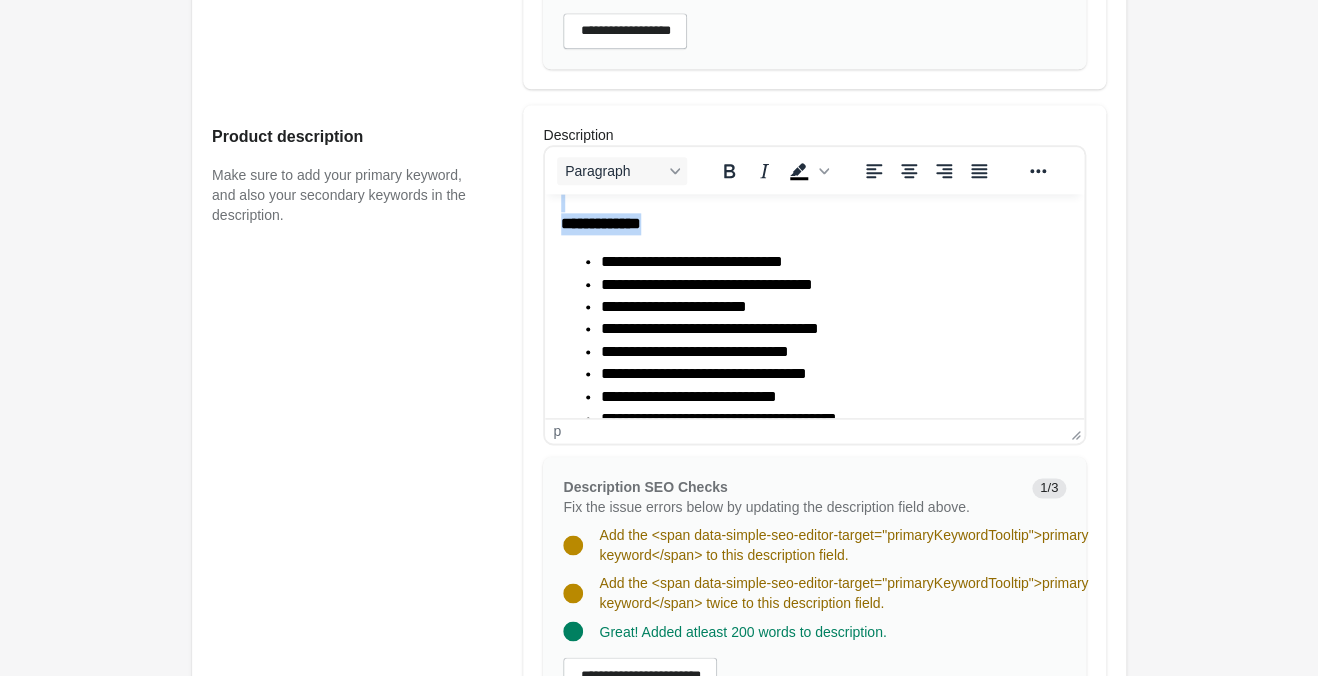 click on "**********" at bounding box center (814, 69) 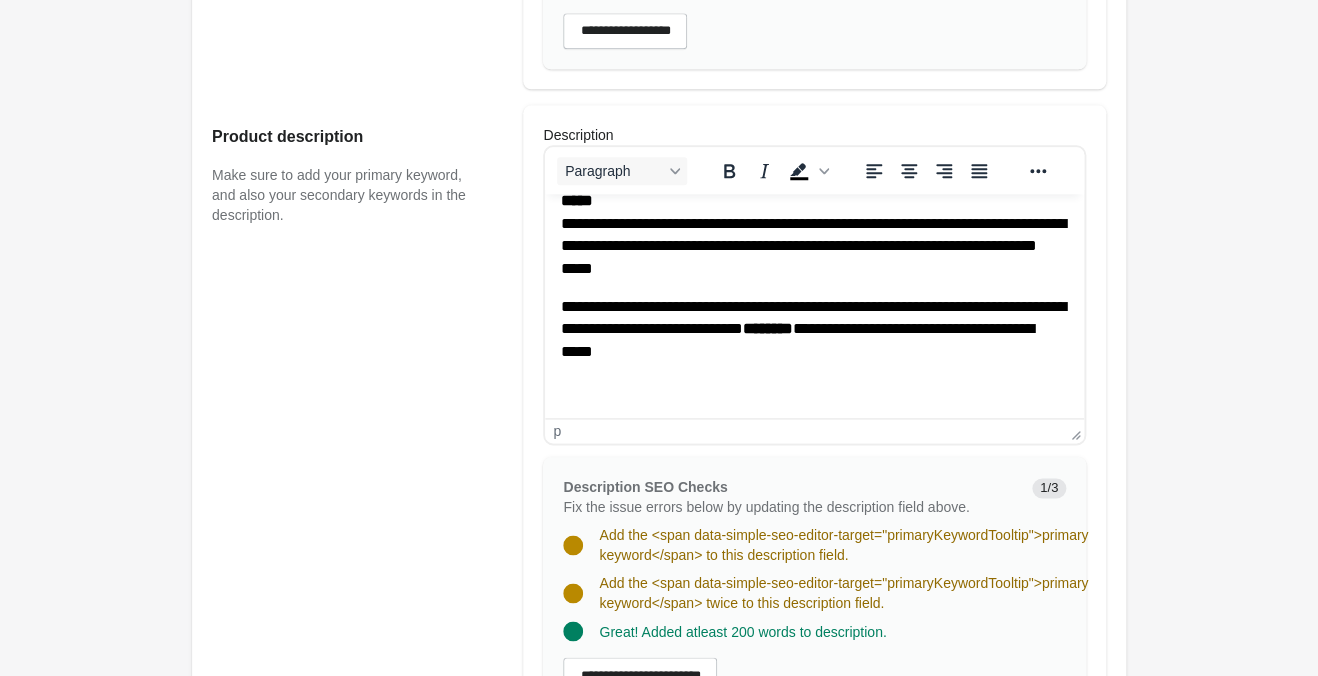 type 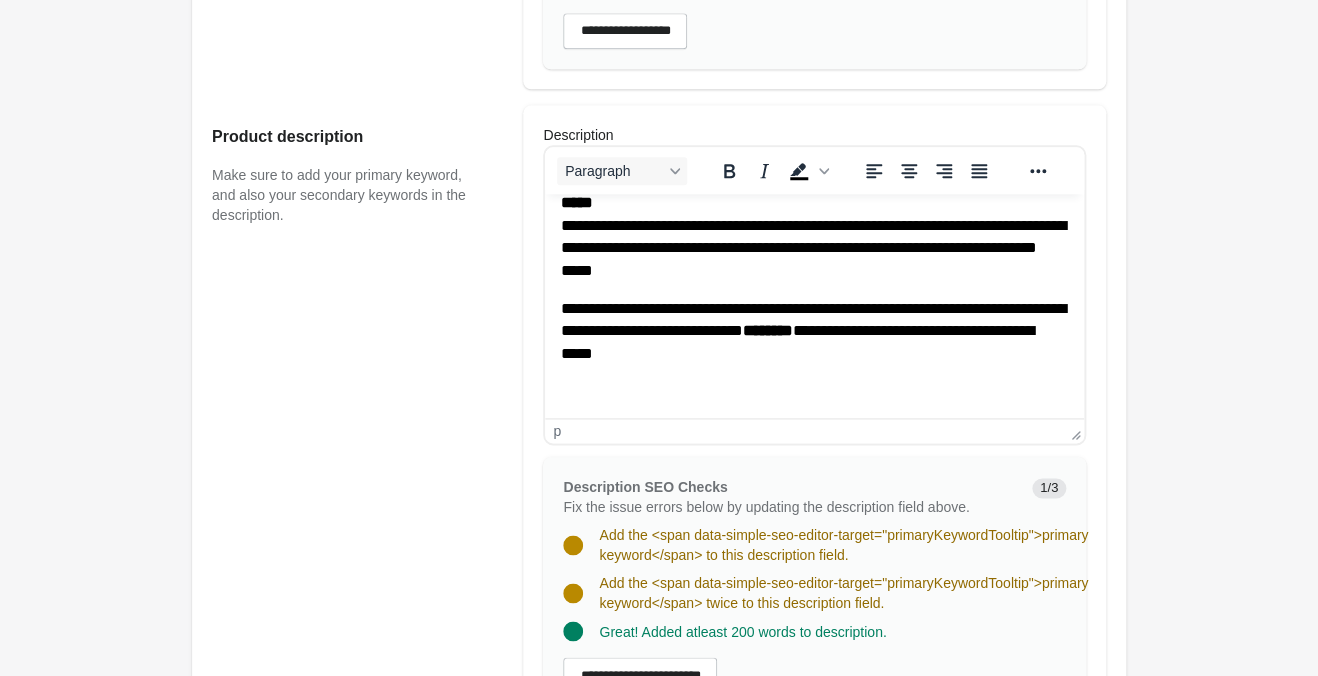 scroll, scrollTop: 1014, scrollLeft: 0, axis: vertical 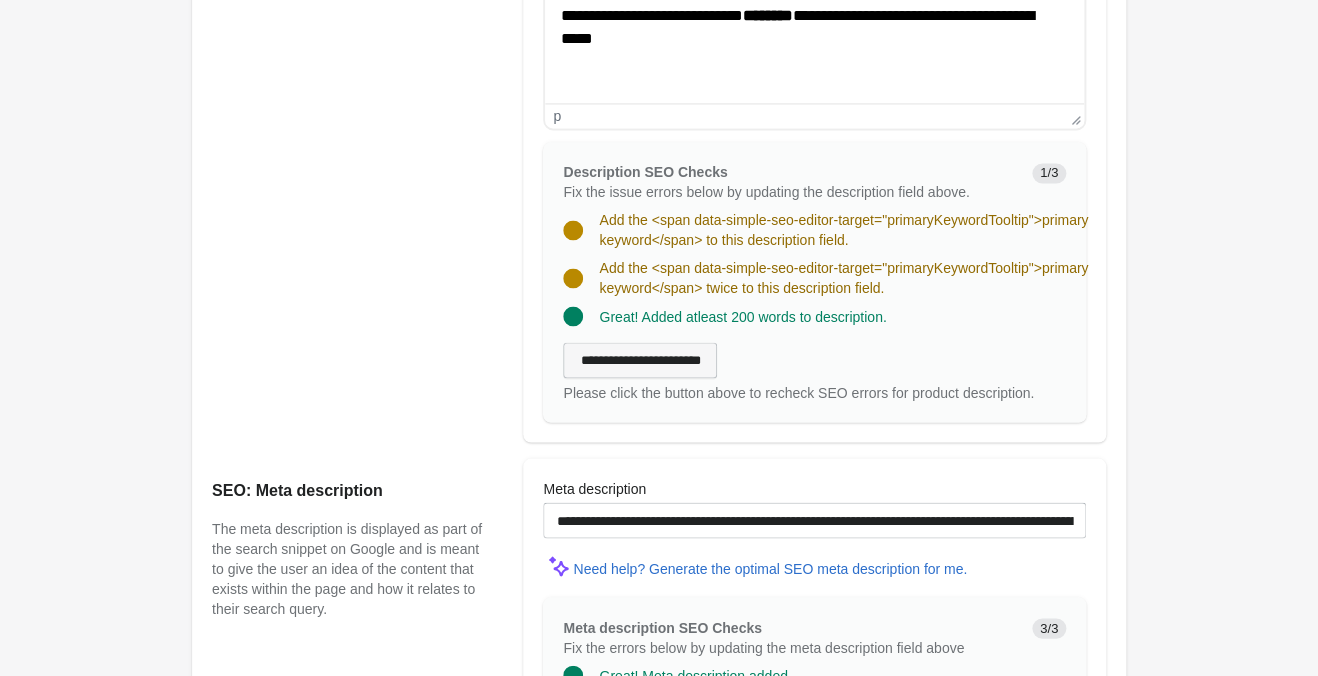 click on "**********" at bounding box center [640, 360] 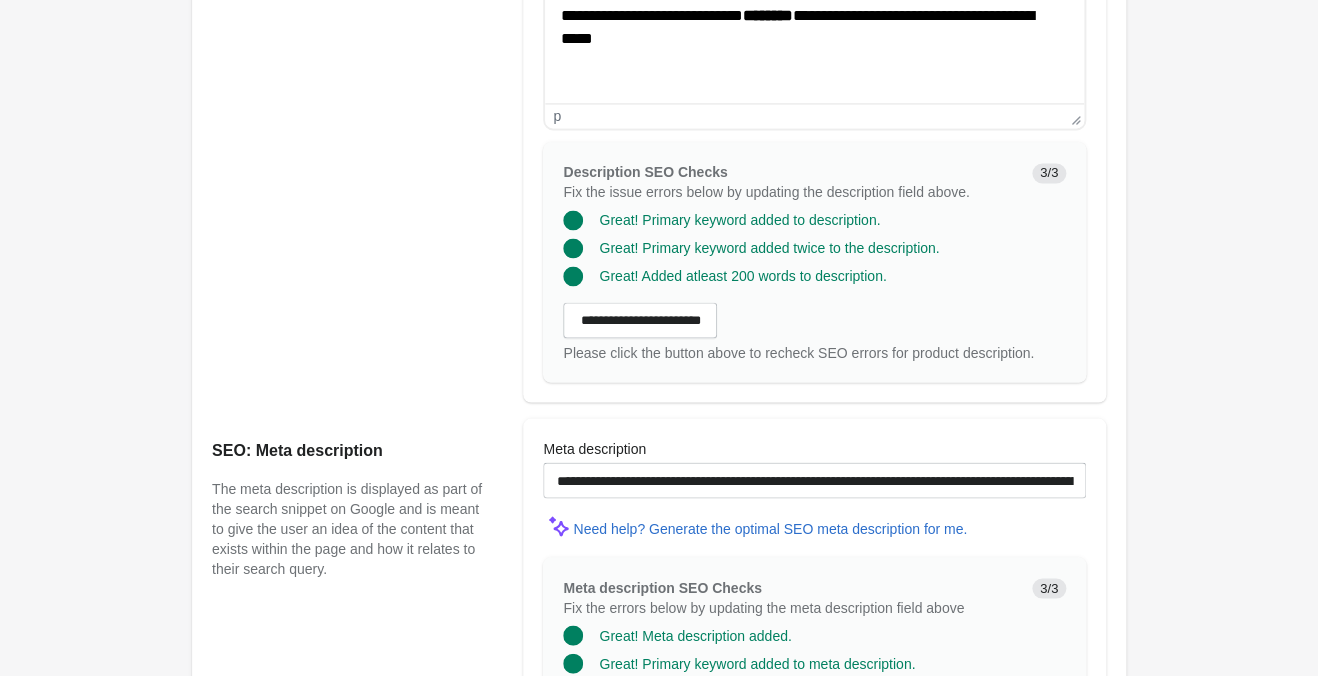 click on "Jimi Laser Lover Crop Top – Edgy Laser-Cut Design
Open on Shopify" at bounding box center (659, 127) 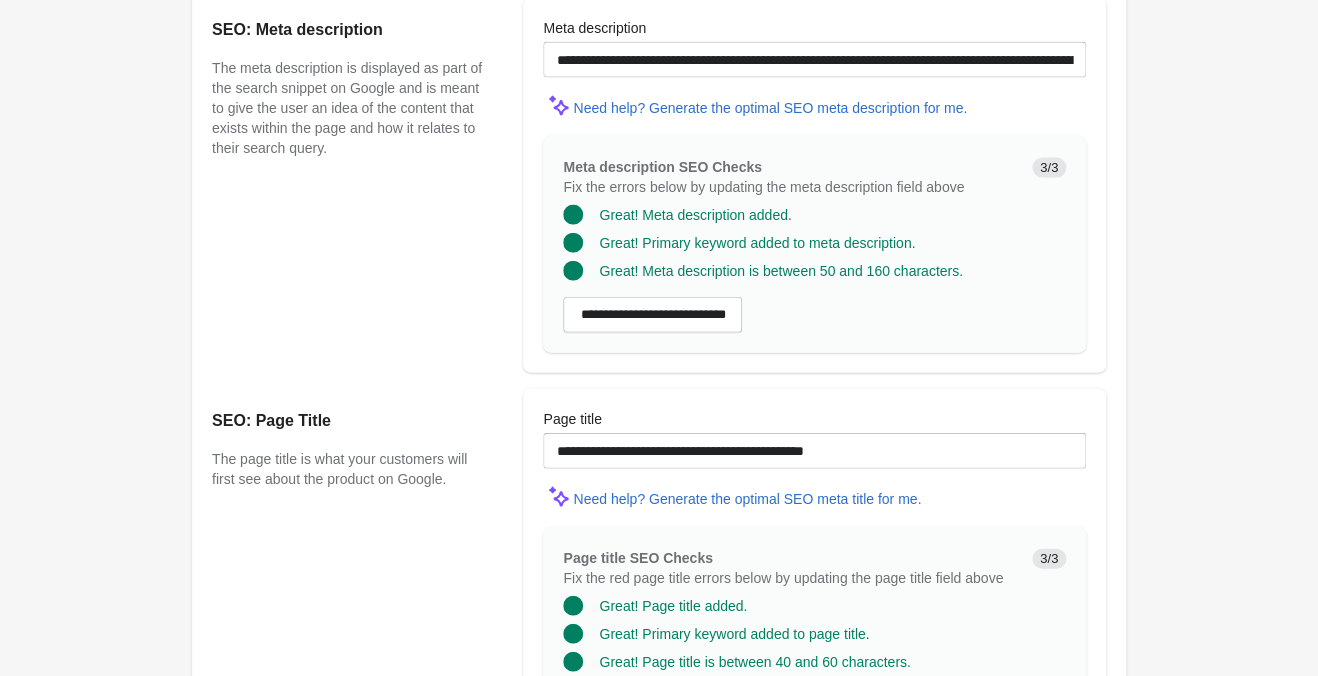 scroll, scrollTop: 1604, scrollLeft: 0, axis: vertical 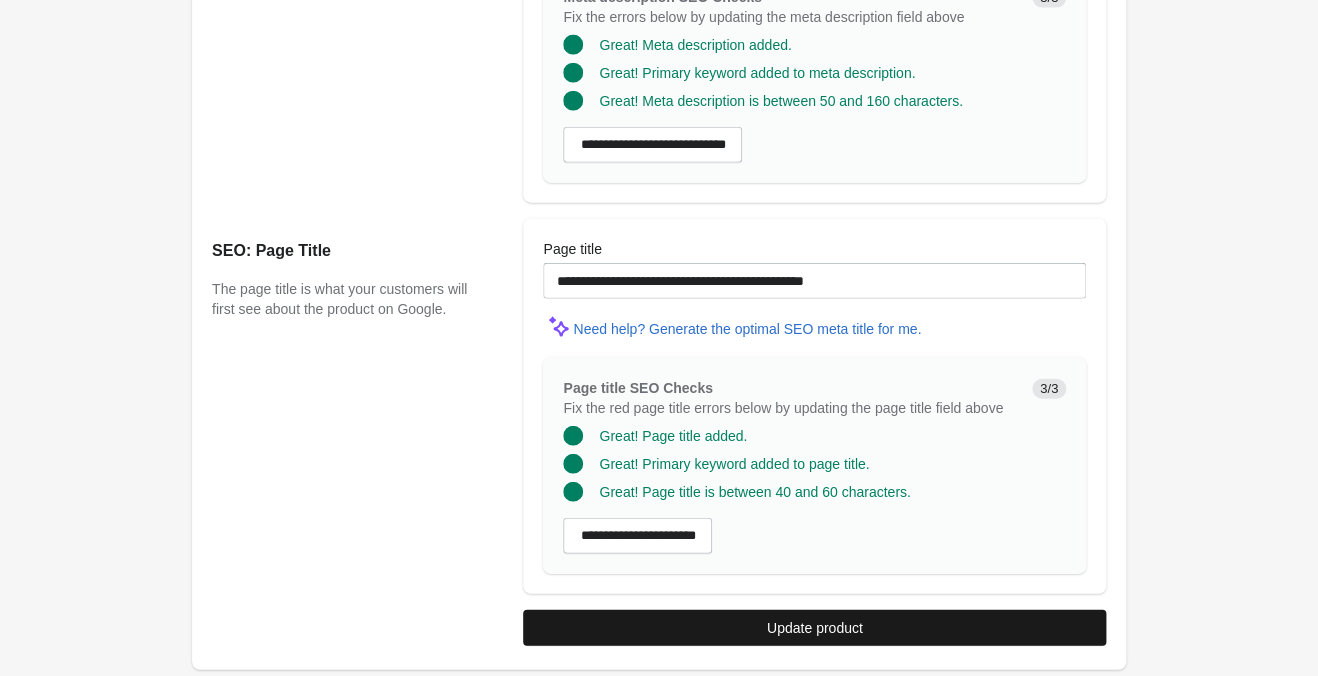 click on "Update product" at bounding box center [815, 628] 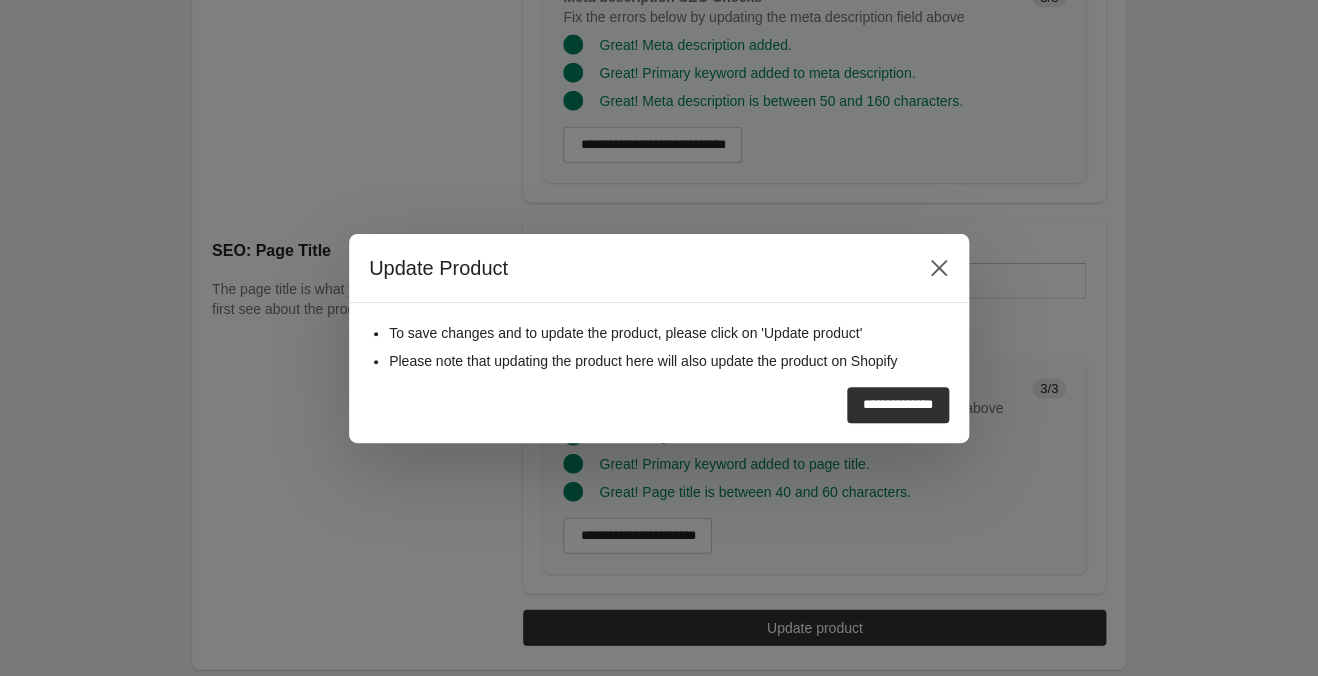 drag, startPoint x: 854, startPoint y: 403, endPoint x: 828, endPoint y: 413, distance: 27.856777 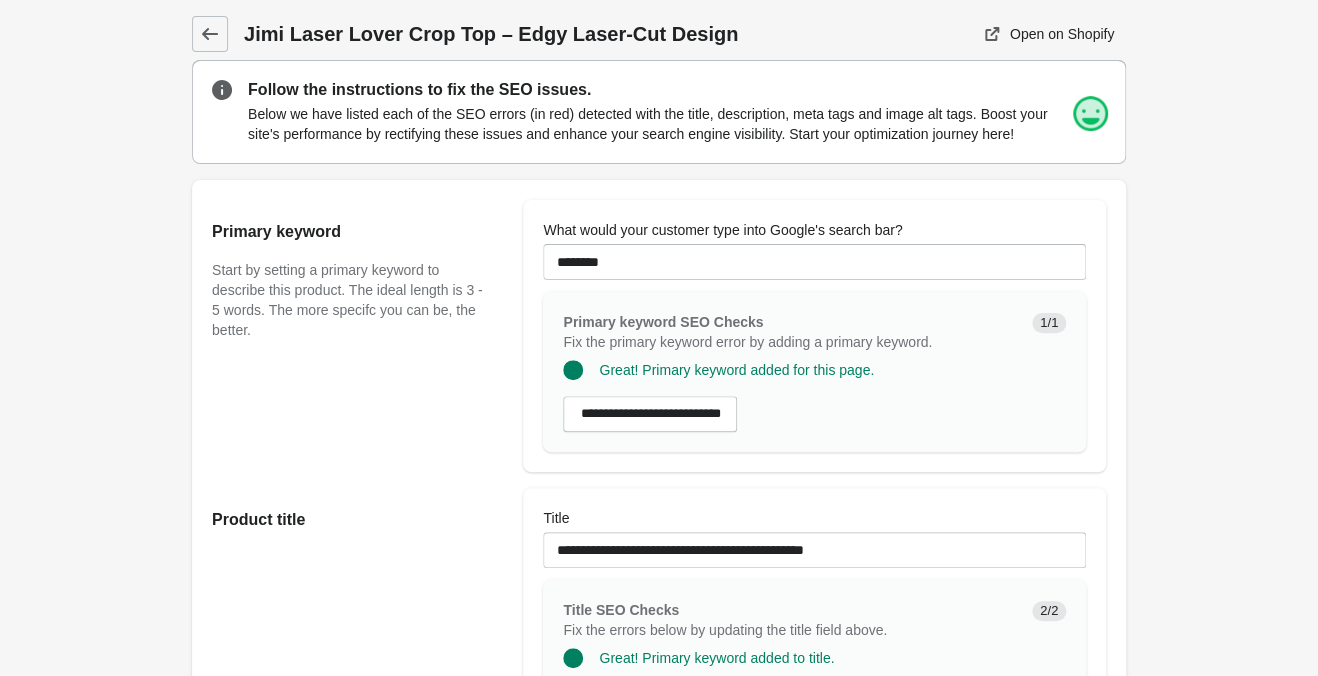 scroll, scrollTop: 0, scrollLeft: 0, axis: both 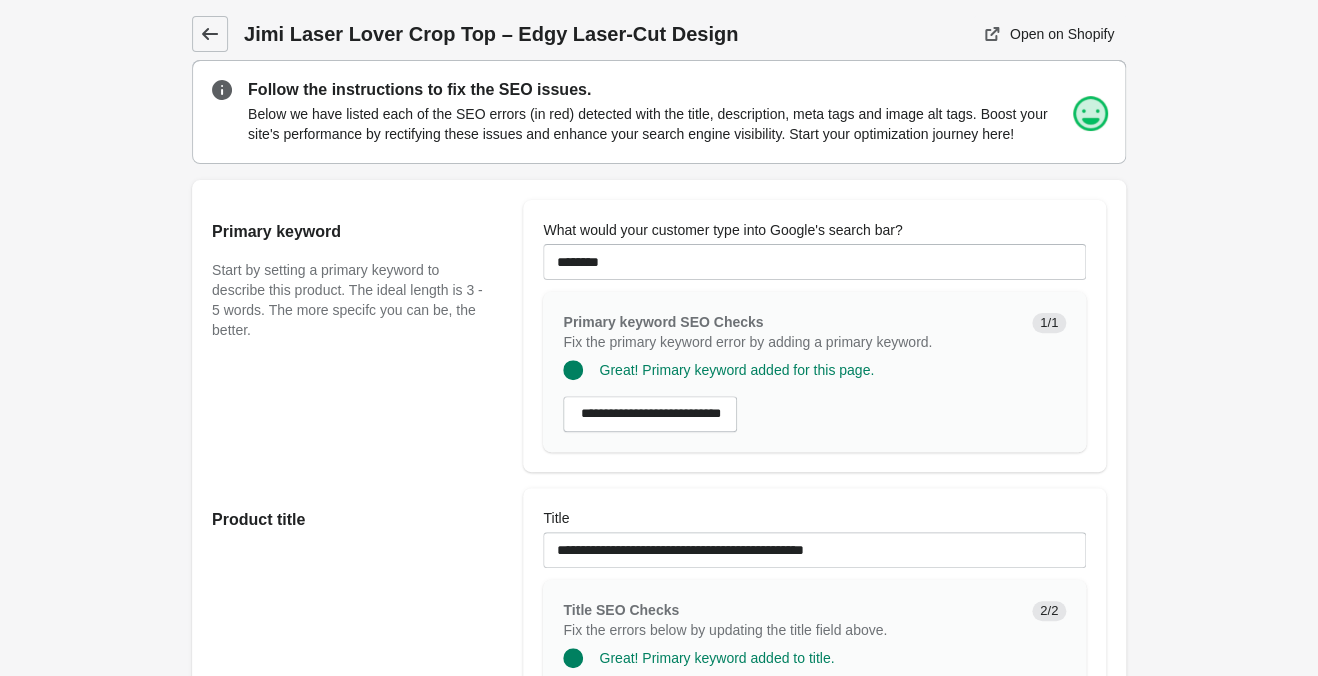 click 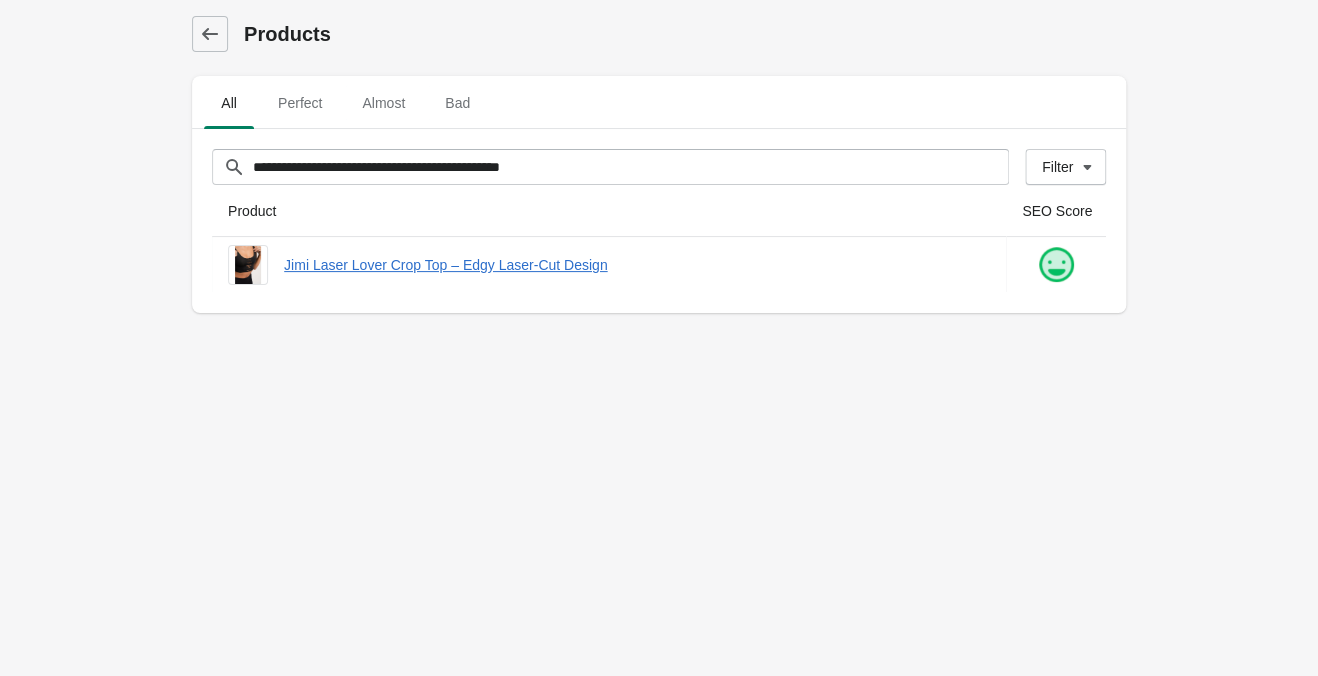 click on "**********" at bounding box center [659, 338] 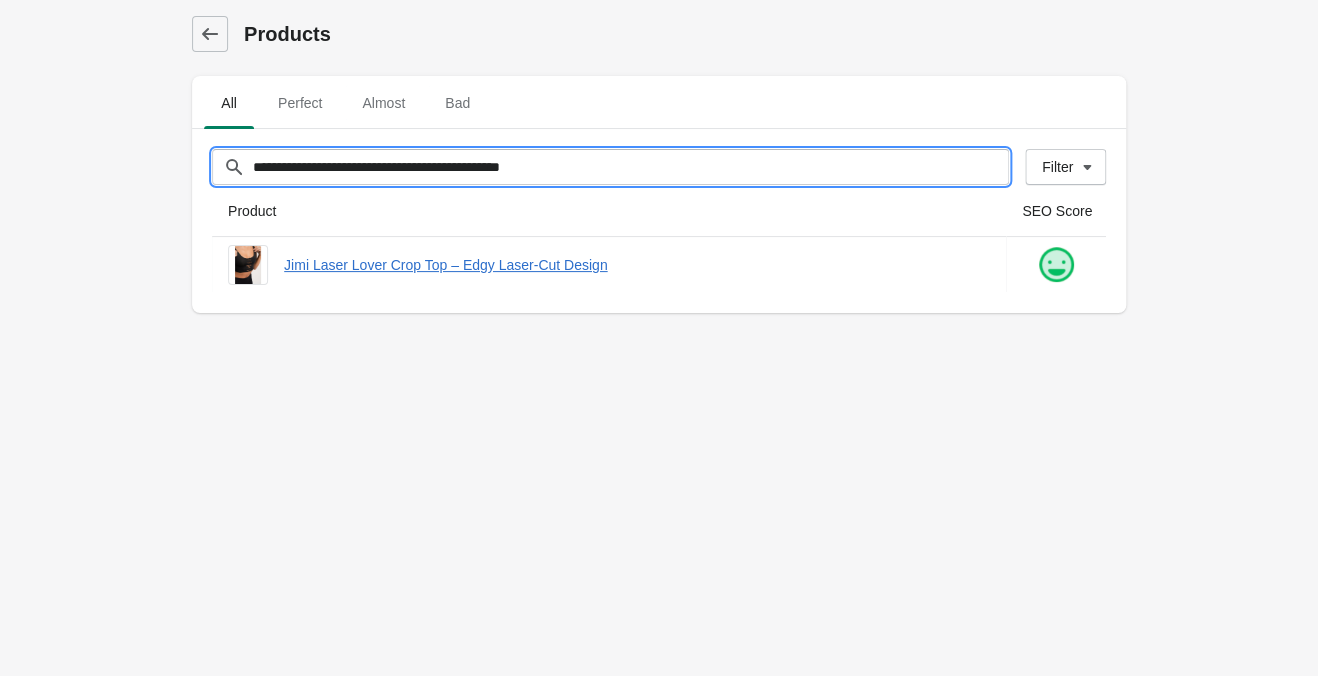 drag, startPoint x: 635, startPoint y: 158, endPoint x: 2, endPoint y: 65, distance: 639.7953 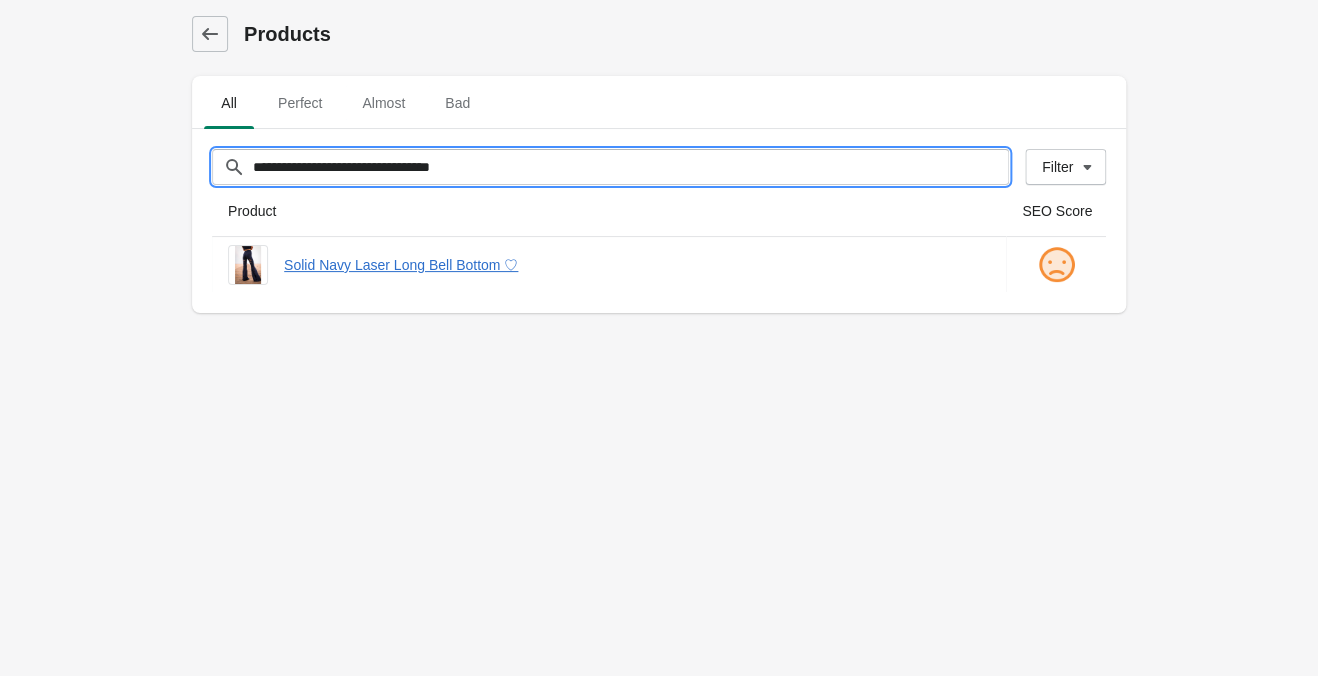 type on "**********" 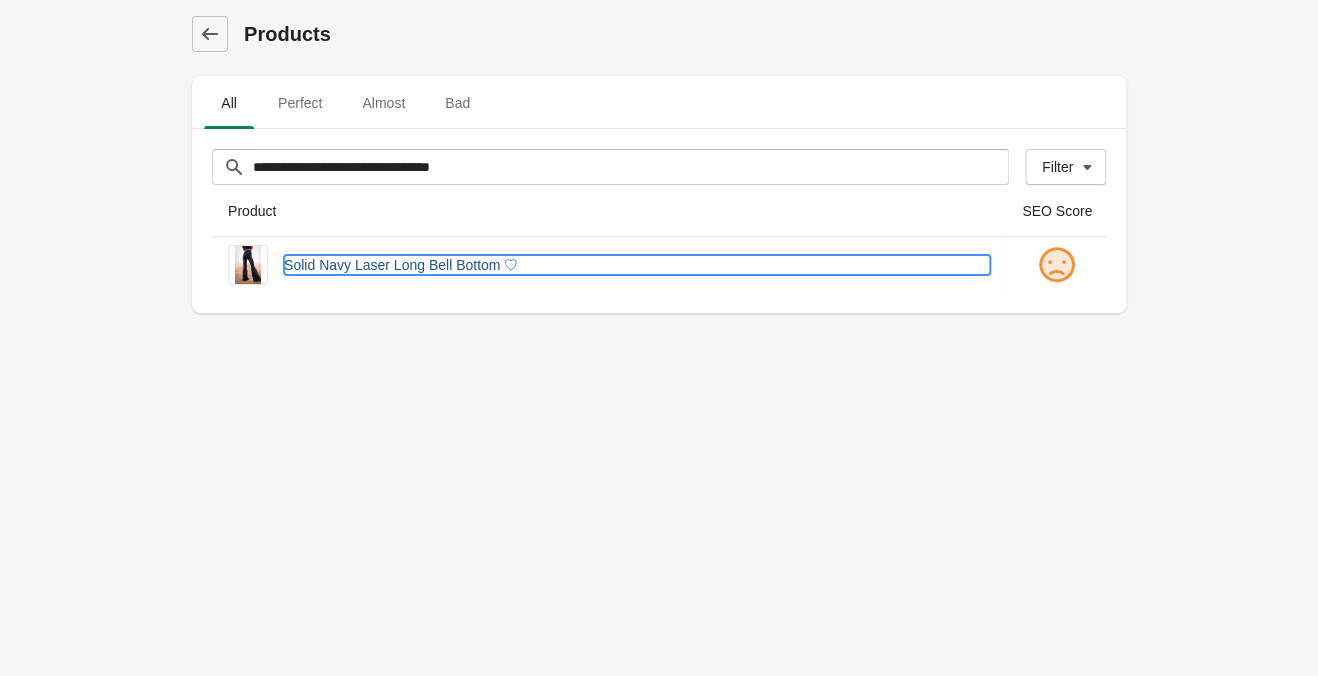 click on "Solid Navy Laser Long Bell Bottom ♡" at bounding box center (637, 265) 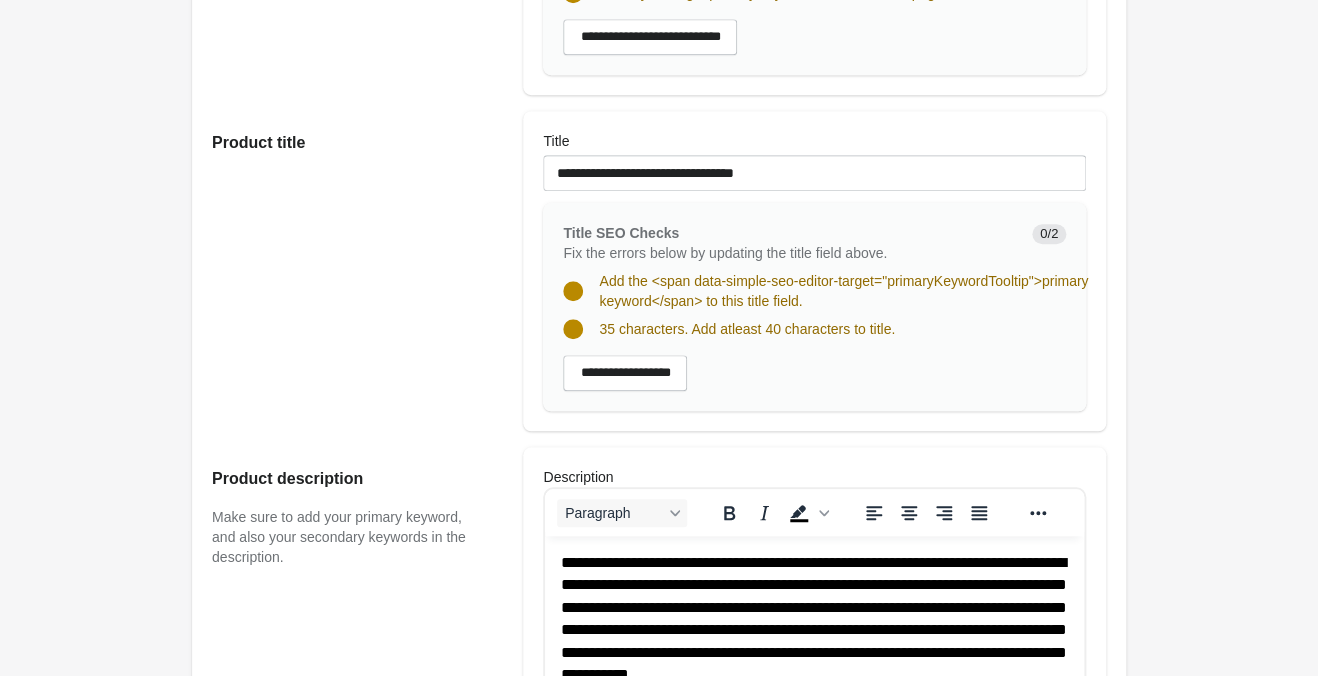 scroll, scrollTop: 420, scrollLeft: 0, axis: vertical 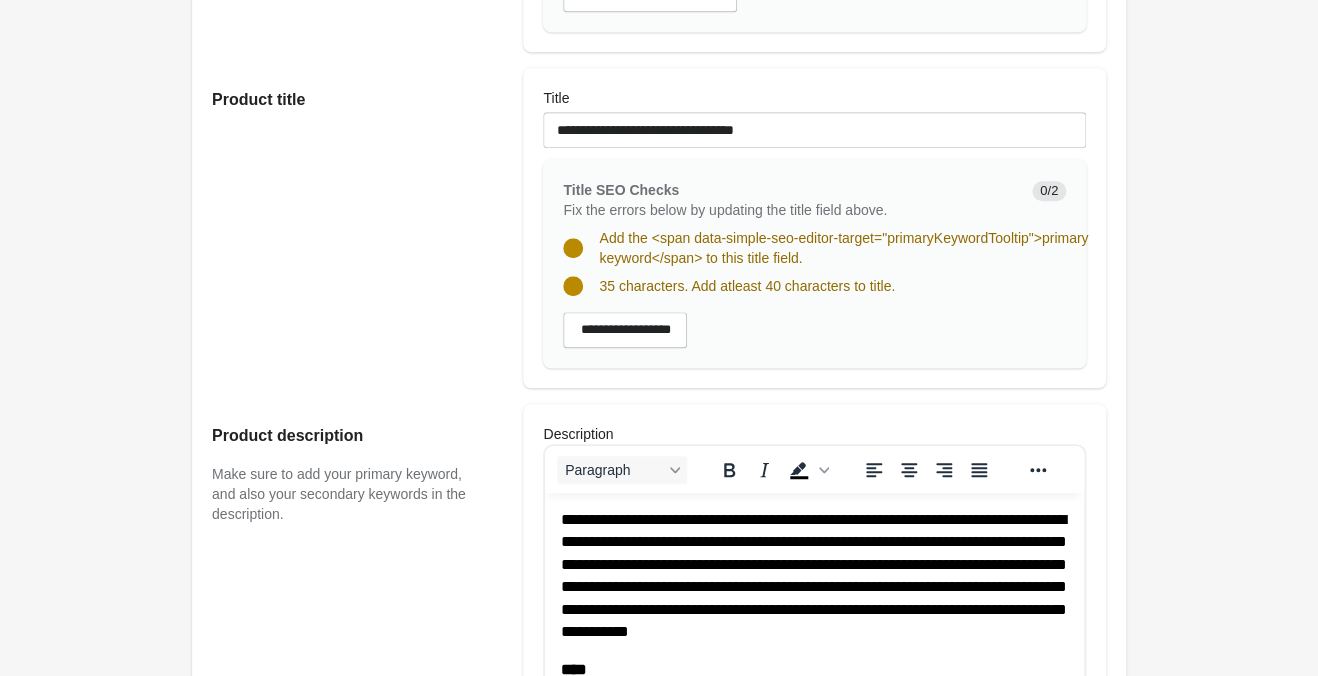 click on "**********" at bounding box center [814, 575] 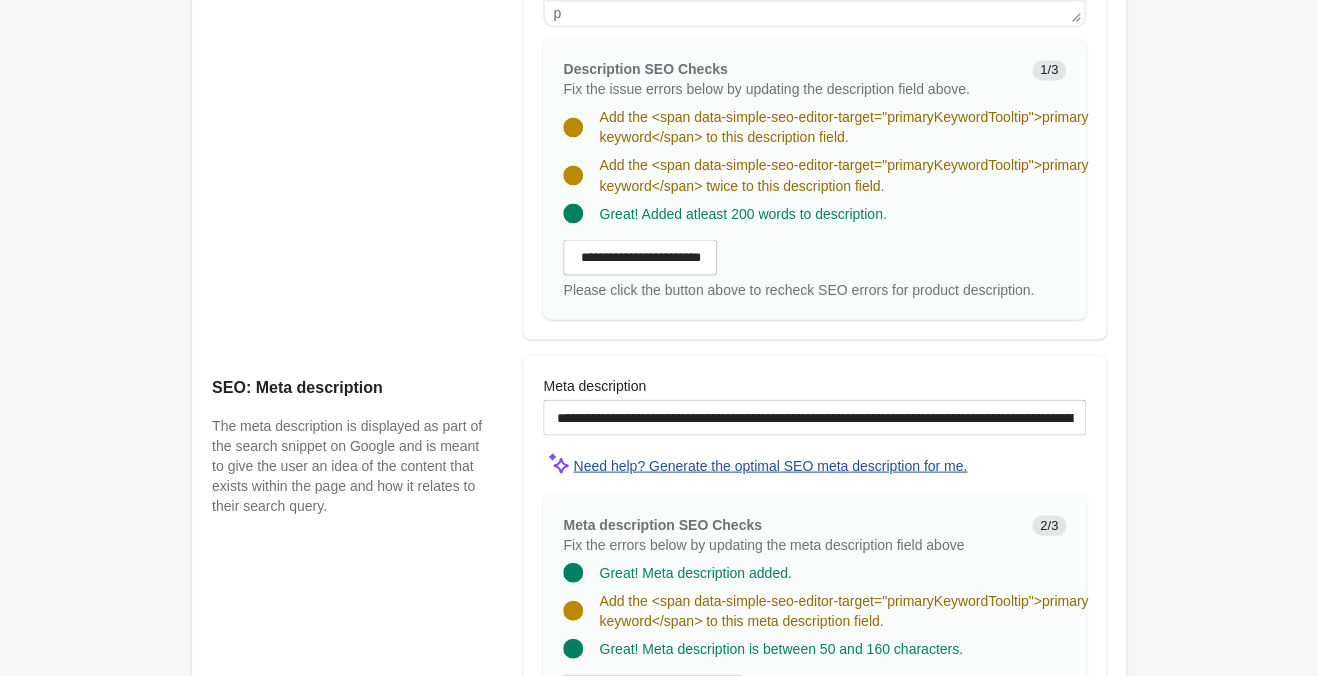 scroll, scrollTop: 1155, scrollLeft: 0, axis: vertical 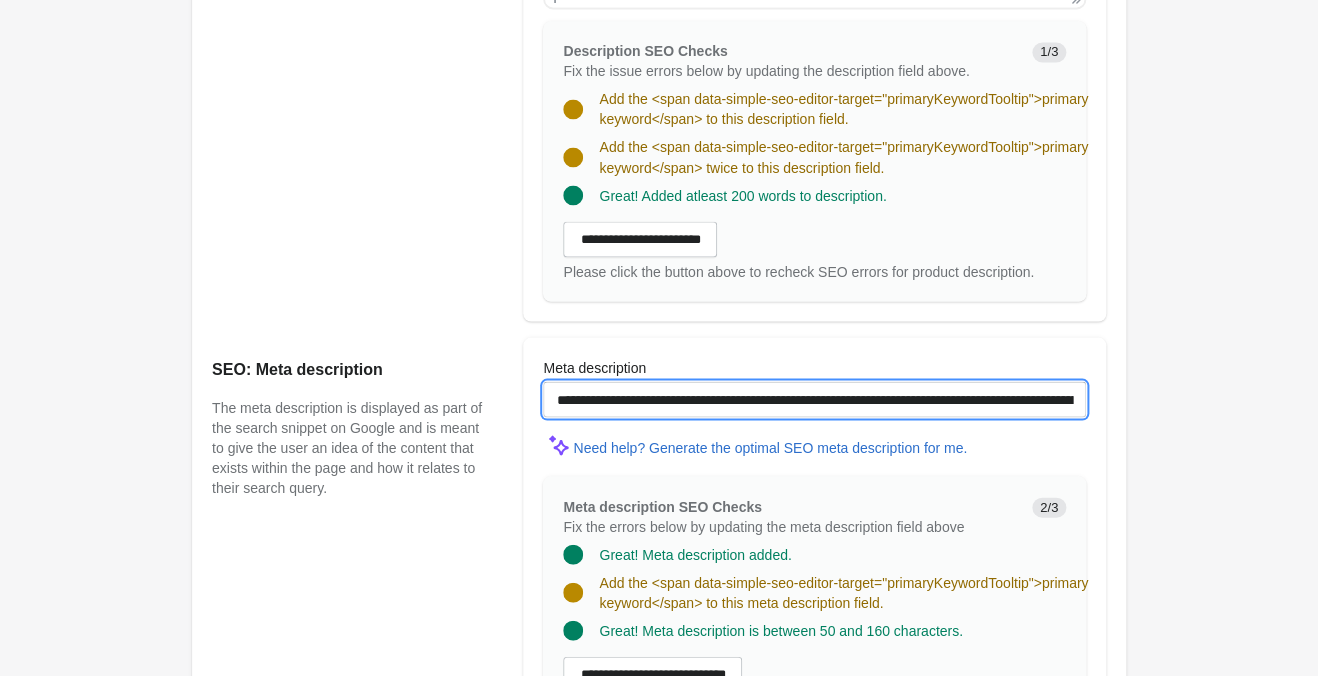 click on "**********" at bounding box center [814, 399] 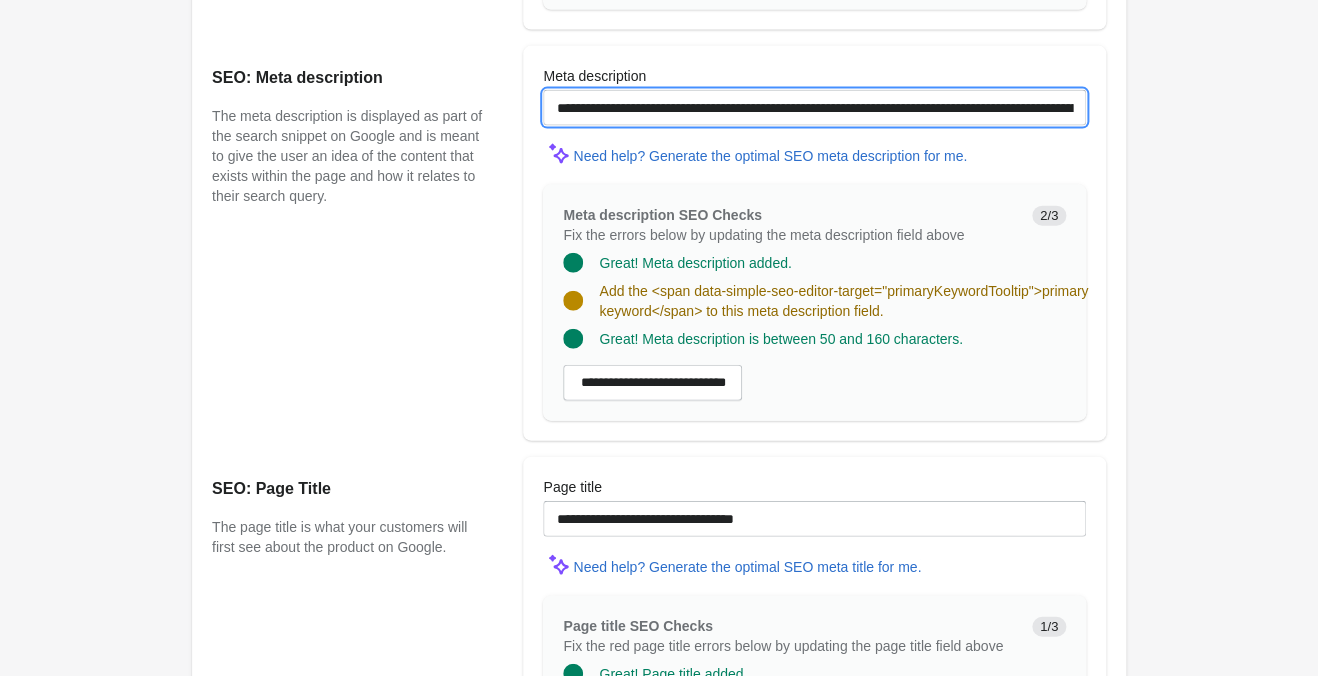 scroll, scrollTop: 1470, scrollLeft: 0, axis: vertical 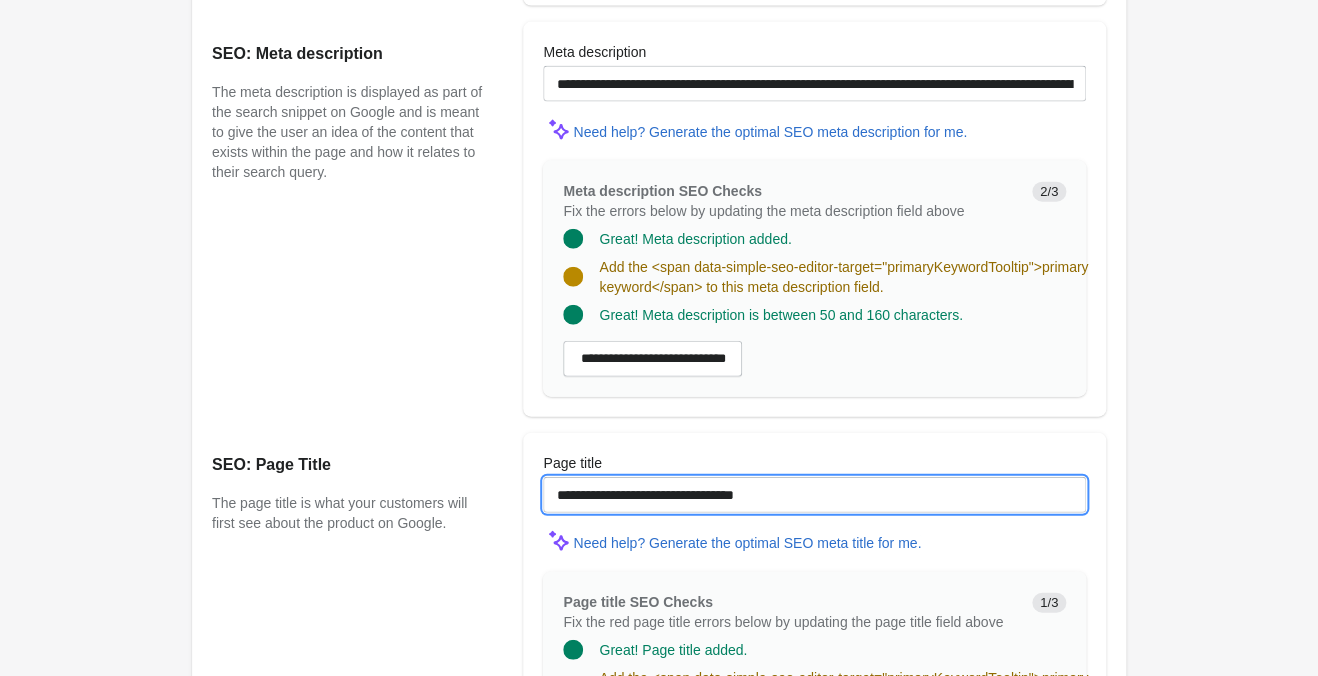 click on "**********" at bounding box center (814, 495) 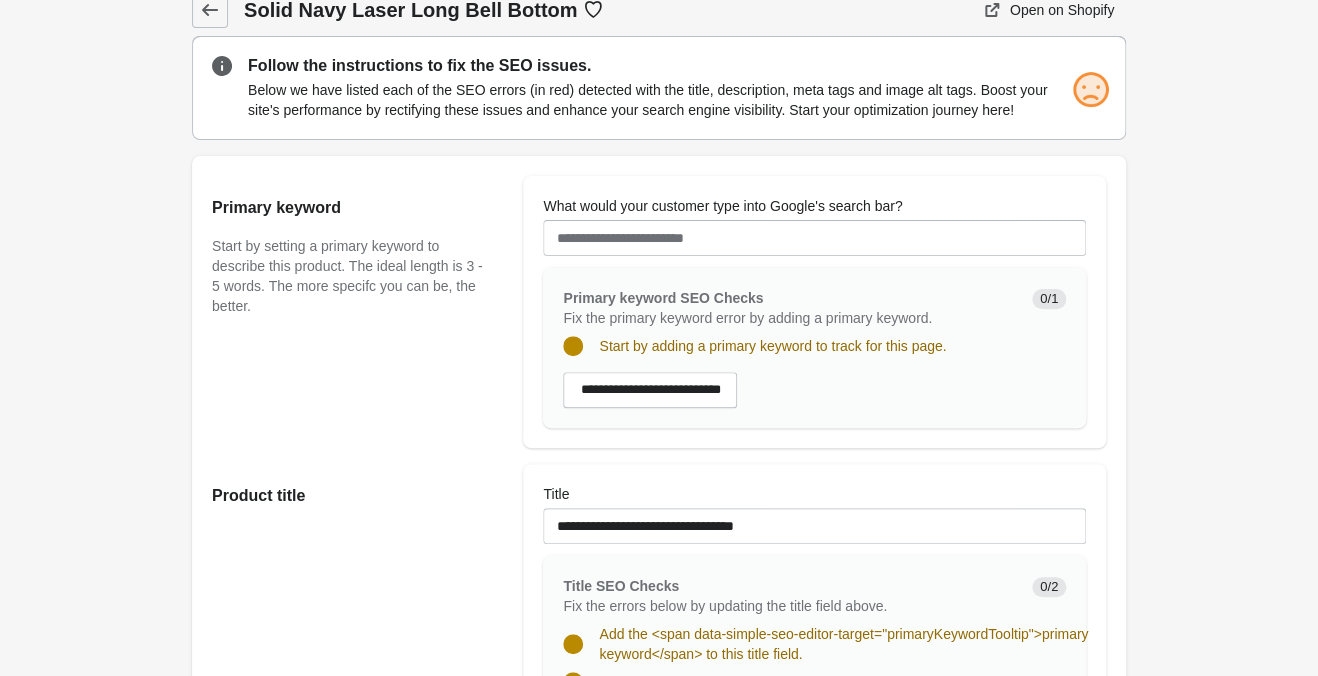 scroll, scrollTop: 0, scrollLeft: 0, axis: both 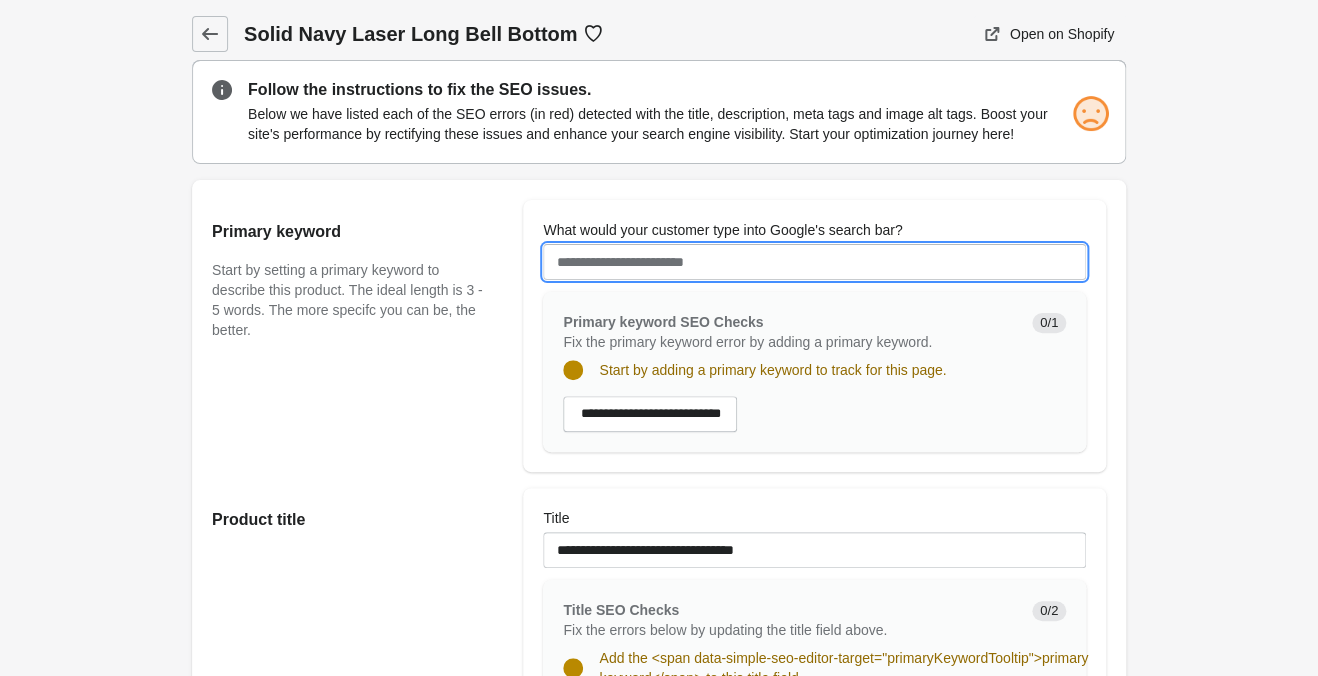 click on "What would your customer type into Google's search bar?" at bounding box center [814, 262] 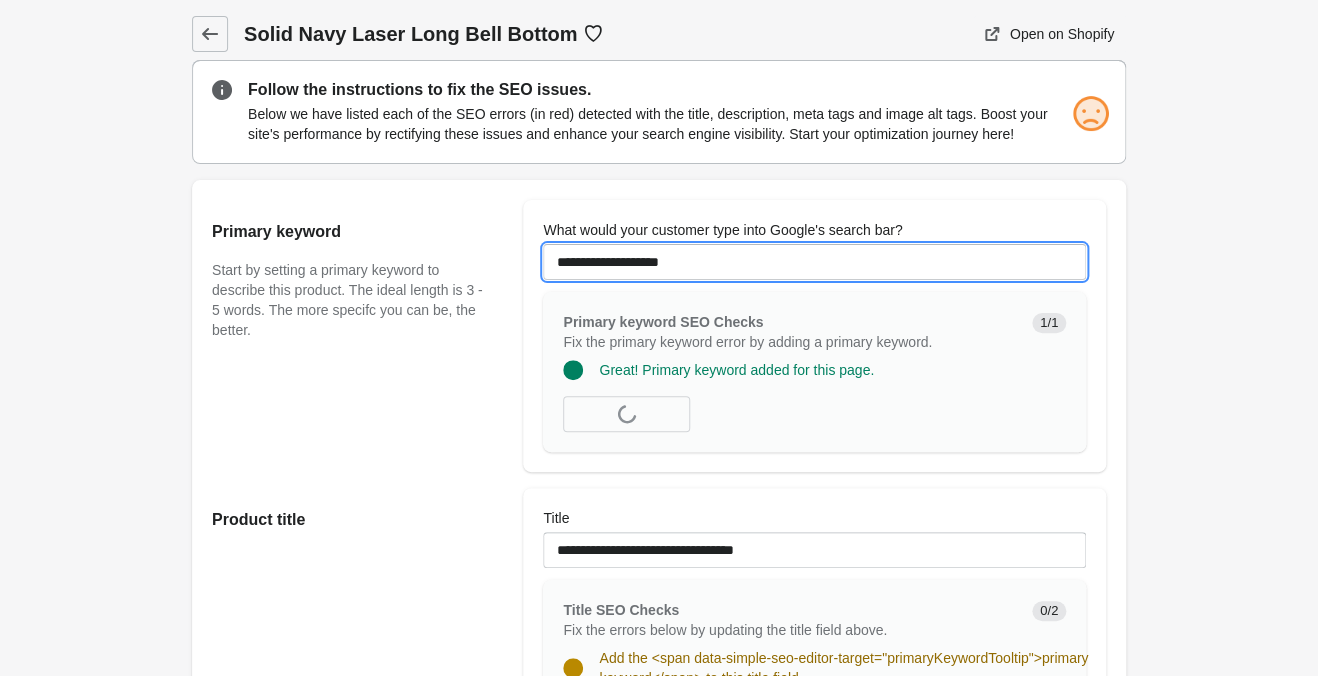 type on "**********" 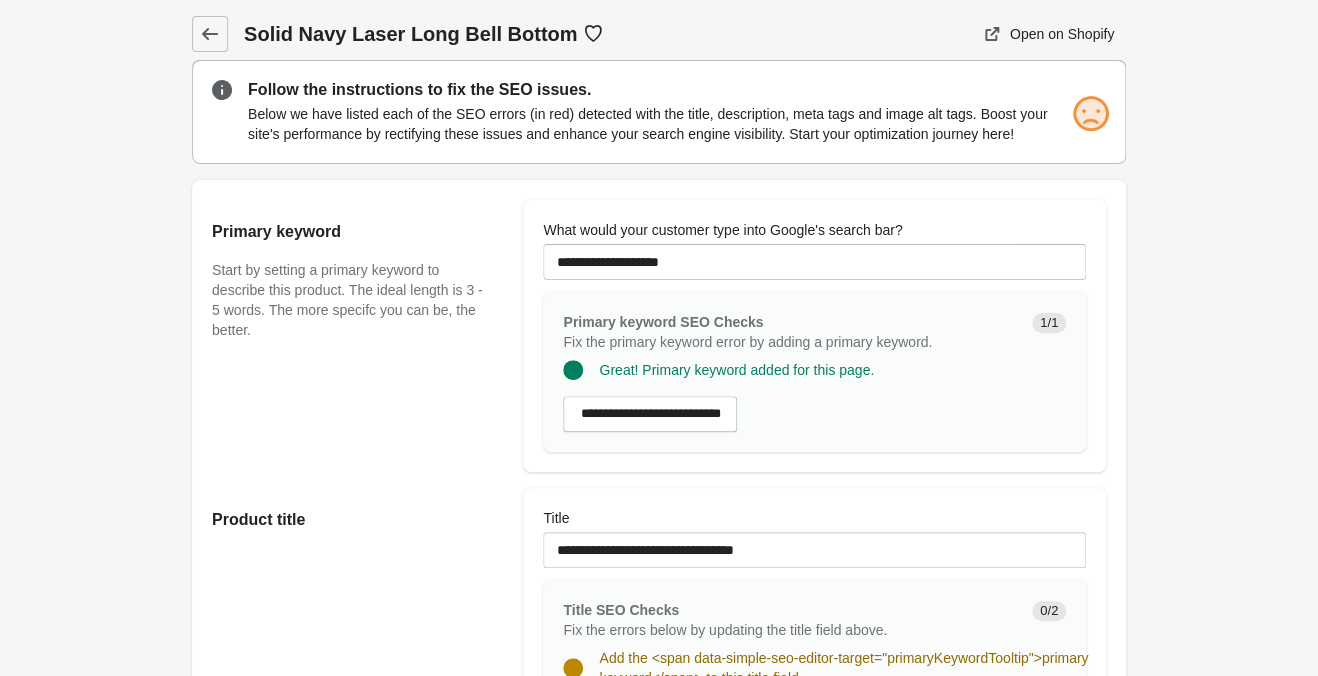 click on "**********" at bounding box center (814, 250) 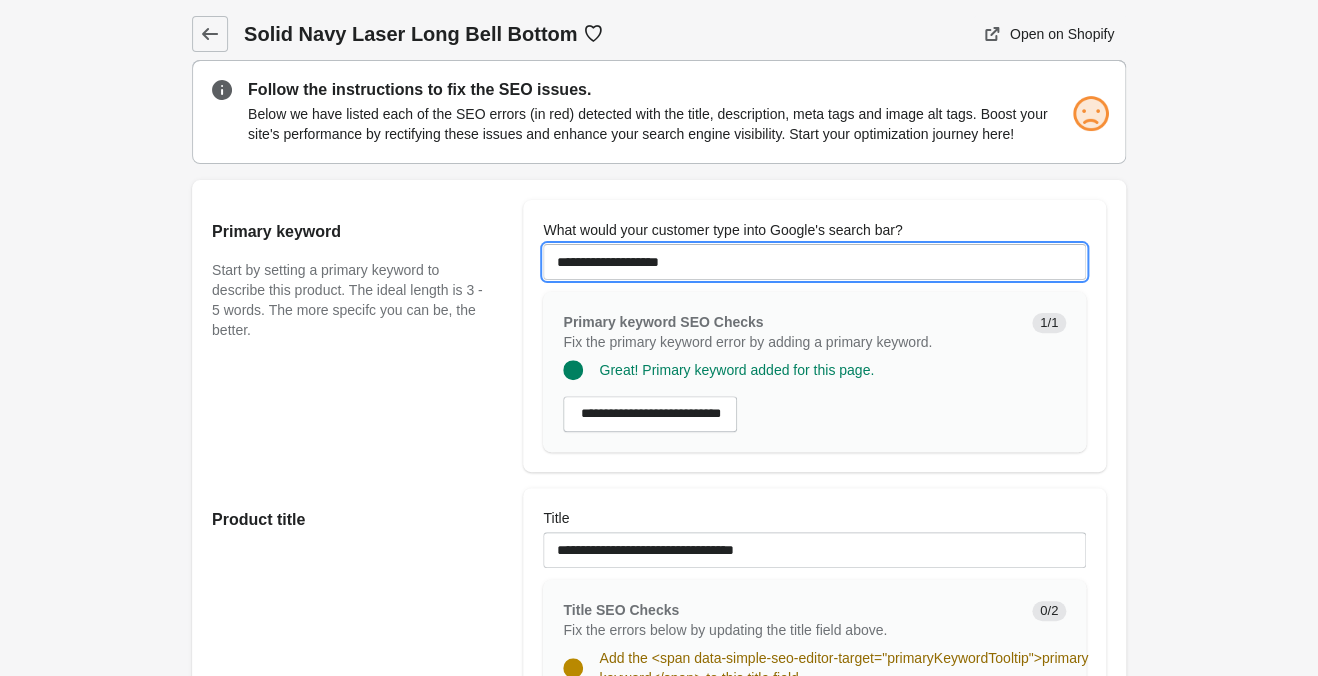 drag, startPoint x: 699, startPoint y: 273, endPoint x: 341, endPoint y: 223, distance: 361.47476 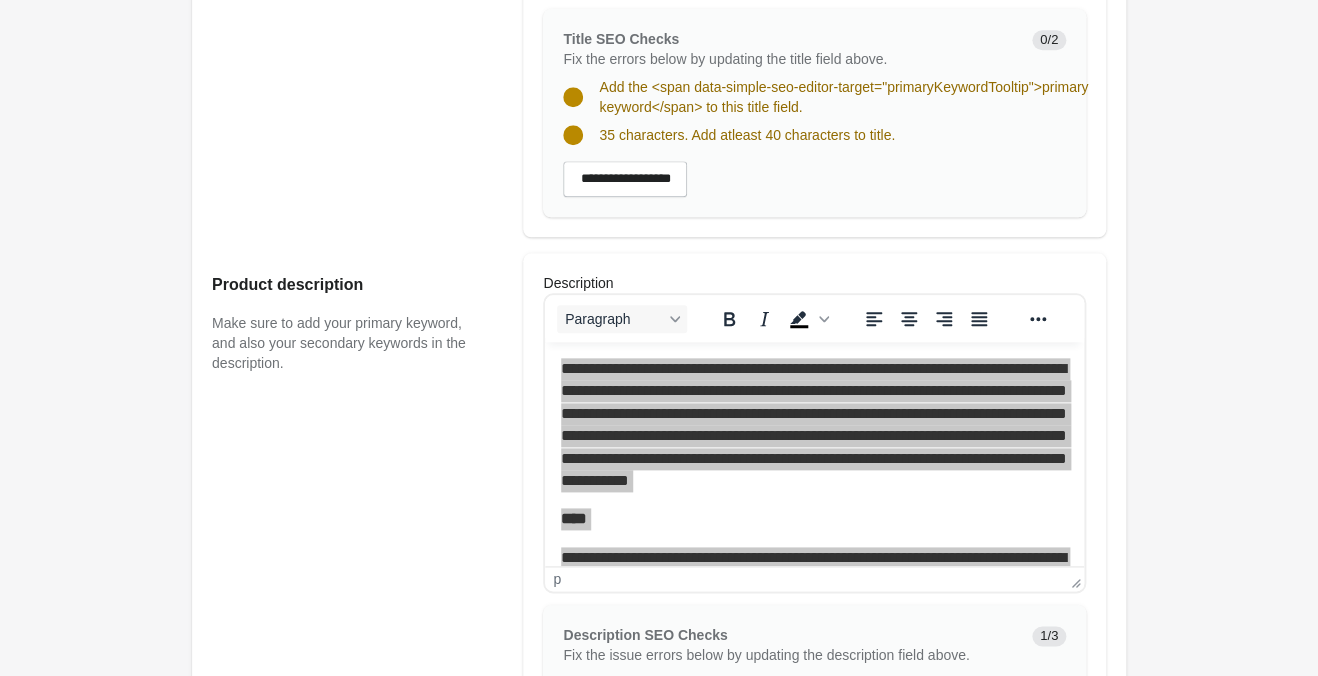 scroll, scrollTop: 630, scrollLeft: 0, axis: vertical 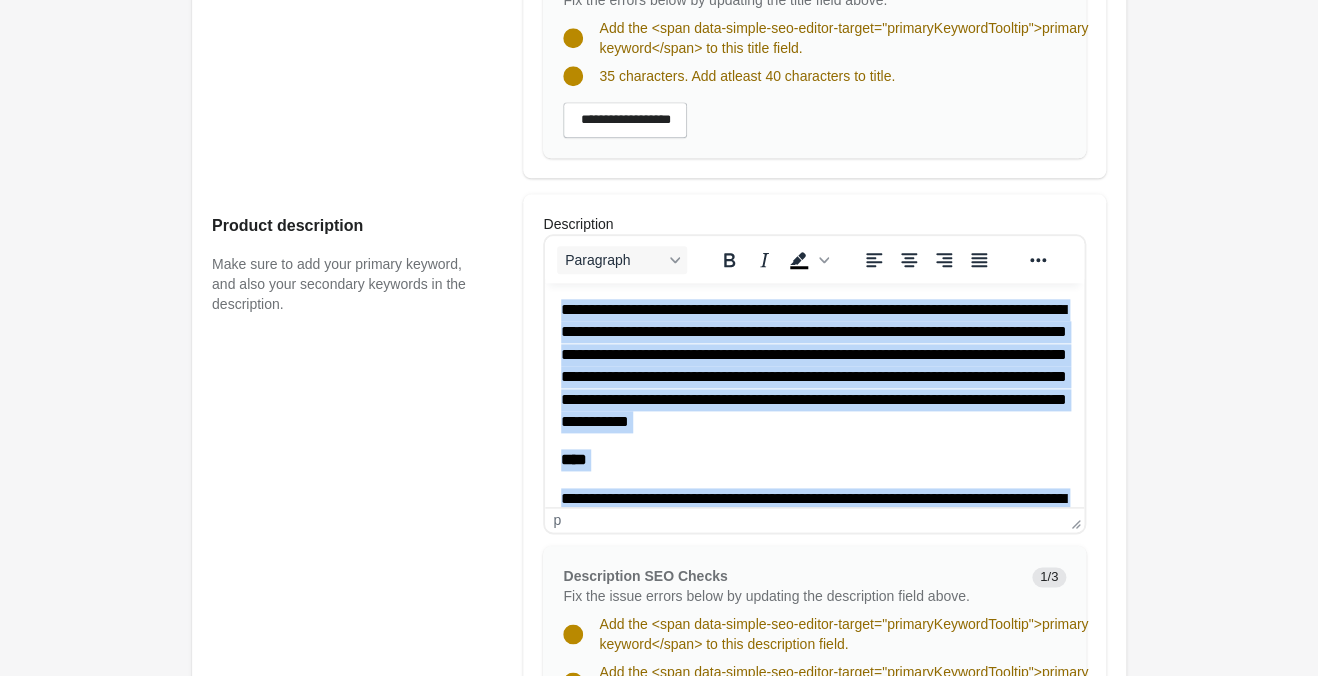 click on "**********" at bounding box center [814, 365] 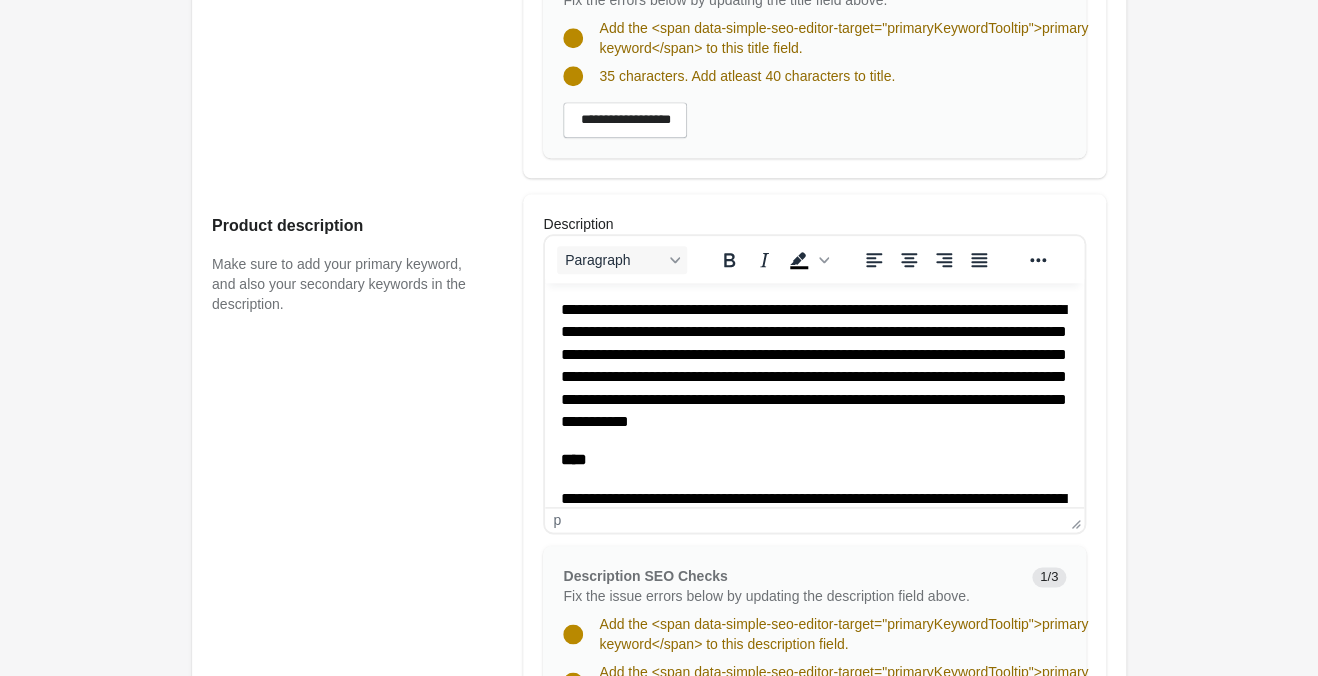 scroll, scrollTop: 514, scrollLeft: 0, axis: vertical 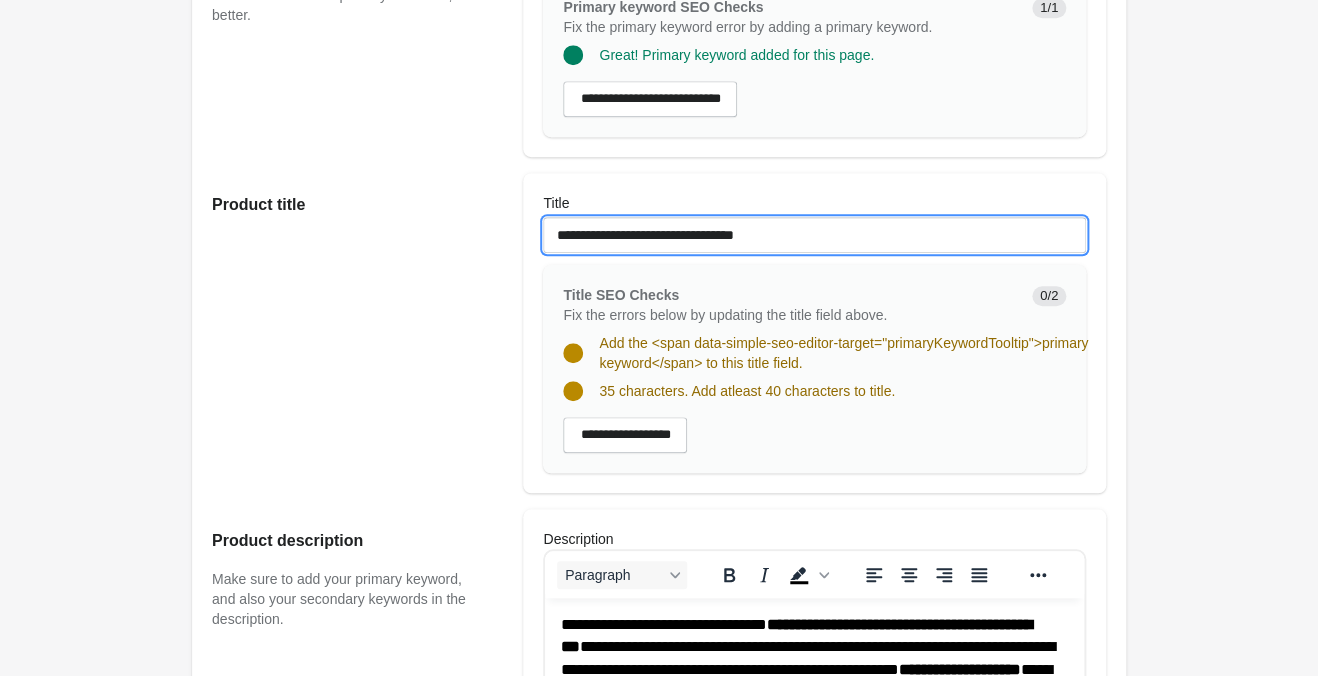 drag, startPoint x: 803, startPoint y: 230, endPoint x: 458, endPoint y: 255, distance: 345.9046 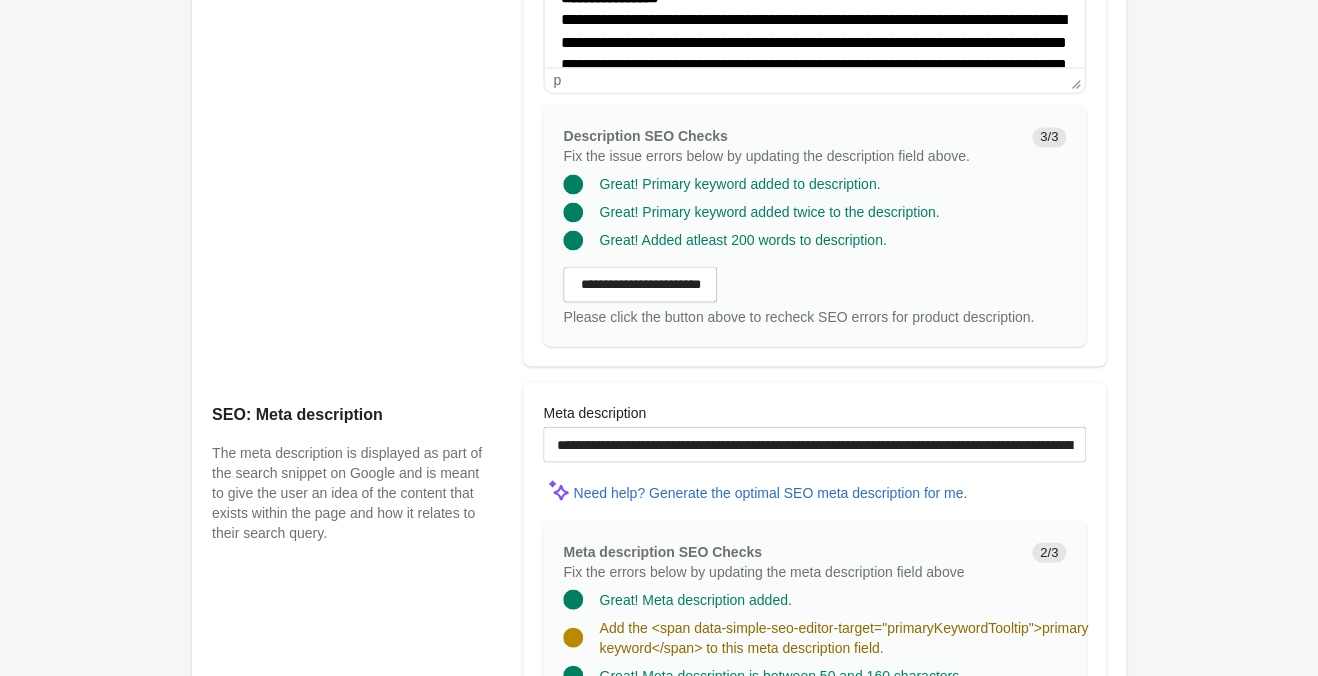 scroll, scrollTop: 1365, scrollLeft: 0, axis: vertical 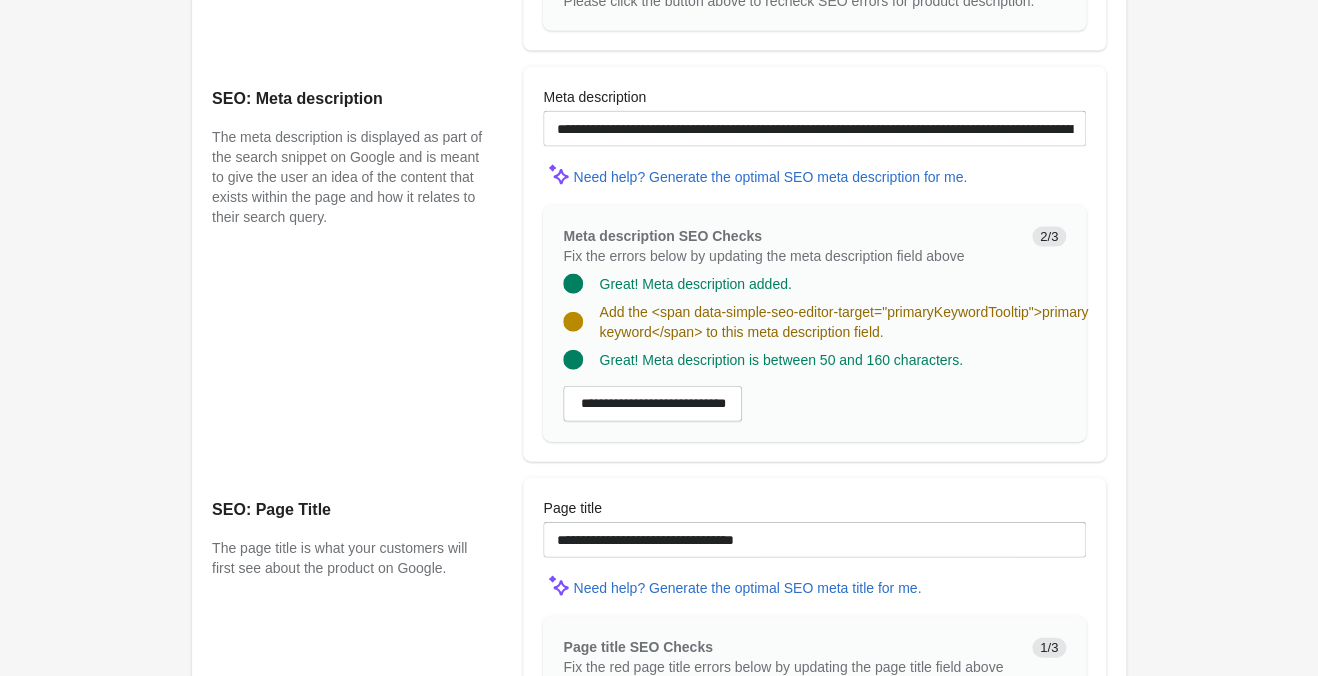 type on "**********" 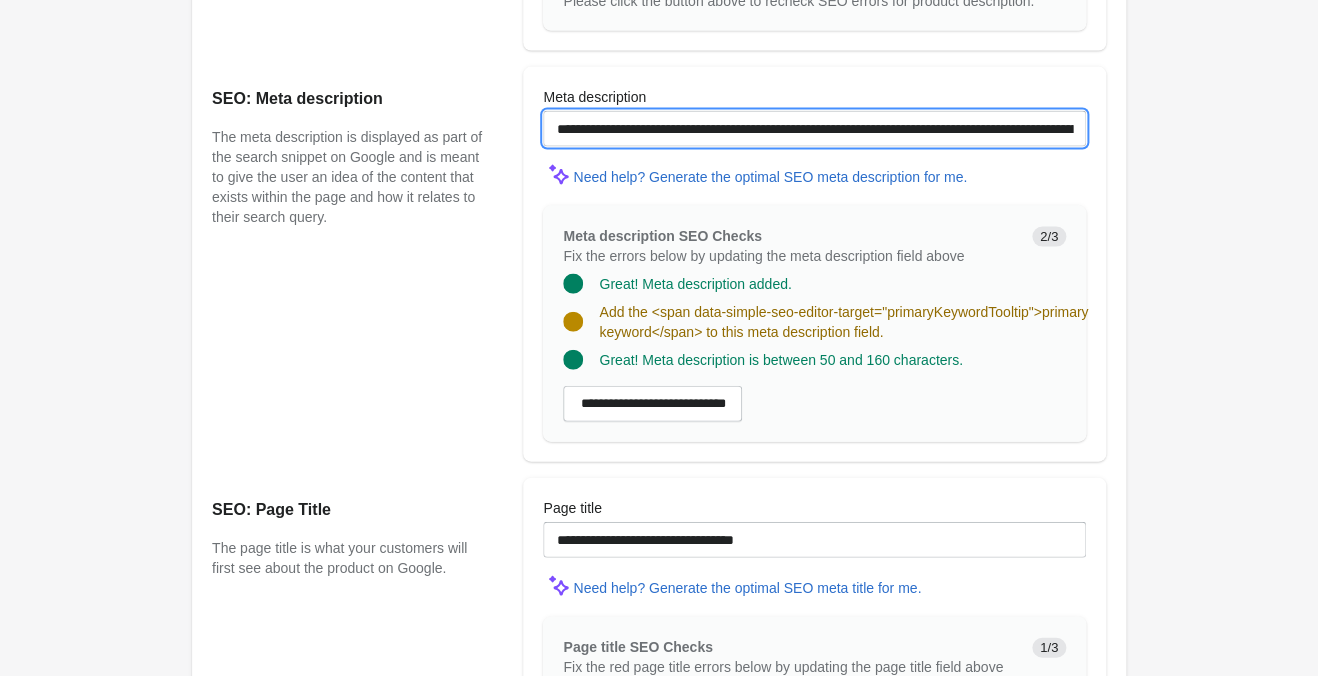 click on "**********" at bounding box center (814, 129) 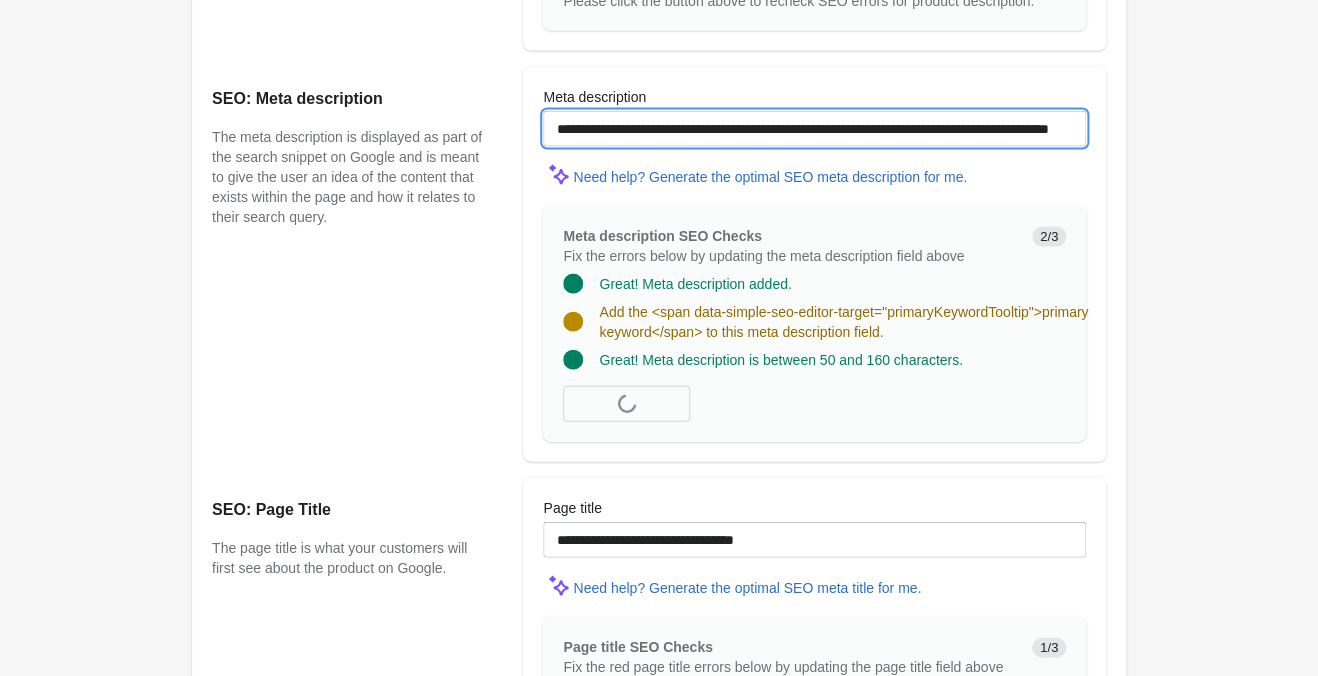 paste on "**********" 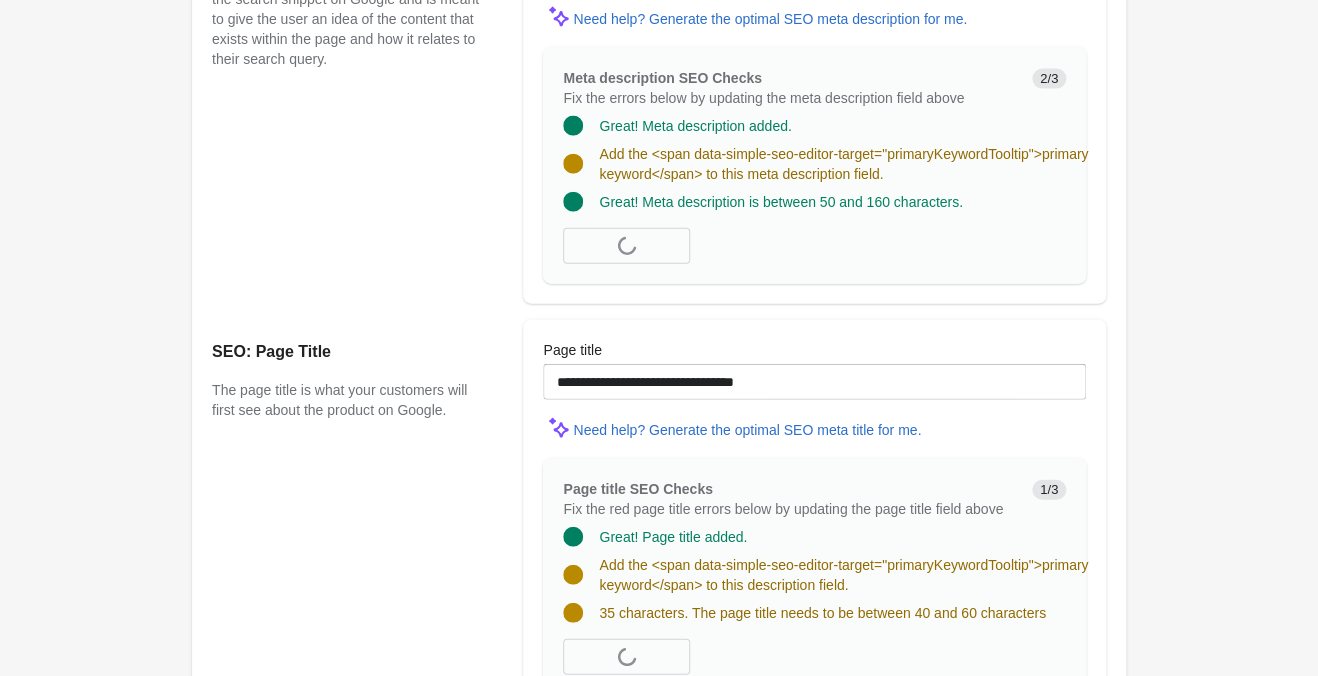 scroll, scrollTop: 1644, scrollLeft: 0, axis: vertical 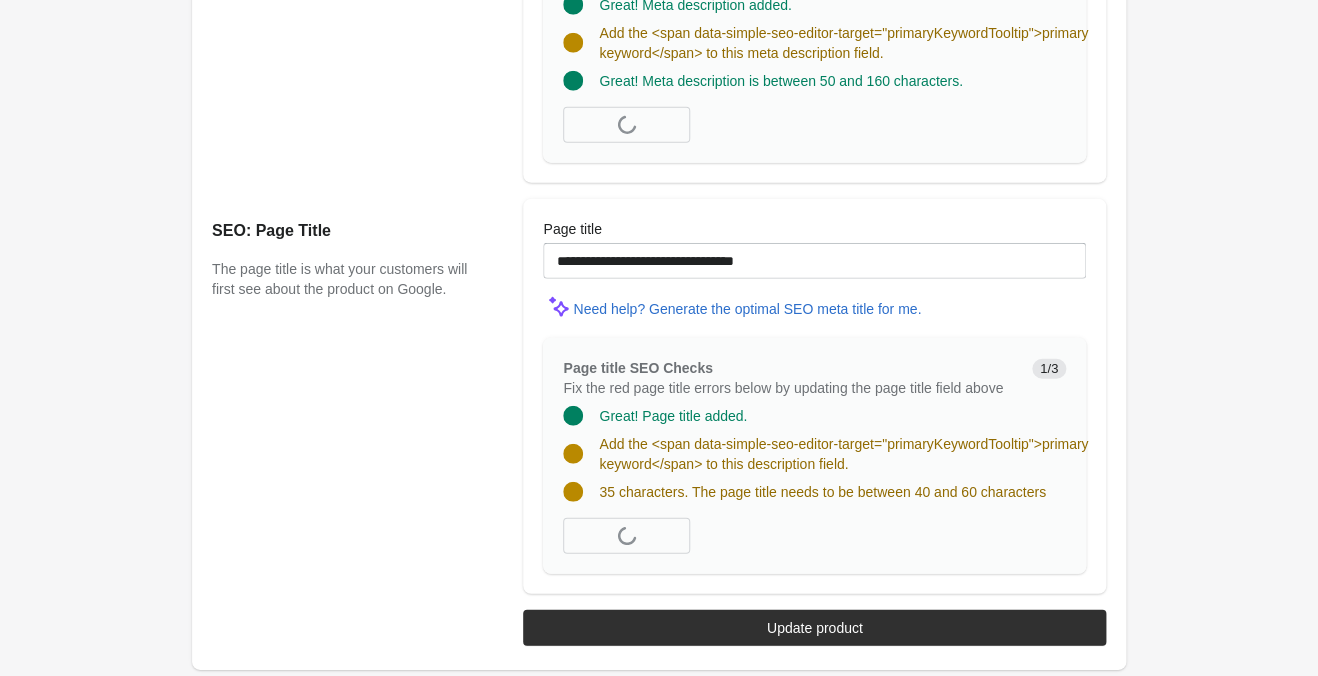 type on "**********" 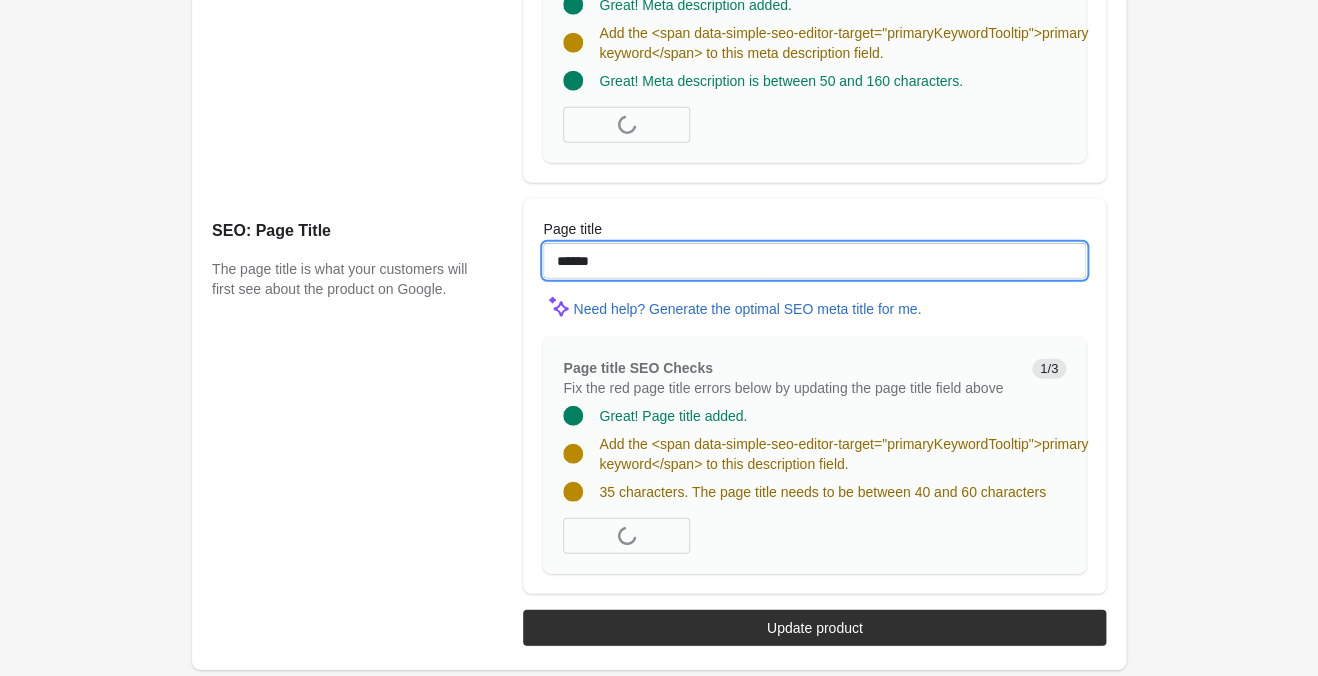 paste on "**********" 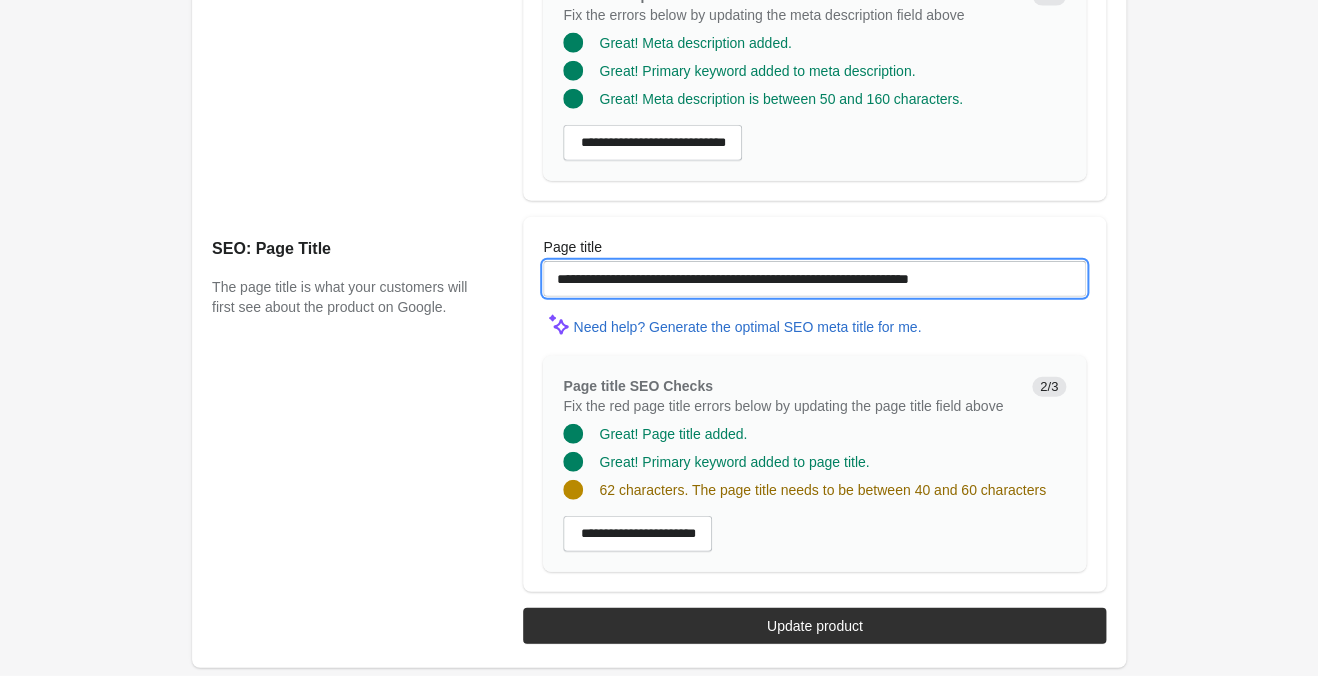 scroll, scrollTop: 1604, scrollLeft: 0, axis: vertical 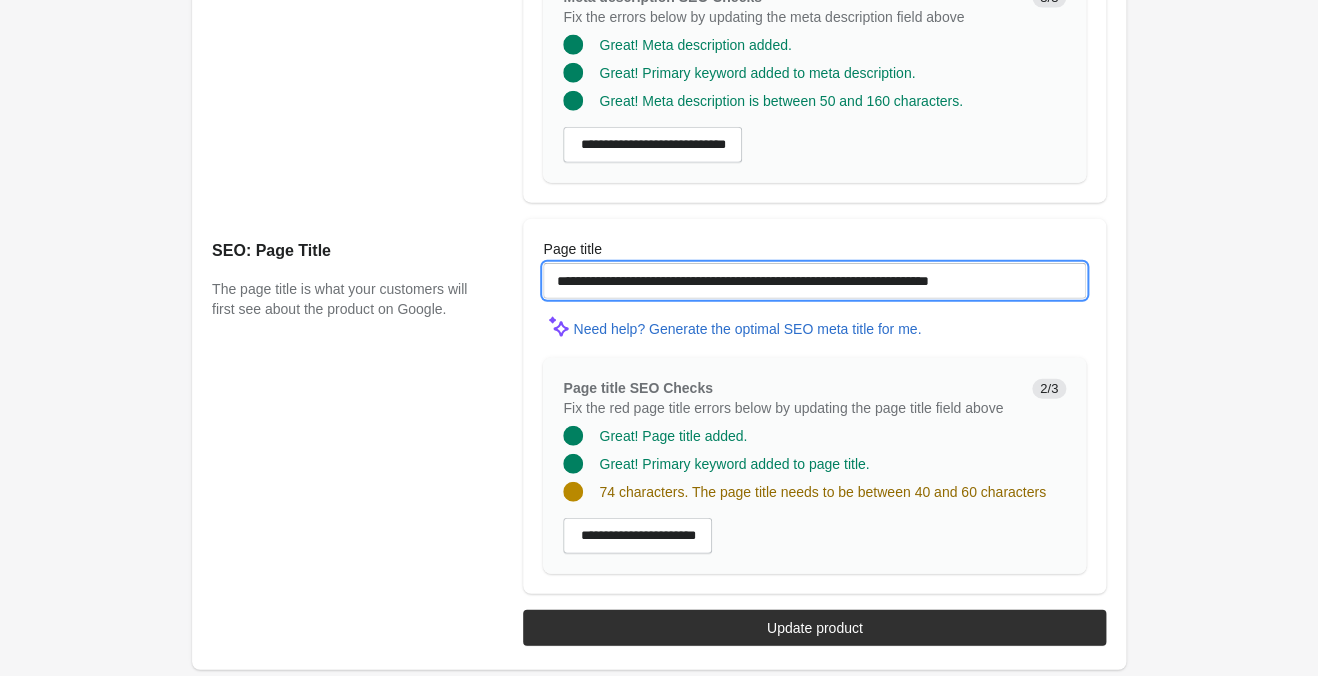 drag, startPoint x: 798, startPoint y: 283, endPoint x: 963, endPoint y: 278, distance: 165.07574 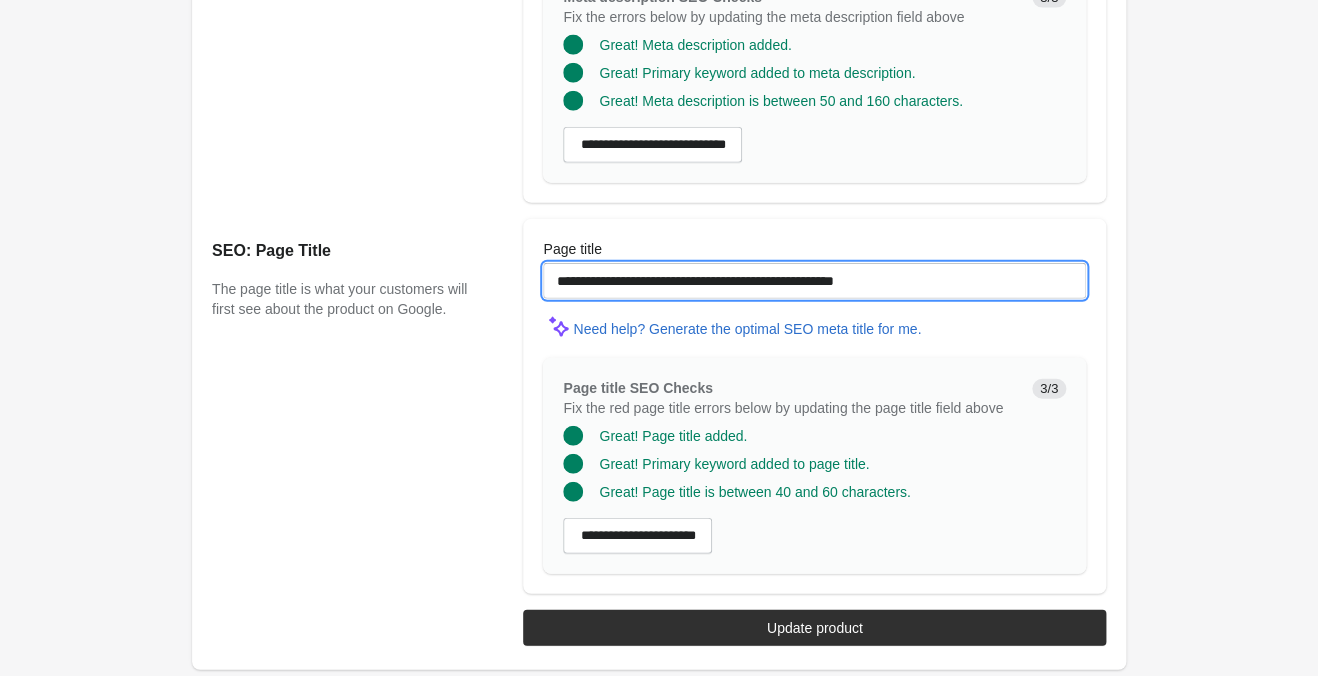 type on "**********" 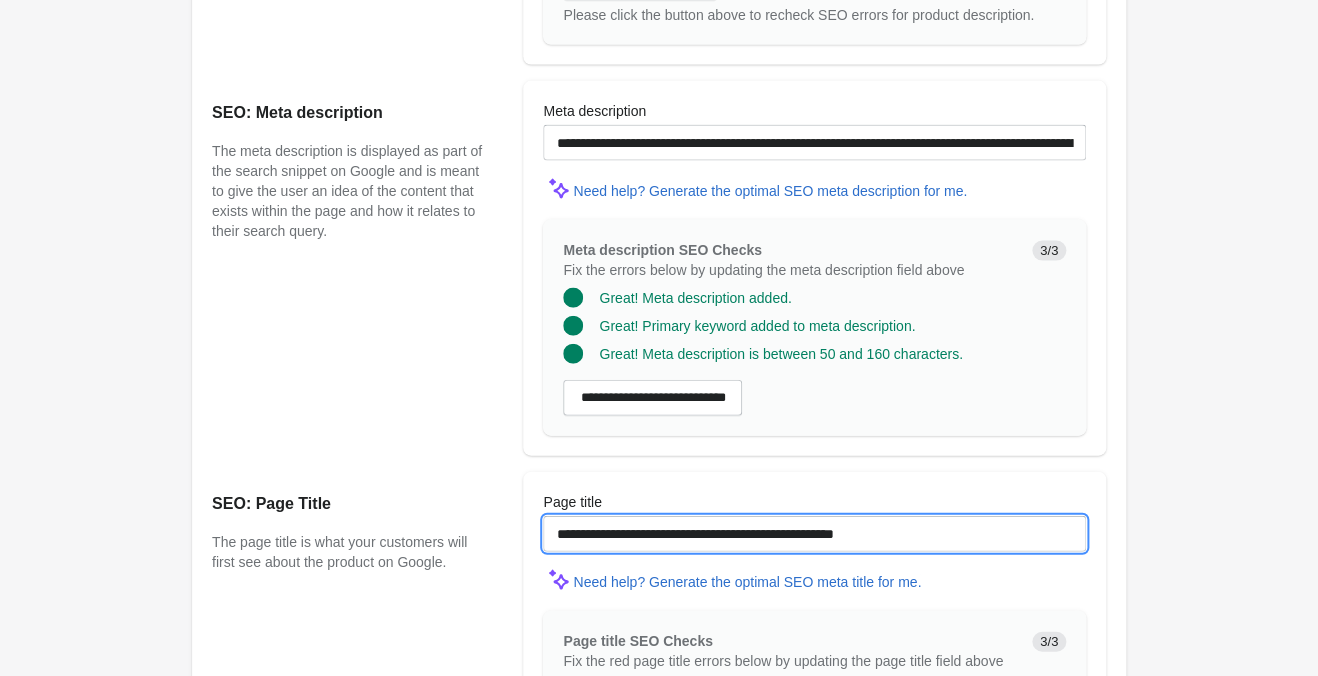 scroll, scrollTop: 1289, scrollLeft: 0, axis: vertical 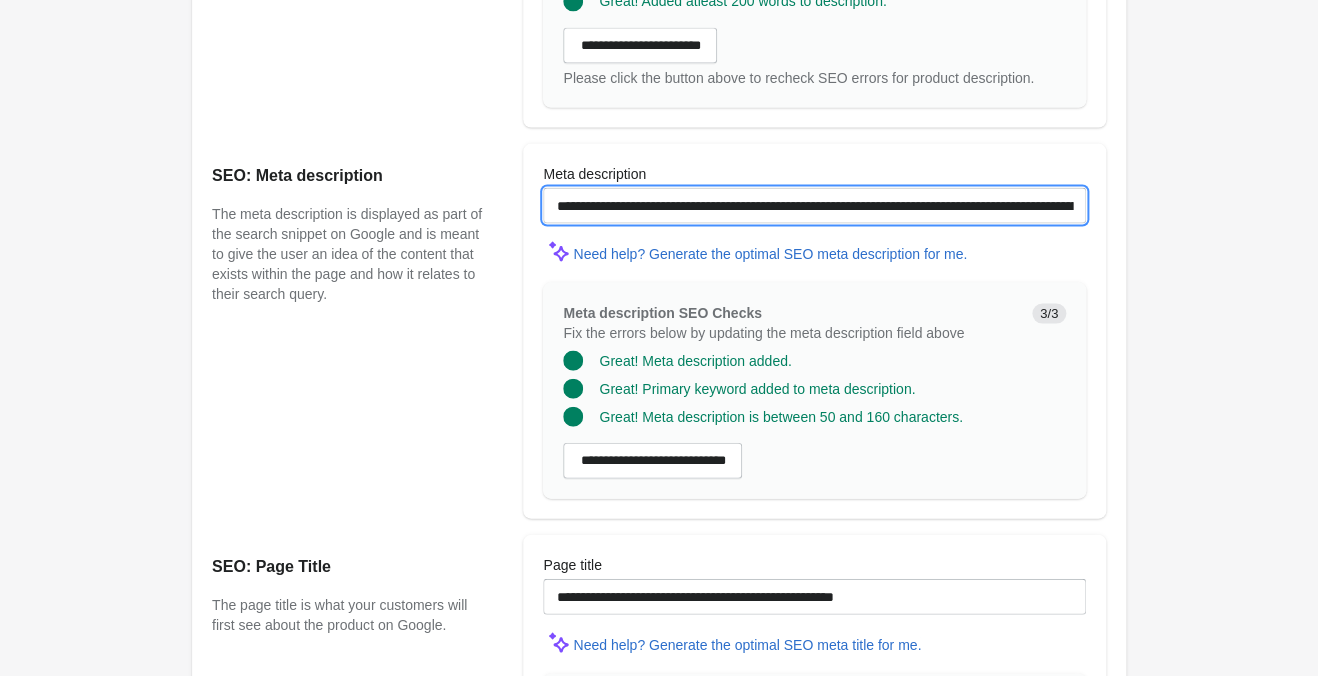 click on "**********" at bounding box center [814, 205] 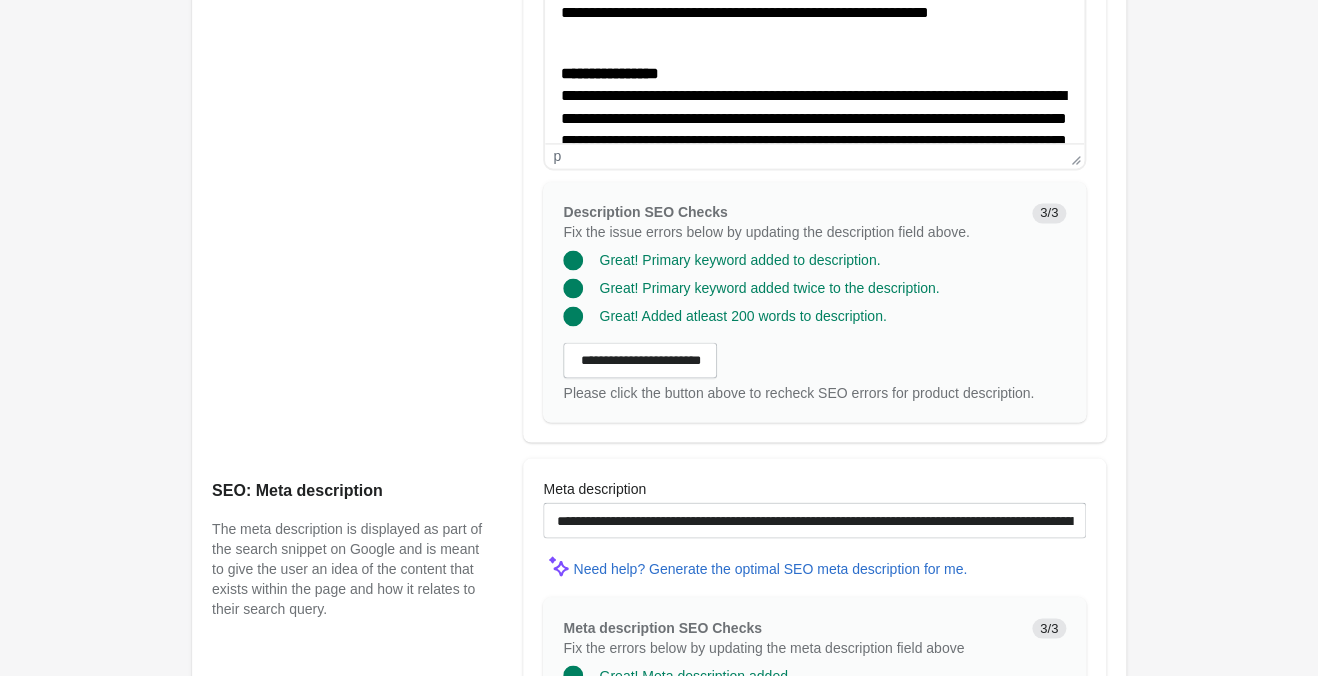 click on "**********" at bounding box center (814, 119) 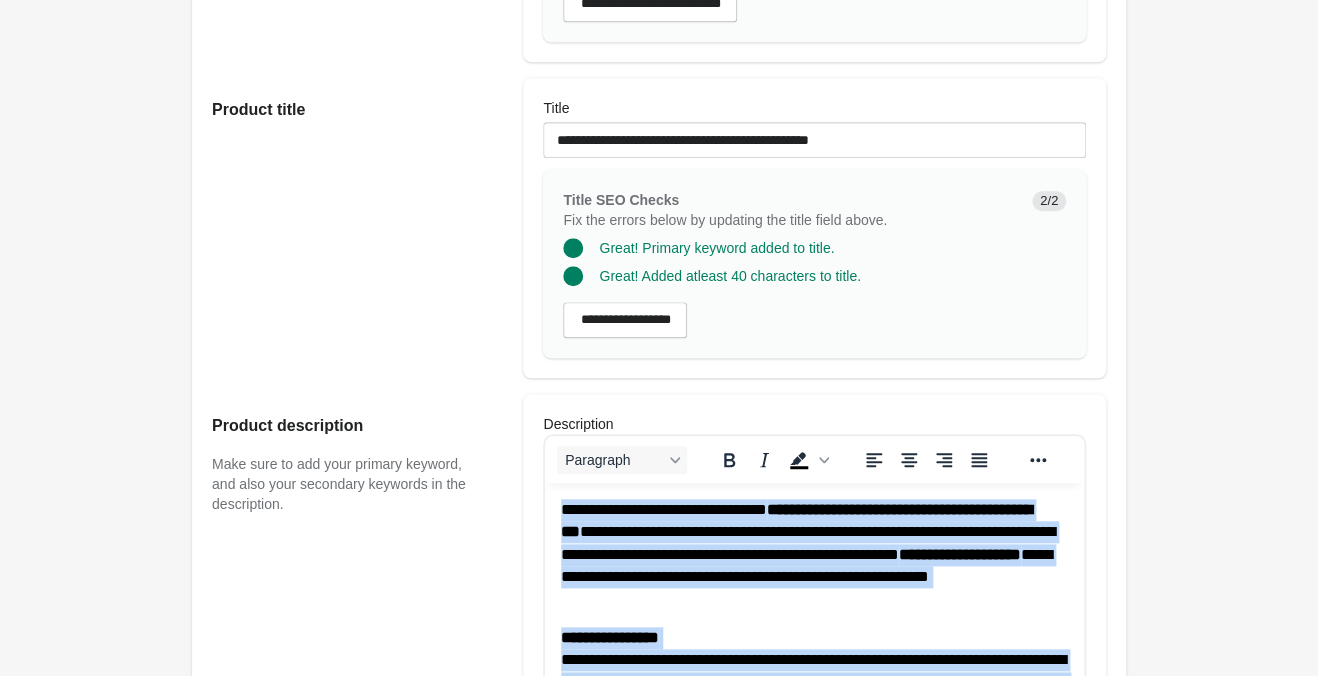 scroll, scrollTop: 344, scrollLeft: 0, axis: vertical 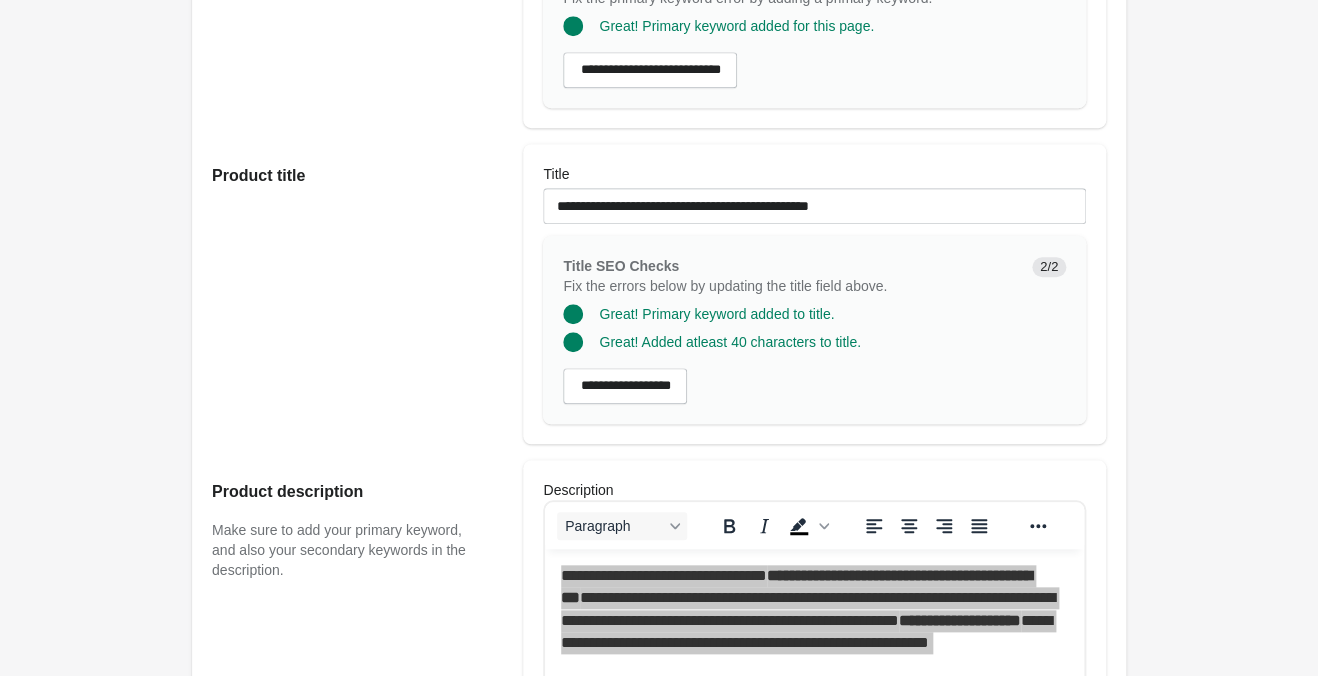 click at bounding box center (814, 230) 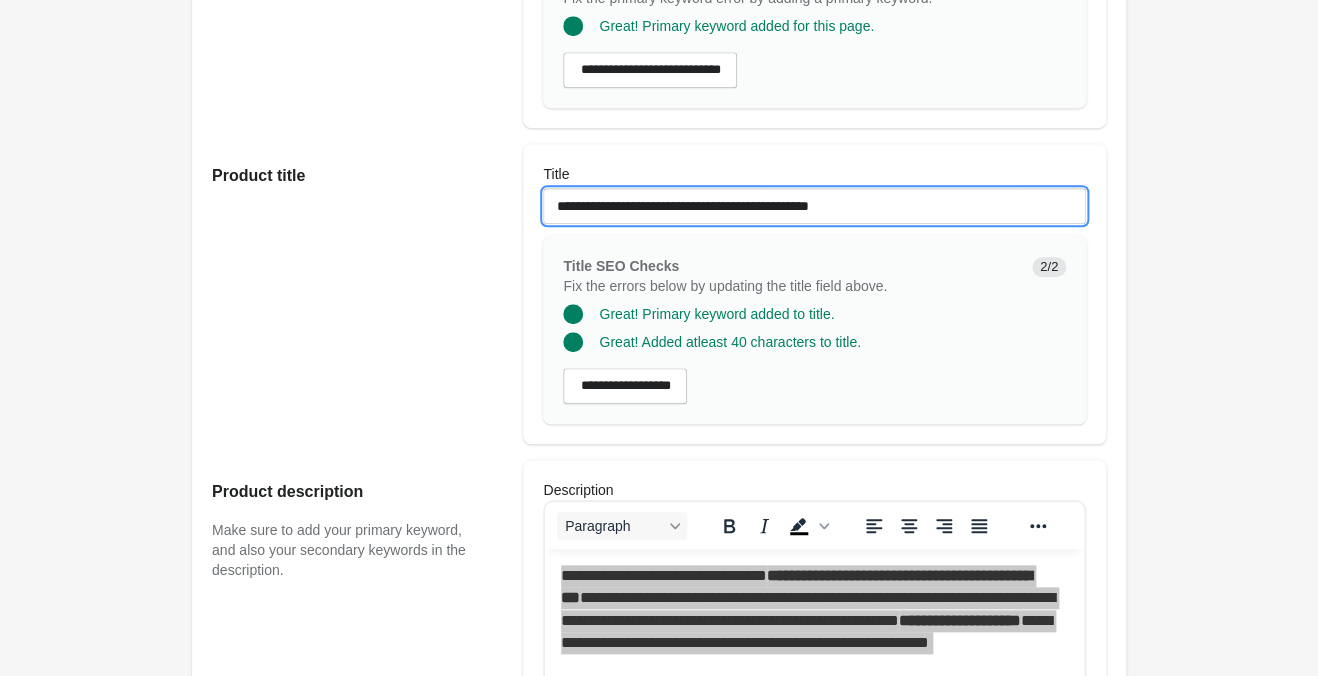click on "**********" at bounding box center (814, 206) 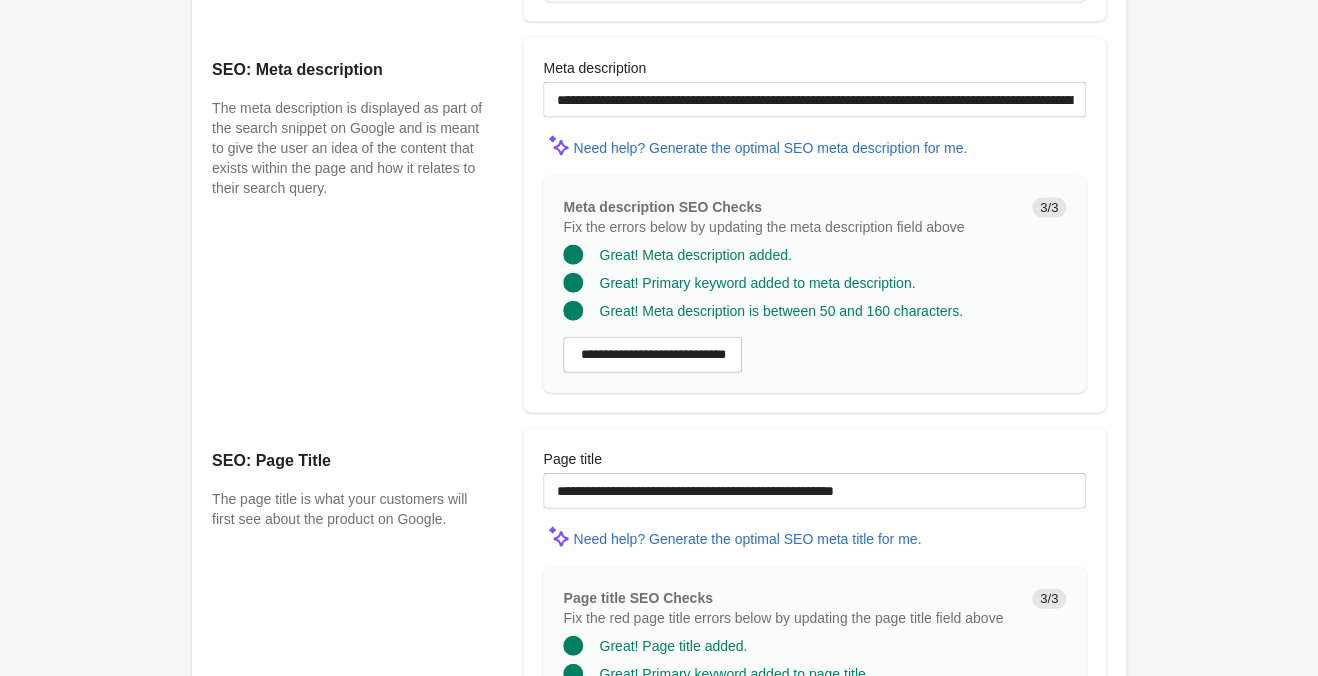 scroll, scrollTop: 1604, scrollLeft: 0, axis: vertical 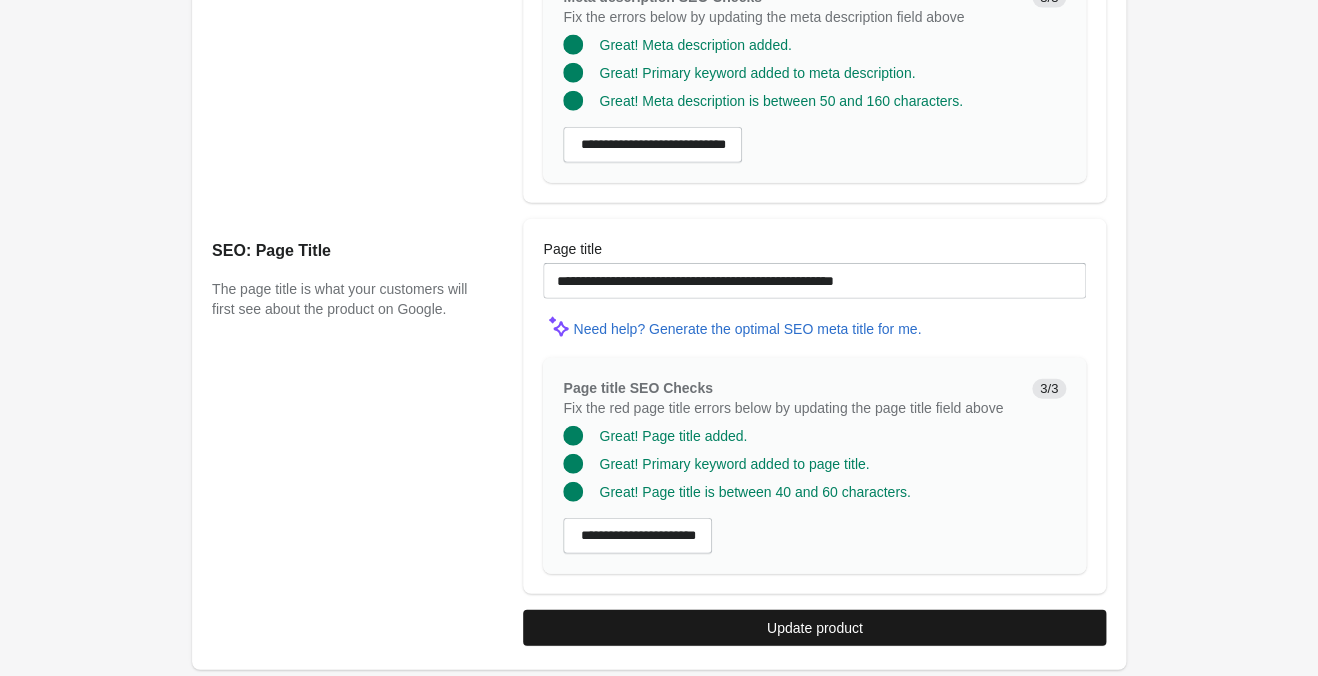 click on "Update product" at bounding box center [814, 628] 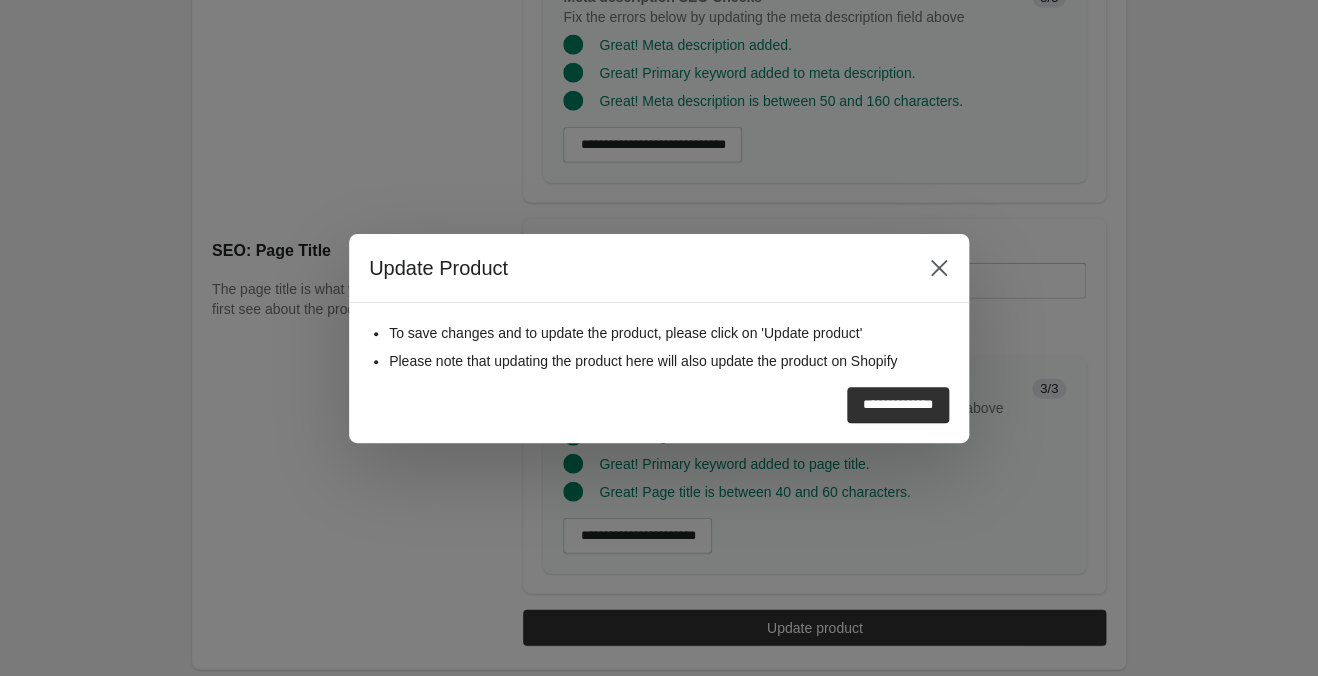 click on "**********" at bounding box center (898, 405) 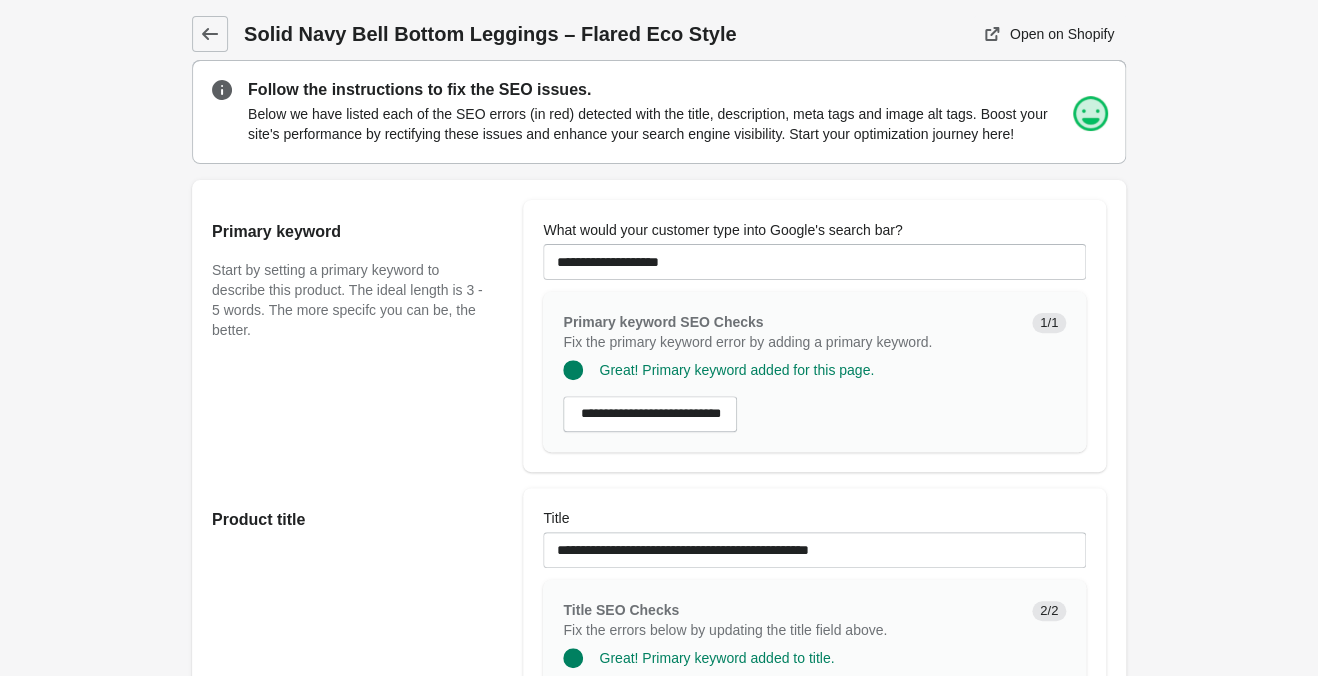 scroll, scrollTop: 0, scrollLeft: 0, axis: both 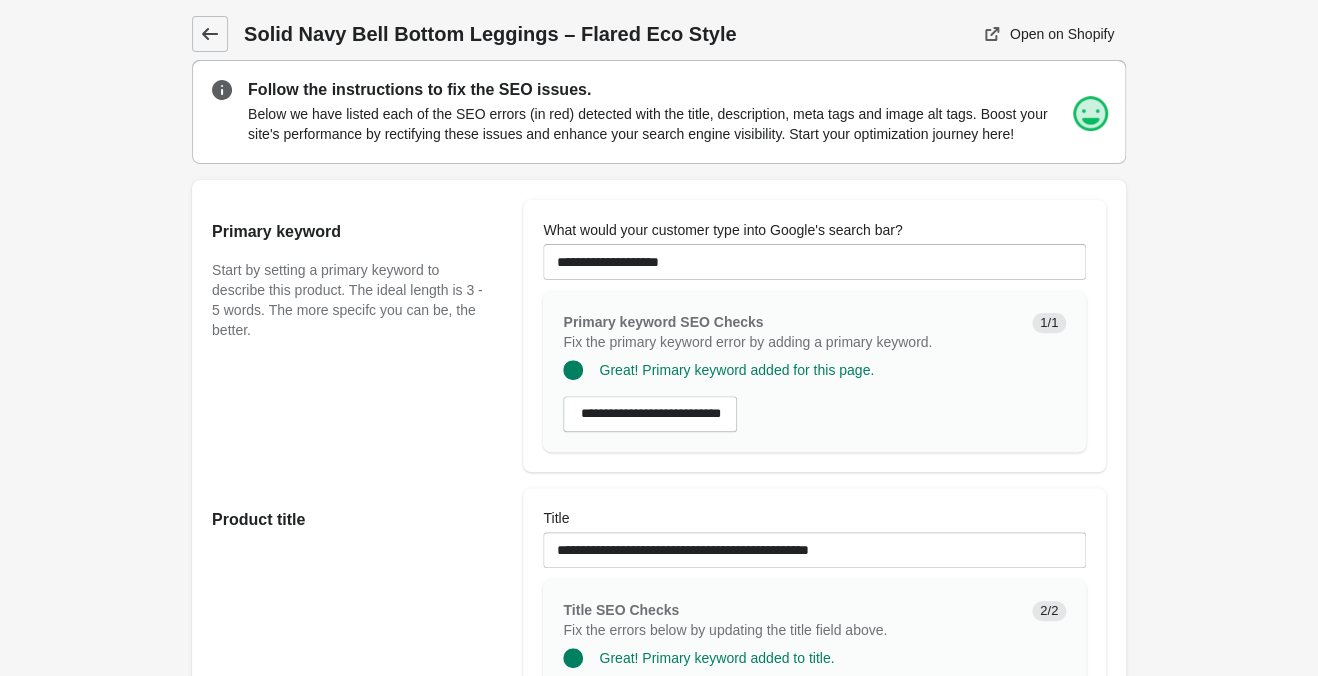 click 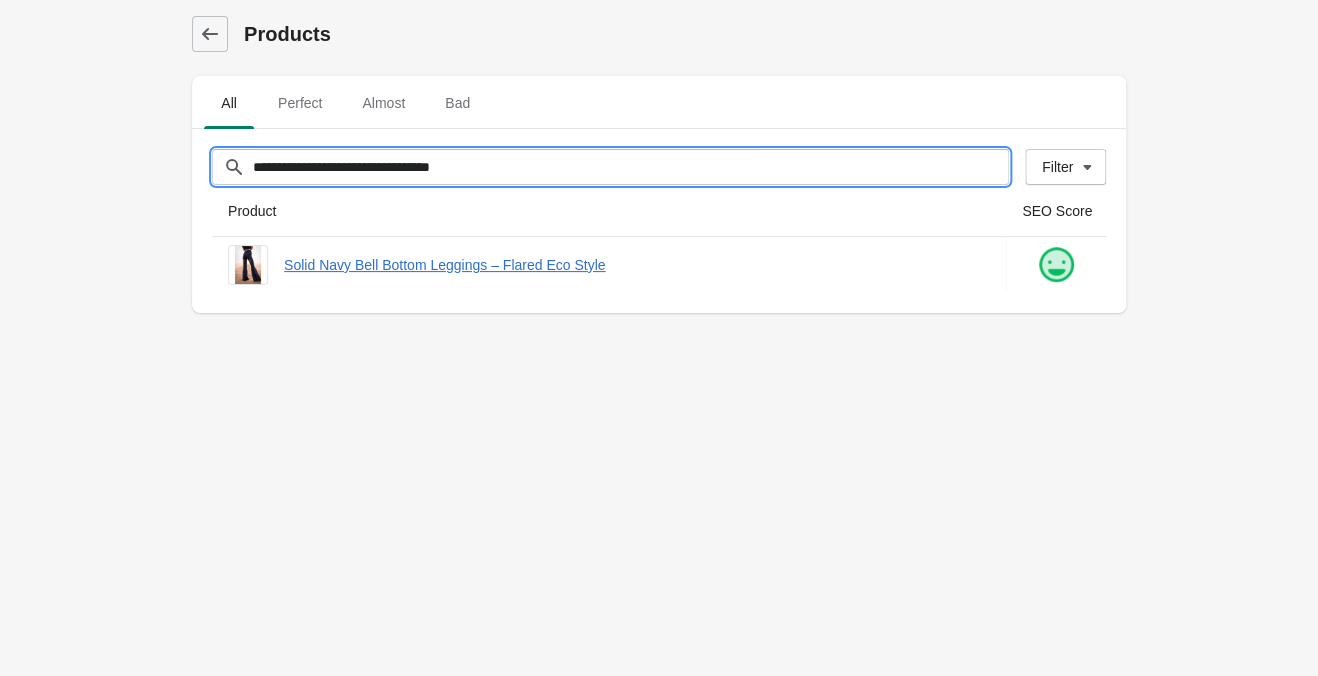 drag, startPoint x: 588, startPoint y: 161, endPoint x: -188, endPoint y: 146, distance: 776.14496 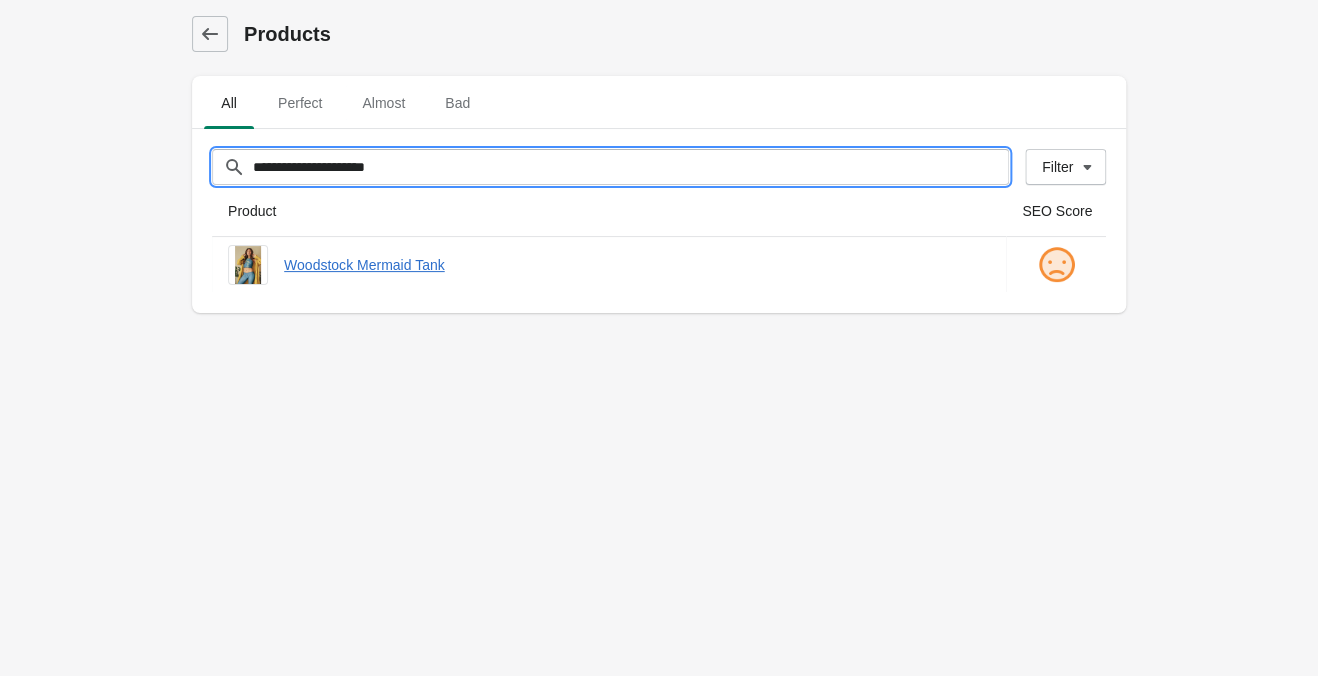 type on "**********" 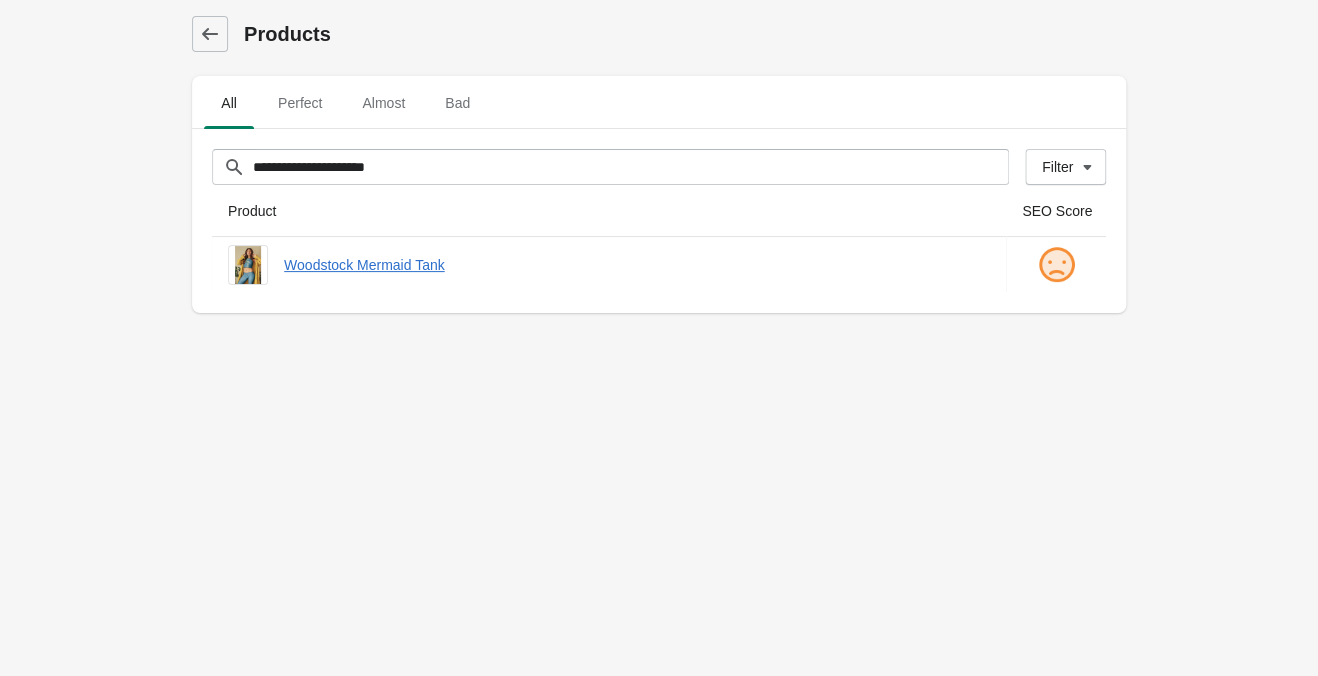 click at bounding box center (659, 321) 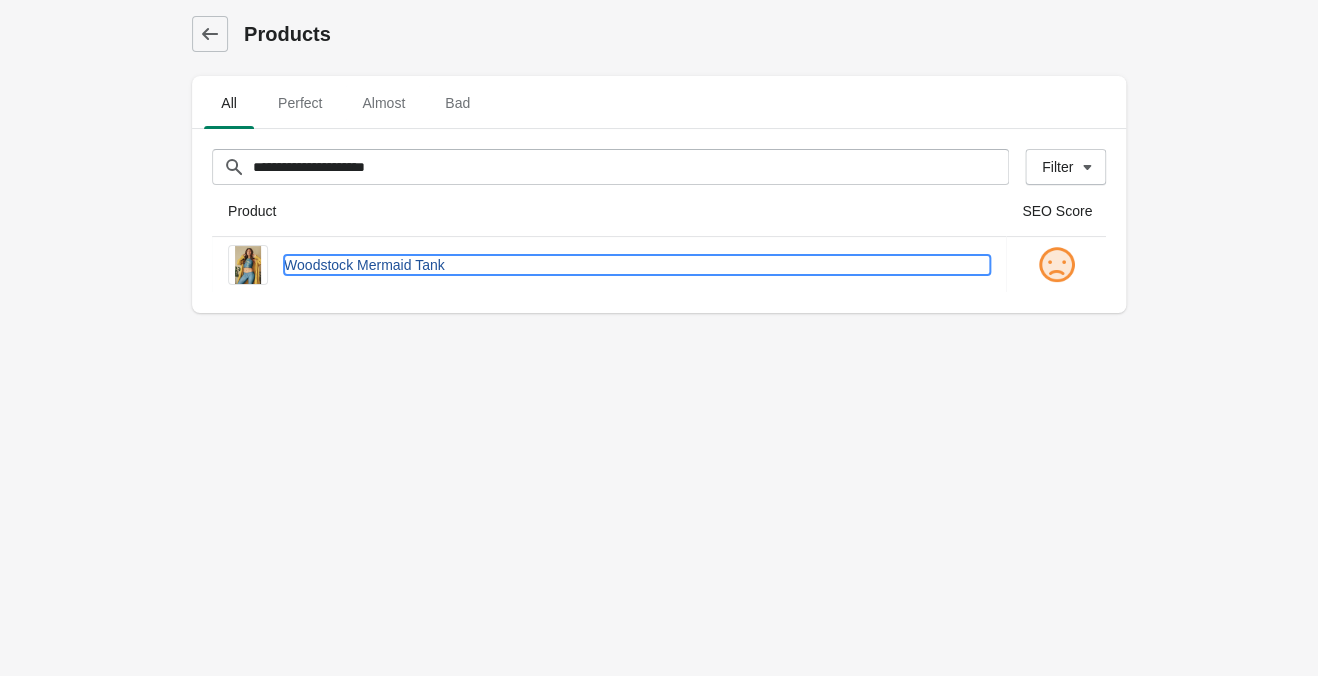 click on "Woodstock Mermaid Tank" at bounding box center (637, 265) 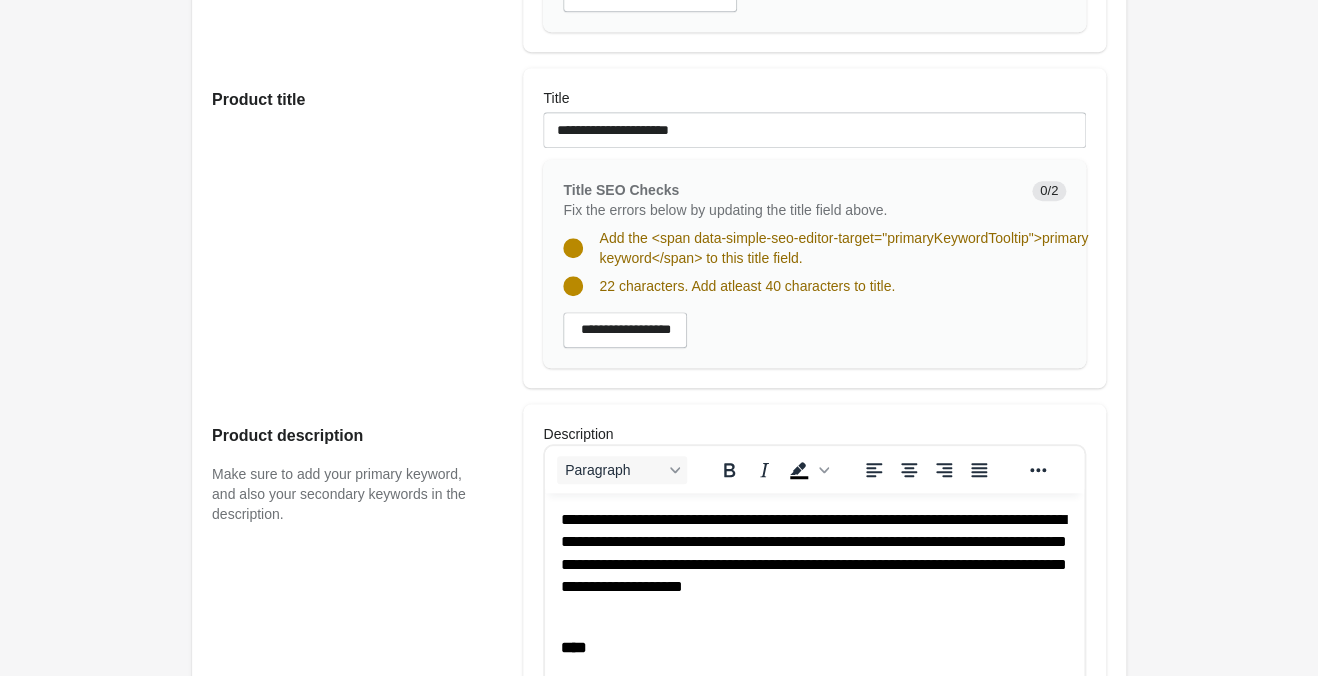 scroll, scrollTop: 735, scrollLeft: 0, axis: vertical 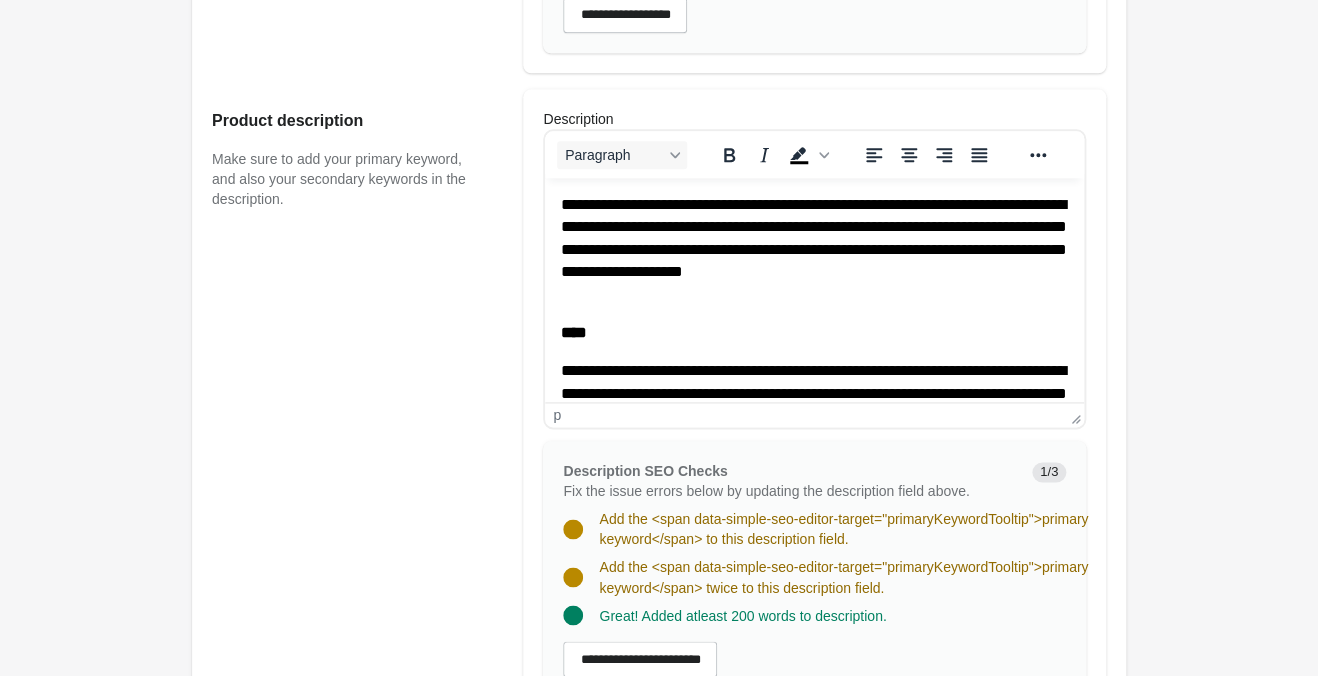 click on "**********" at bounding box center [814, 566] 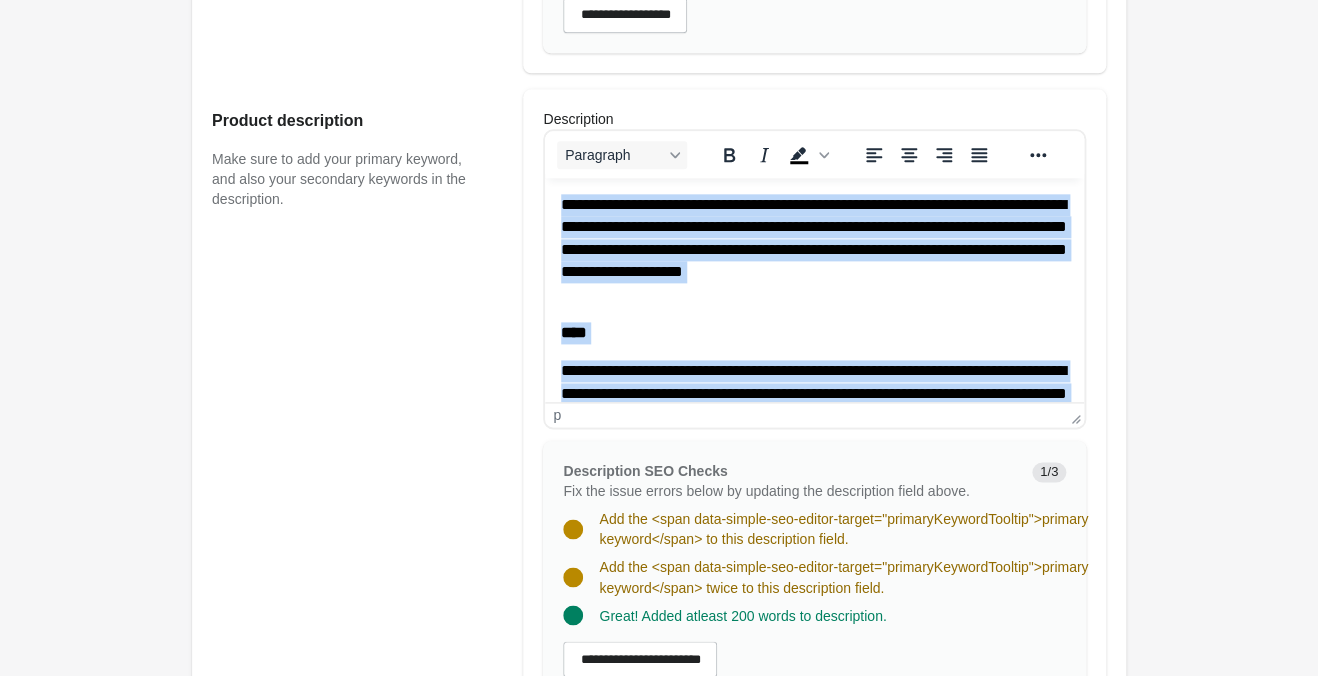 scroll, scrollTop: 1050, scrollLeft: 0, axis: vertical 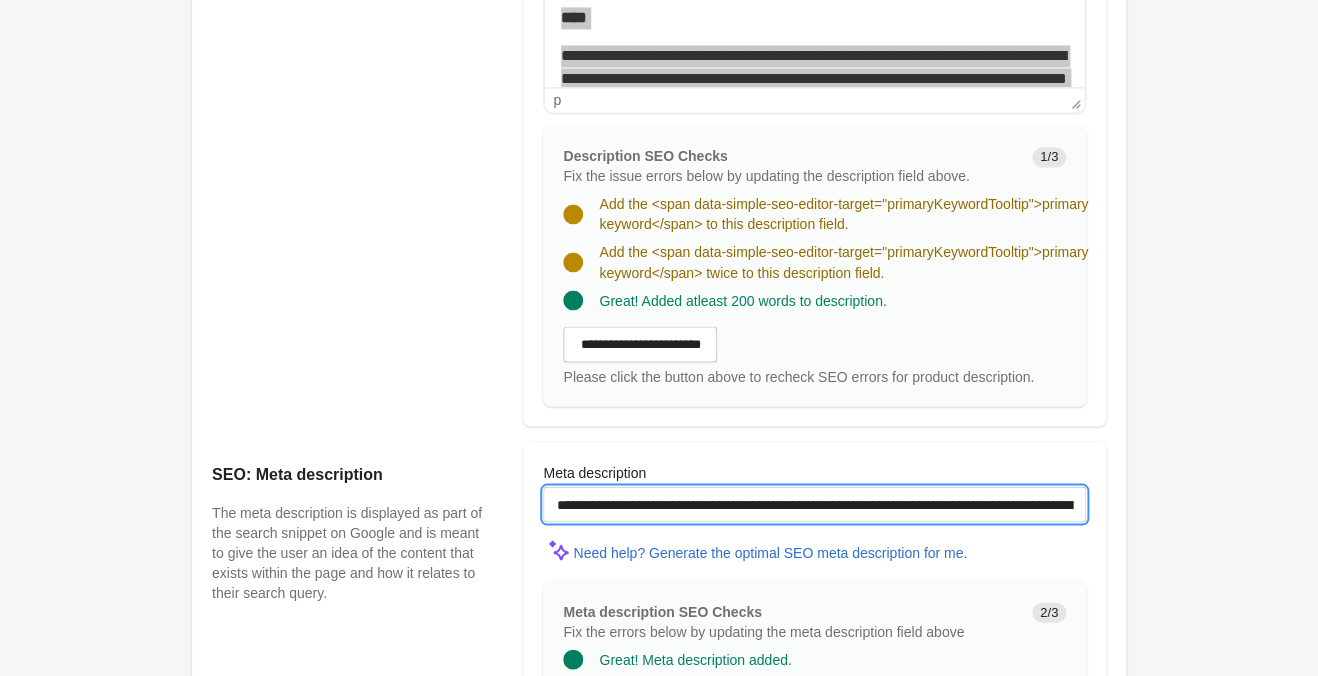 click on "**********" at bounding box center [814, 504] 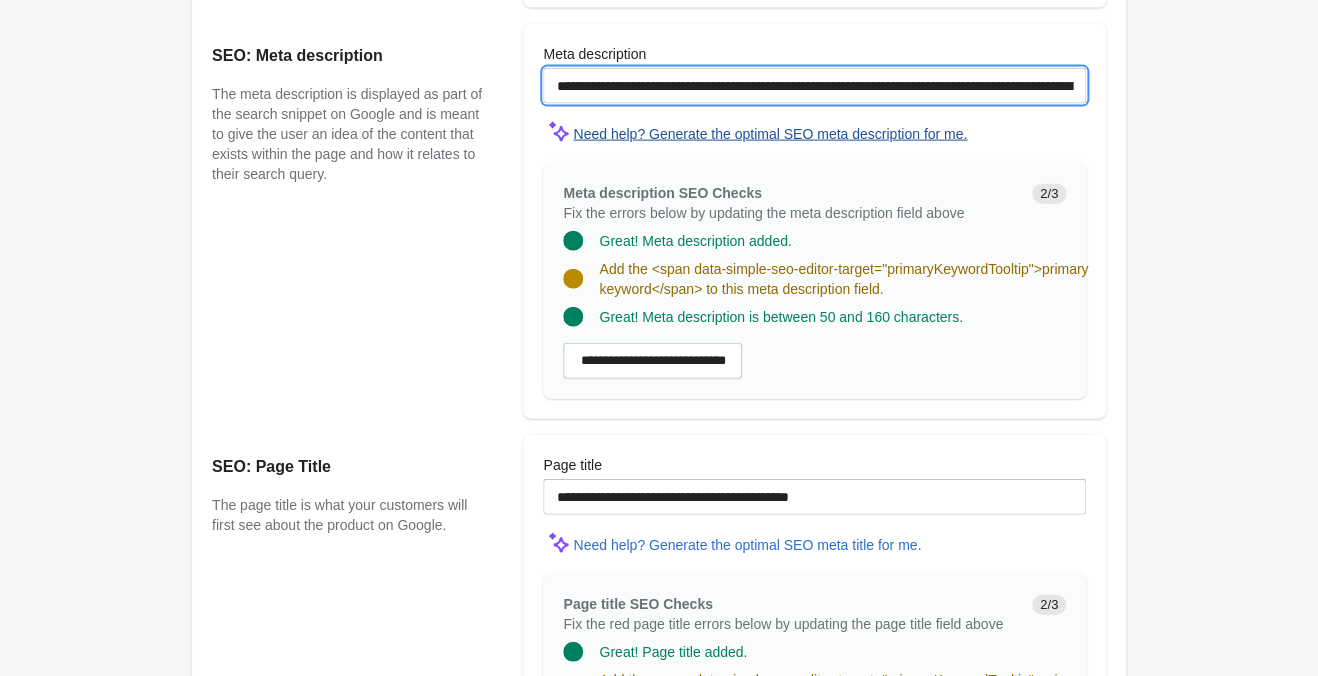 scroll, scrollTop: 1470, scrollLeft: 0, axis: vertical 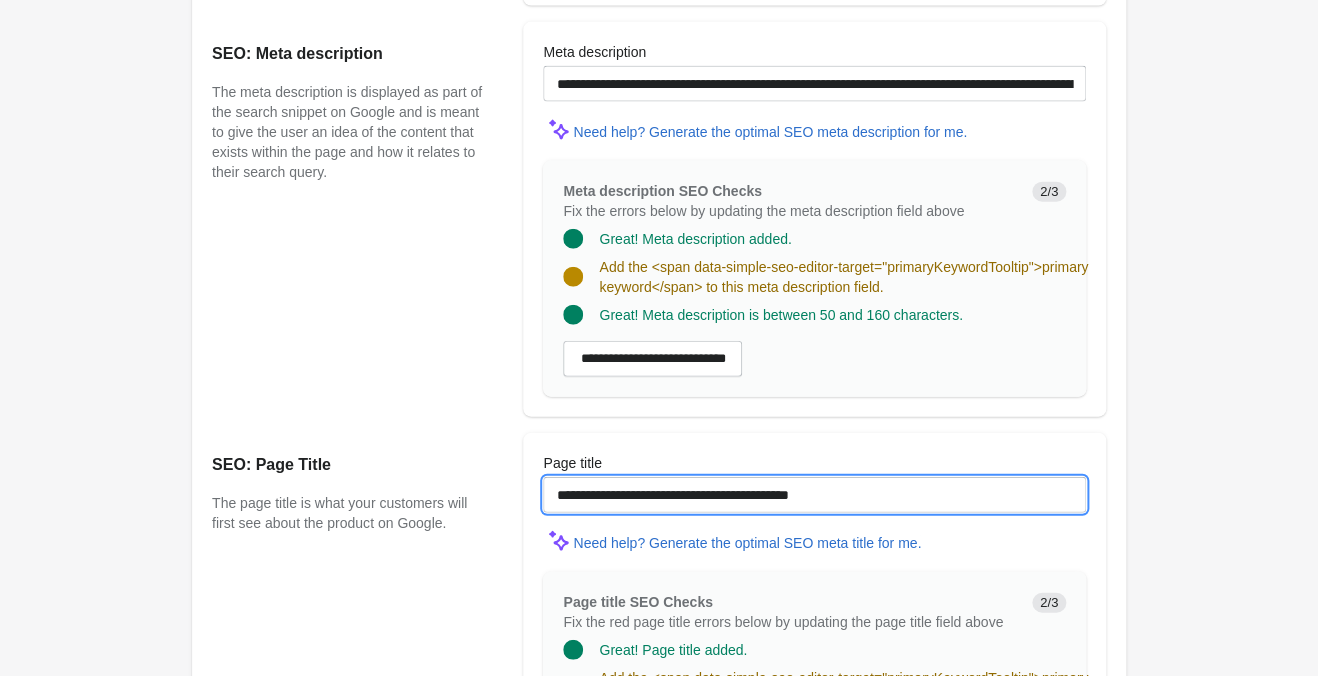 click on "**********" at bounding box center (814, 495) 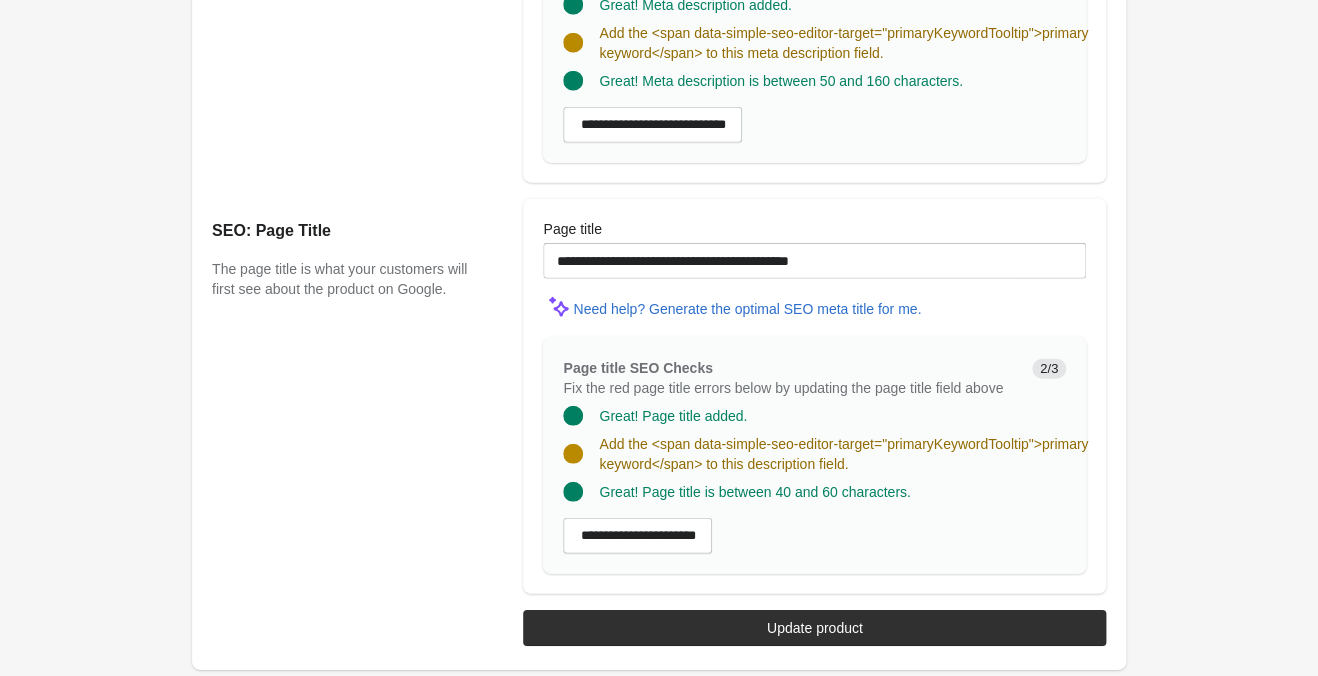 click on "Woodstock Mermaid Tank
Open on Shopify
Open on Shopify" at bounding box center [659, -513] 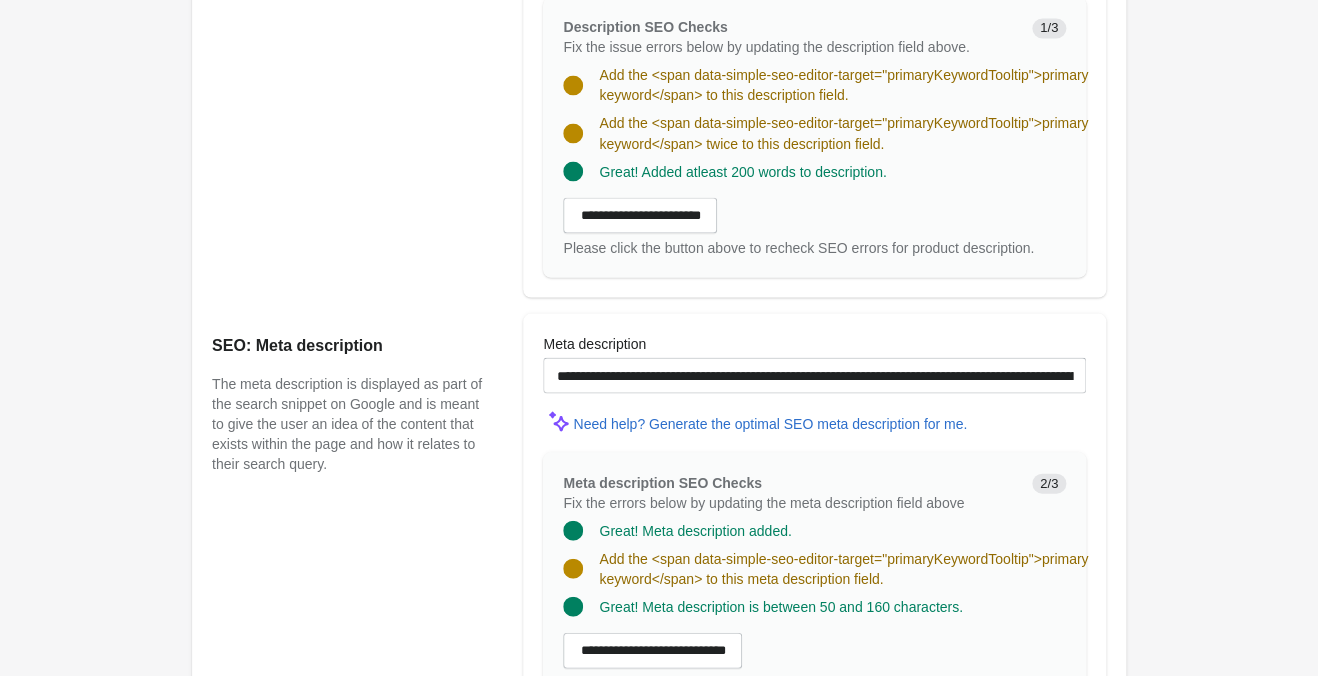 scroll, scrollTop: 864, scrollLeft: 0, axis: vertical 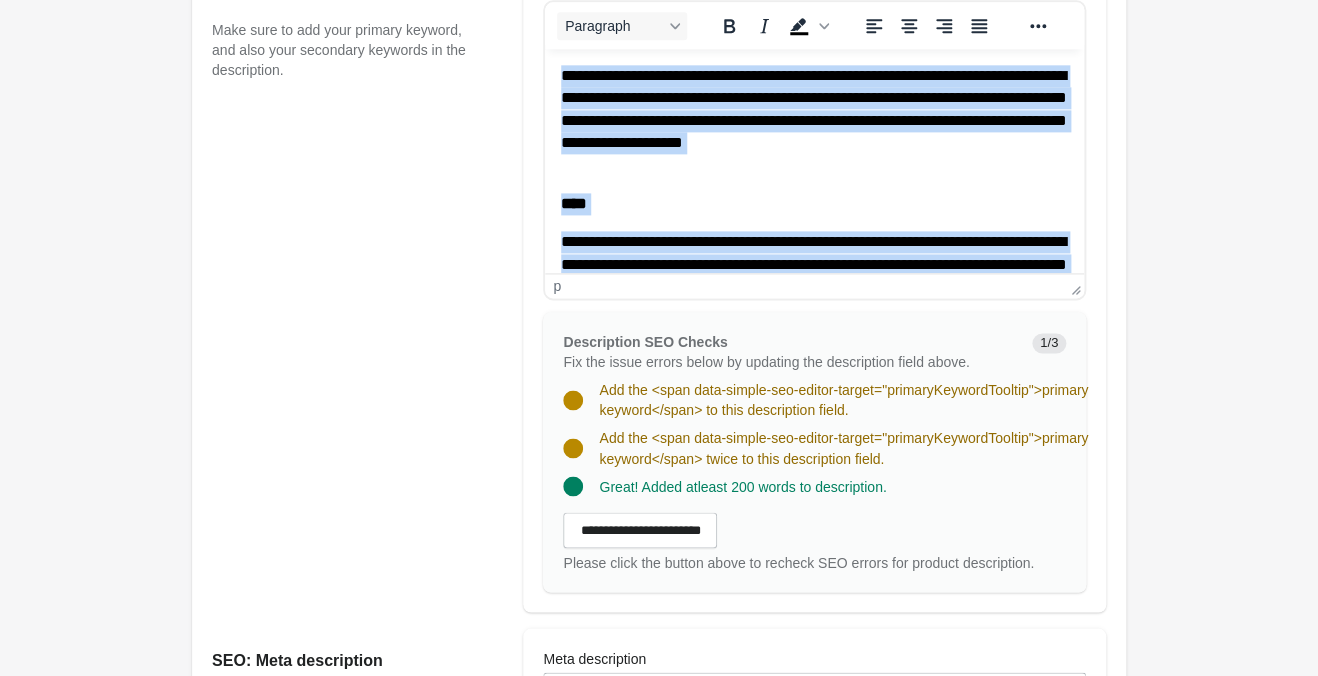 click on "****" at bounding box center [814, 204] 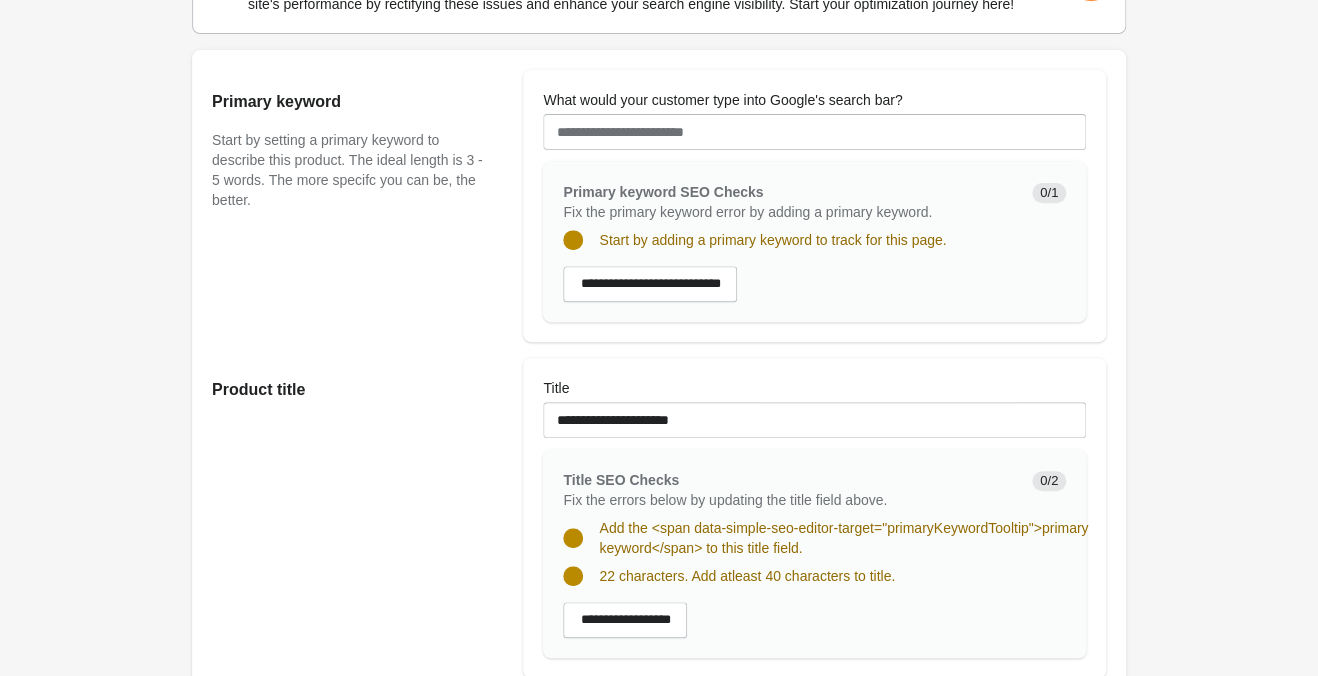 scroll, scrollTop: 129, scrollLeft: 0, axis: vertical 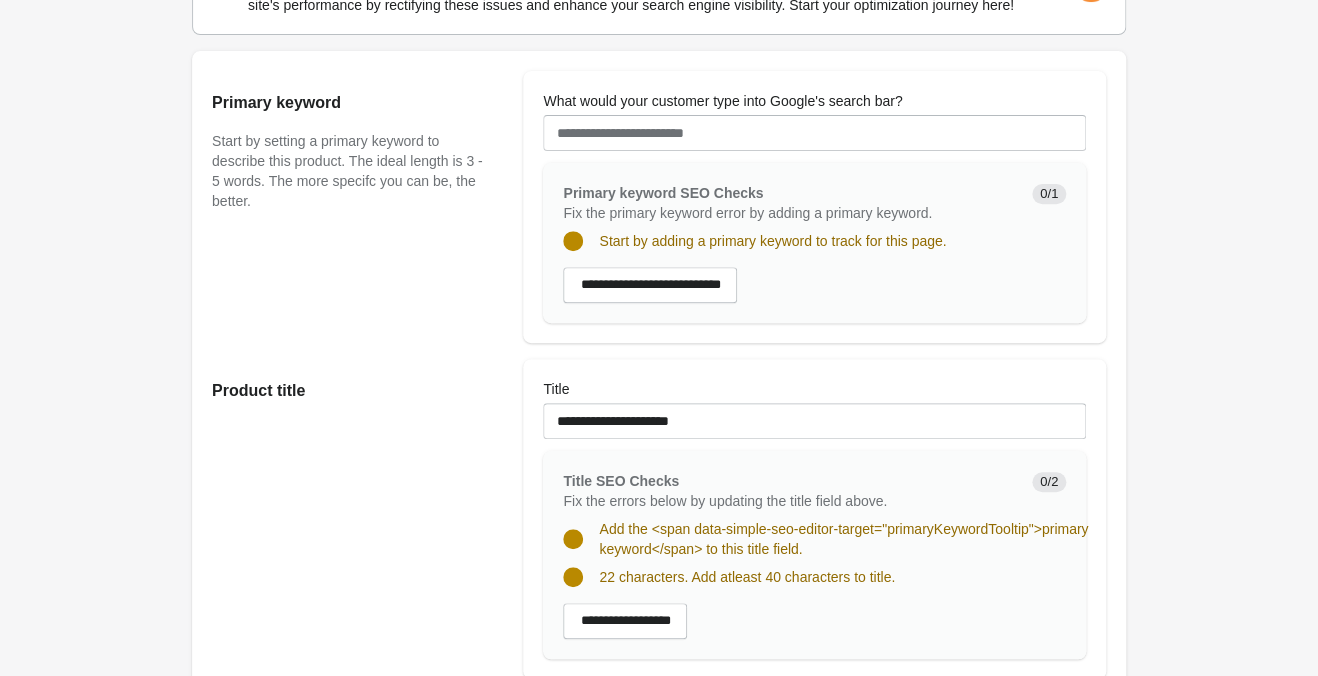 click on "What would your customer type into Google's search bar?" at bounding box center [814, 121] 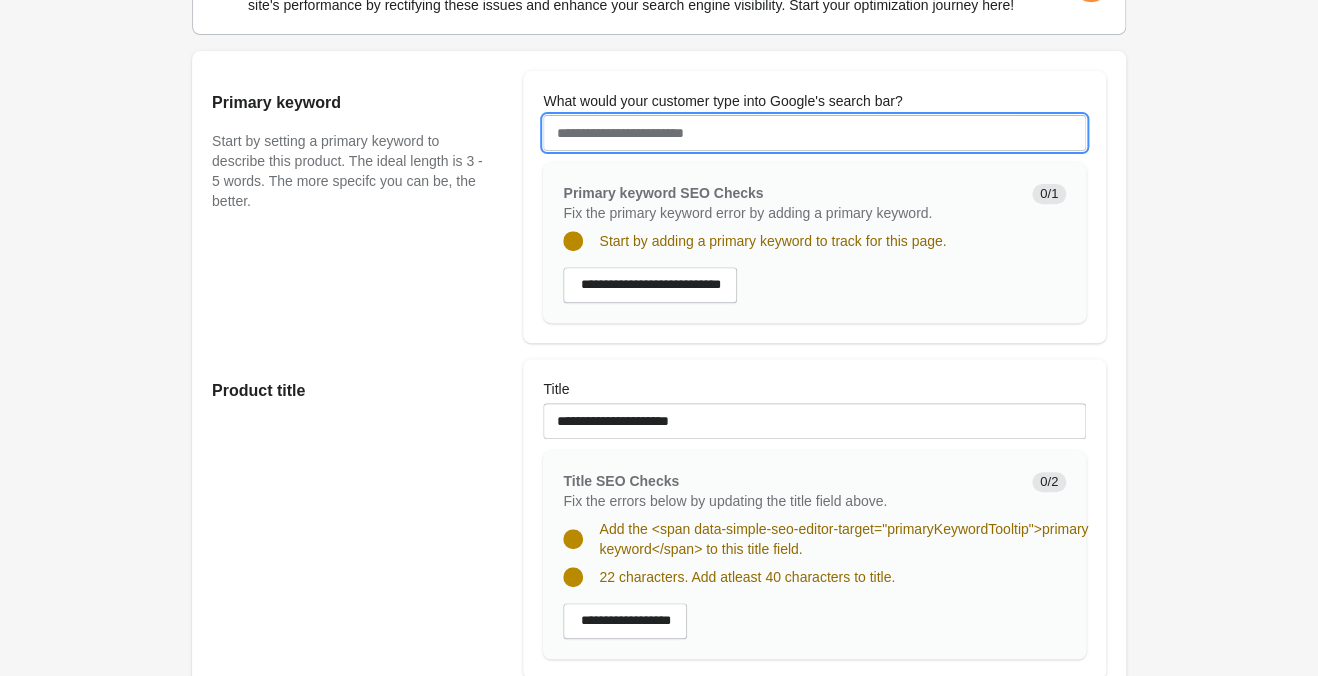click on "What would your customer type into Google's search bar?" at bounding box center [814, 133] 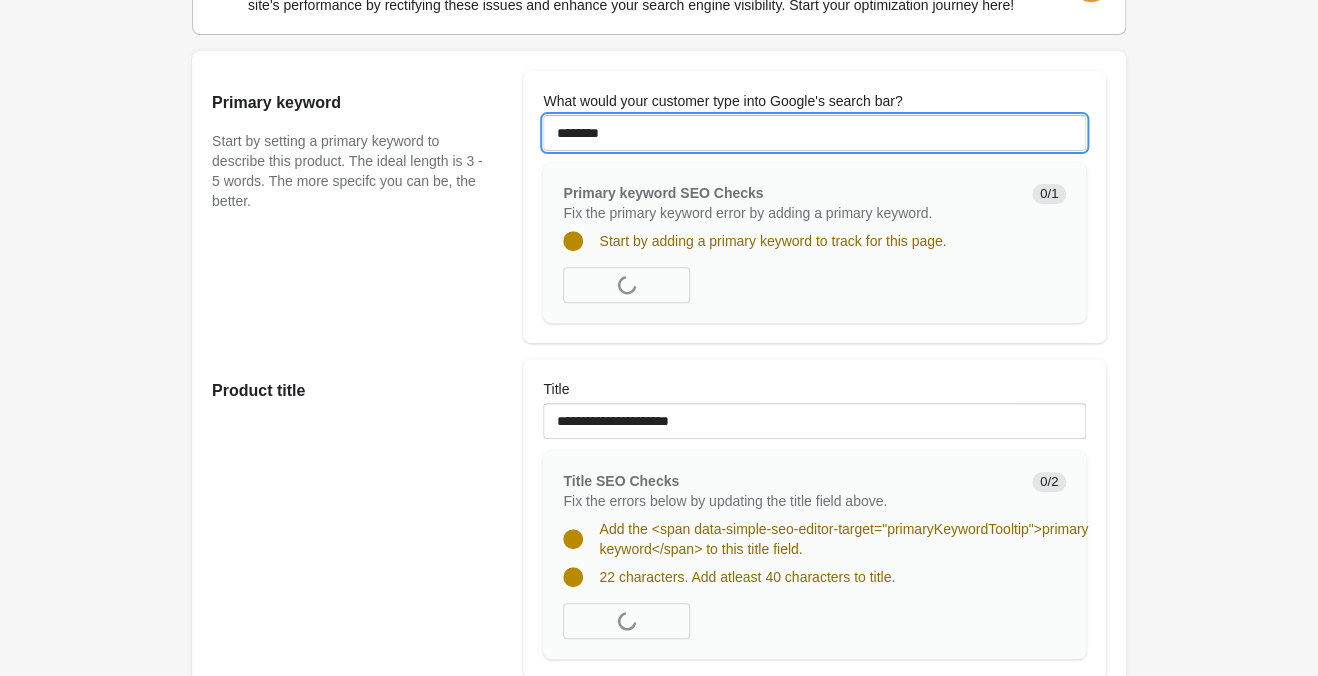 type on "********" 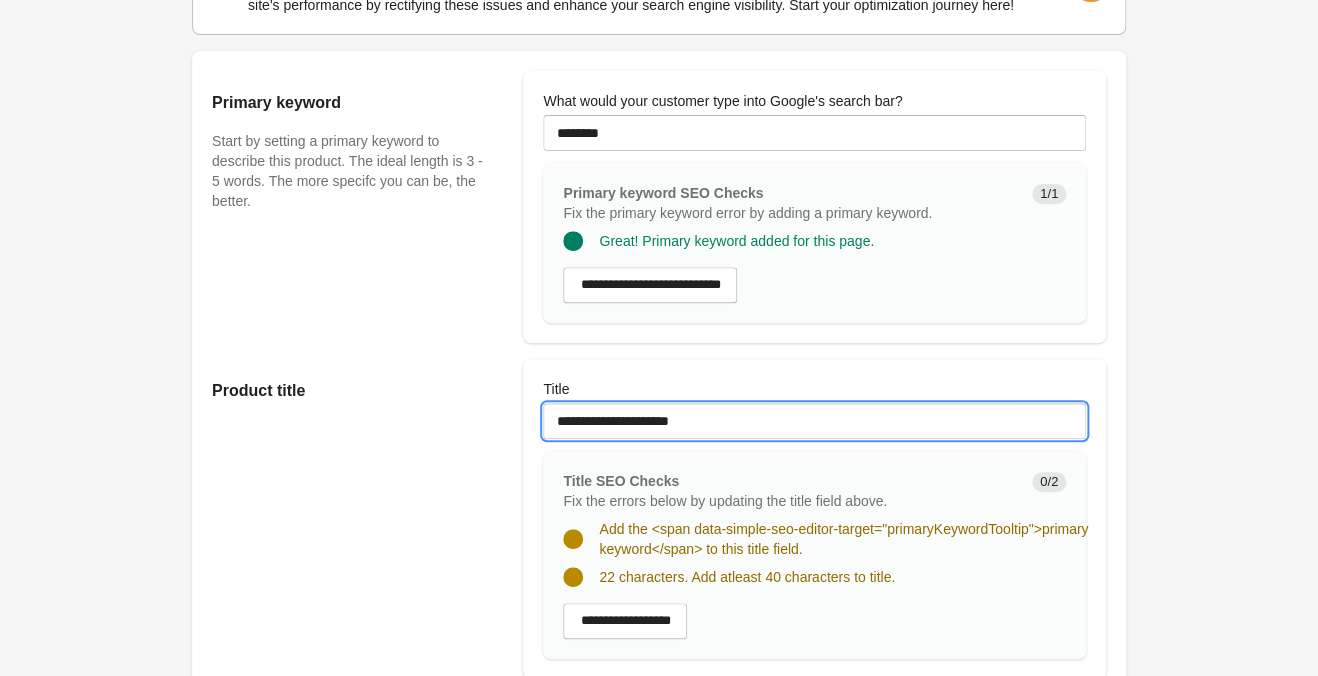 click on "**********" at bounding box center (814, 421) 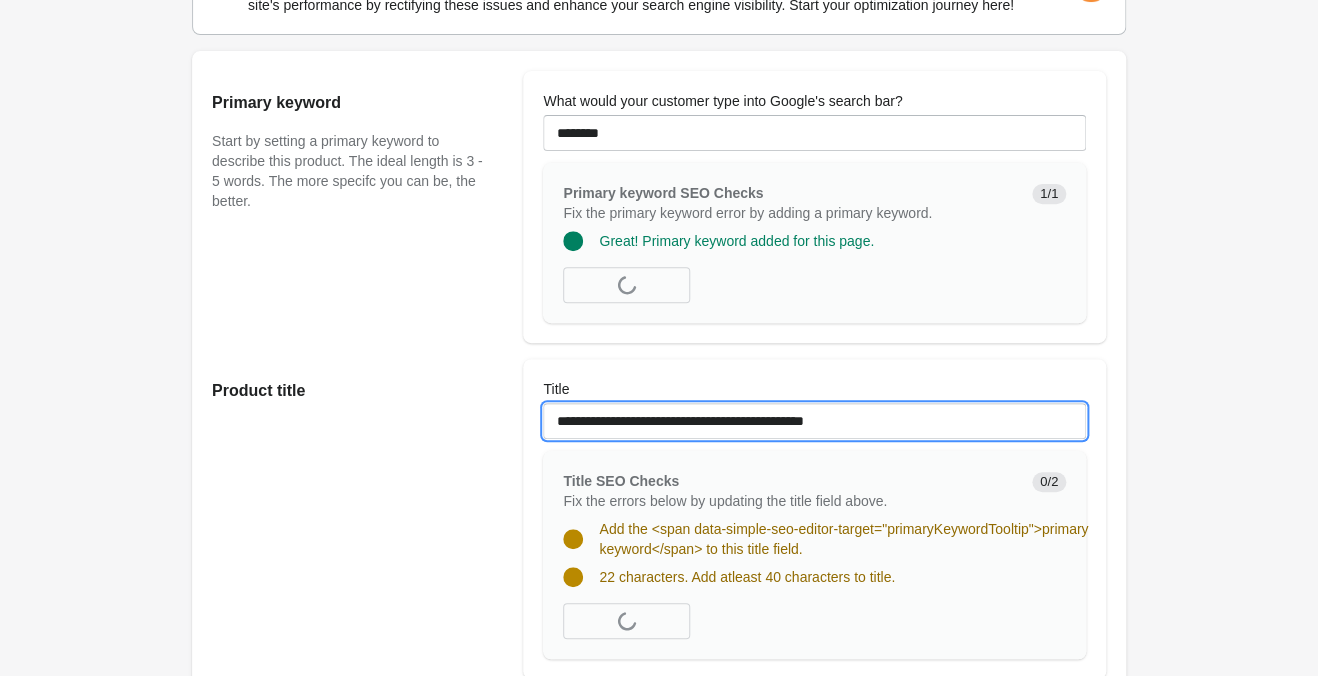 type on "**********" 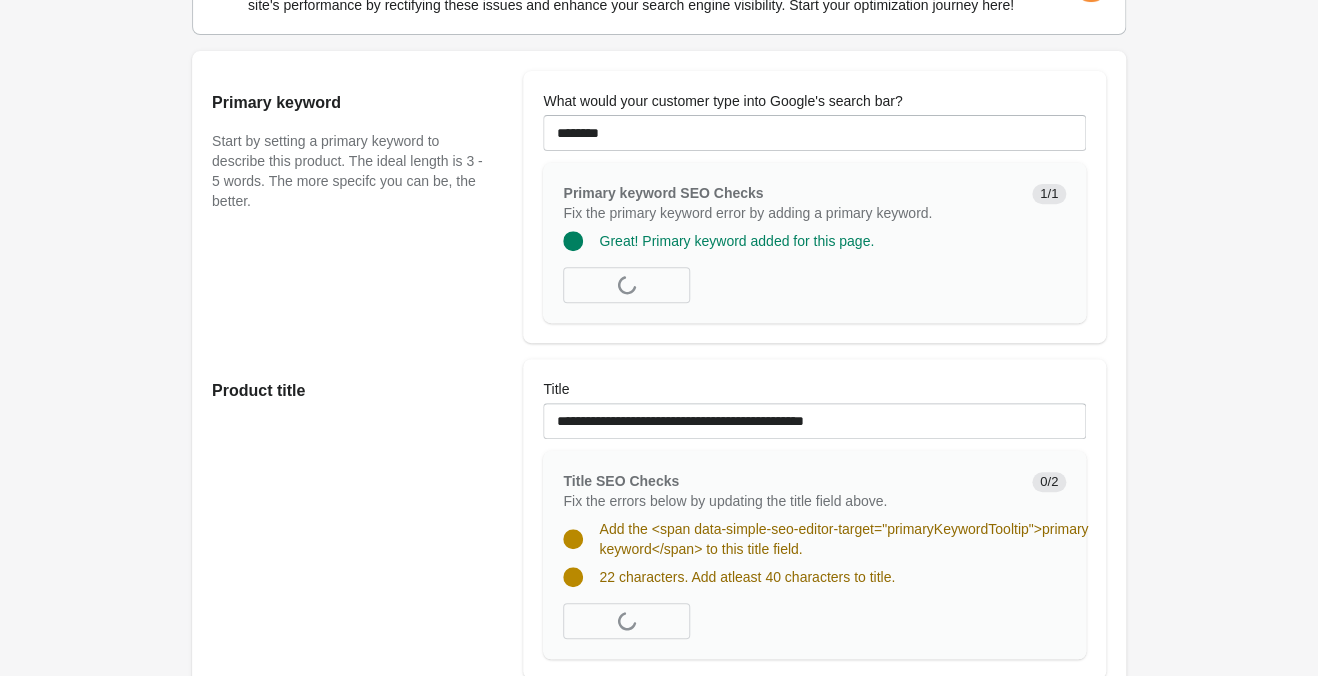 drag, startPoint x: 398, startPoint y: 423, endPoint x: 834, endPoint y: 434, distance: 436.13873 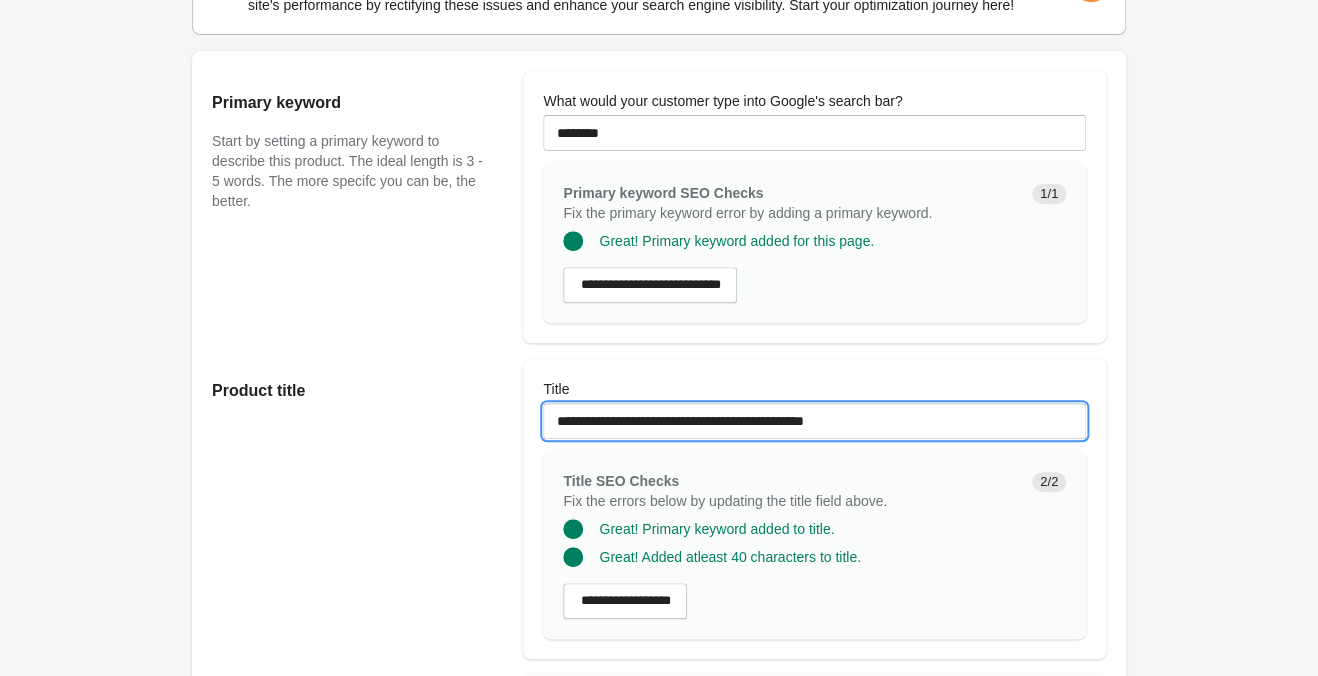 drag, startPoint x: 918, startPoint y: 416, endPoint x: 247, endPoint y: 395, distance: 671.32855 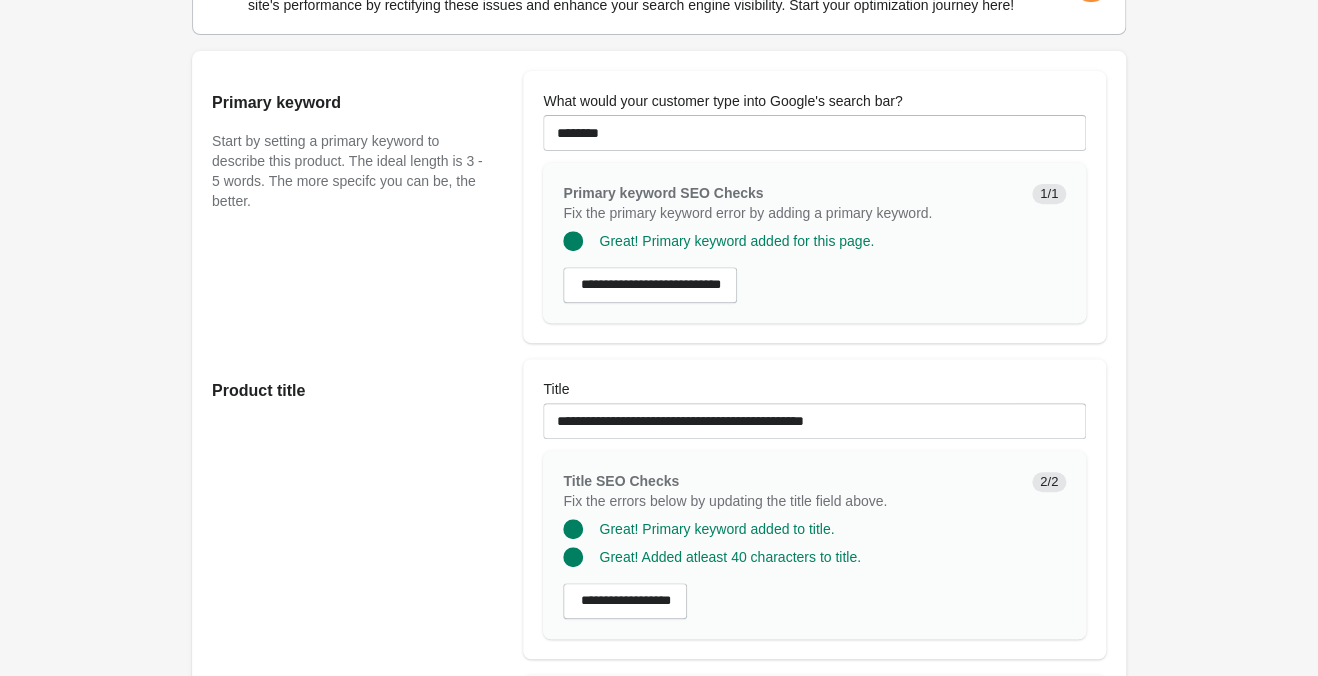 click on "Product title" at bounding box center [357, 509] 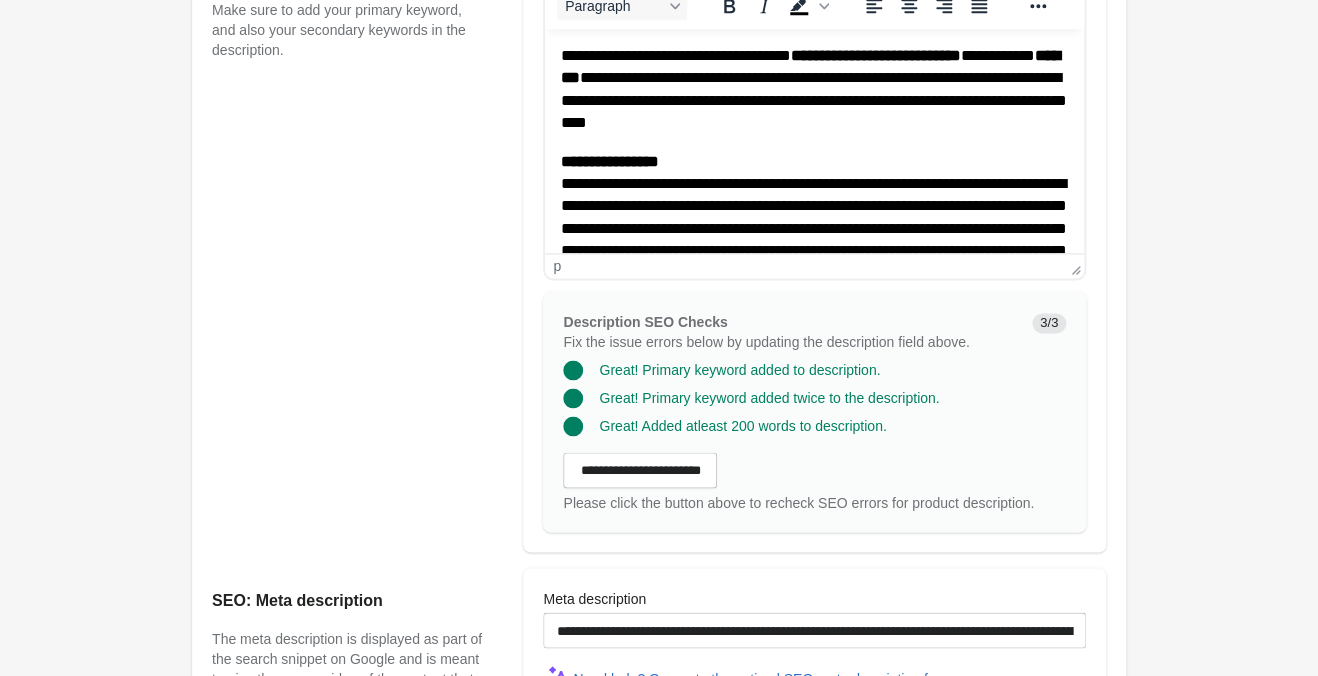 scroll, scrollTop: 1284, scrollLeft: 0, axis: vertical 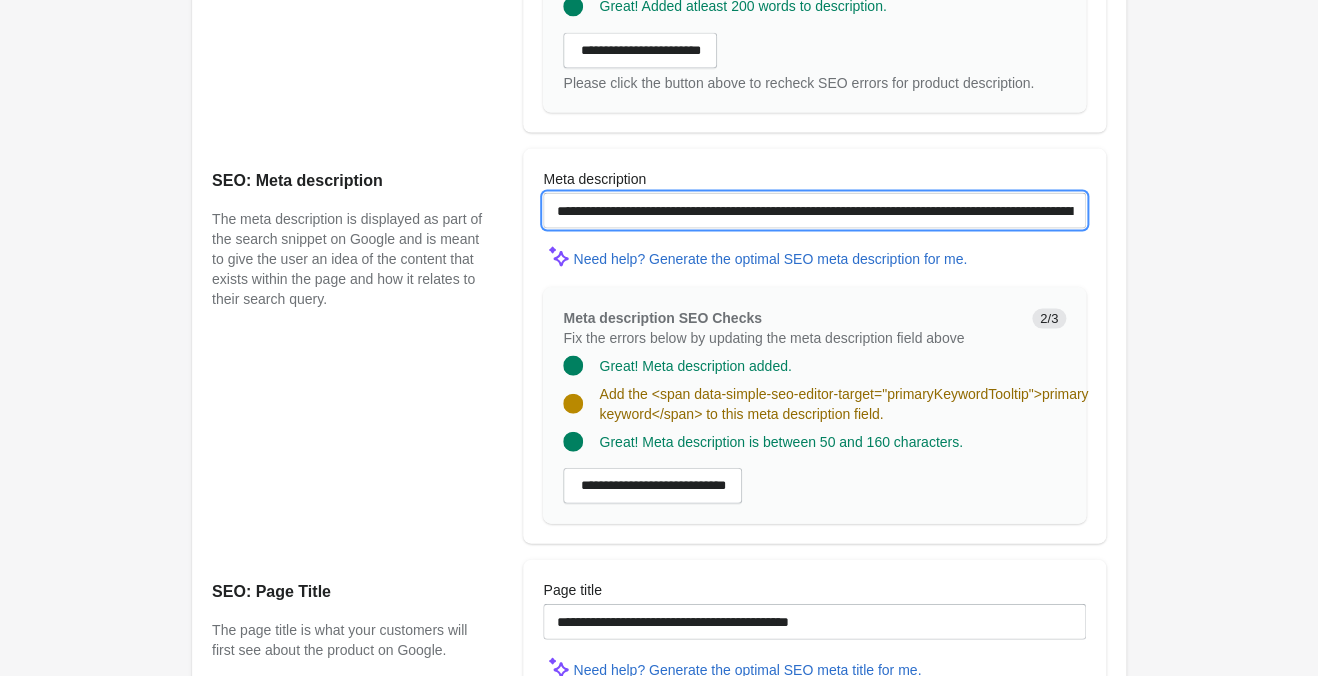 click on "**********" at bounding box center [814, 210] 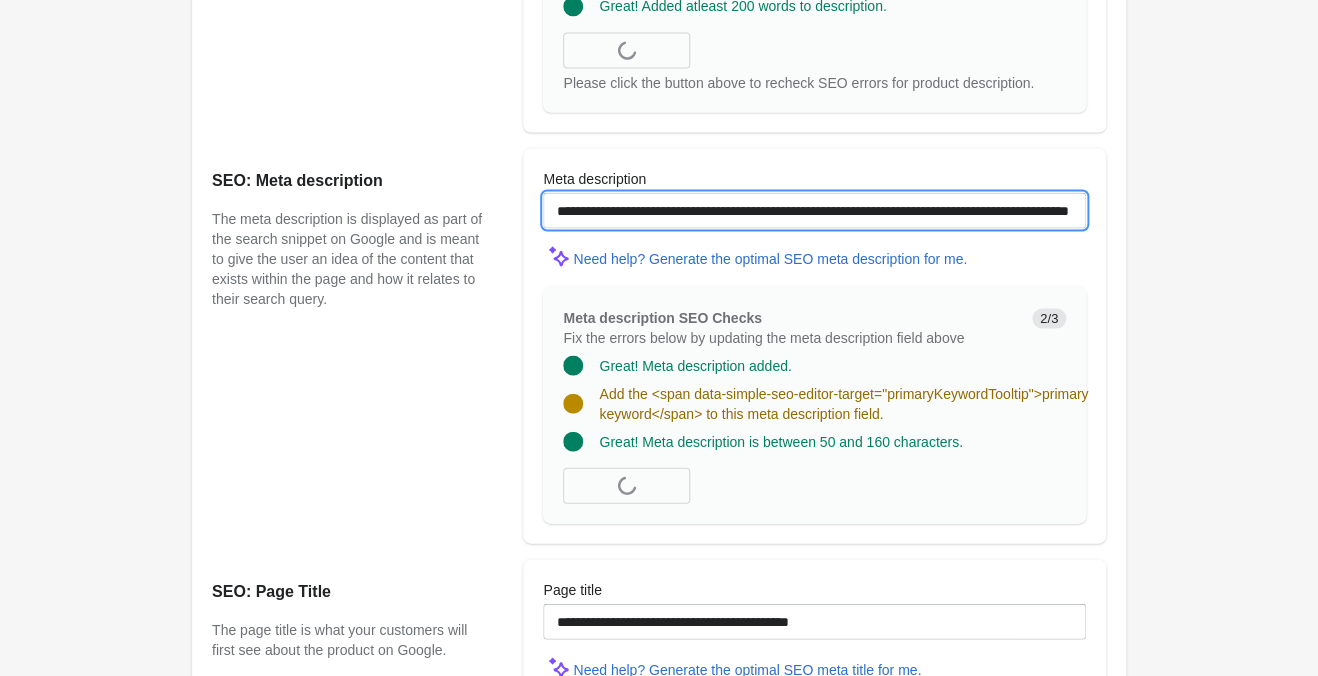 paste on "**********" 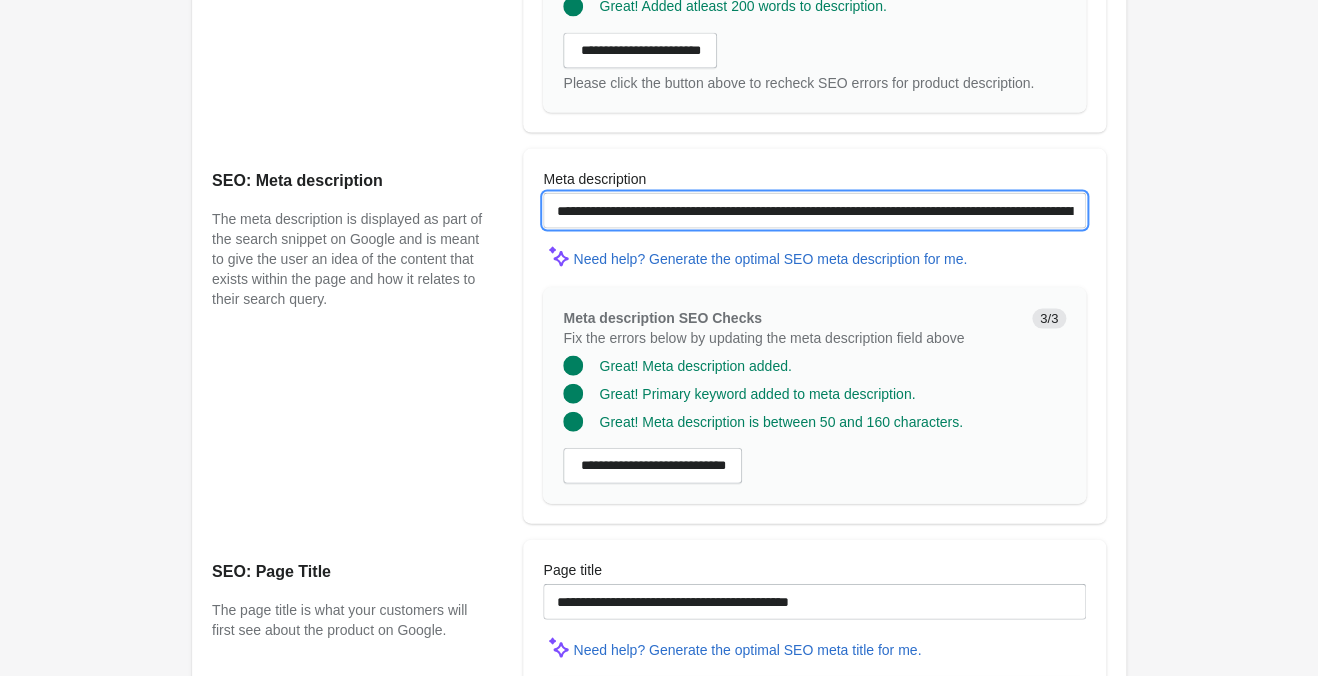 scroll, scrollTop: 1624, scrollLeft: 0, axis: vertical 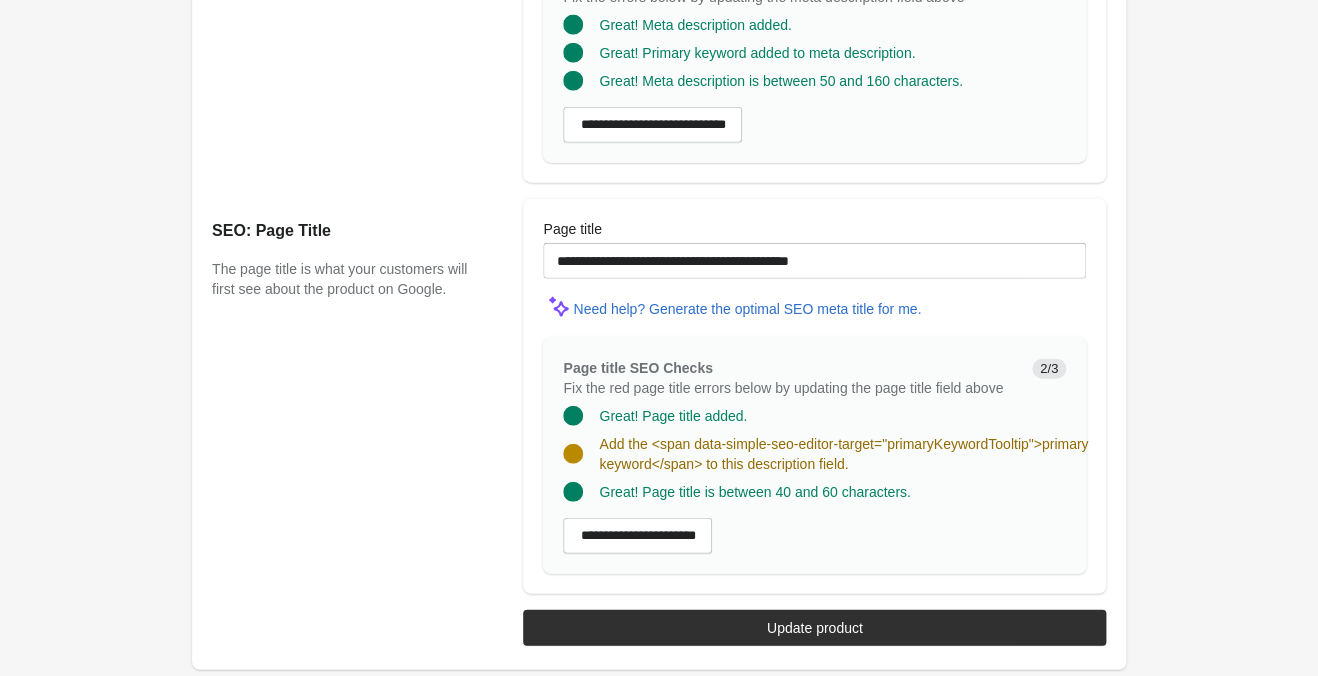 type on "**********" 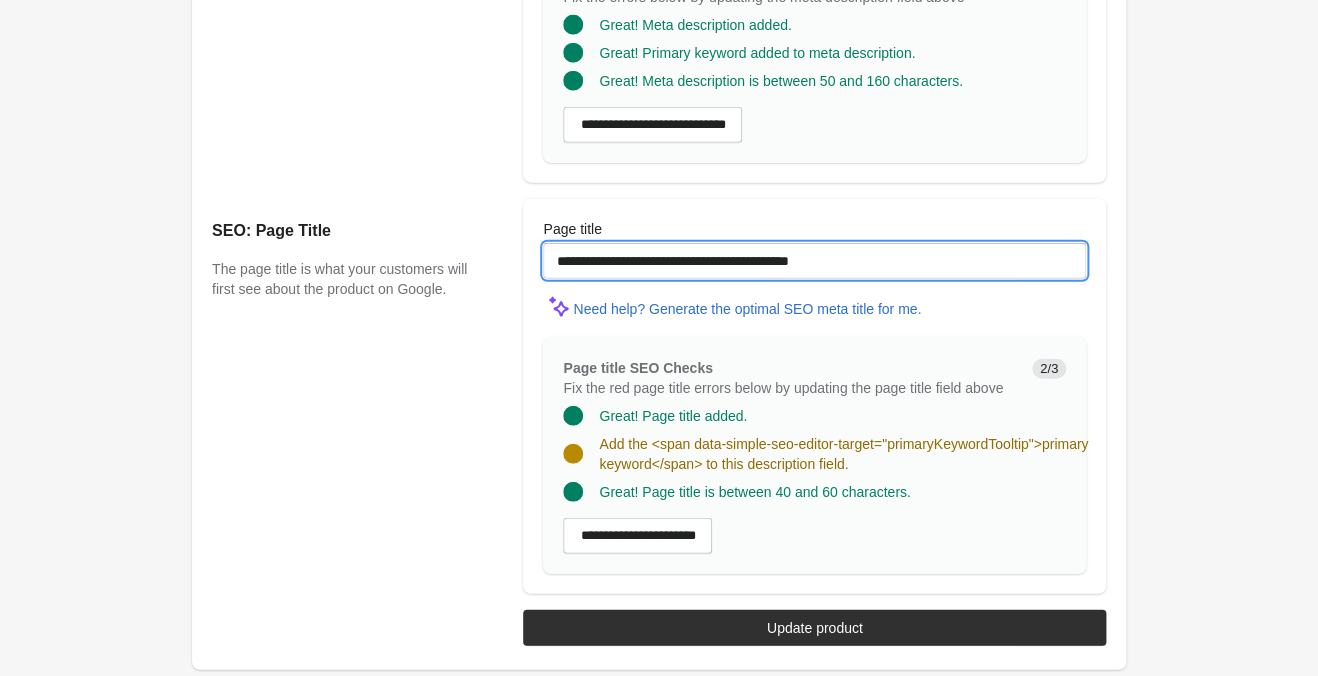 click on "**********" at bounding box center (814, 261) 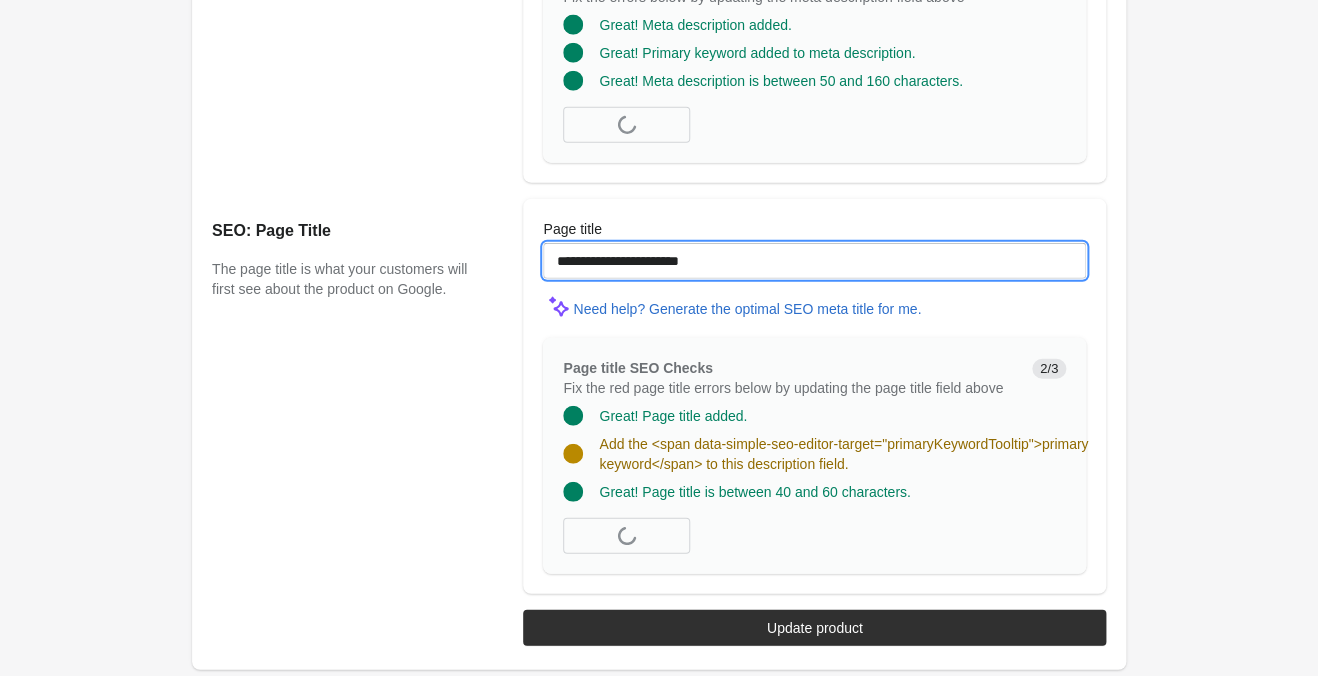 paste on "**********" 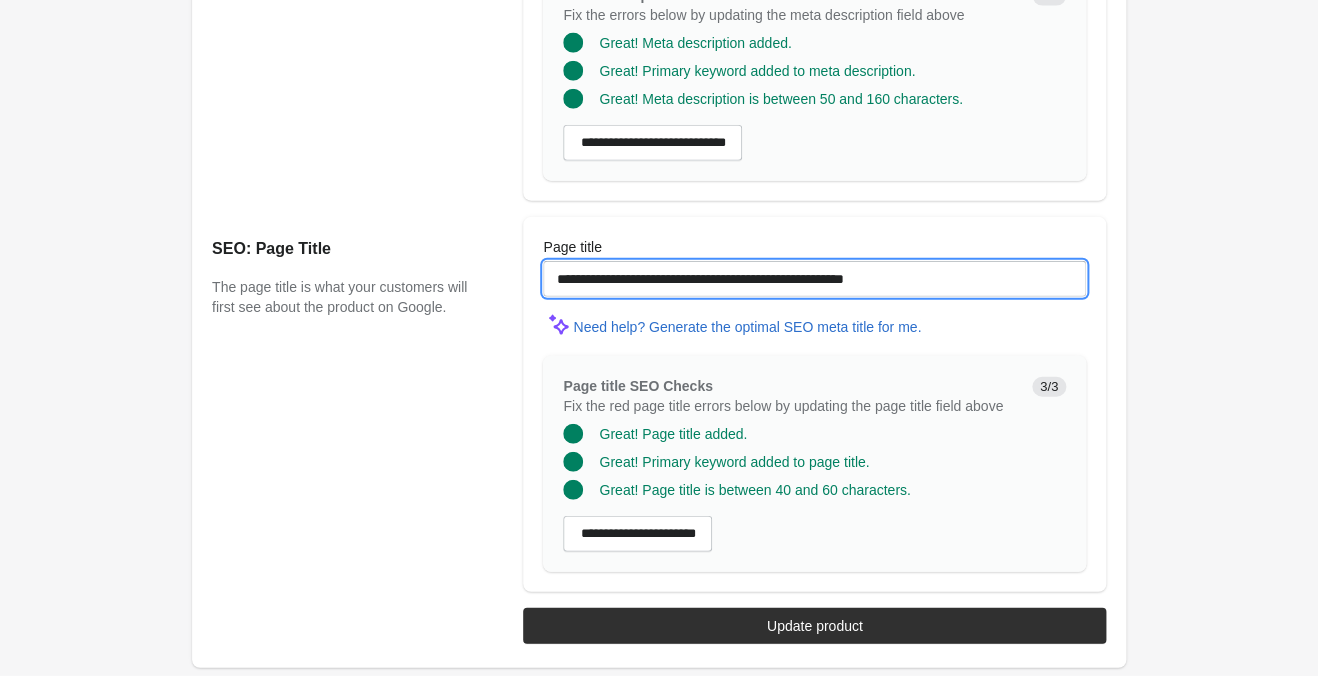 scroll, scrollTop: 1604, scrollLeft: 0, axis: vertical 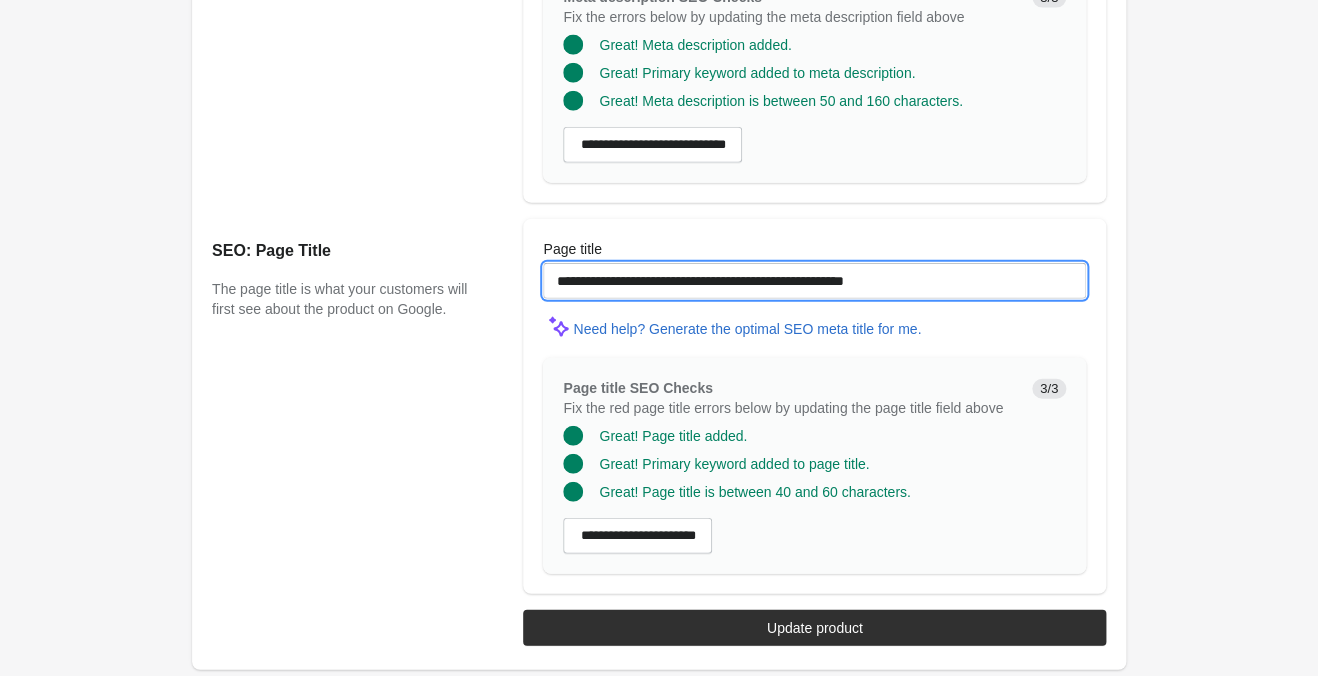 type on "**********" 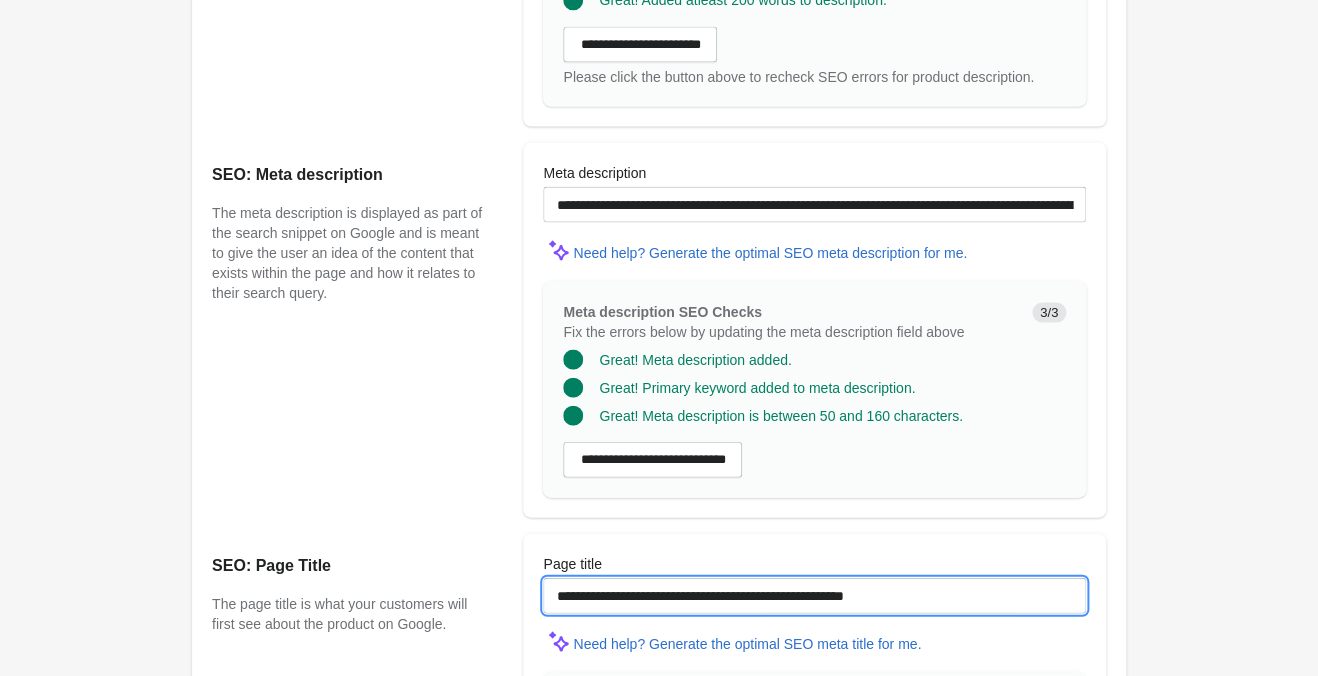 scroll, scrollTop: 1289, scrollLeft: 0, axis: vertical 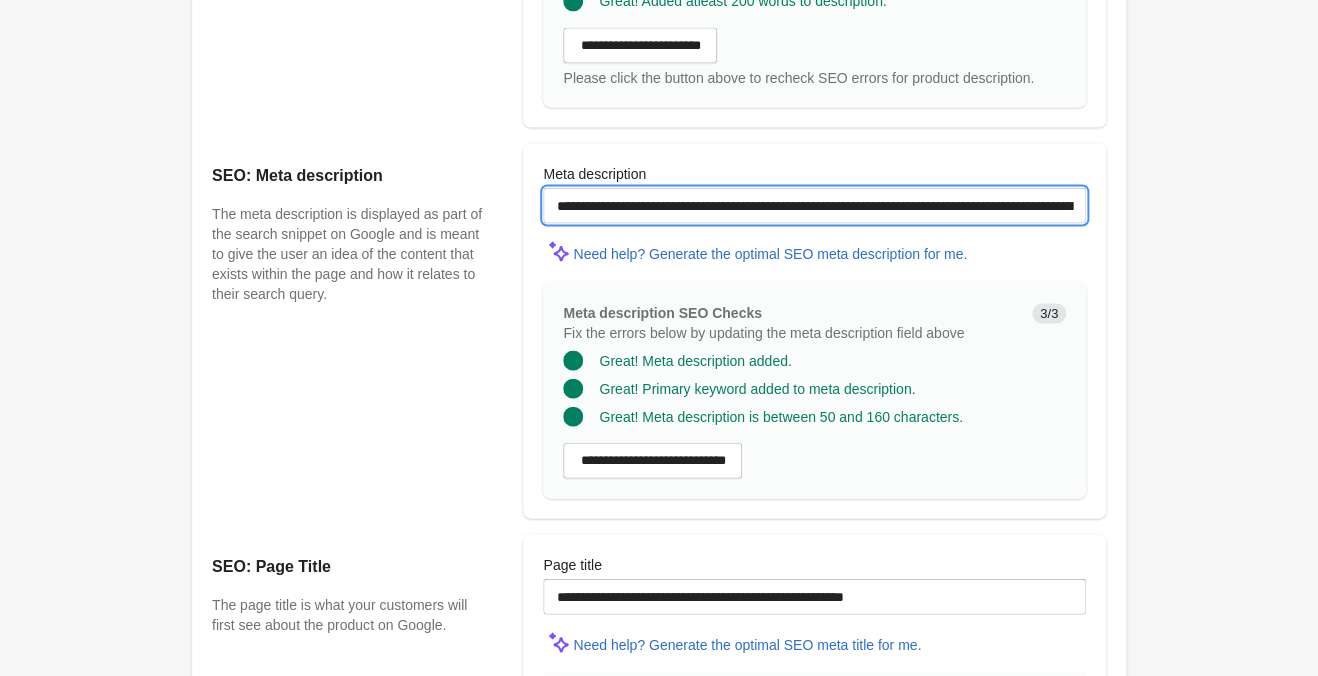 click on "**********" at bounding box center (814, 205) 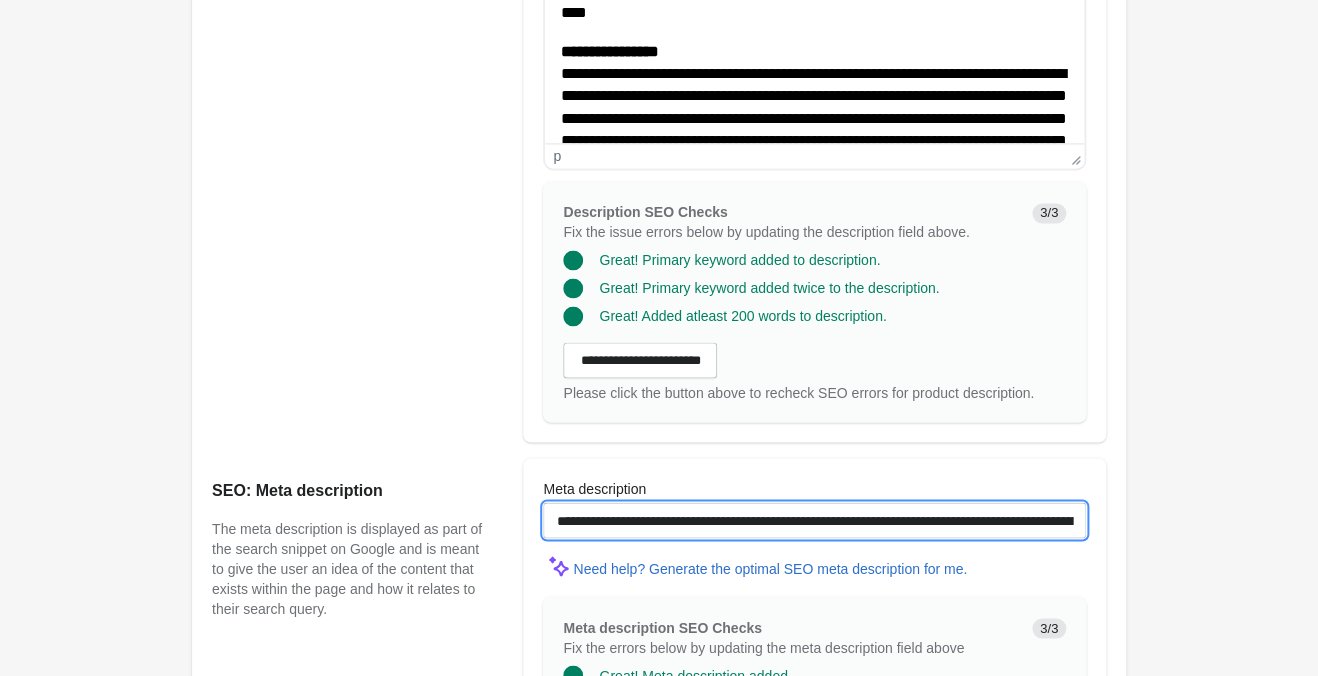 scroll, scrollTop: 659, scrollLeft: 0, axis: vertical 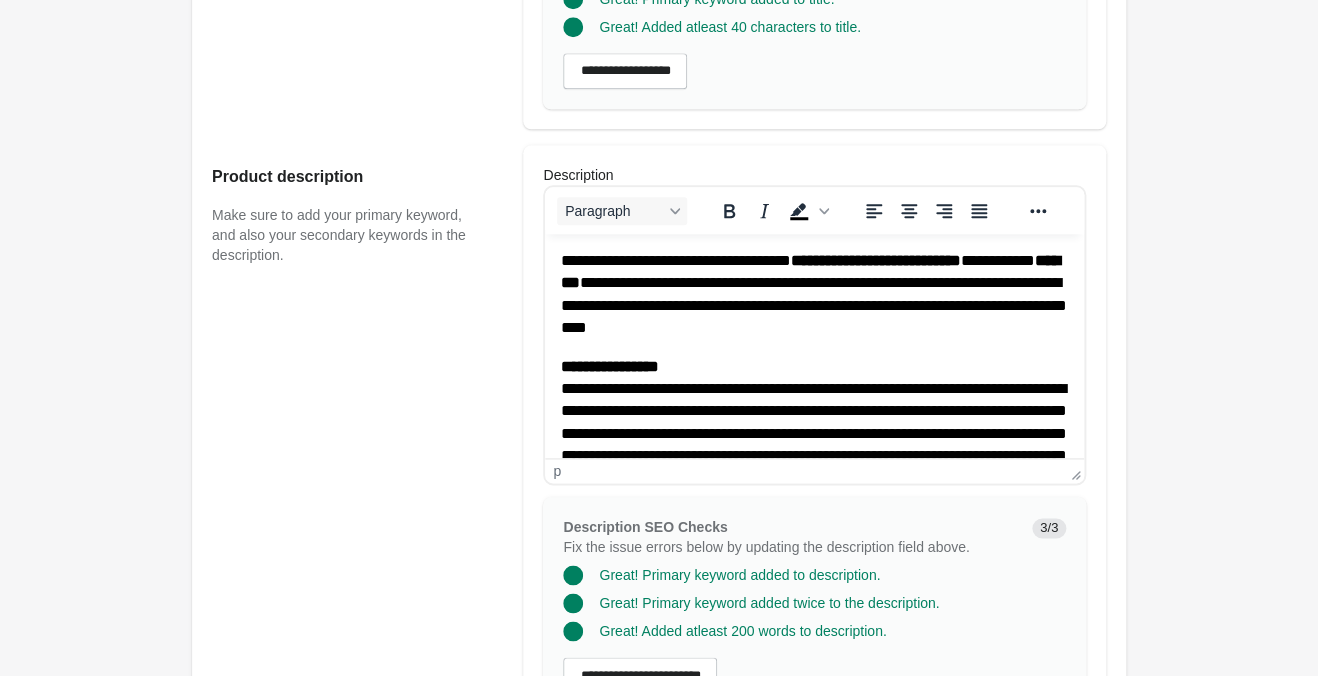 click on "**********" at bounding box center [814, 434] 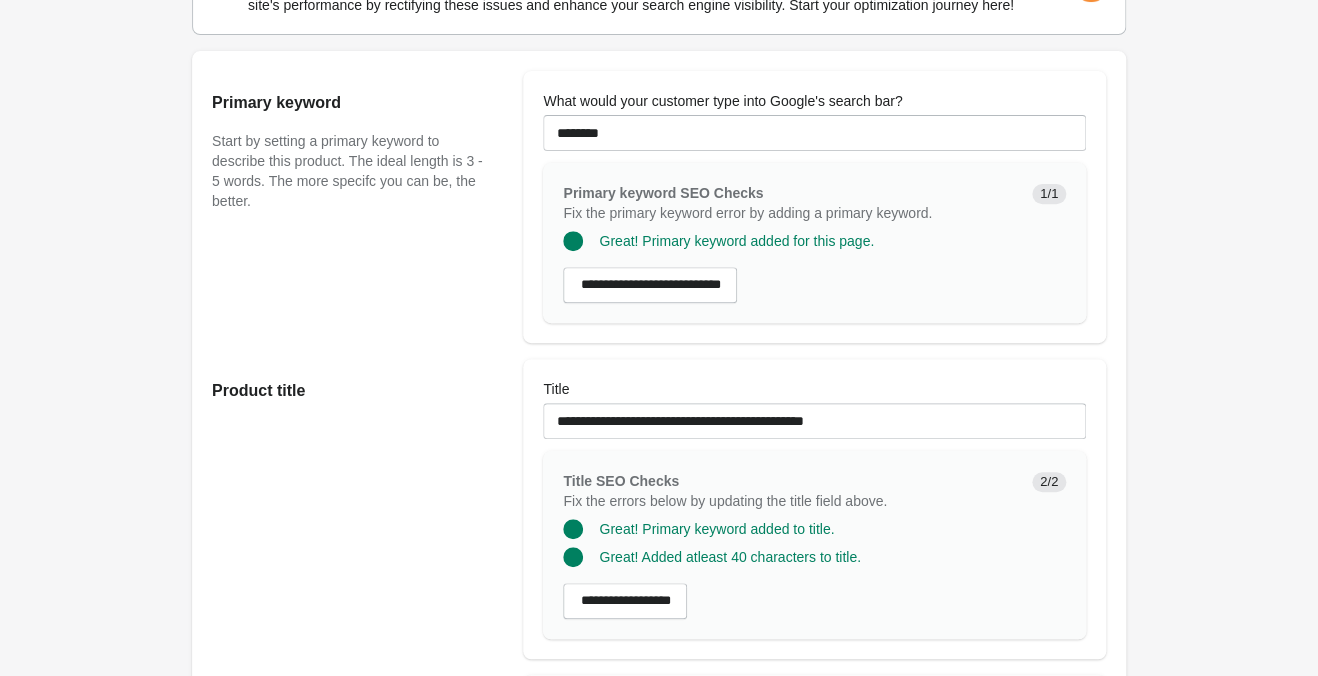 scroll, scrollTop: 29, scrollLeft: 0, axis: vertical 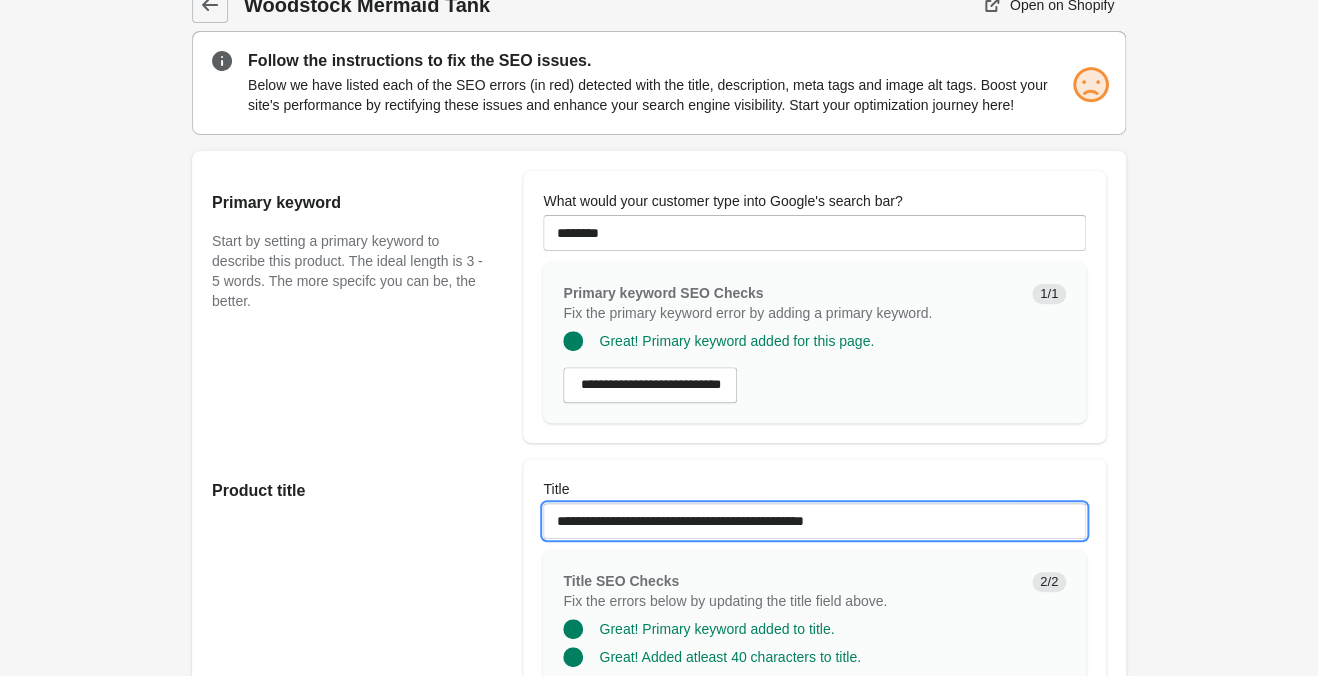 click on "**********" at bounding box center [814, 521] 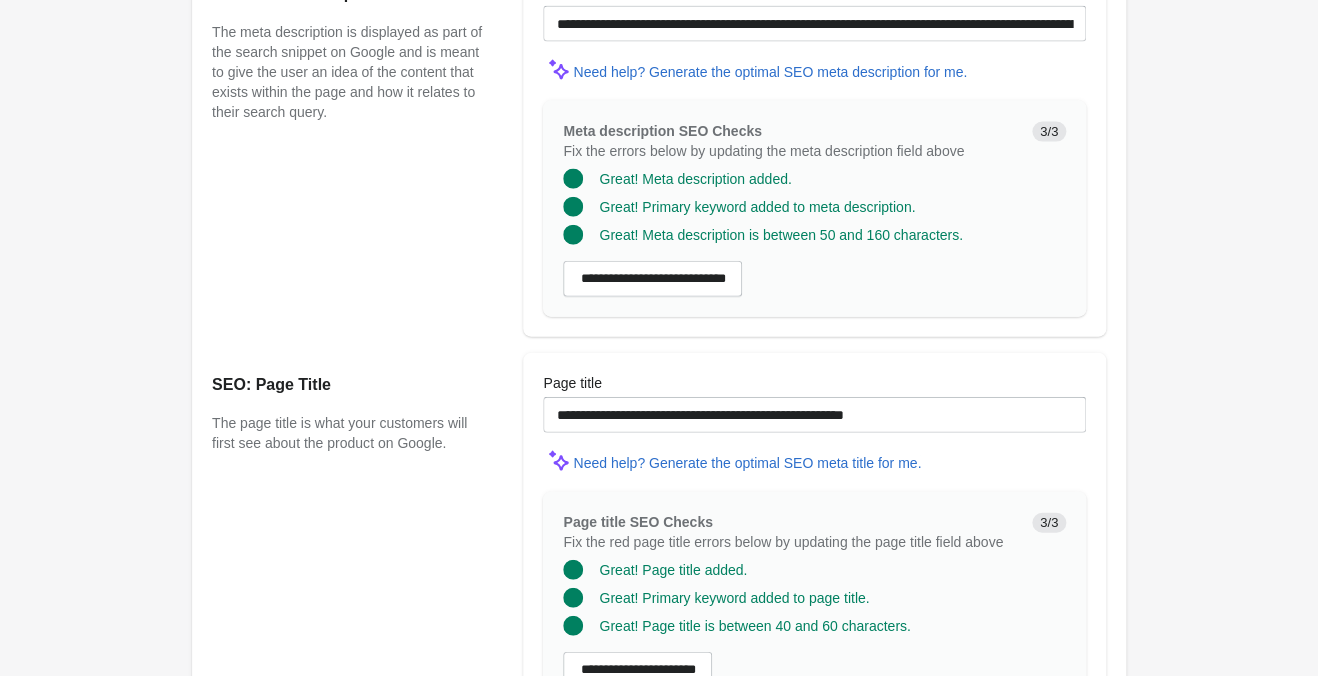 scroll, scrollTop: 1604, scrollLeft: 0, axis: vertical 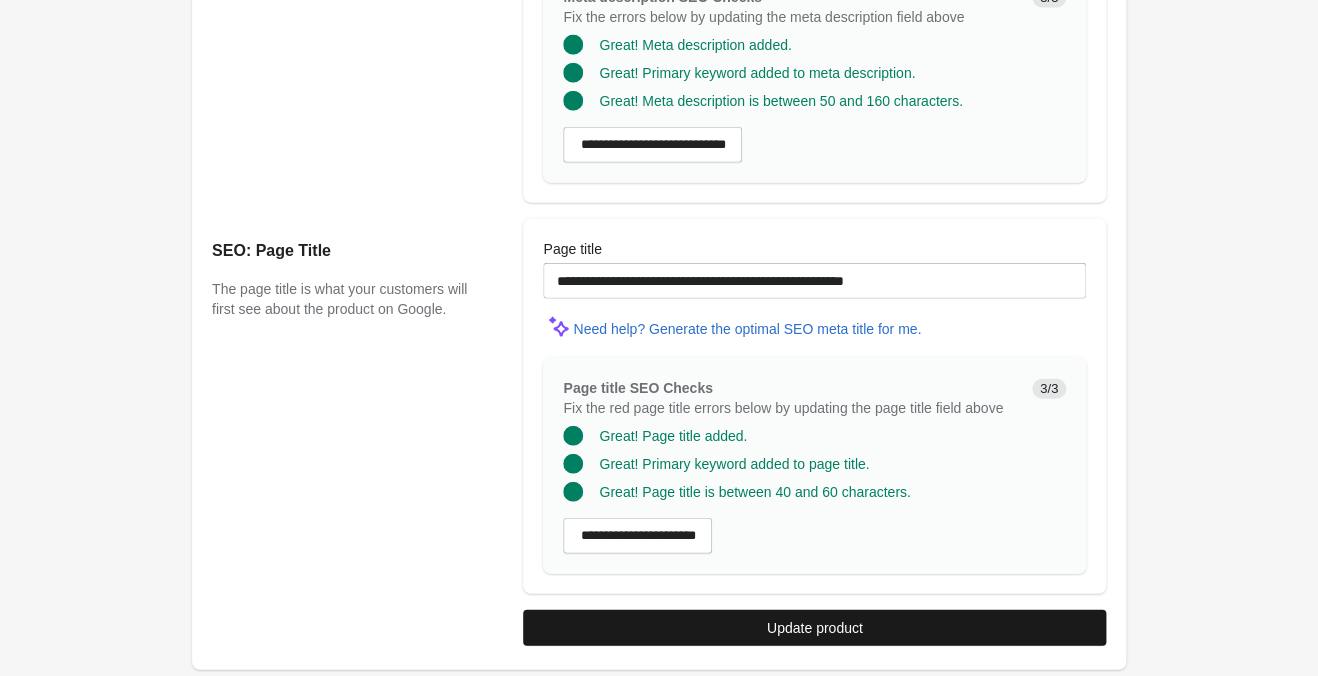 click on "Update product" at bounding box center (814, 628) 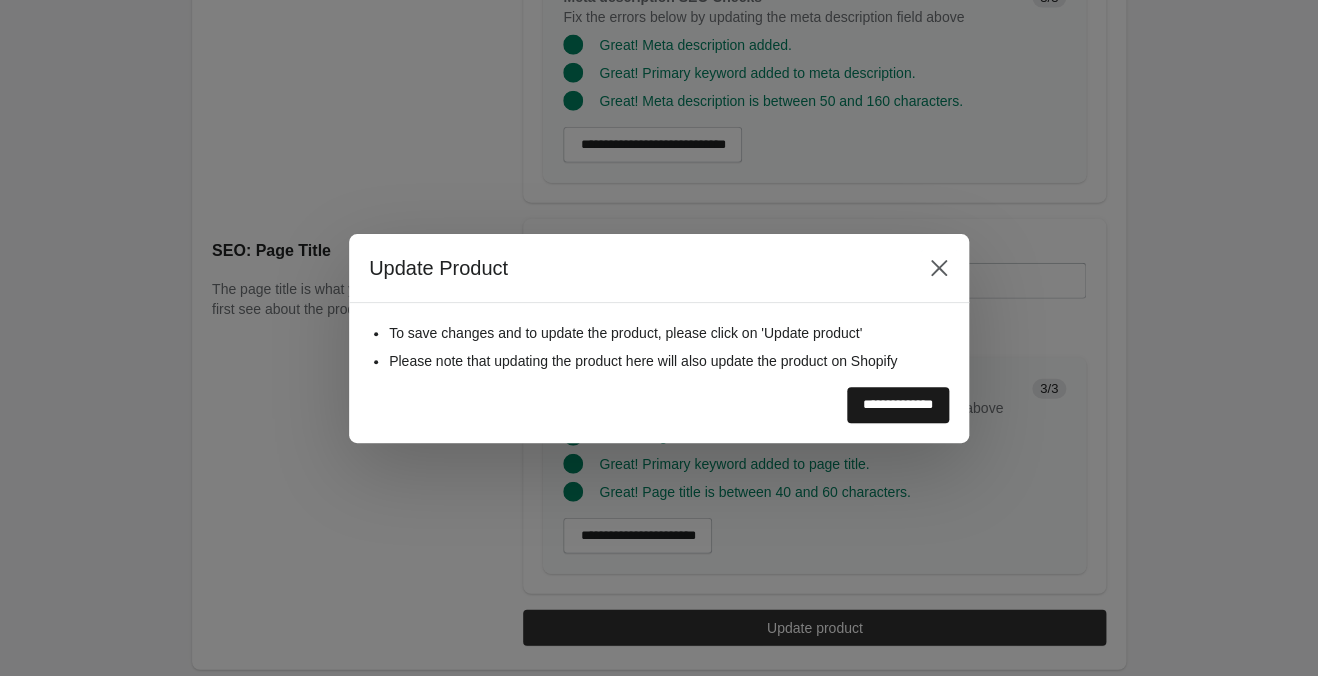 click on "**********" at bounding box center (898, 405) 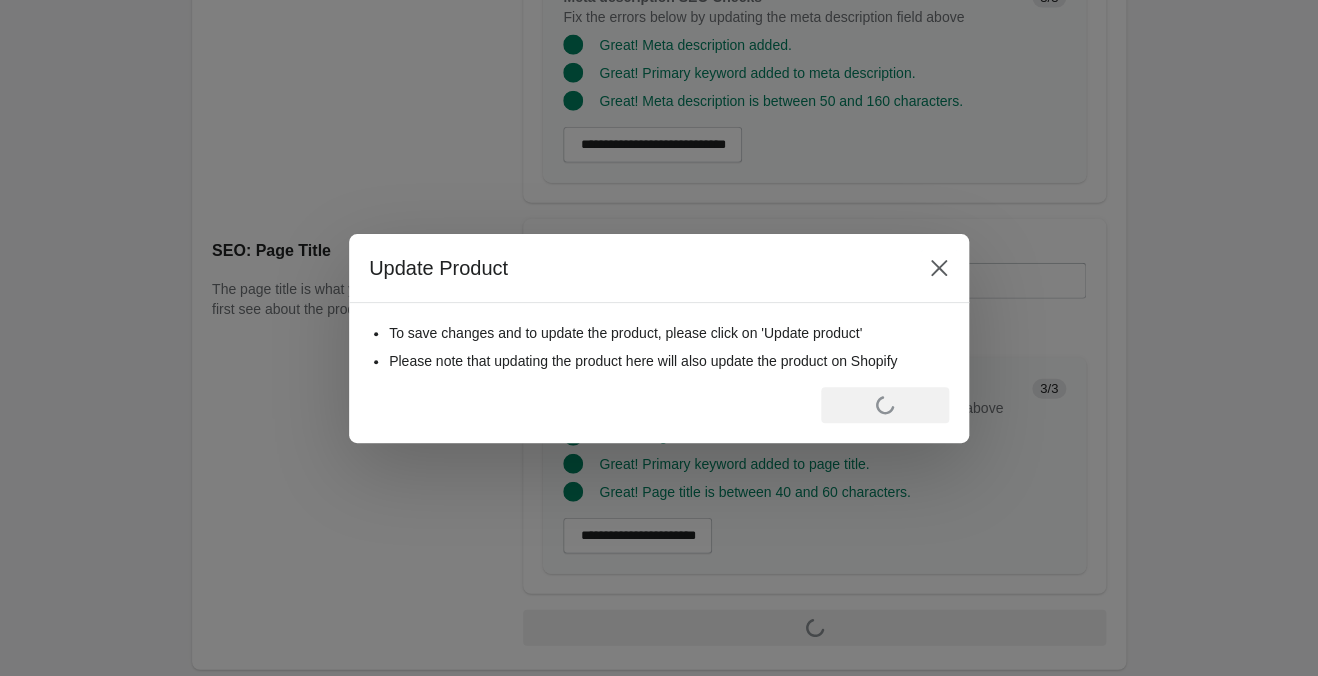 scroll, scrollTop: 0, scrollLeft: 0, axis: both 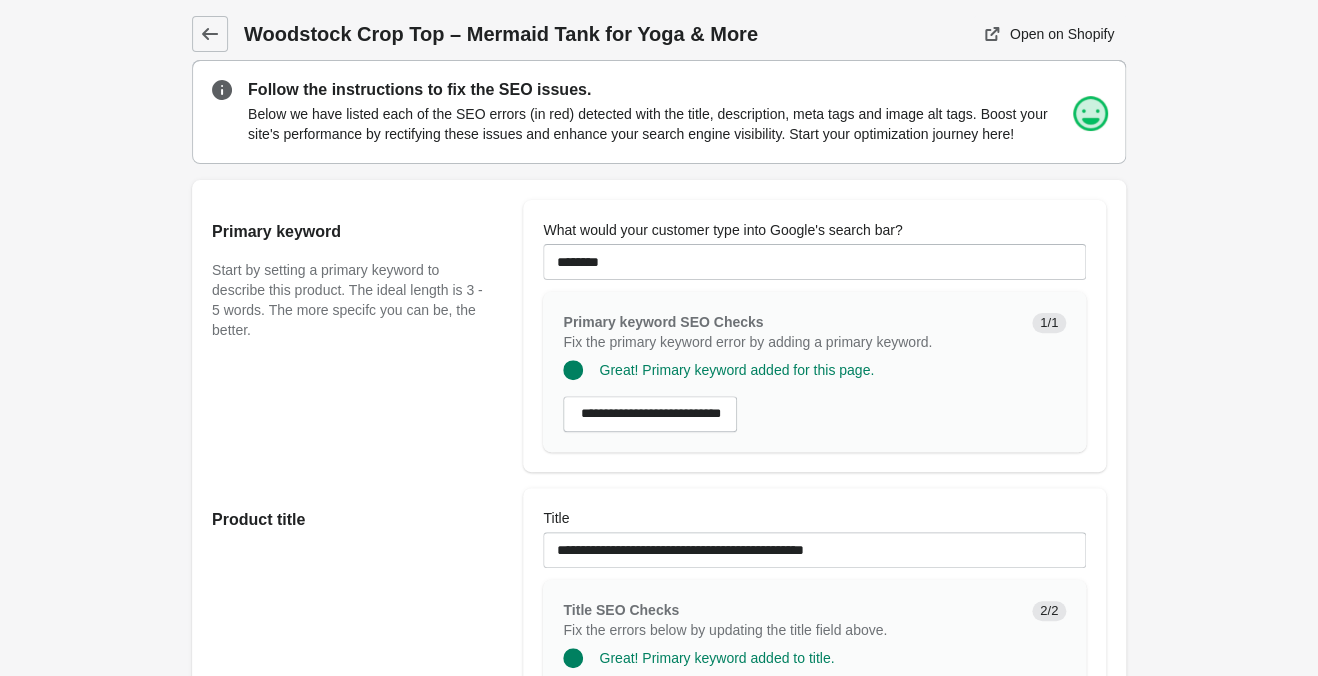 drag, startPoint x: 218, startPoint y: 21, endPoint x: 458, endPoint y: 198, distance: 298.20966 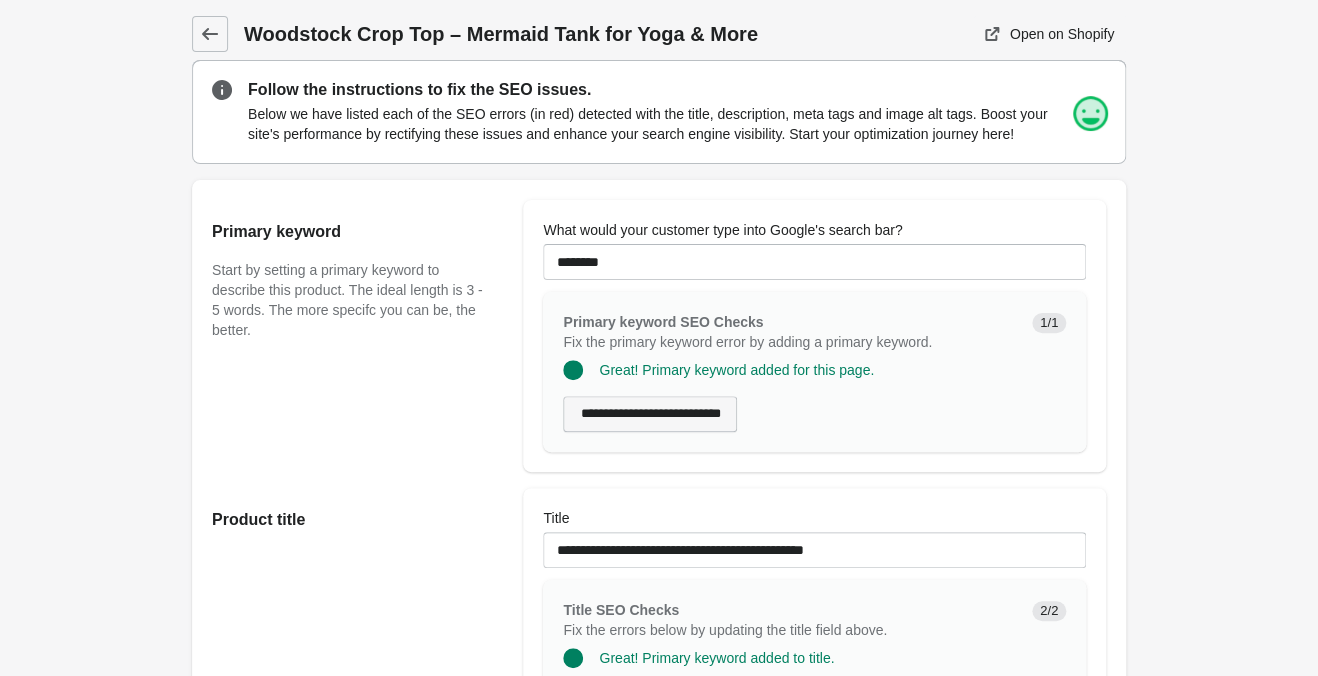 scroll, scrollTop: 0, scrollLeft: 0, axis: both 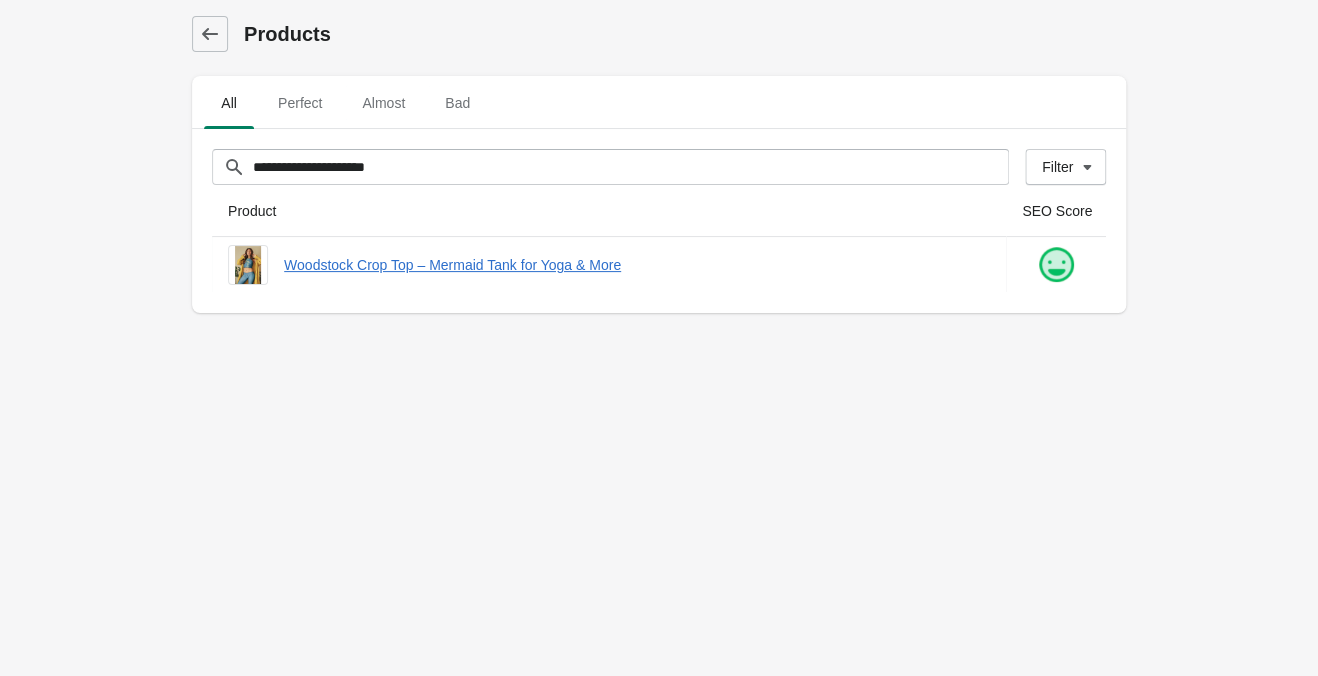 click on "**********" at bounding box center [659, 338] 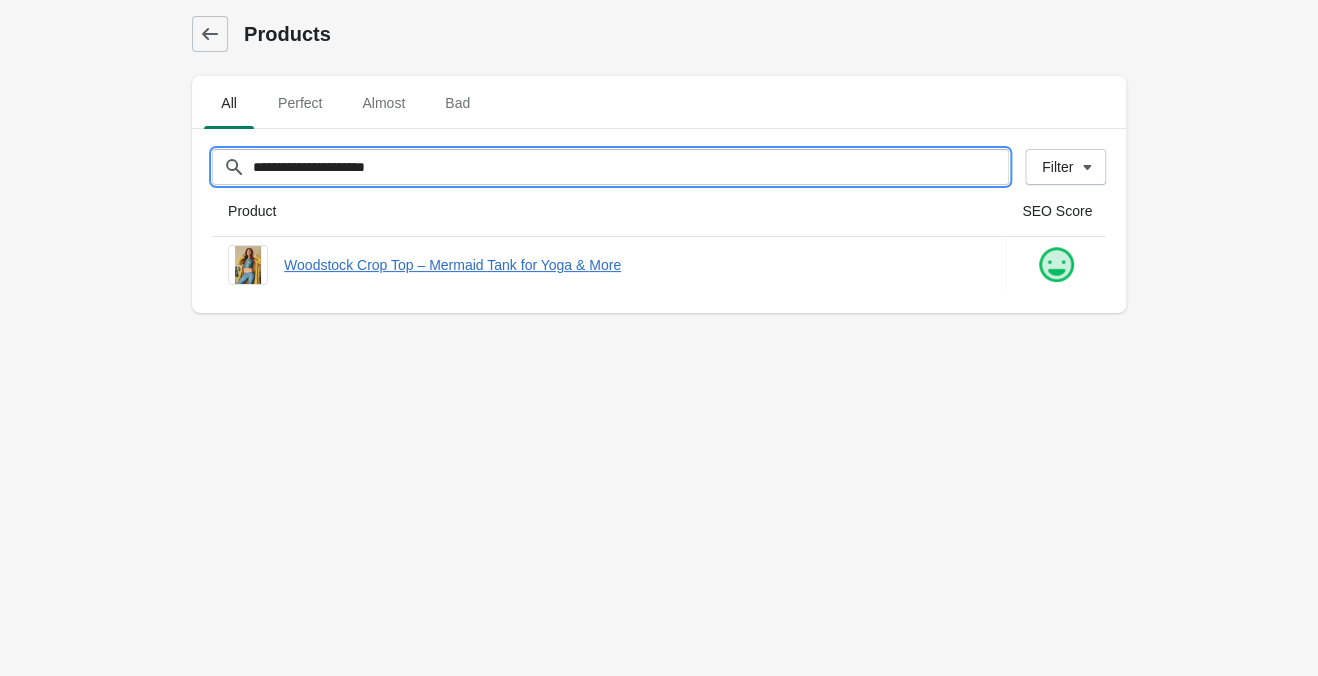 drag, startPoint x: 602, startPoint y: 170, endPoint x: 51, endPoint y: 135, distance: 552.1105 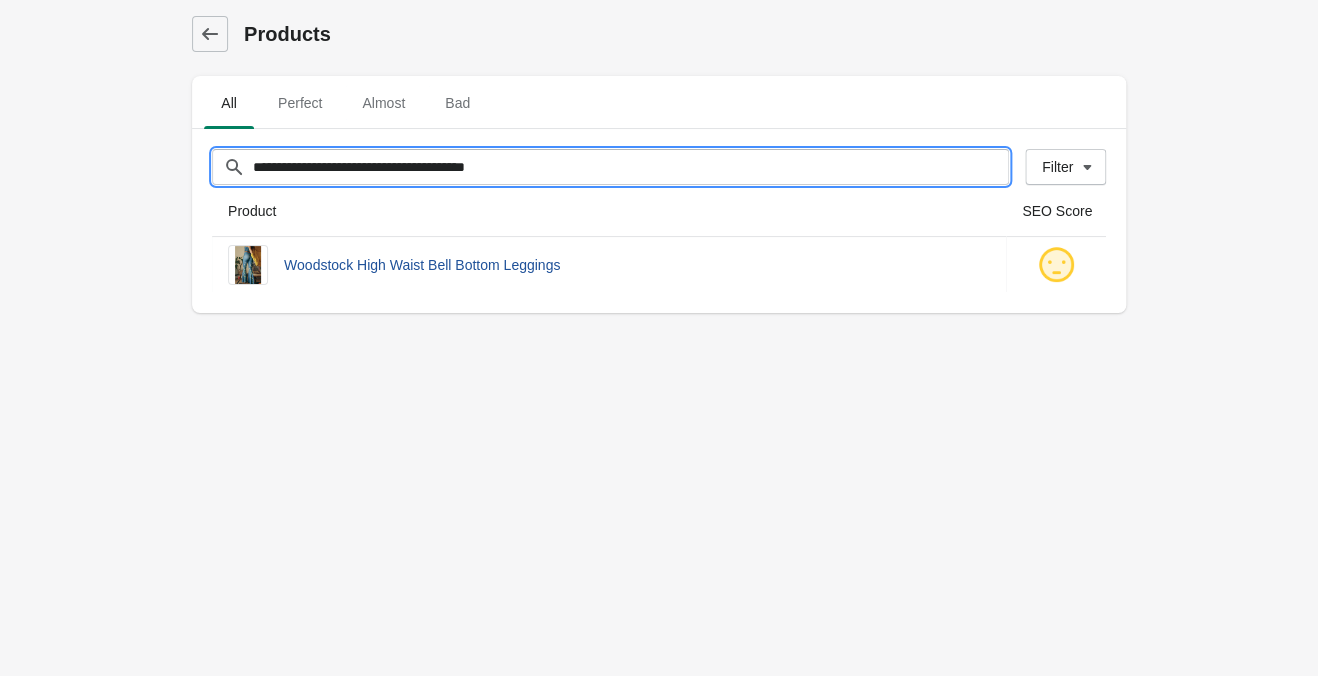 type on "**********" 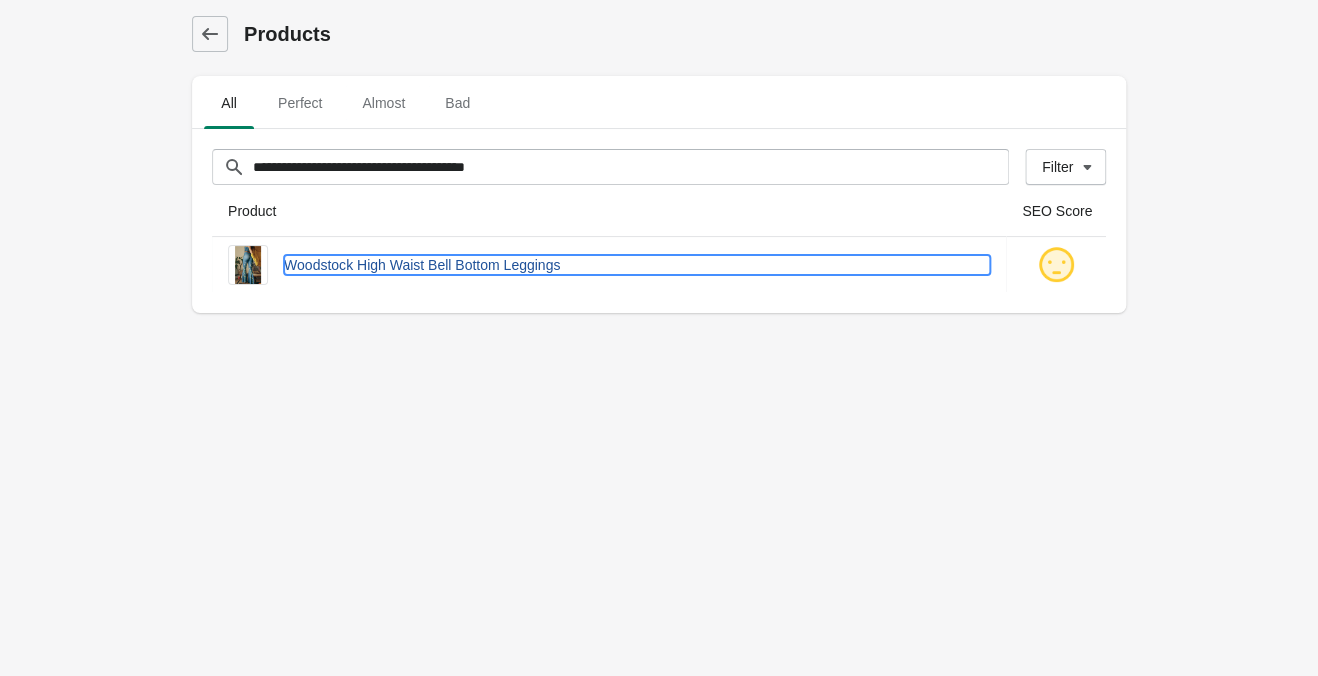 click on "Woodstock High Waist Bell Bottom Leggings" at bounding box center (637, 265) 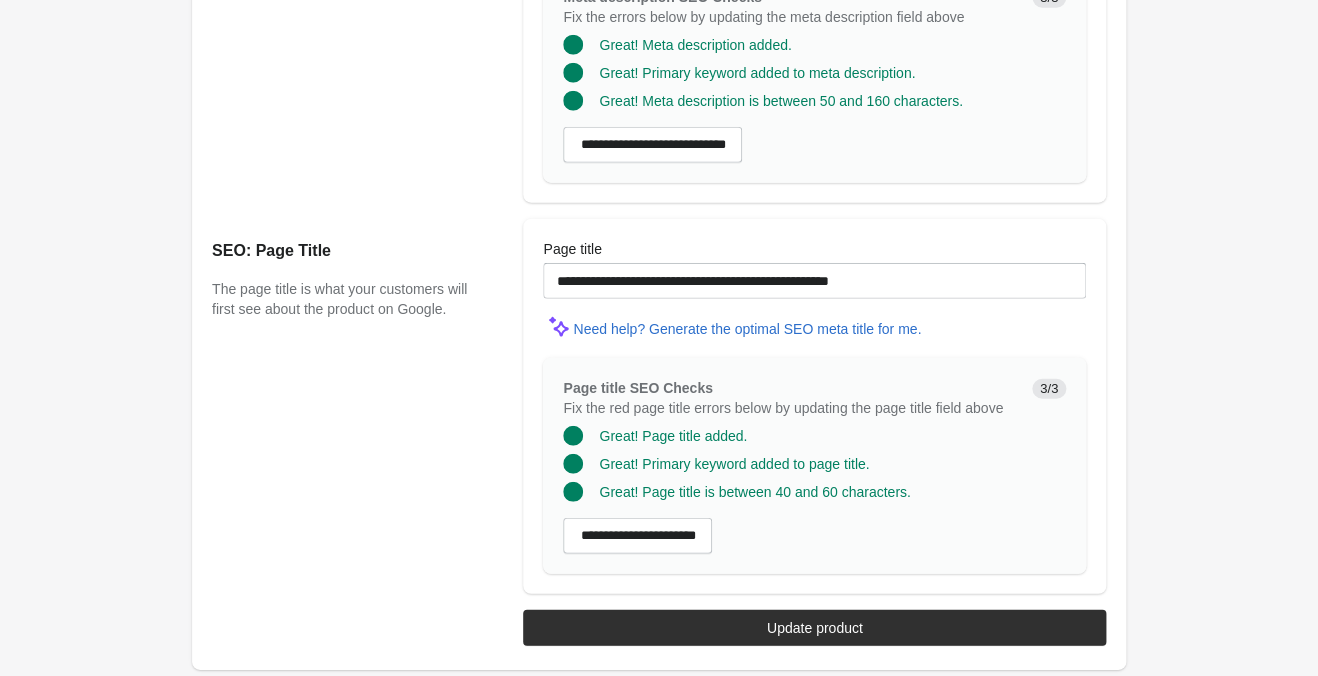 scroll, scrollTop: 1224, scrollLeft: 0, axis: vertical 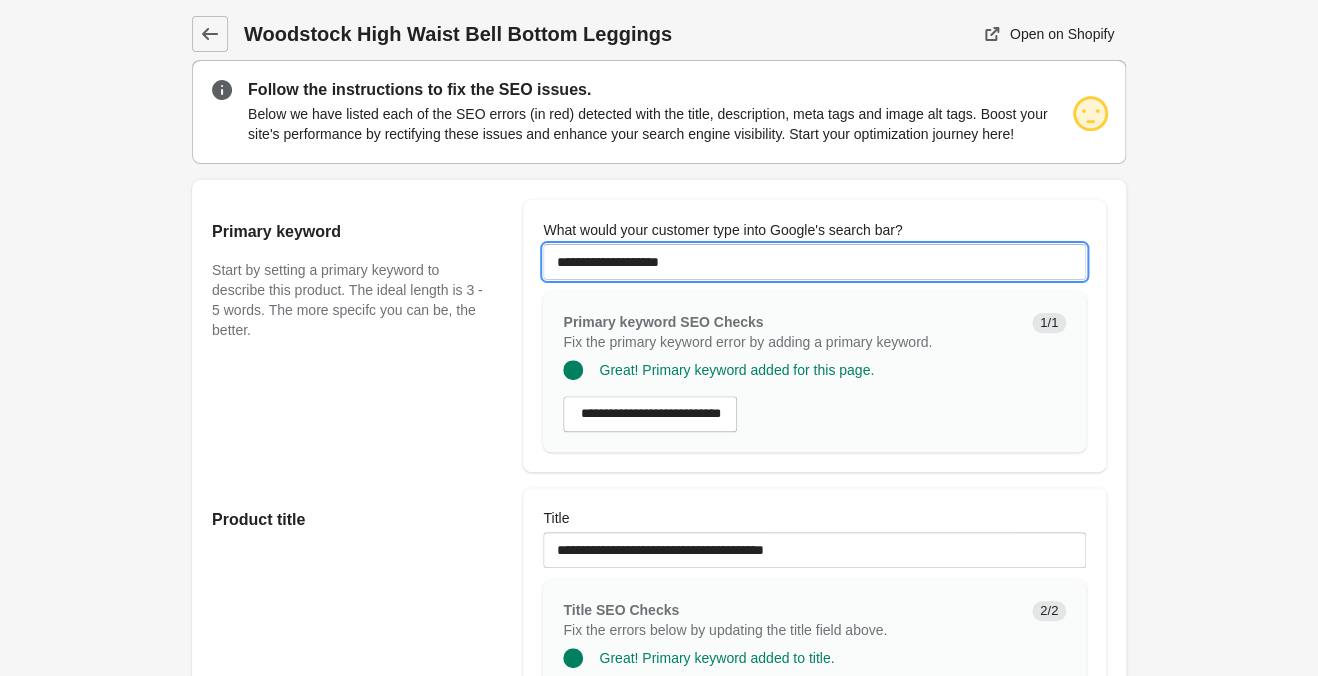 click on "**********" at bounding box center [814, 262] 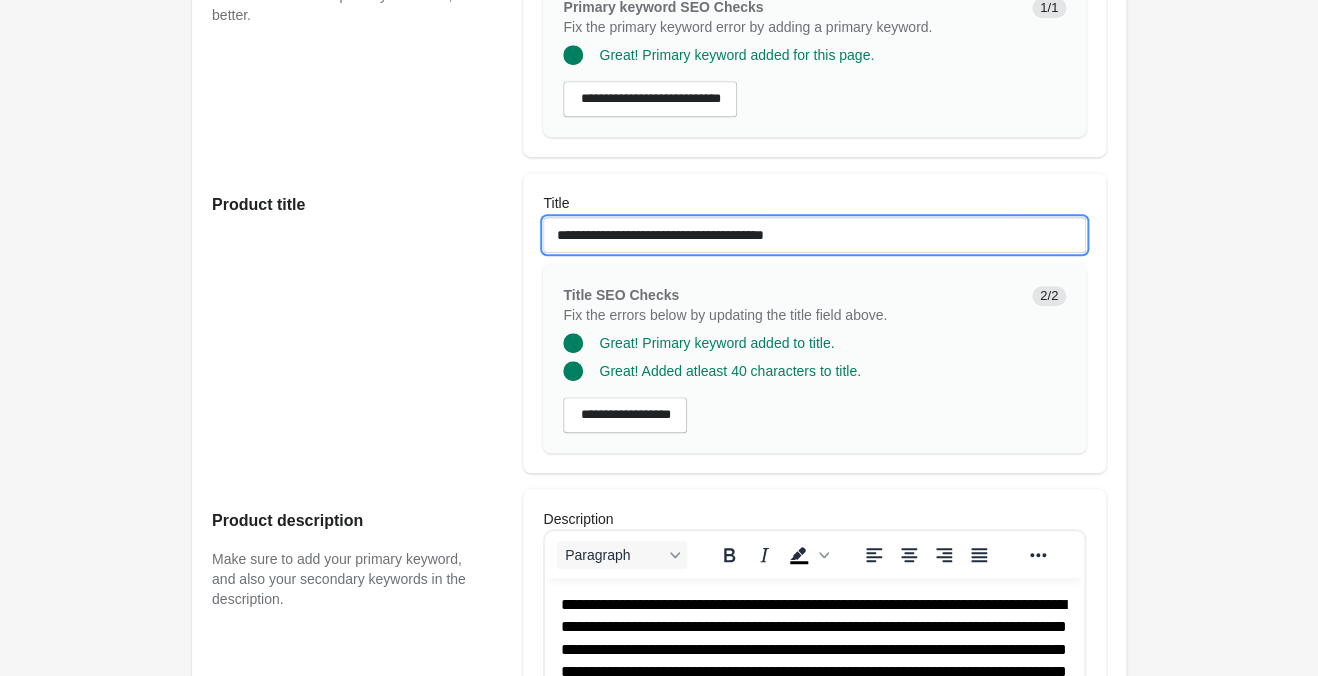 click on "**********" at bounding box center (814, 235) 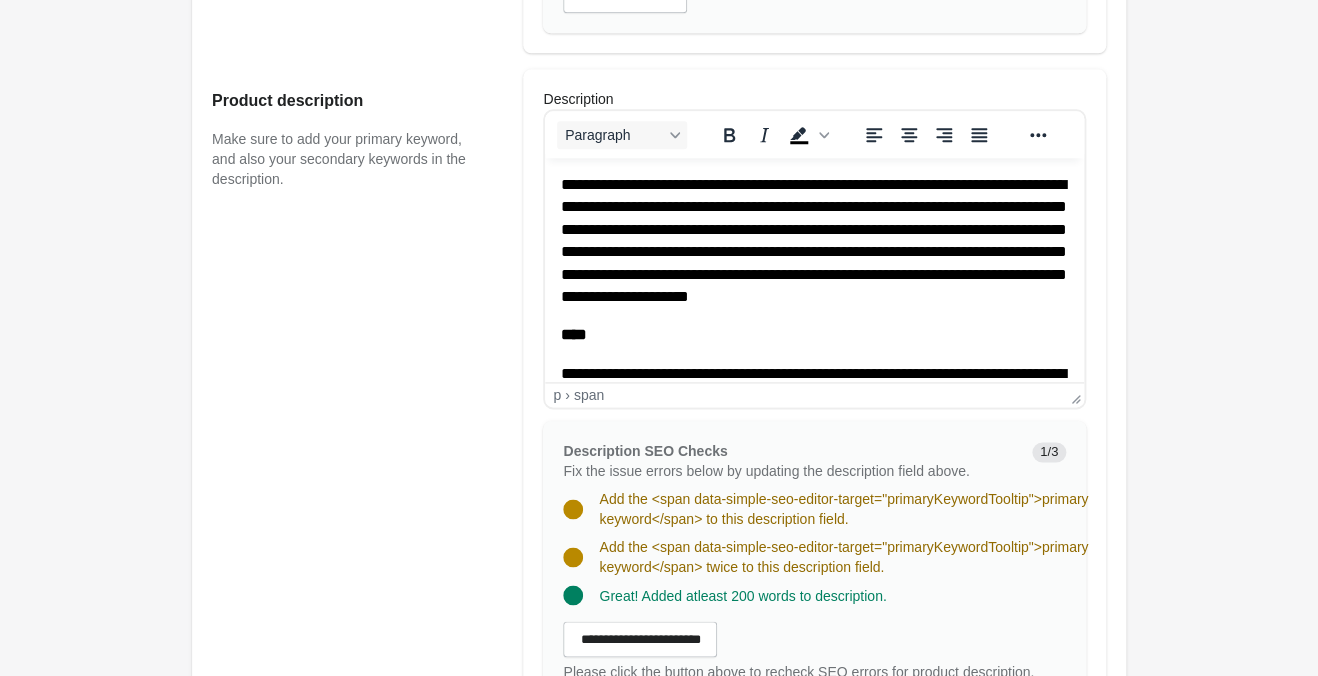 click on "**********" at bounding box center [814, 241] 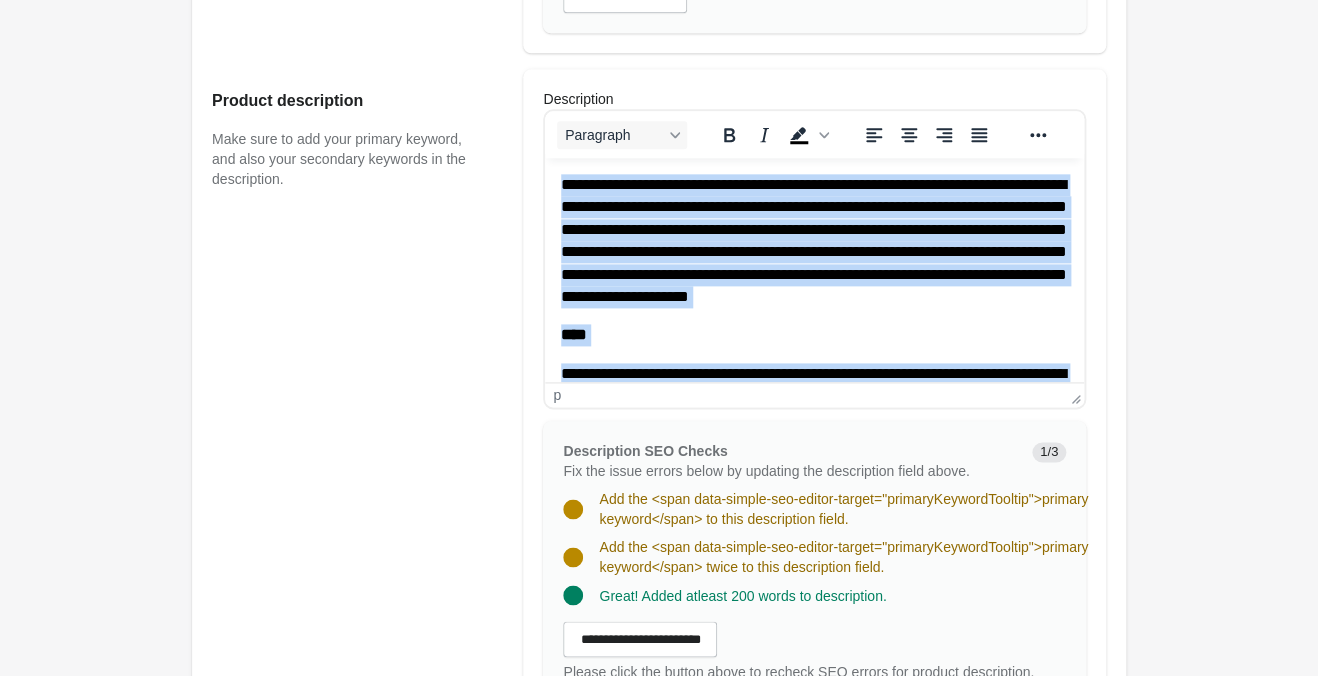 scroll, scrollTop: 1155, scrollLeft: 0, axis: vertical 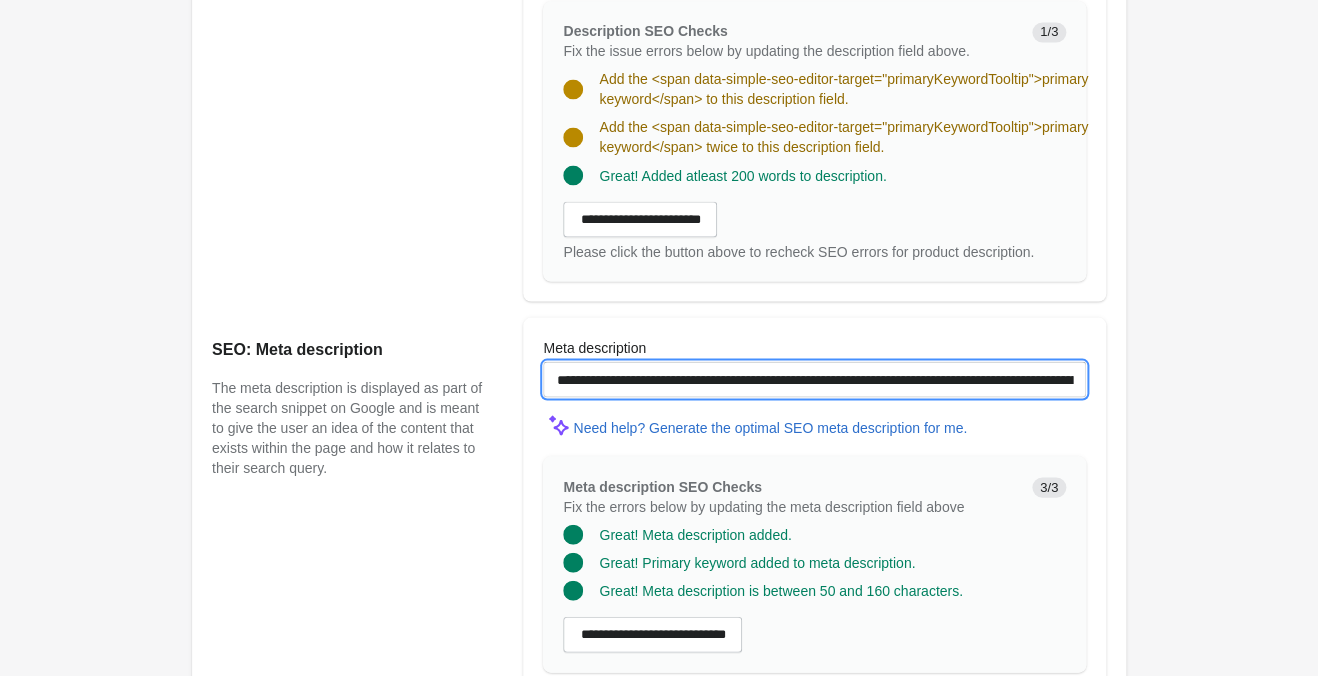 click on "**********" at bounding box center [814, 379] 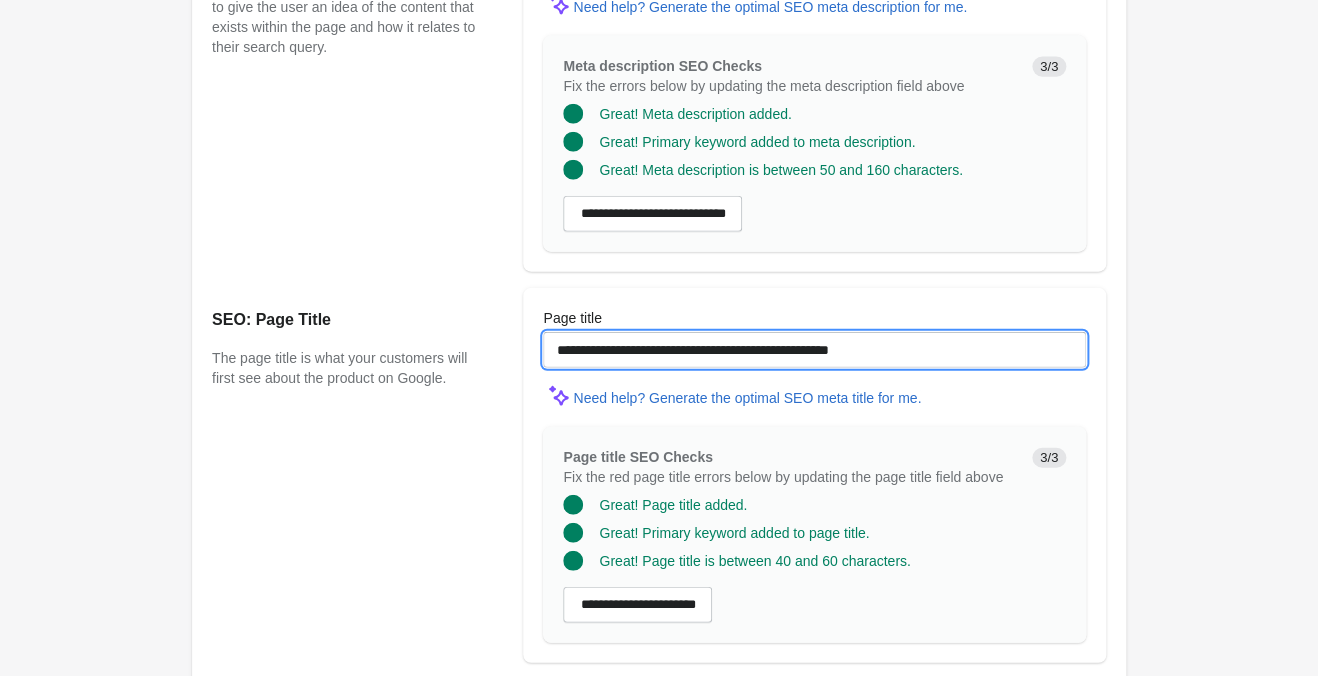click on "**********" at bounding box center (814, 350) 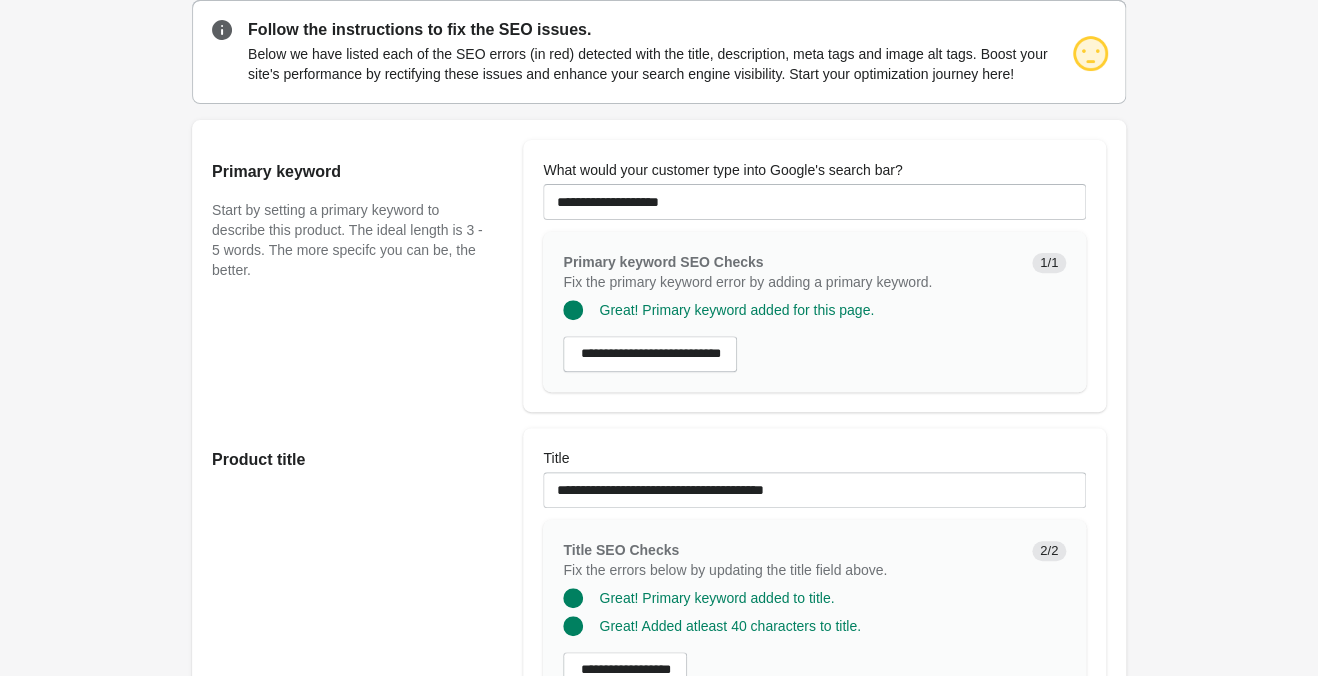 scroll, scrollTop: 0, scrollLeft: 0, axis: both 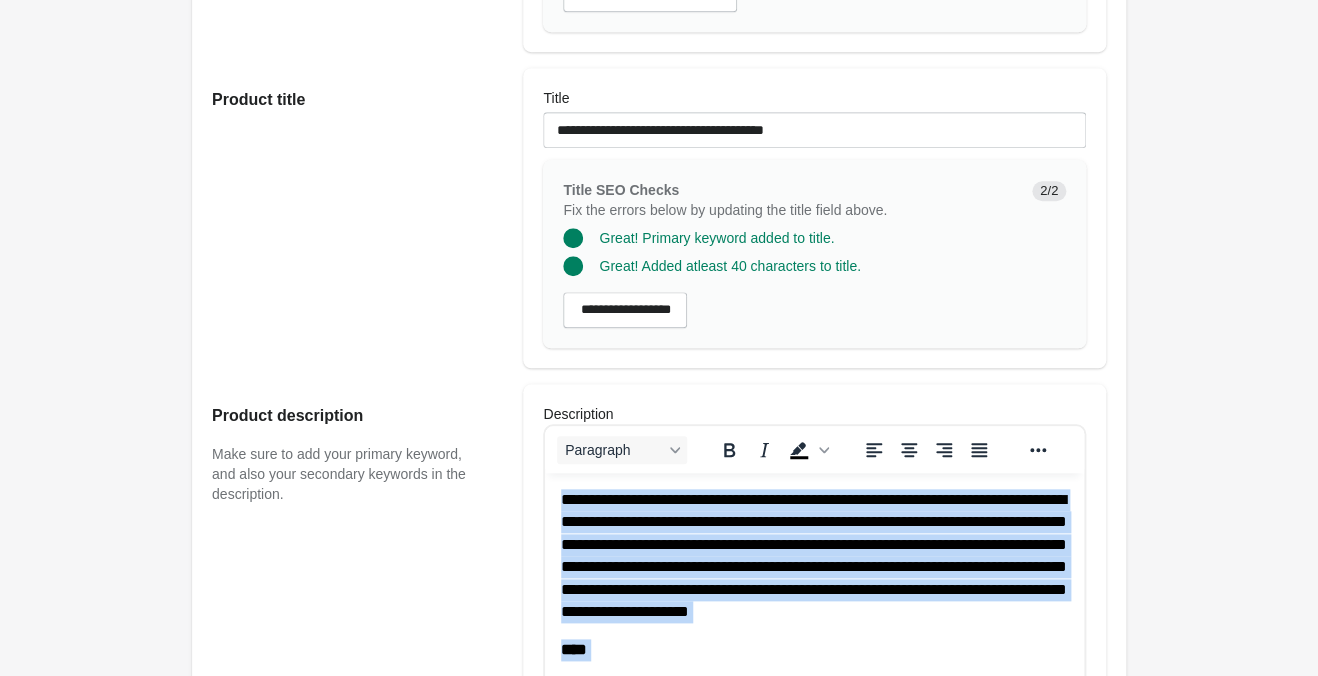 click on "**********" at bounding box center [814, 555] 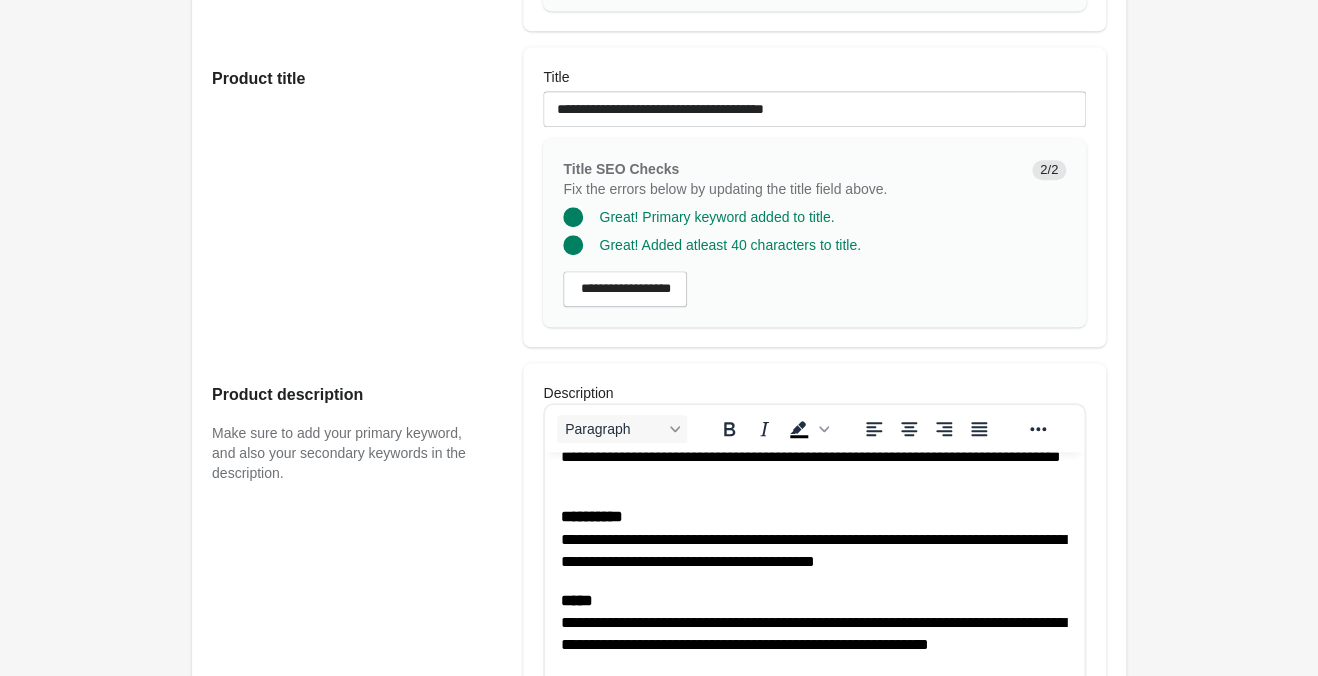 scroll, scrollTop: 861, scrollLeft: 0, axis: vertical 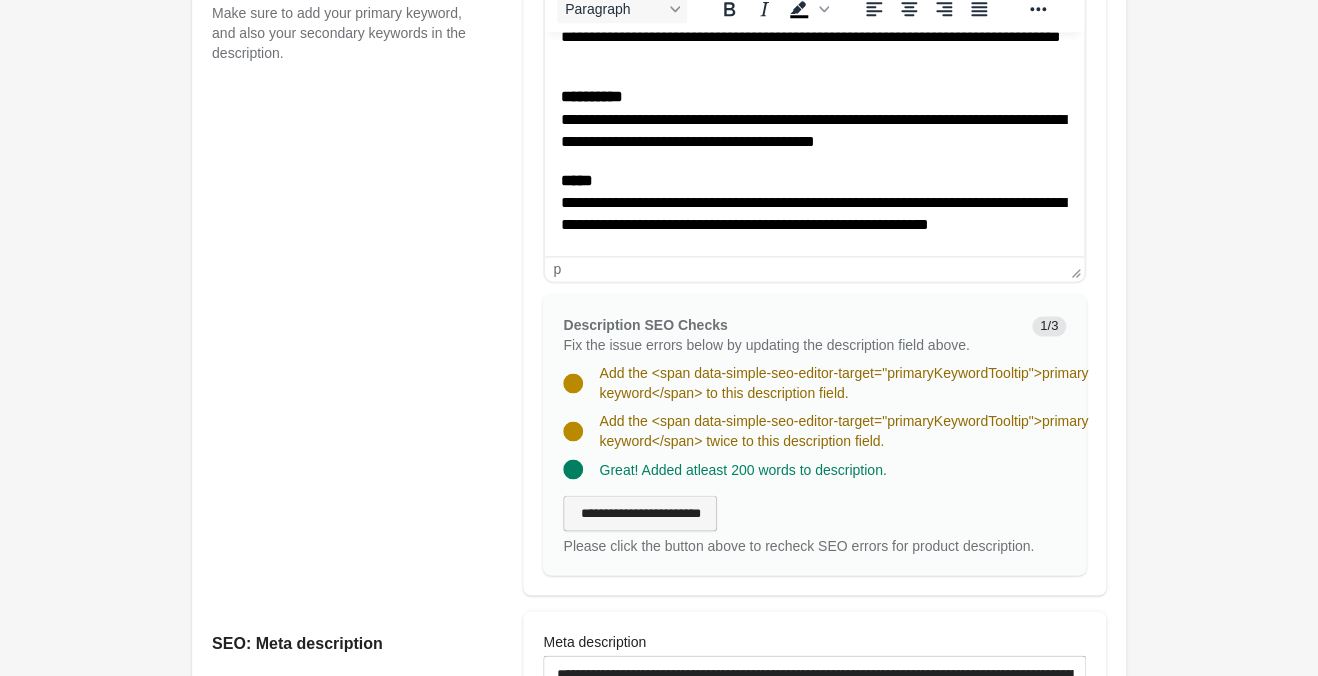 click on "**********" at bounding box center (640, 513) 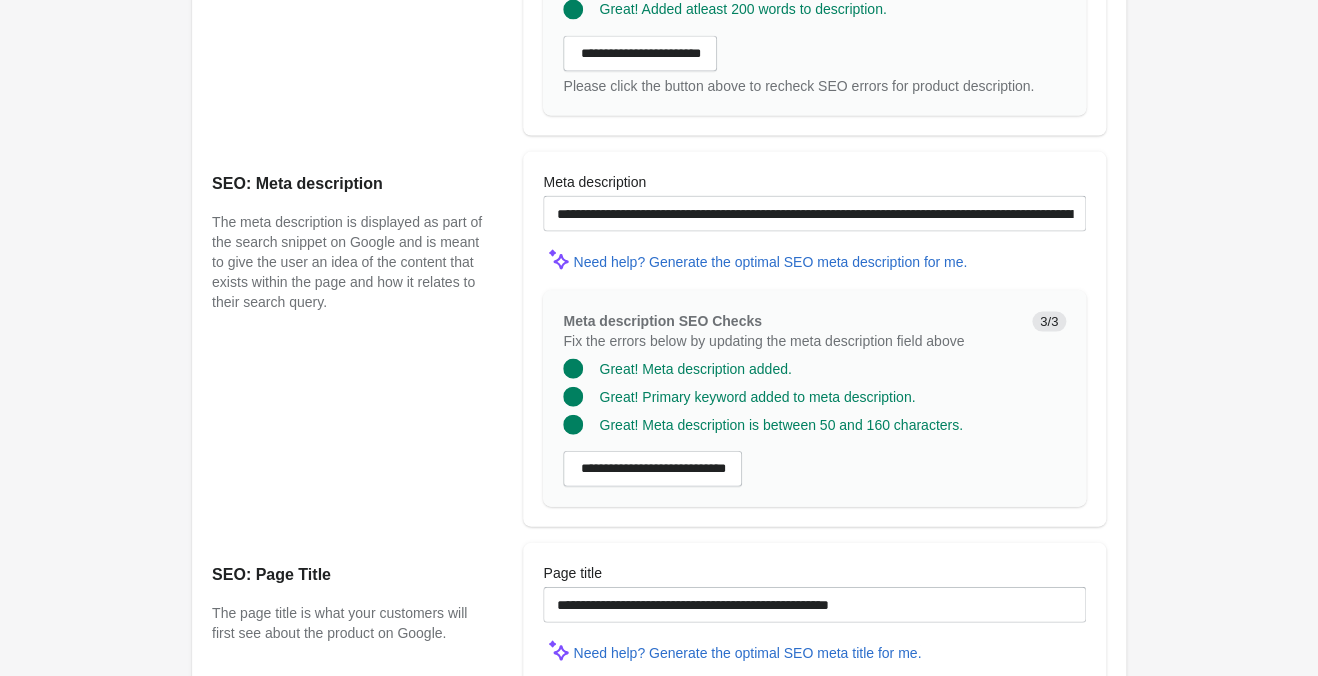 scroll, scrollTop: 1604, scrollLeft: 0, axis: vertical 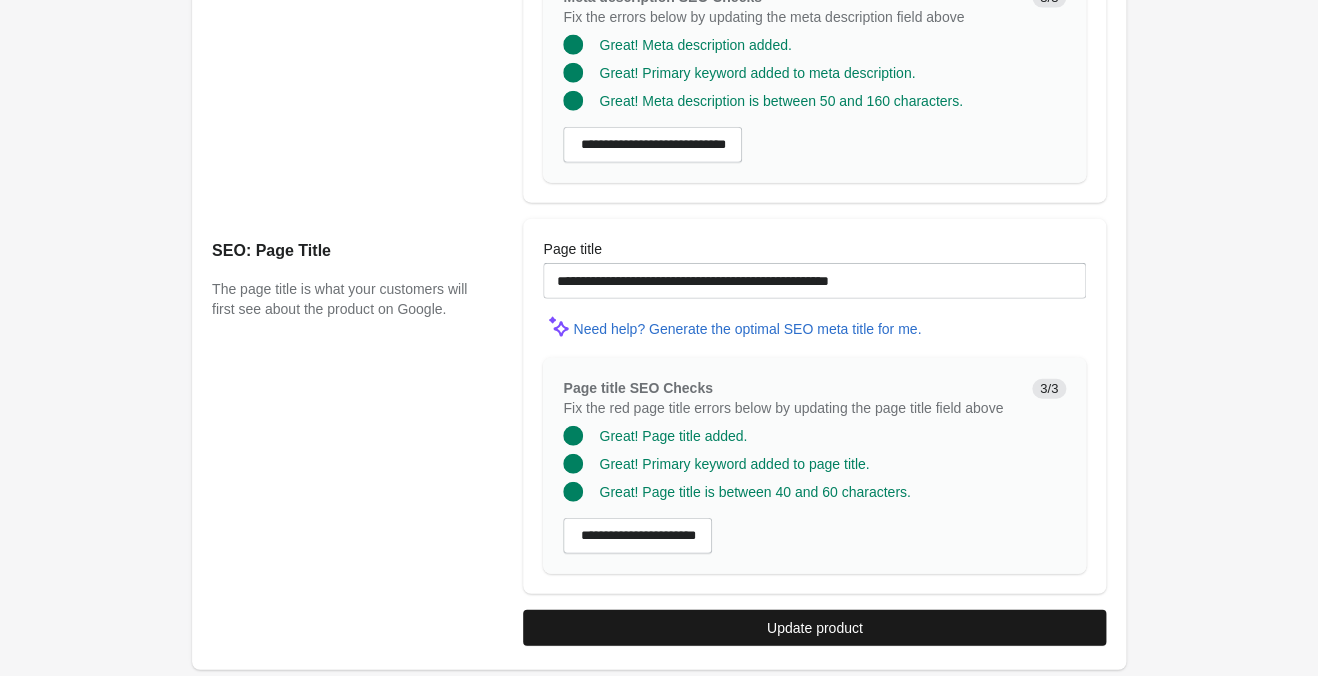click on "Update product" at bounding box center [815, 628] 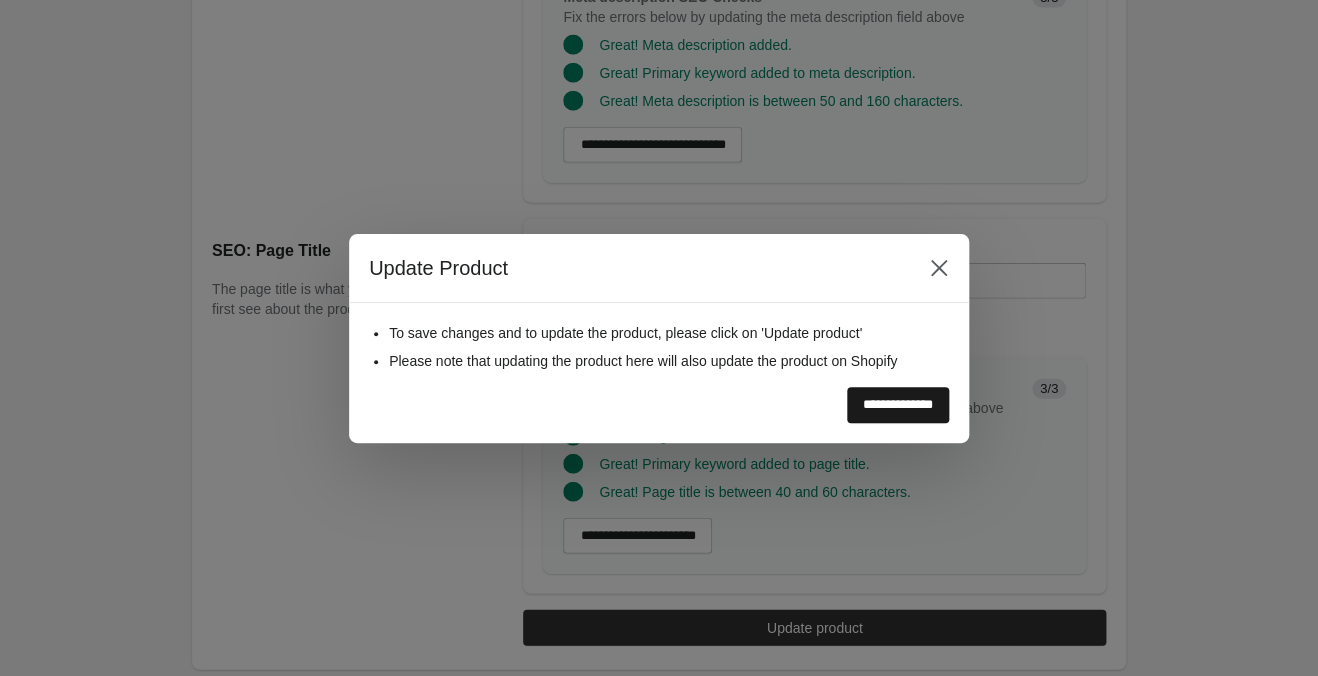 click on "**********" at bounding box center [898, 405] 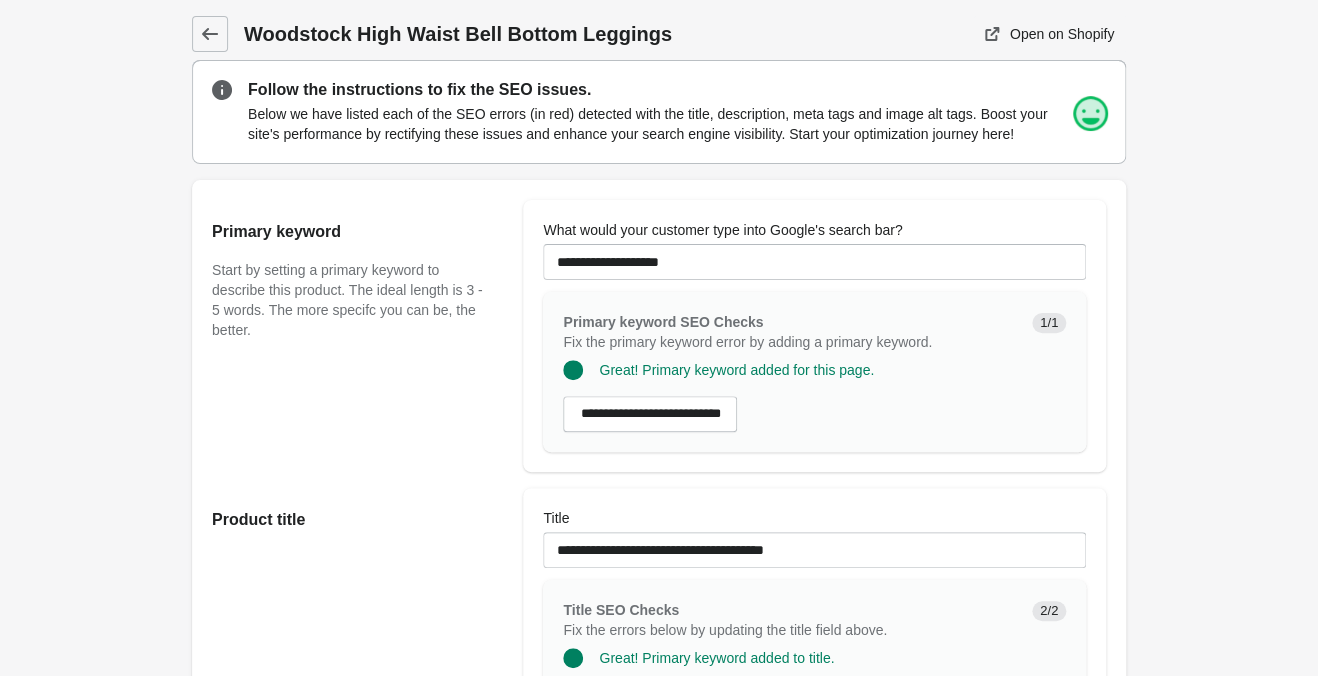 scroll, scrollTop: 0, scrollLeft: 0, axis: both 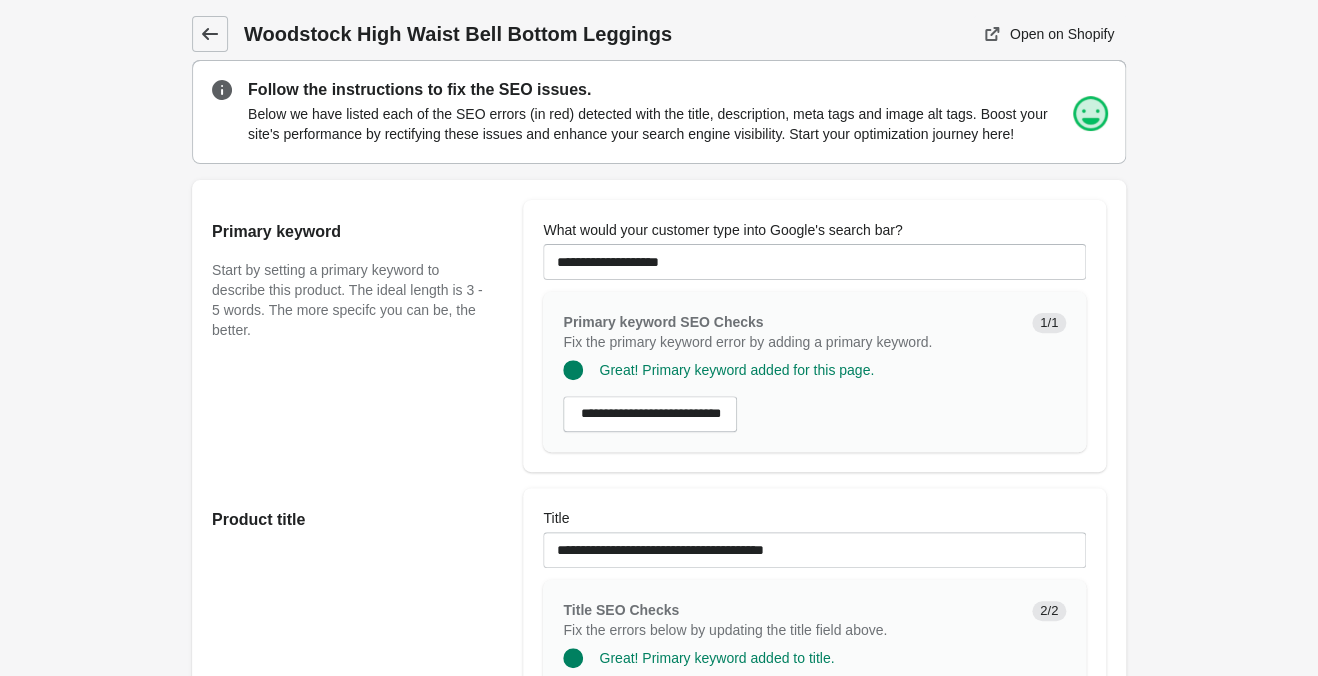 drag, startPoint x: 204, startPoint y: 39, endPoint x: 215, endPoint y: 49, distance: 14.866069 